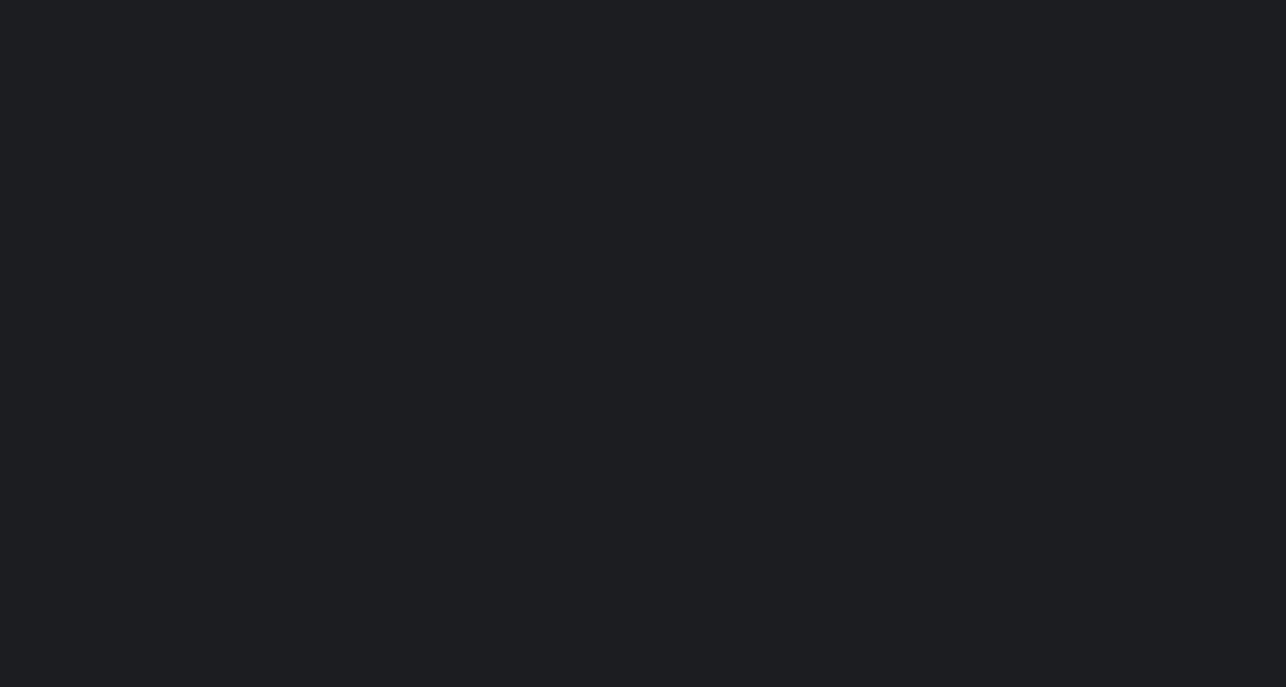 scroll, scrollTop: 0, scrollLeft: 0, axis: both 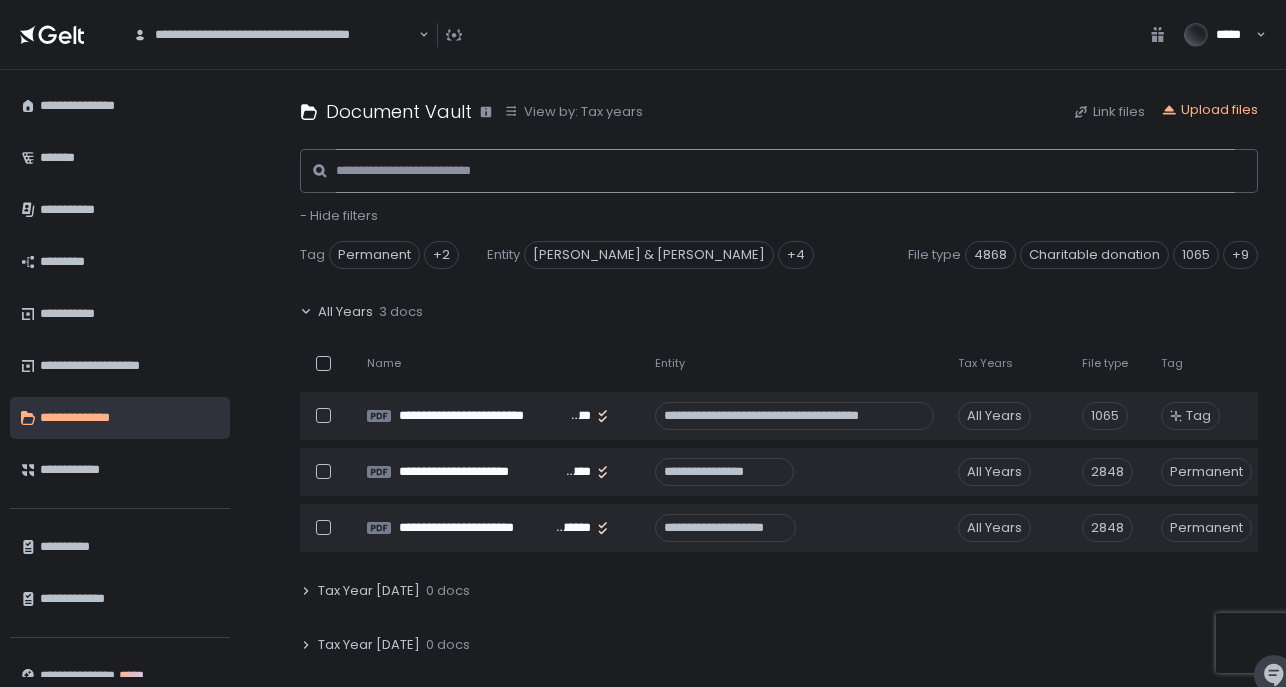 click 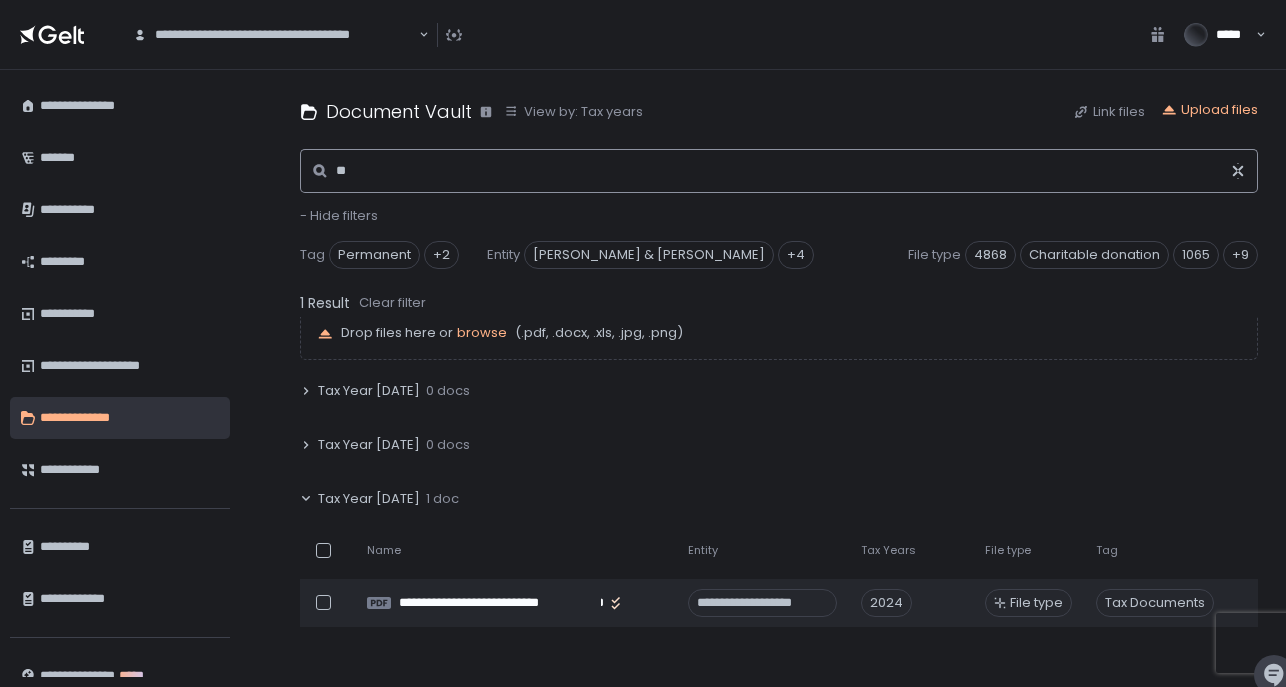 scroll, scrollTop: 101, scrollLeft: 0, axis: vertical 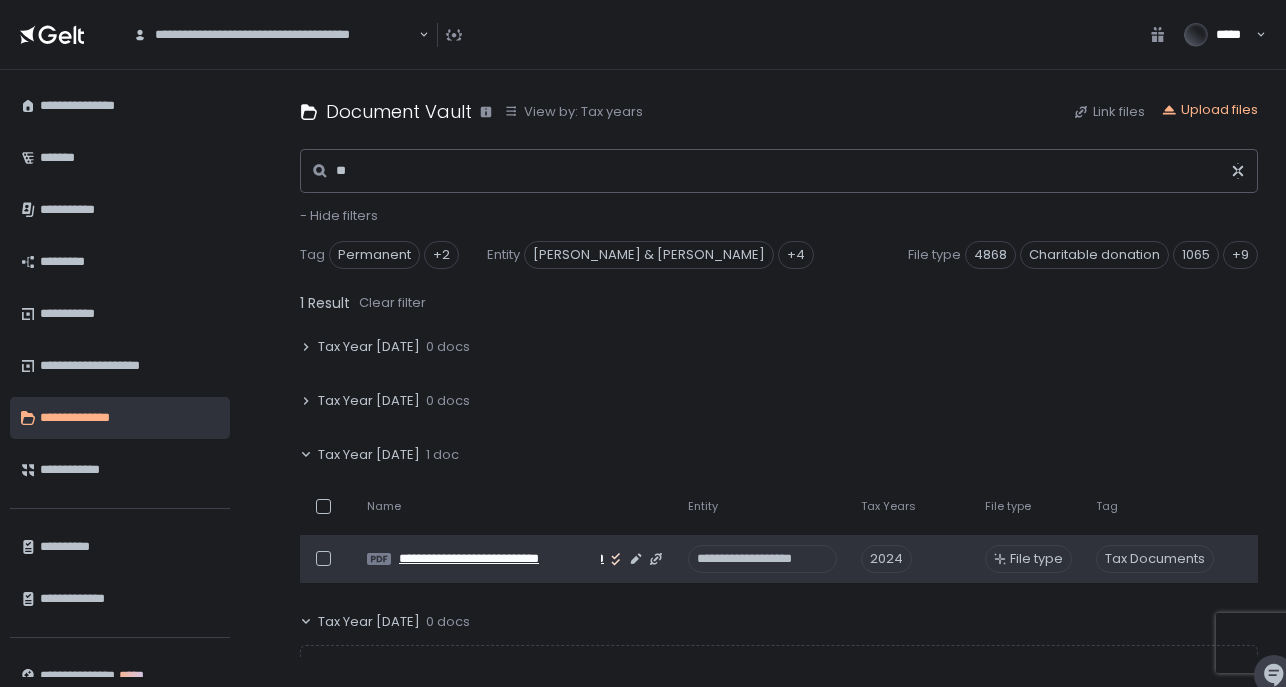 click on "**********" at bounding box center (500, 559) 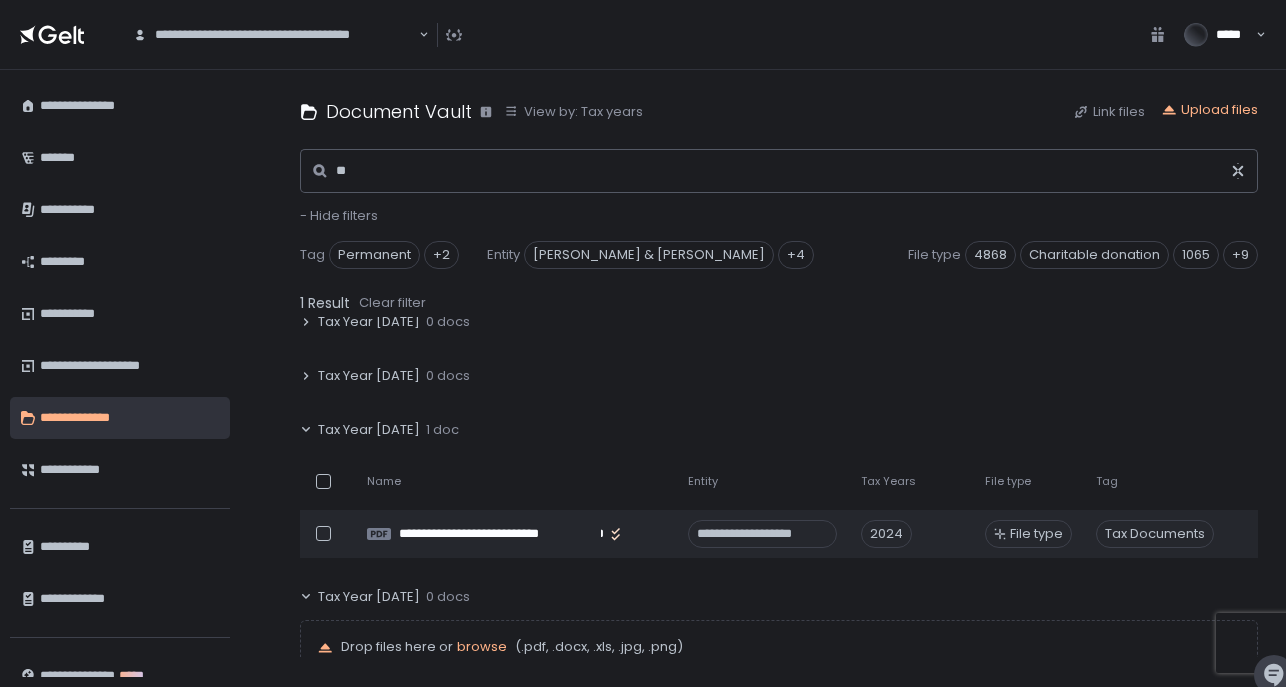 scroll, scrollTop: 130, scrollLeft: 0, axis: vertical 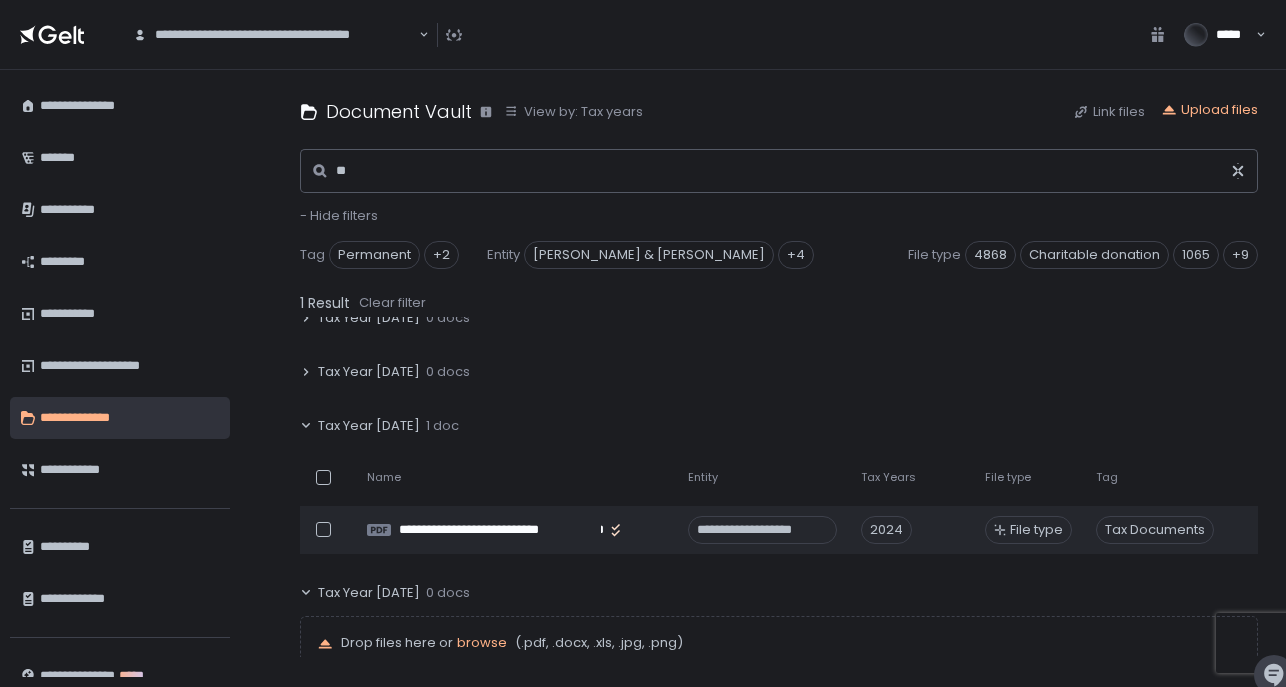 click on "**********" 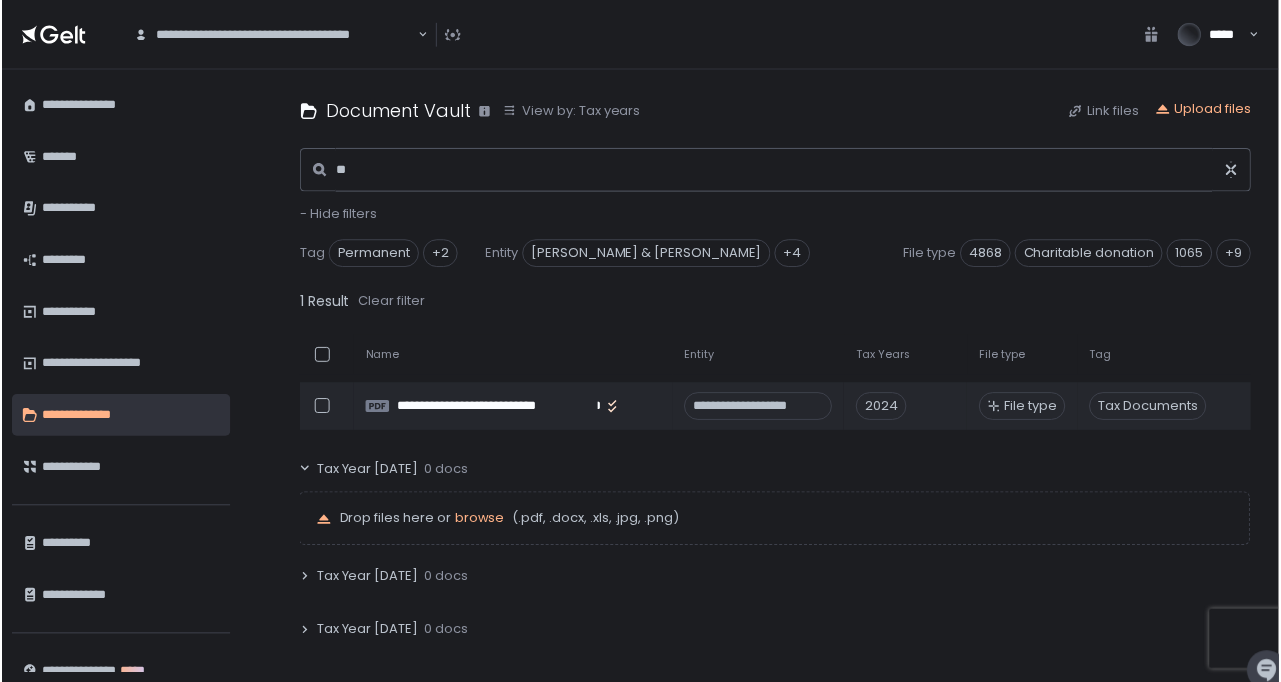 scroll, scrollTop: 256, scrollLeft: 1, axis: both 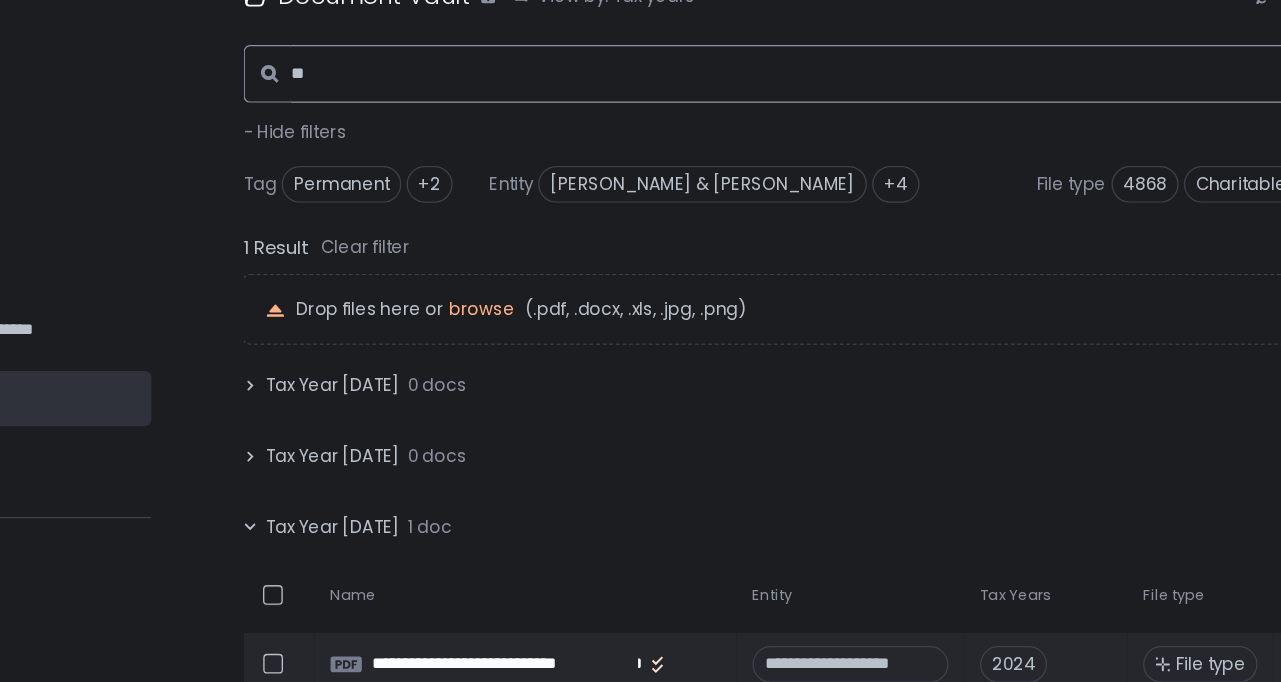 click on "**" 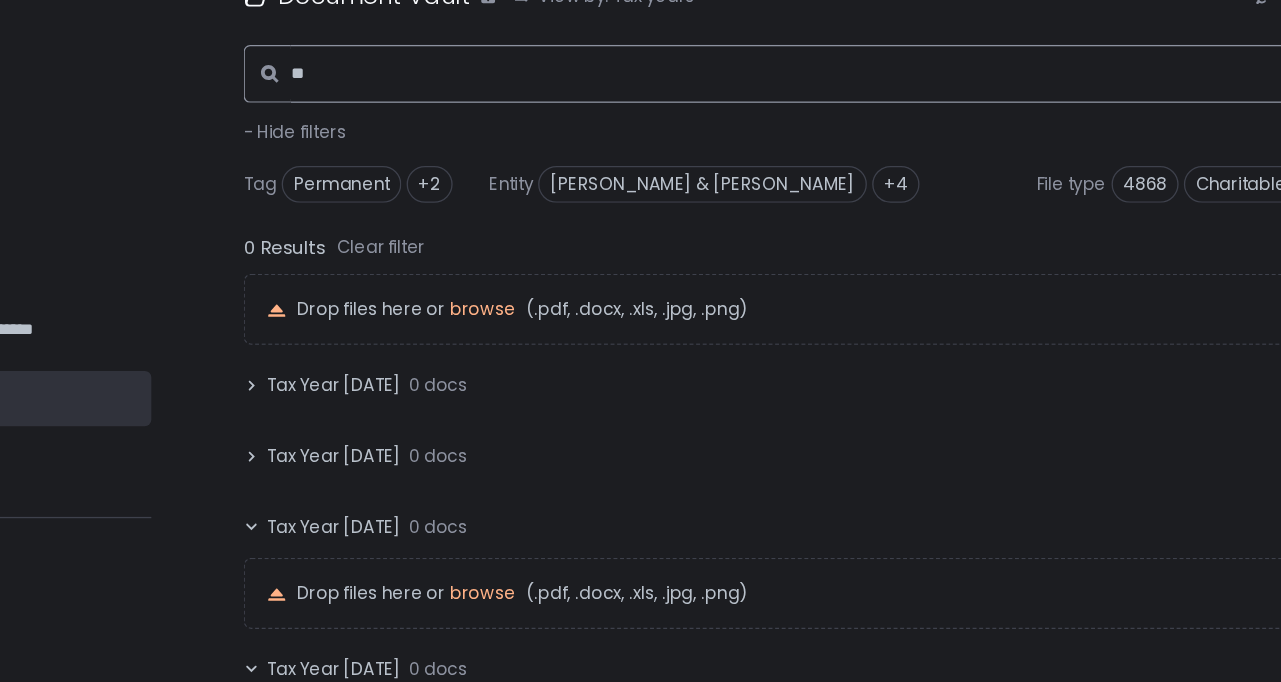 scroll, scrollTop: 40, scrollLeft: 0, axis: vertical 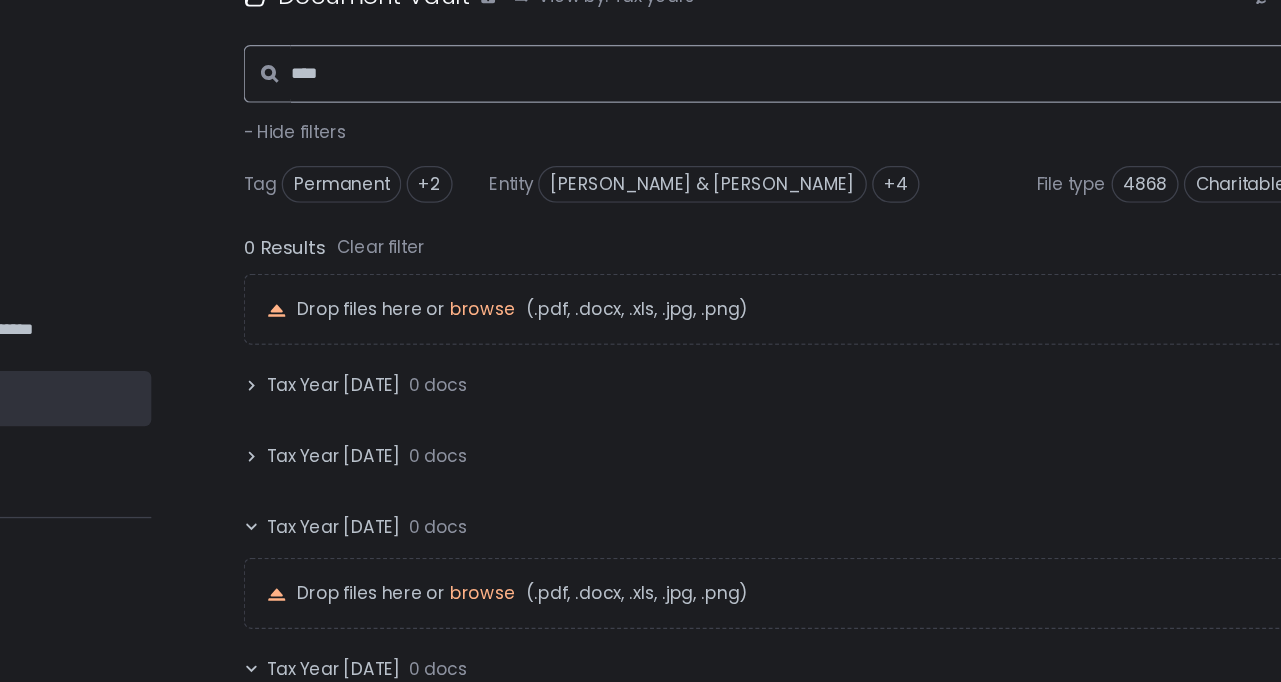 type on "*****" 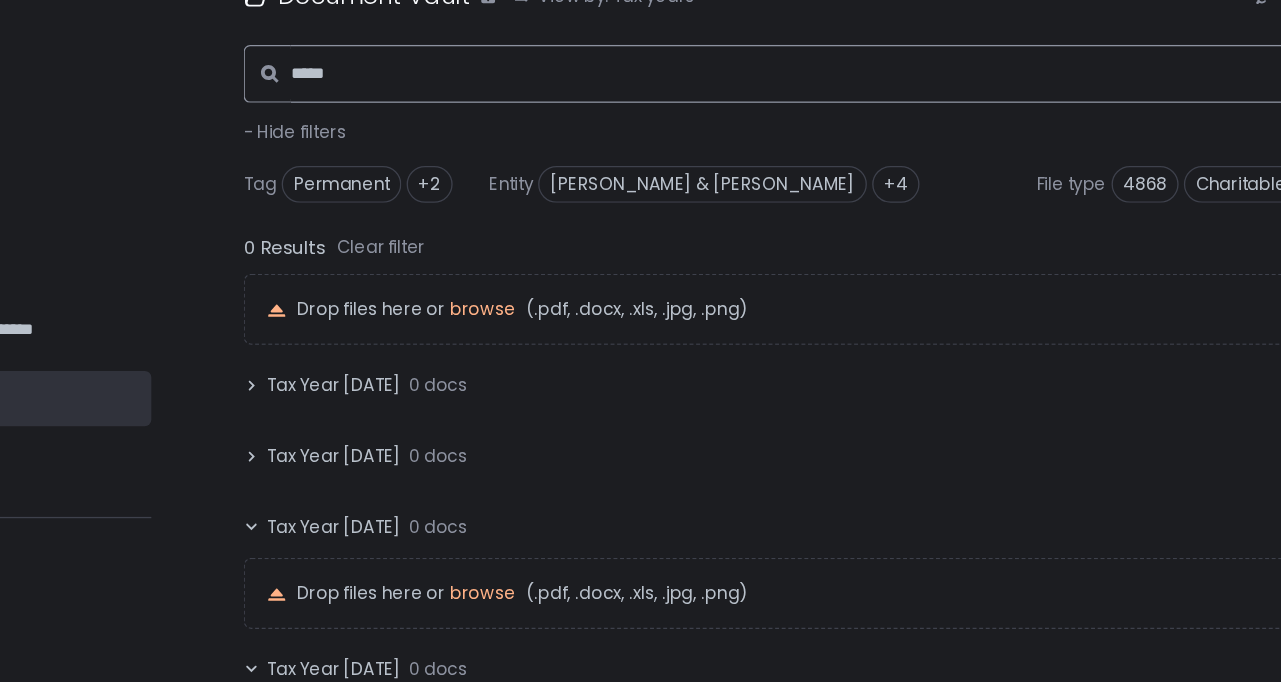 type 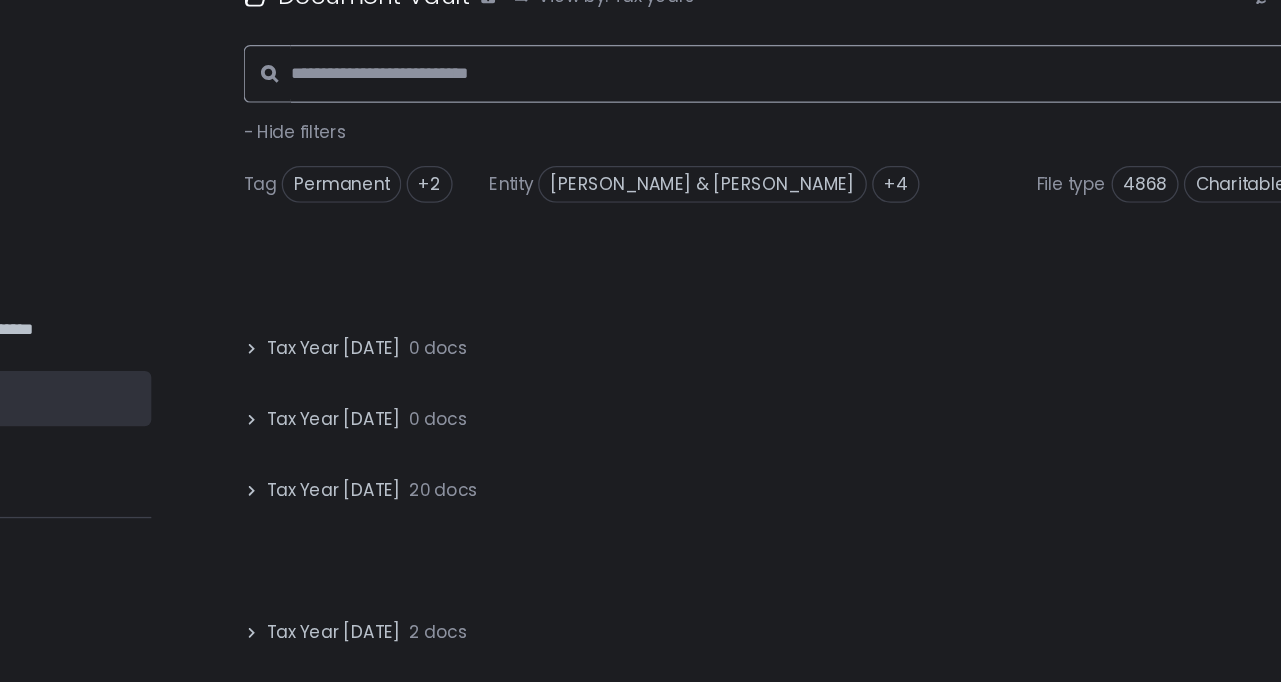 scroll, scrollTop: 2, scrollLeft: 0, axis: vertical 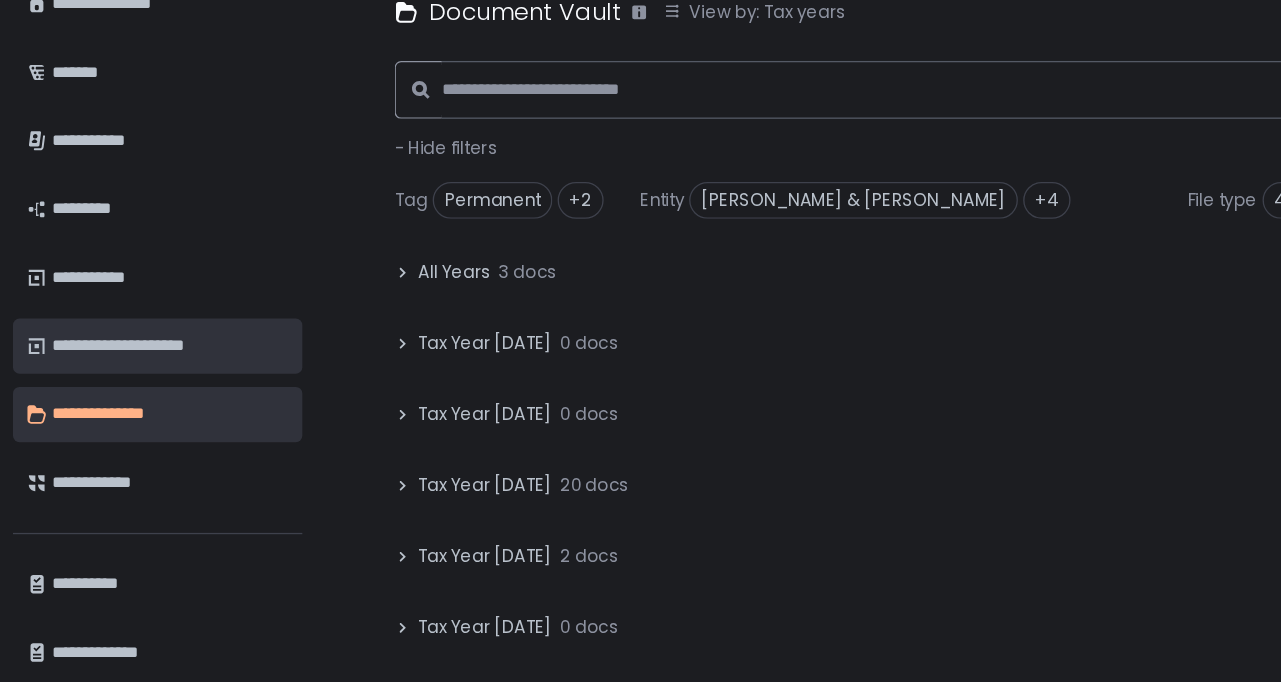 click on "**********" at bounding box center (127, 358) 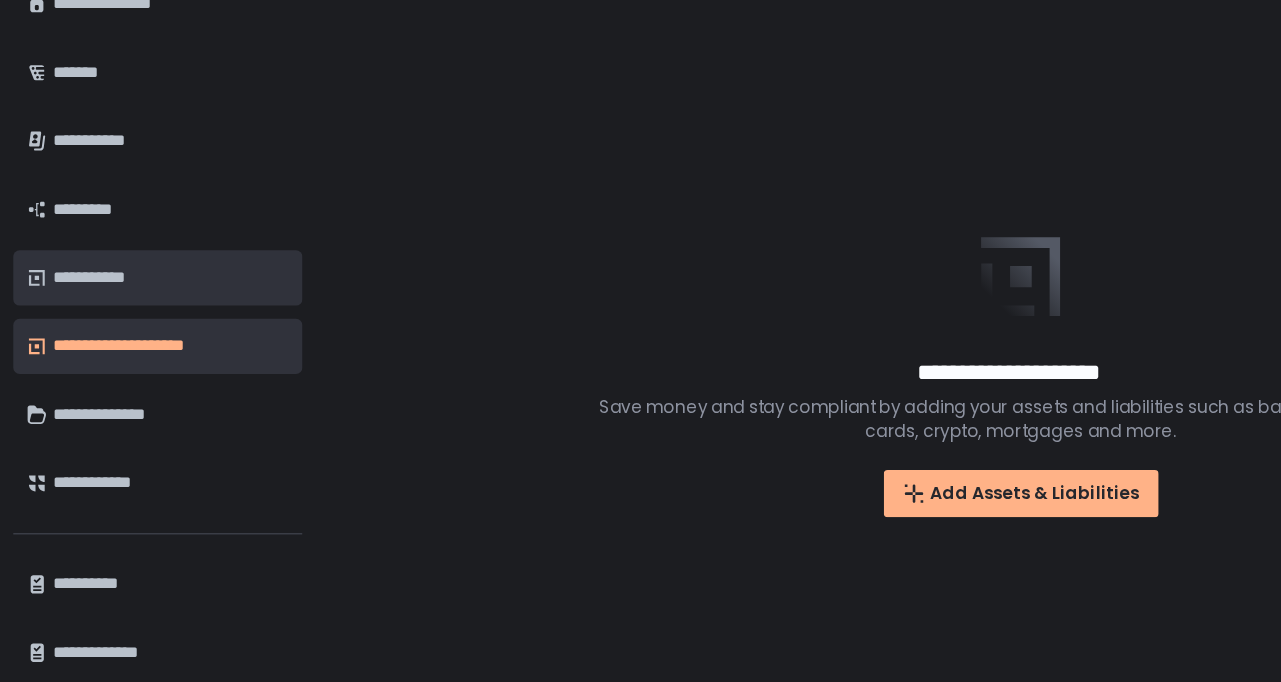 click on "**********" at bounding box center [127, 306] 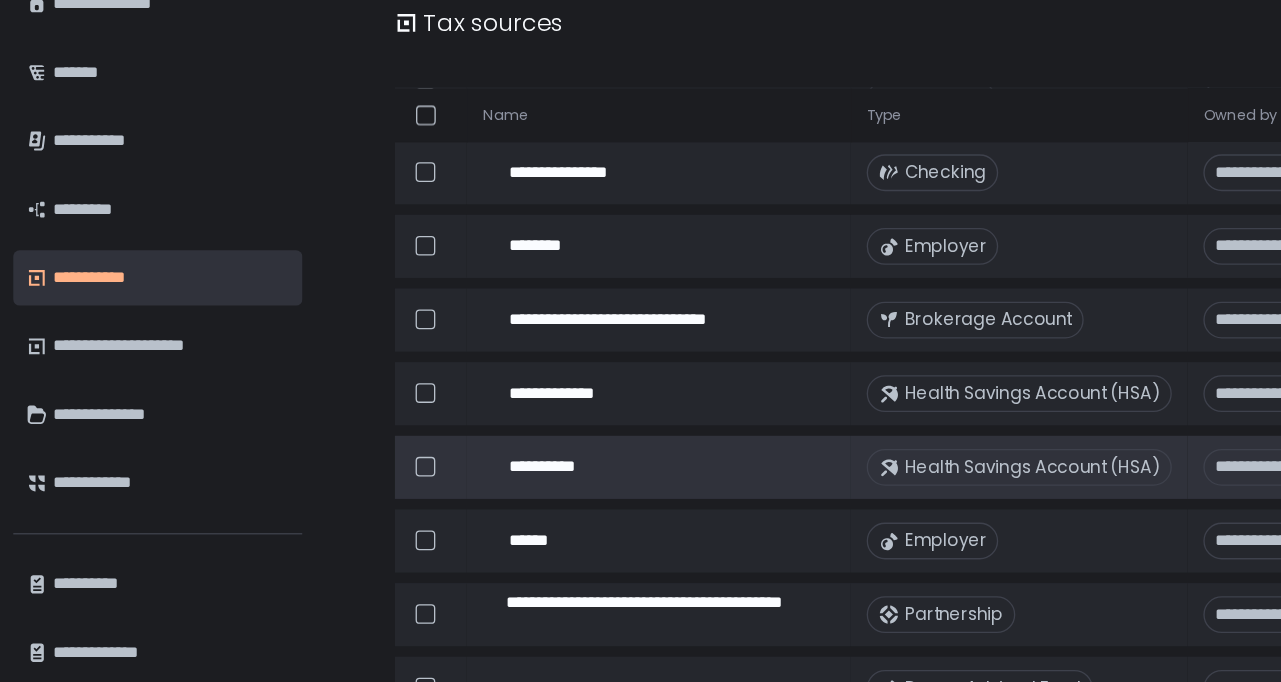 scroll, scrollTop: 155, scrollLeft: 0, axis: vertical 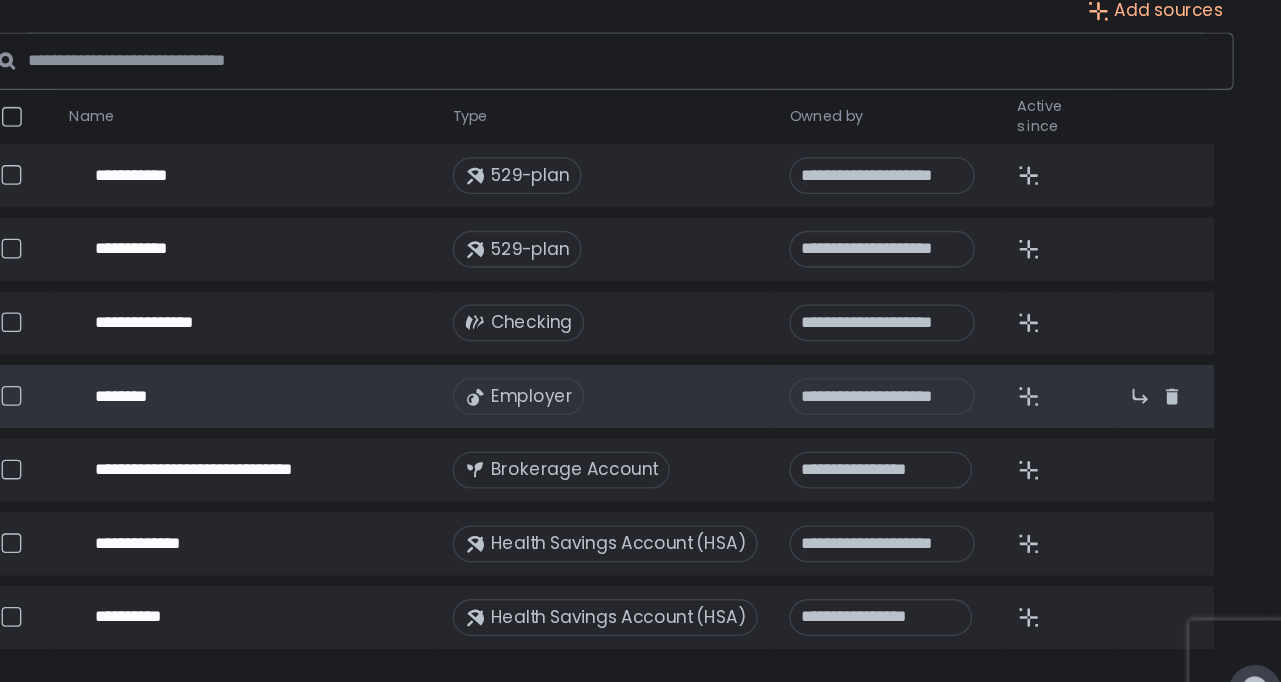 click on "********" at bounding box center (493, 438) 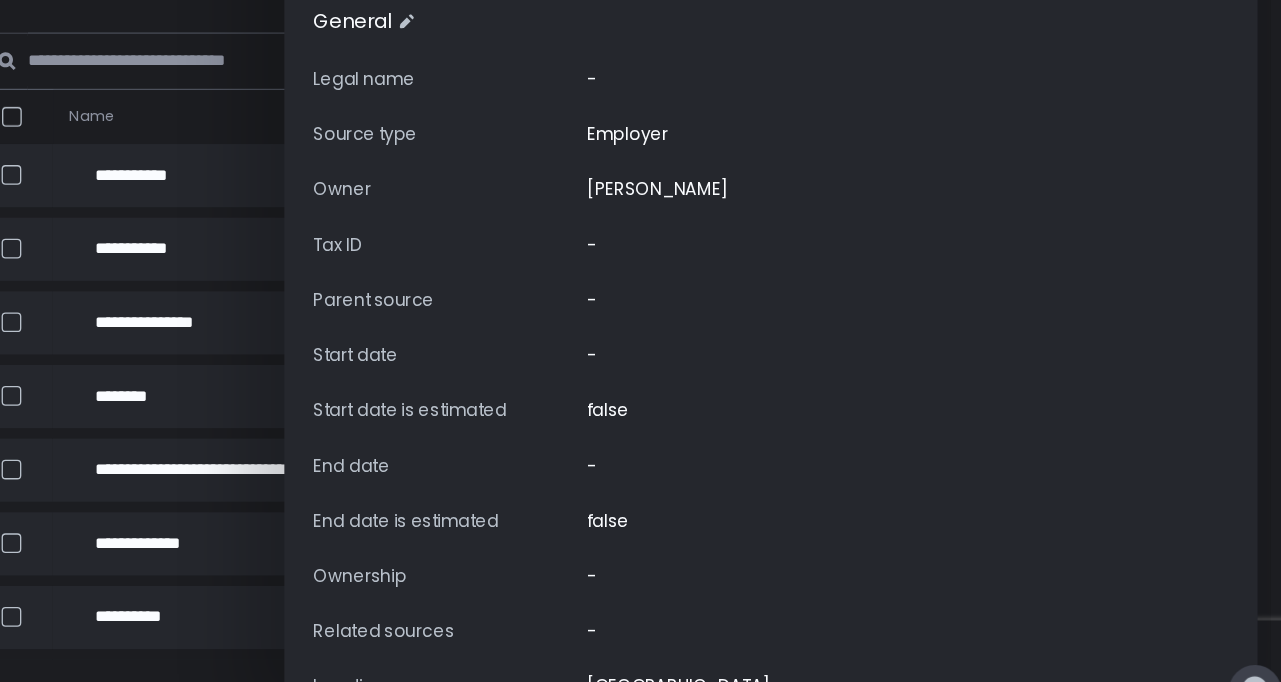 scroll, scrollTop: 0, scrollLeft: 0, axis: both 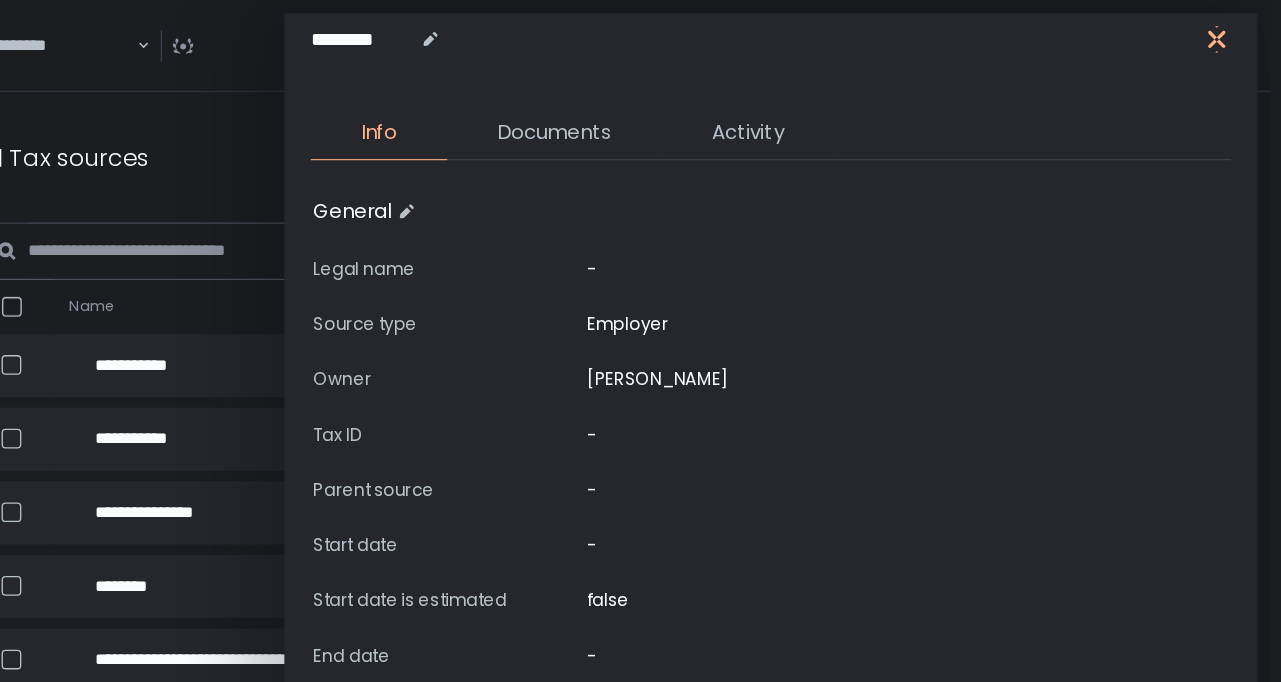 click 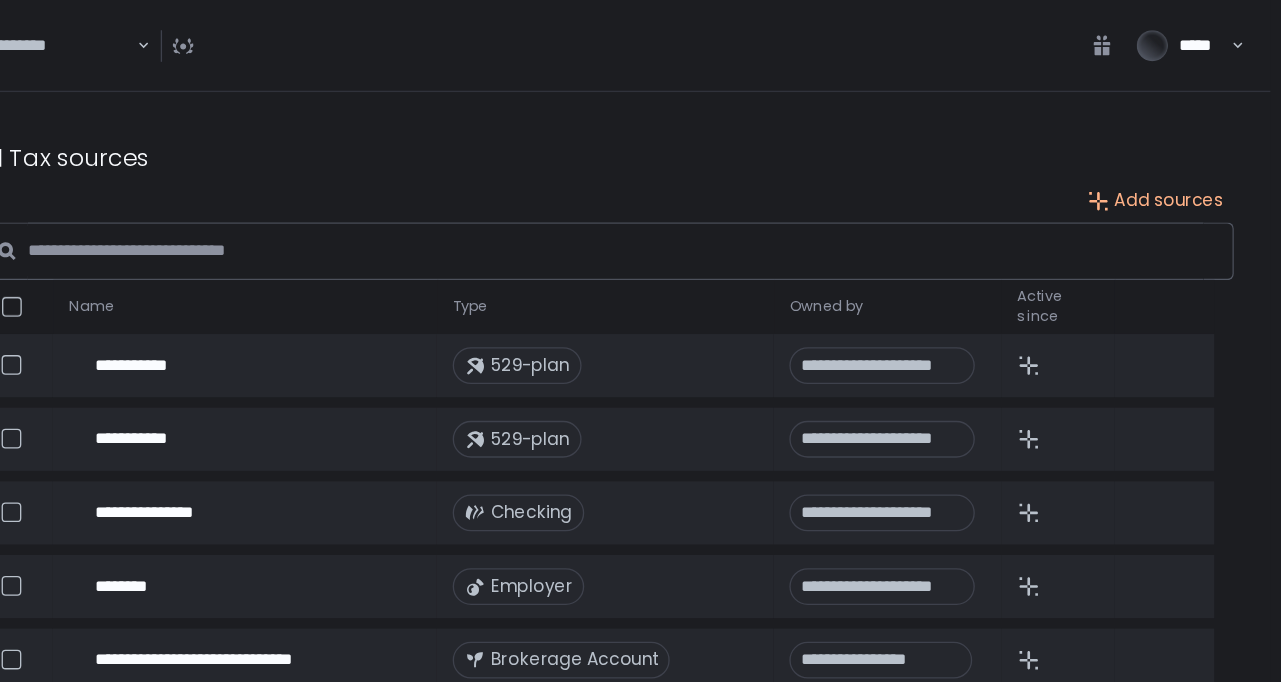 scroll, scrollTop: 1, scrollLeft: 0, axis: vertical 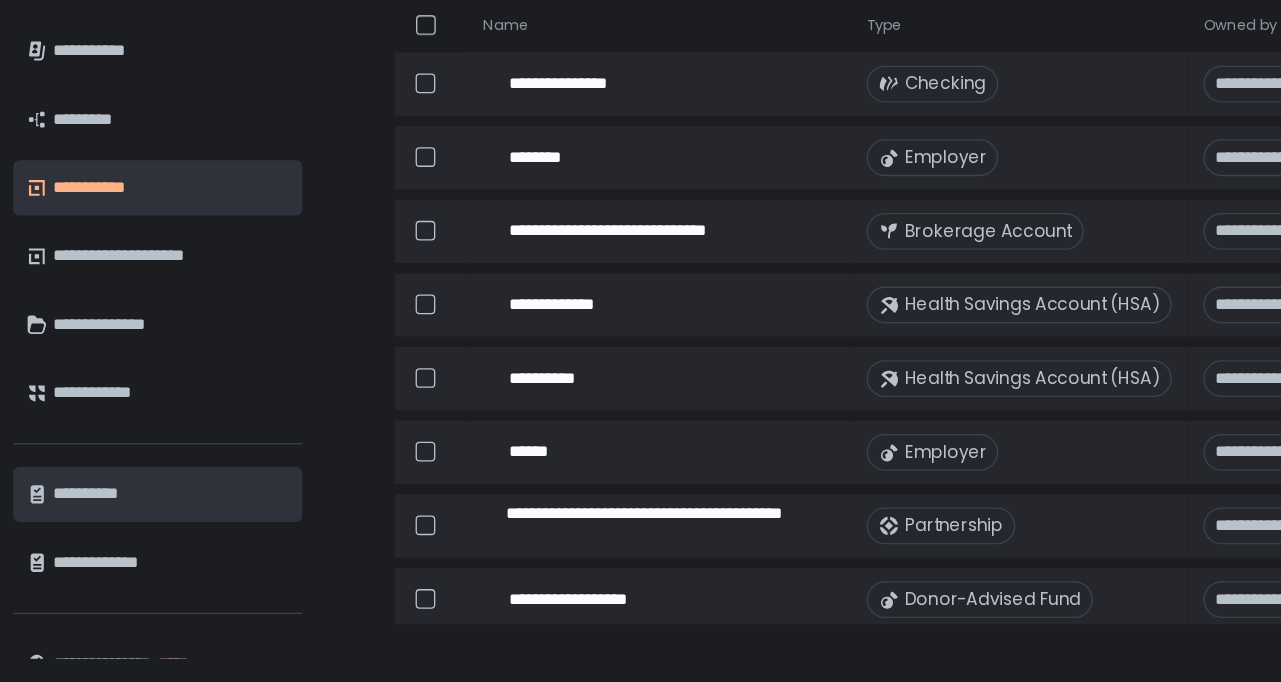 click on "**********" at bounding box center (127, 539) 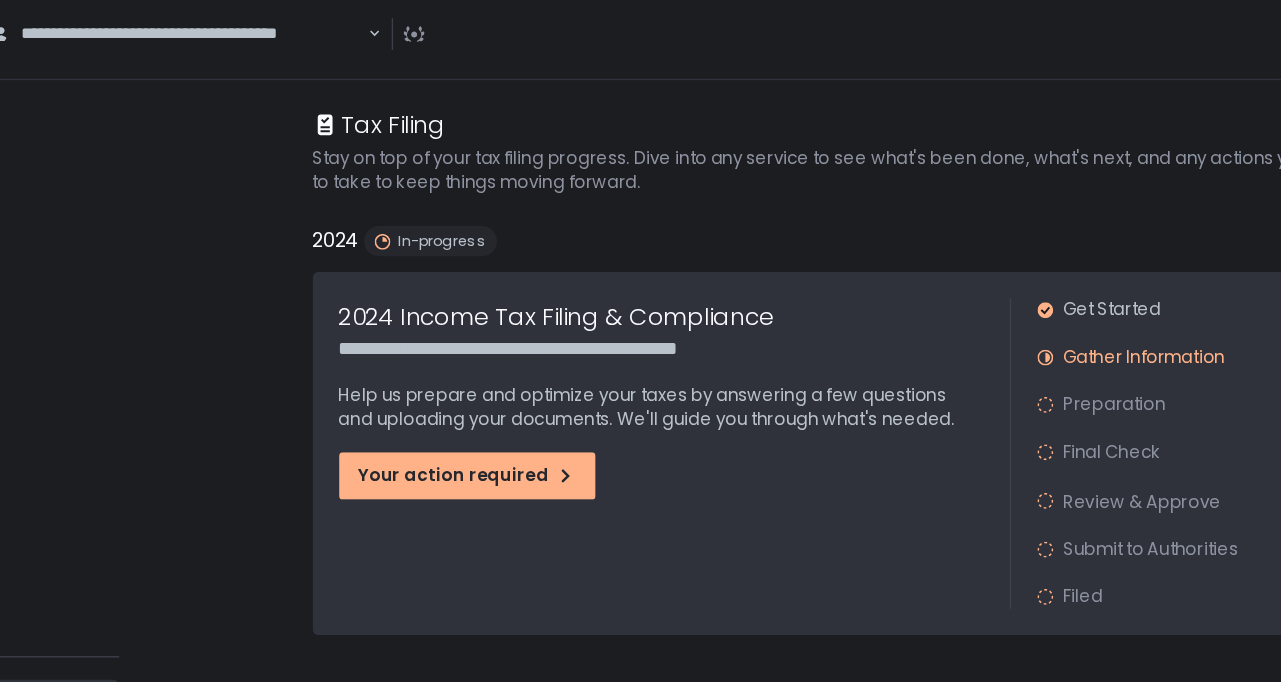 scroll, scrollTop: 4, scrollLeft: 0, axis: vertical 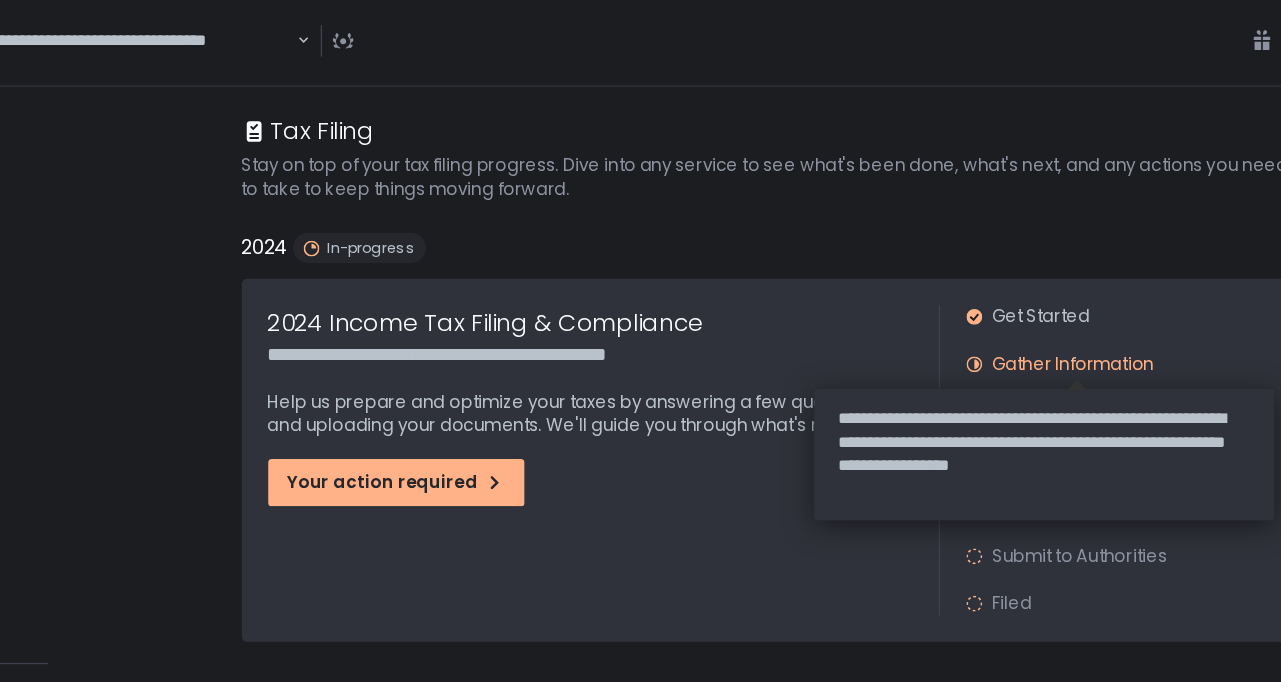 click on "Gather Information" 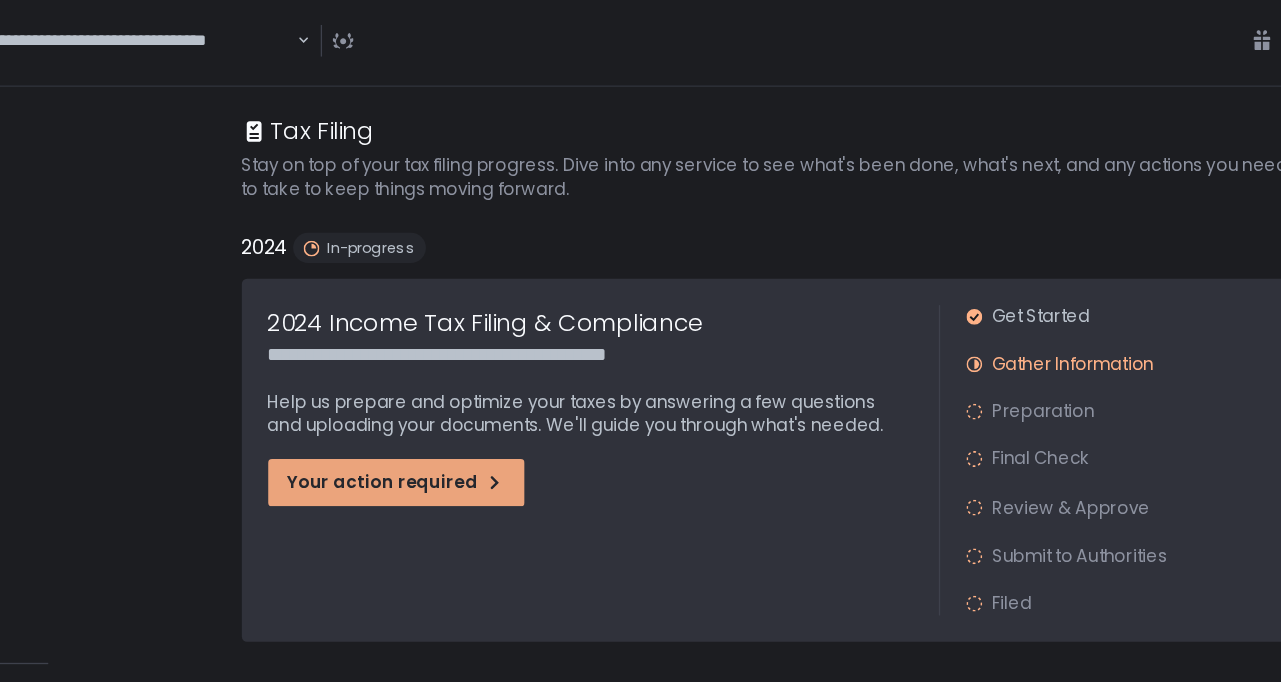 click on "Your action required" 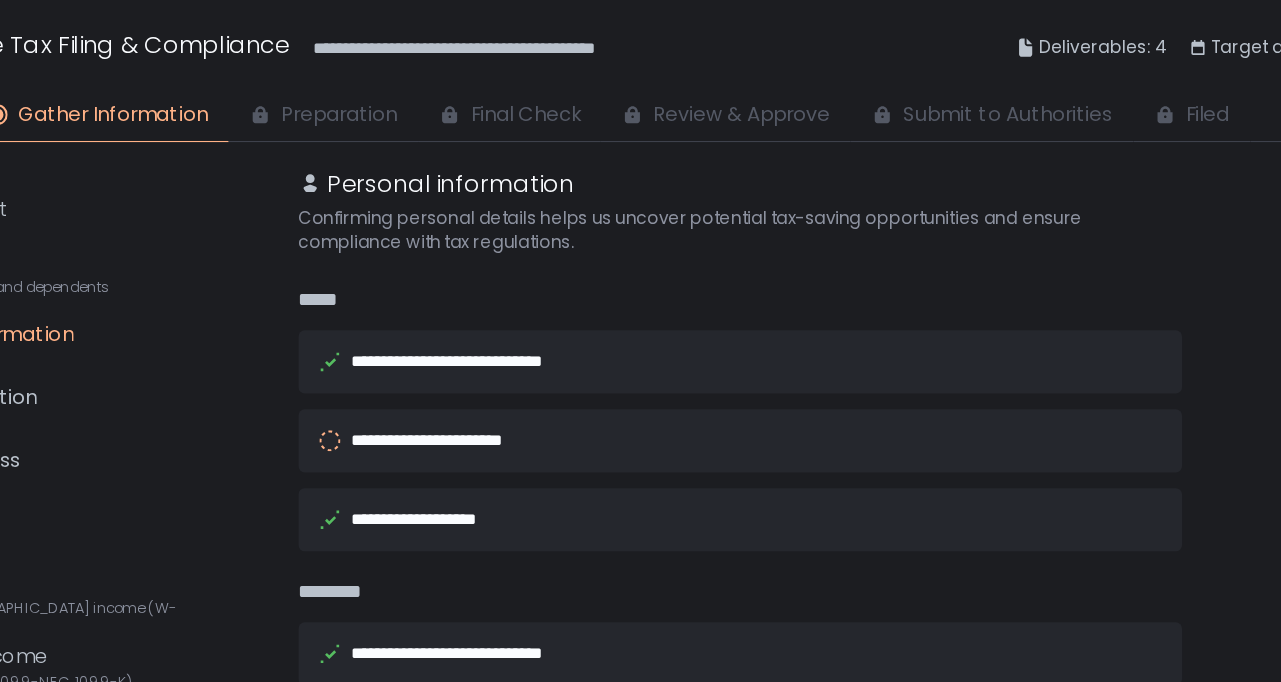 scroll, scrollTop: 3, scrollLeft: 0, axis: vertical 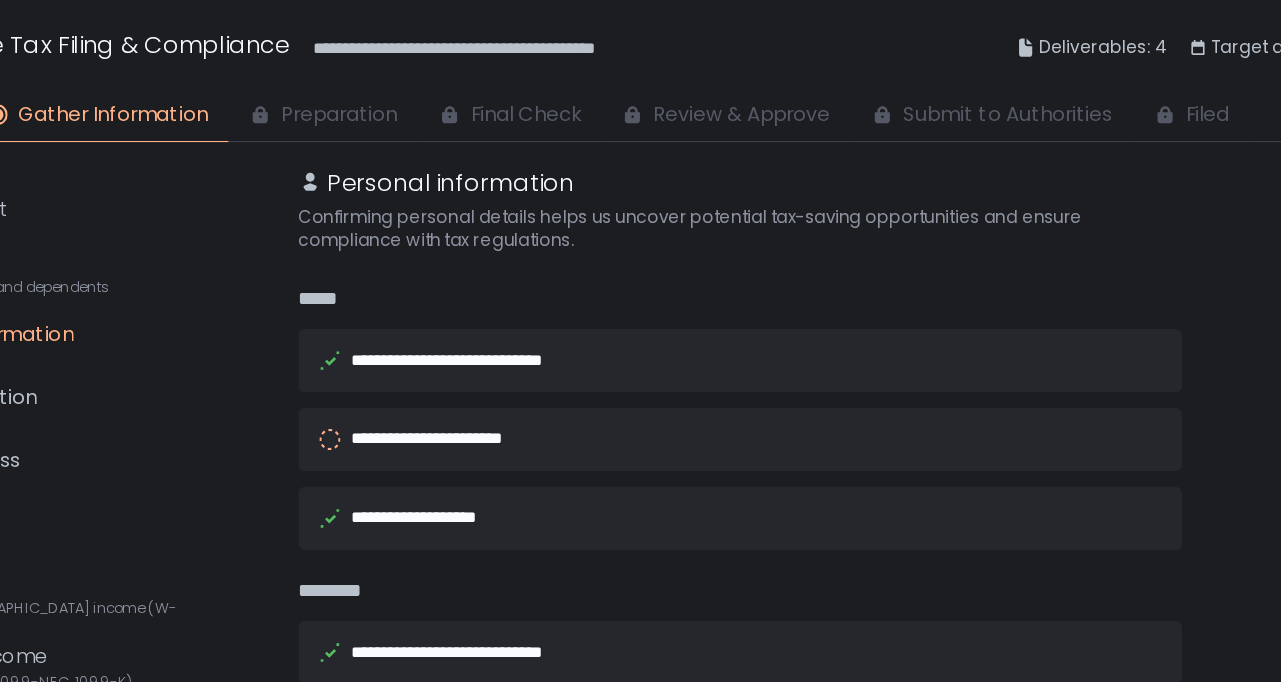 click on "**********" at bounding box center (756, 422) 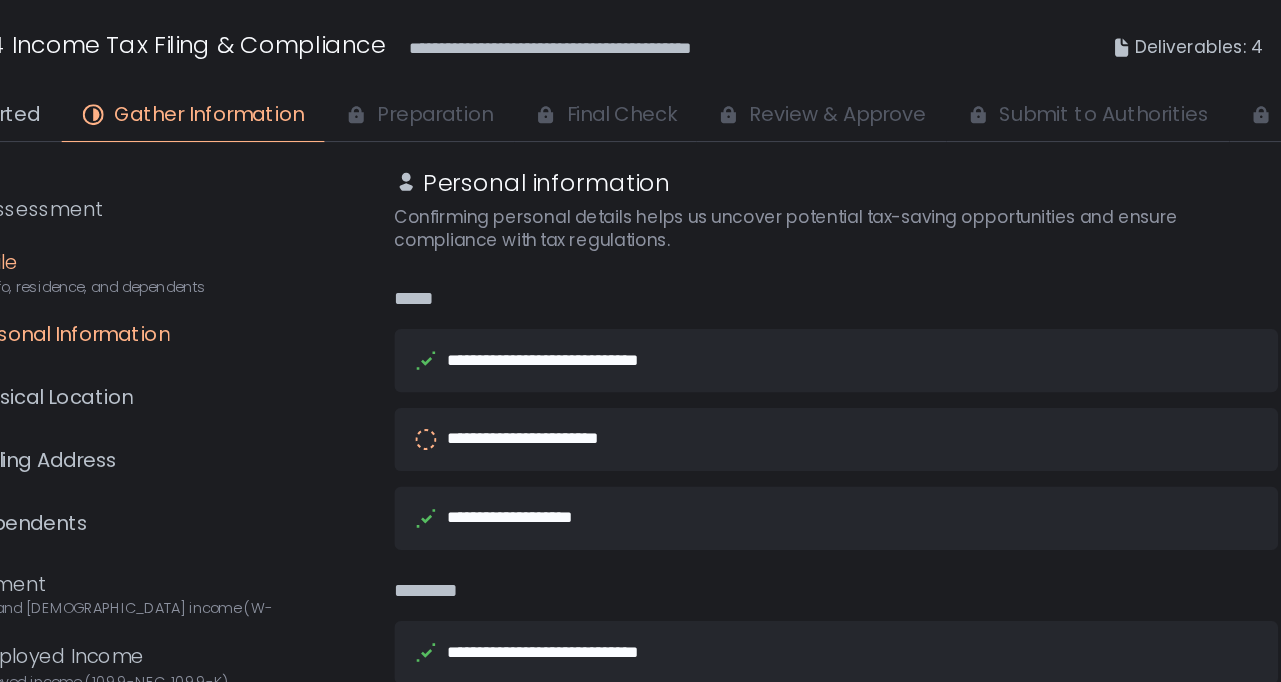 scroll, scrollTop: 3, scrollLeft: 0, axis: vertical 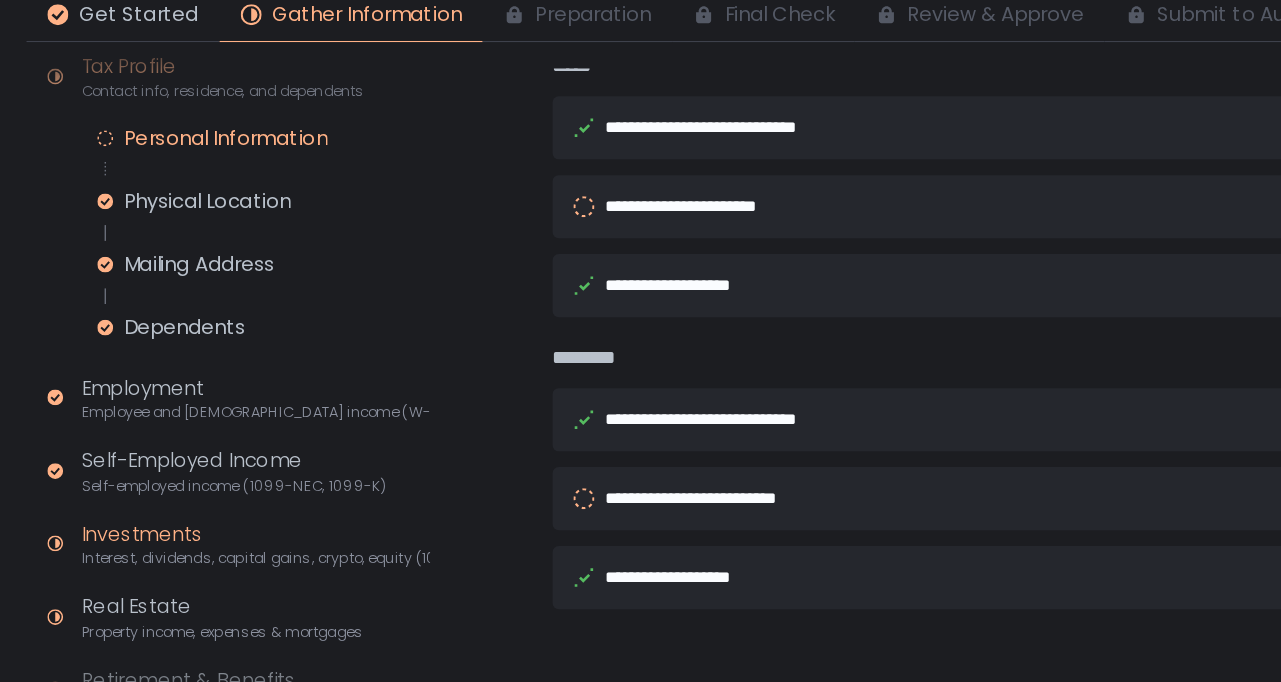 click on "Investments Interest, dividends, capital gains, crypto, equity (1099s, K-1s)" 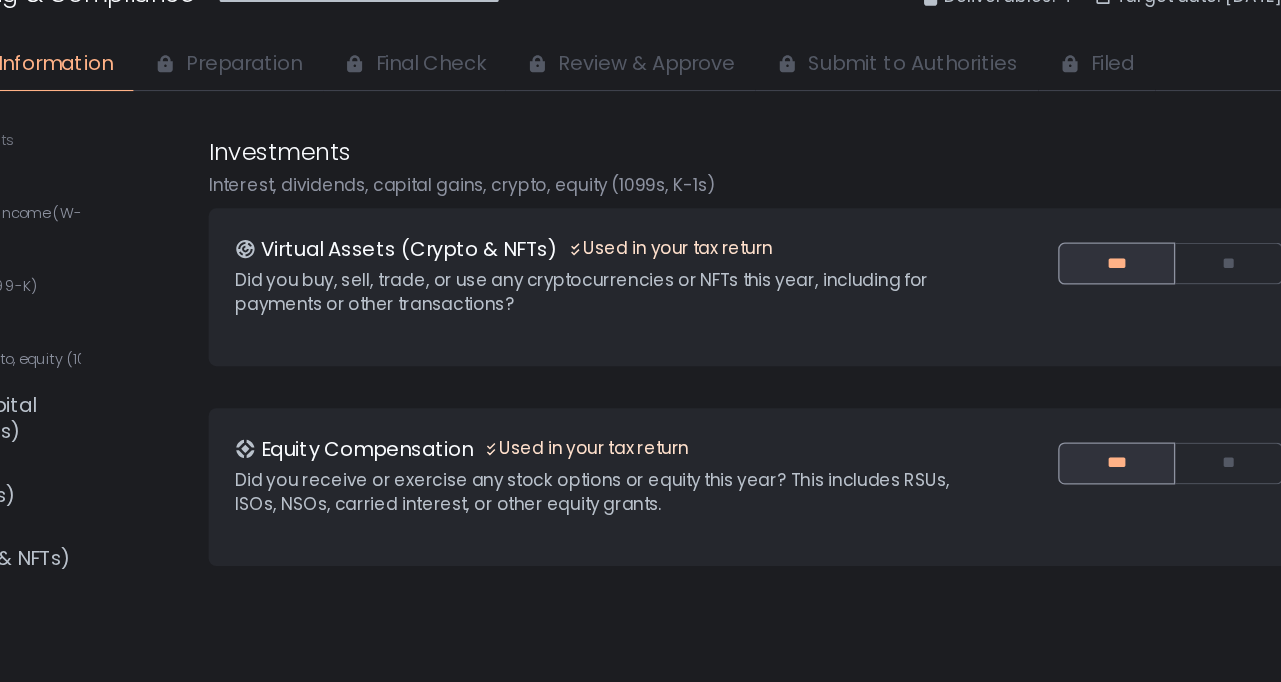 click on "Virtual Assets (Crypto & NFTs)  Used in your tax return Did you buy, sell, trade, or use any cryptocurrencies or NFTs this year, including for payments or other transactions?   *** **" 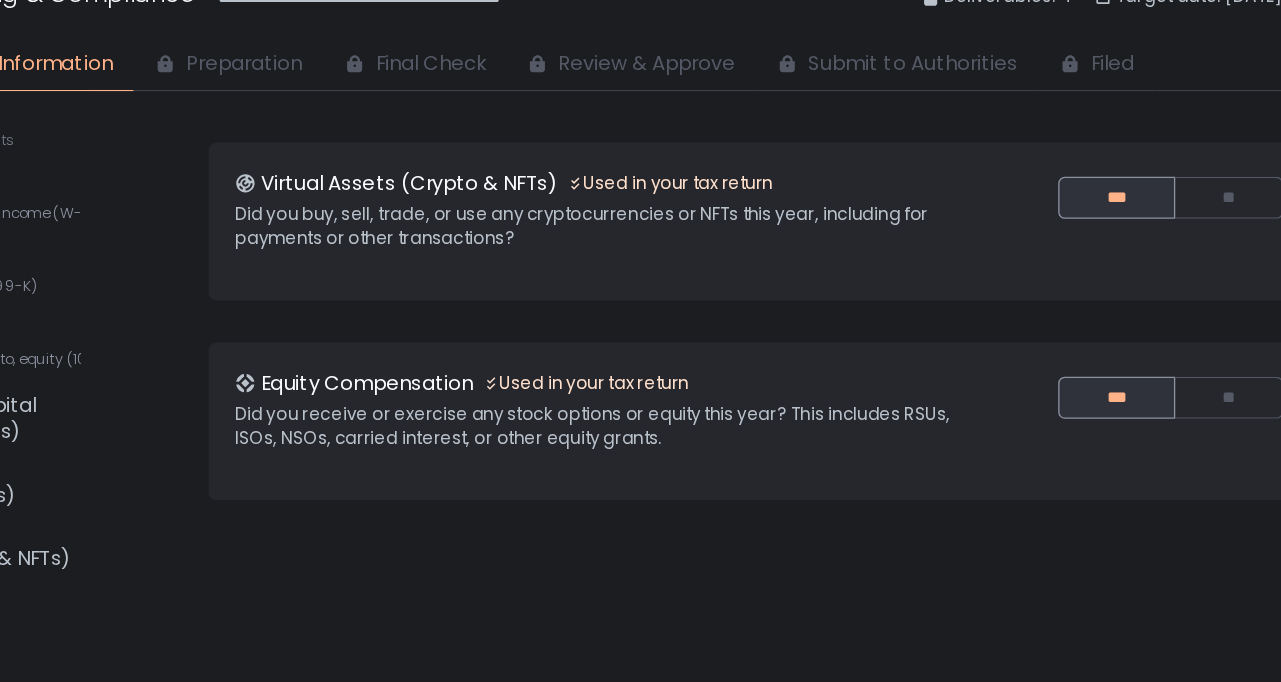 scroll, scrollTop: 50, scrollLeft: 0, axis: vertical 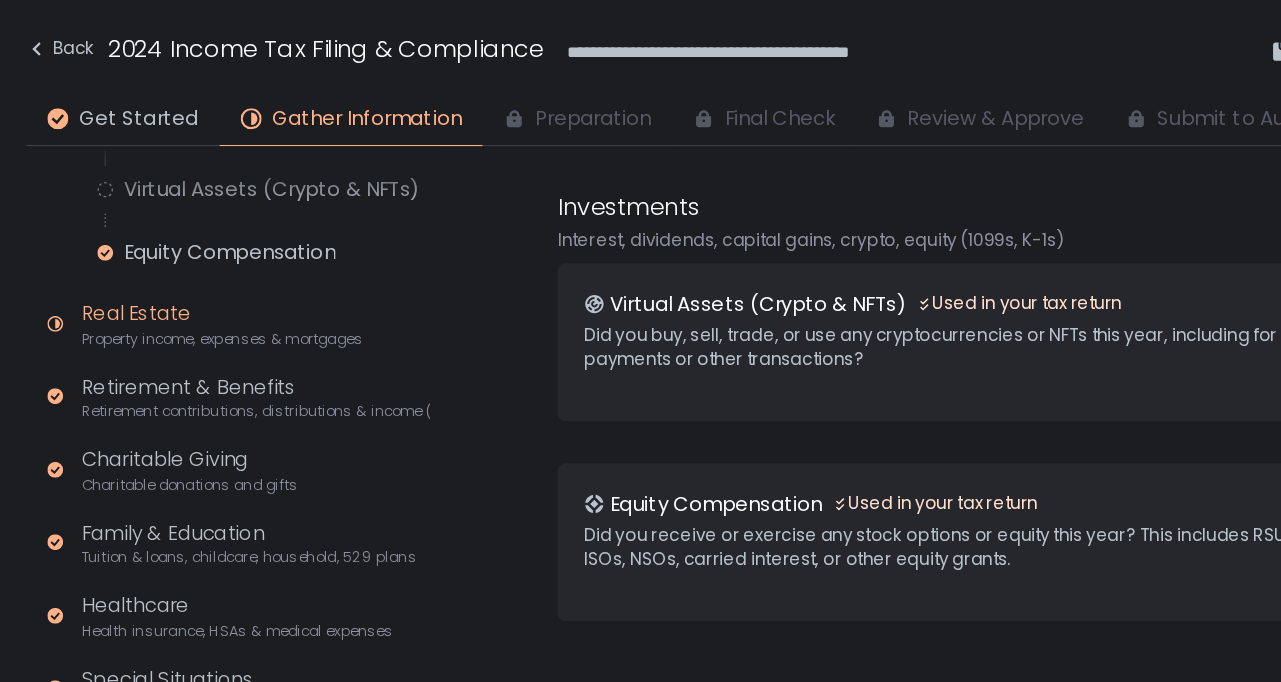 click on "Property income, expenses & mortgages" 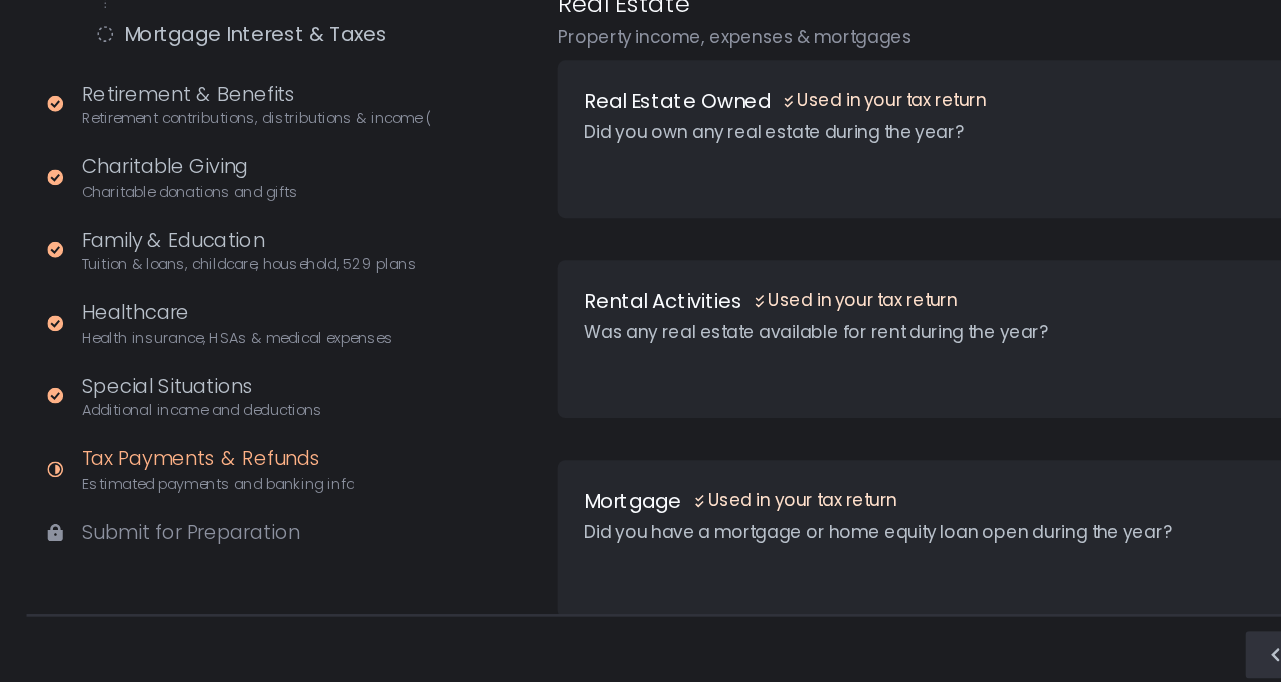 click on "Tax Payments & Refunds Estimated payments and banking info" 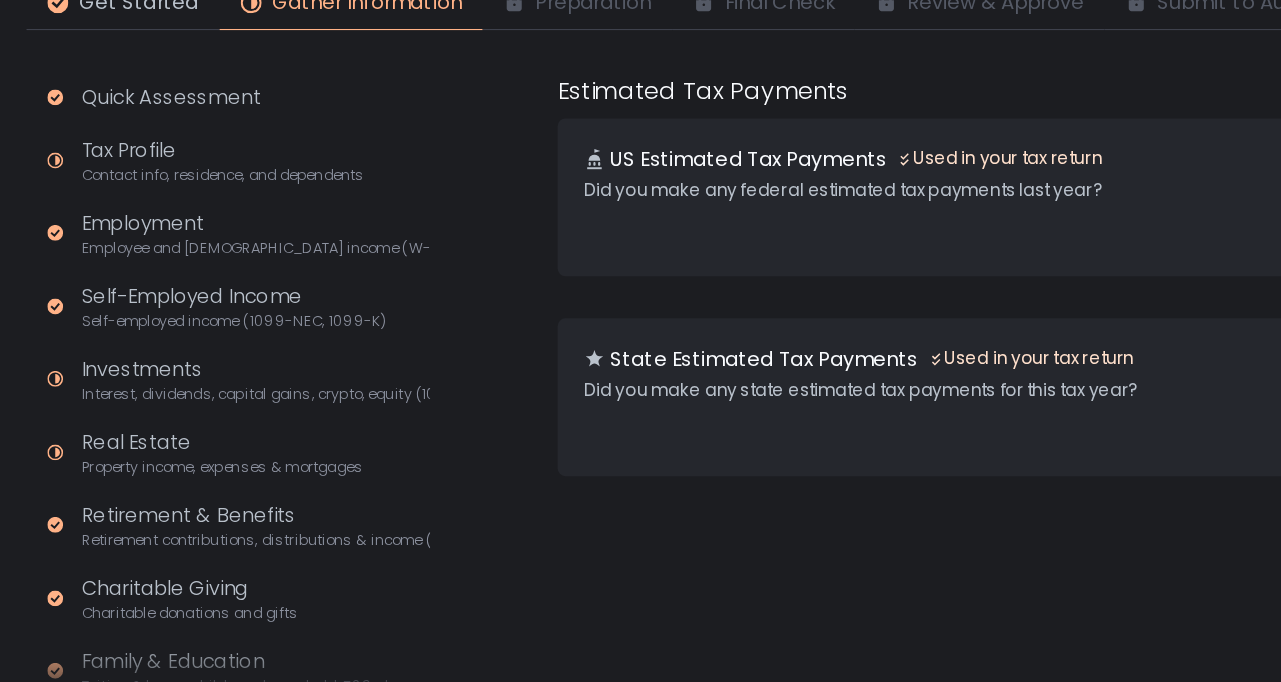 scroll, scrollTop: 0, scrollLeft: 0, axis: both 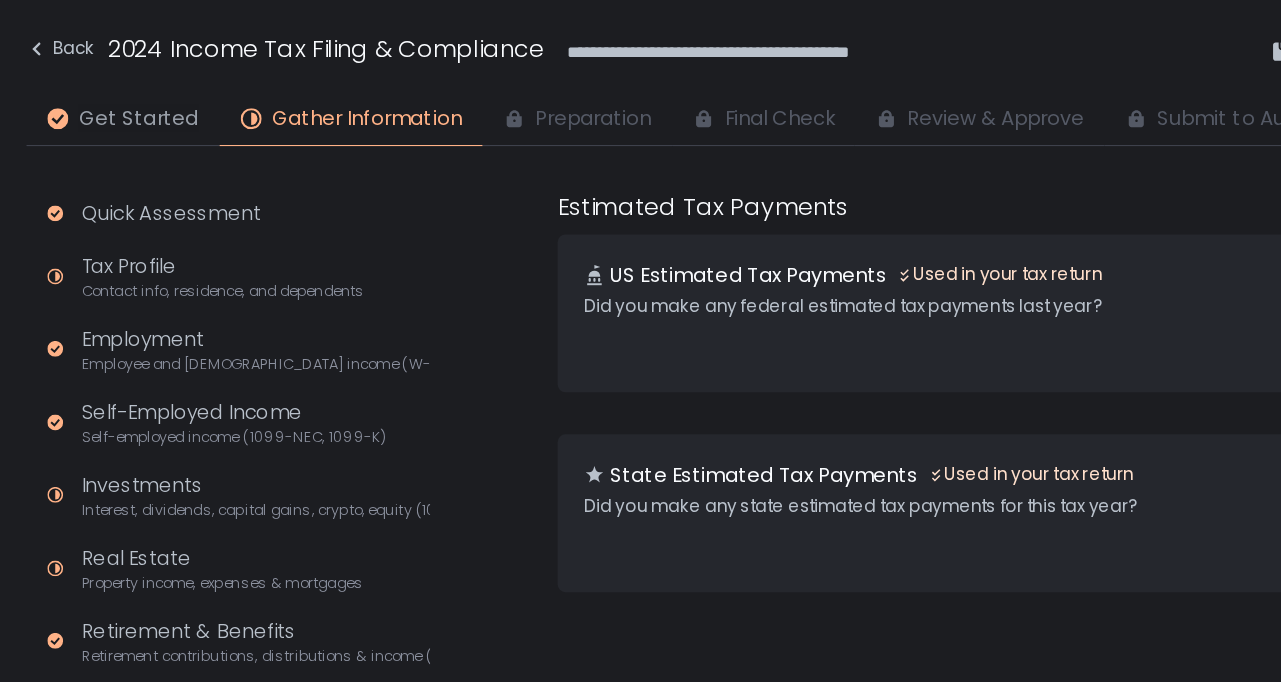 click on "Get Started" at bounding box center (105, 91) 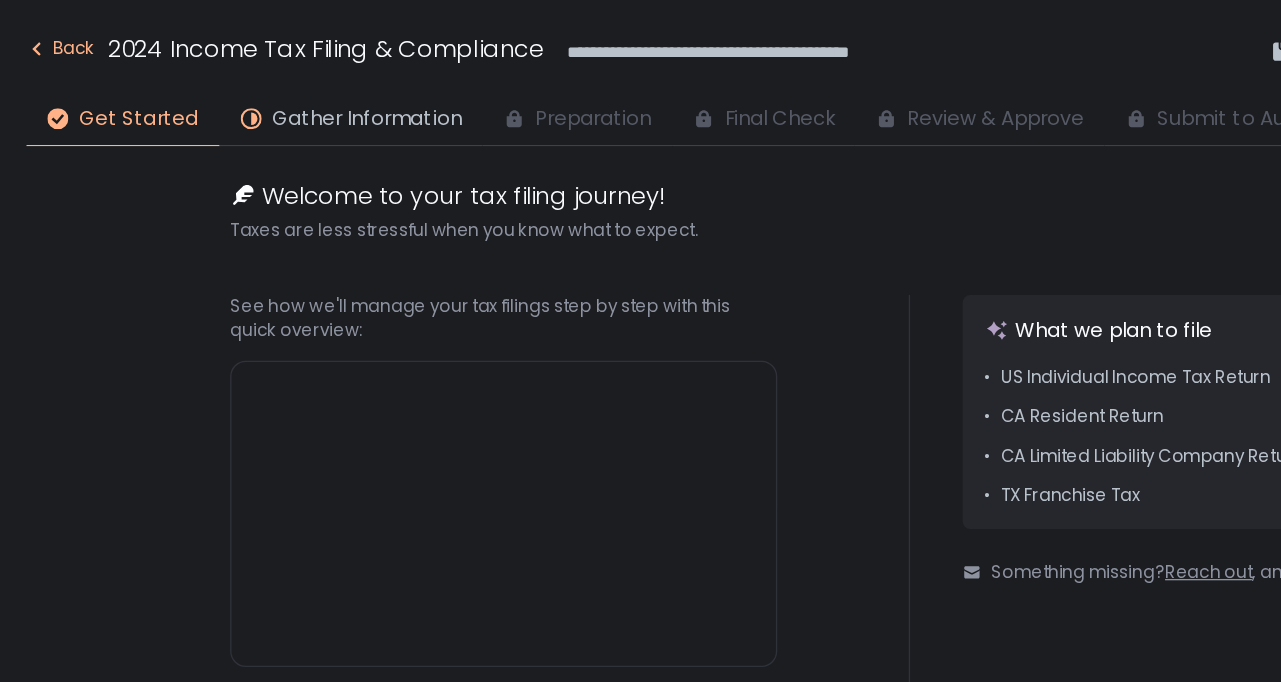 click on "Back" 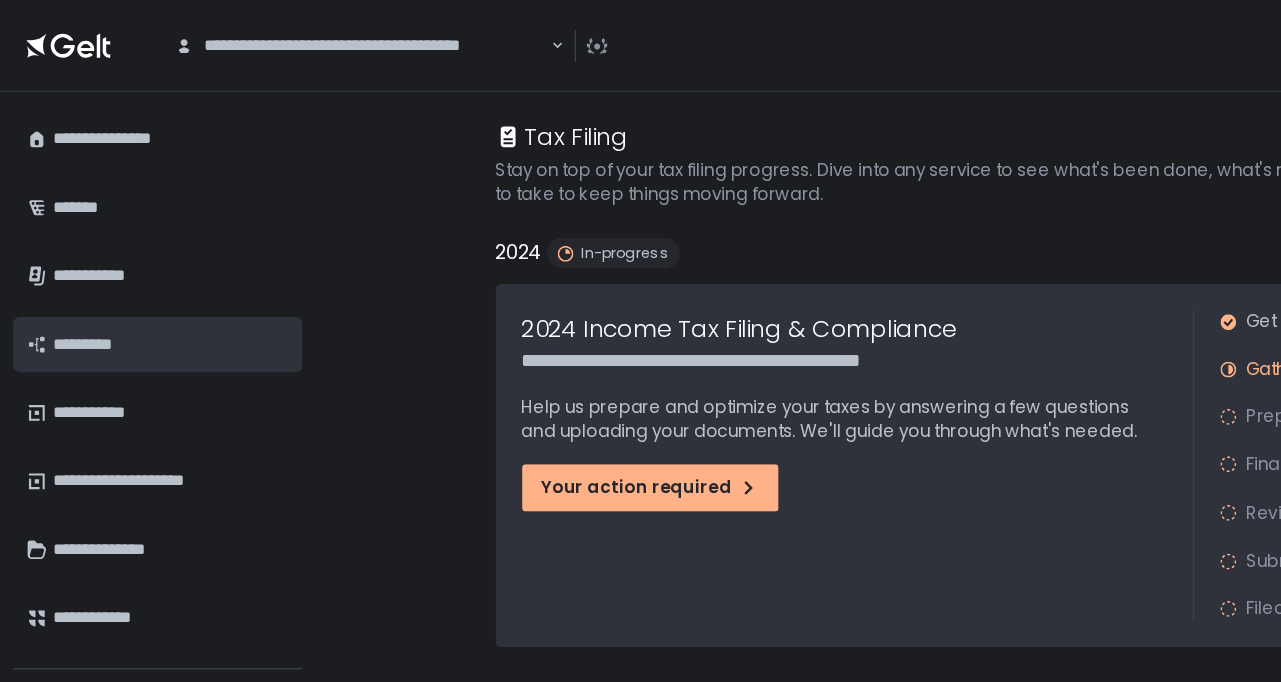 scroll, scrollTop: 0, scrollLeft: 0, axis: both 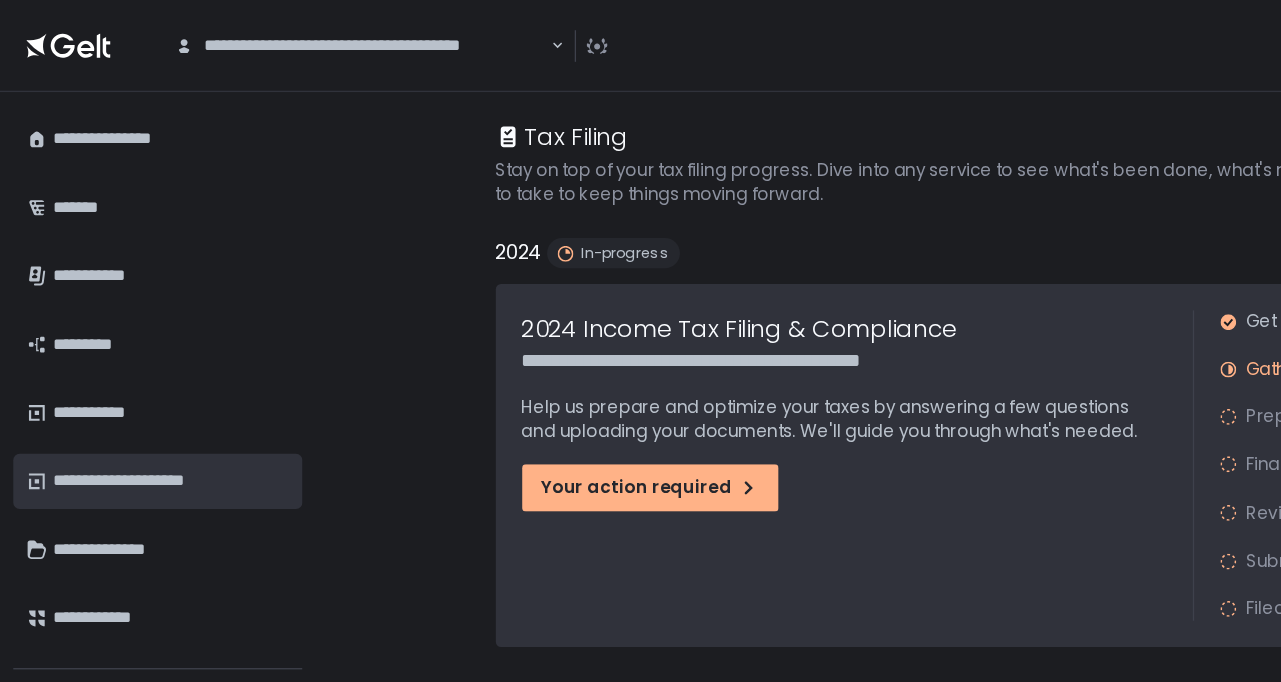 click on "**********" at bounding box center [127, 366] 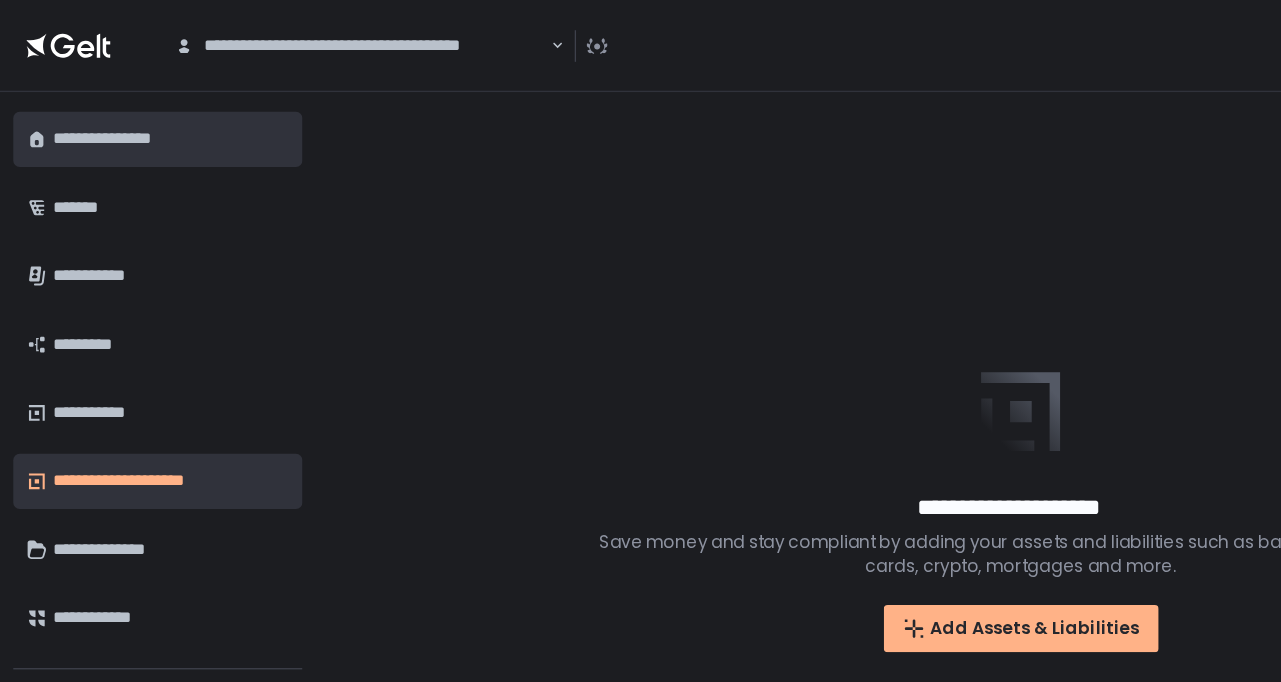 scroll, scrollTop: 0, scrollLeft: 0, axis: both 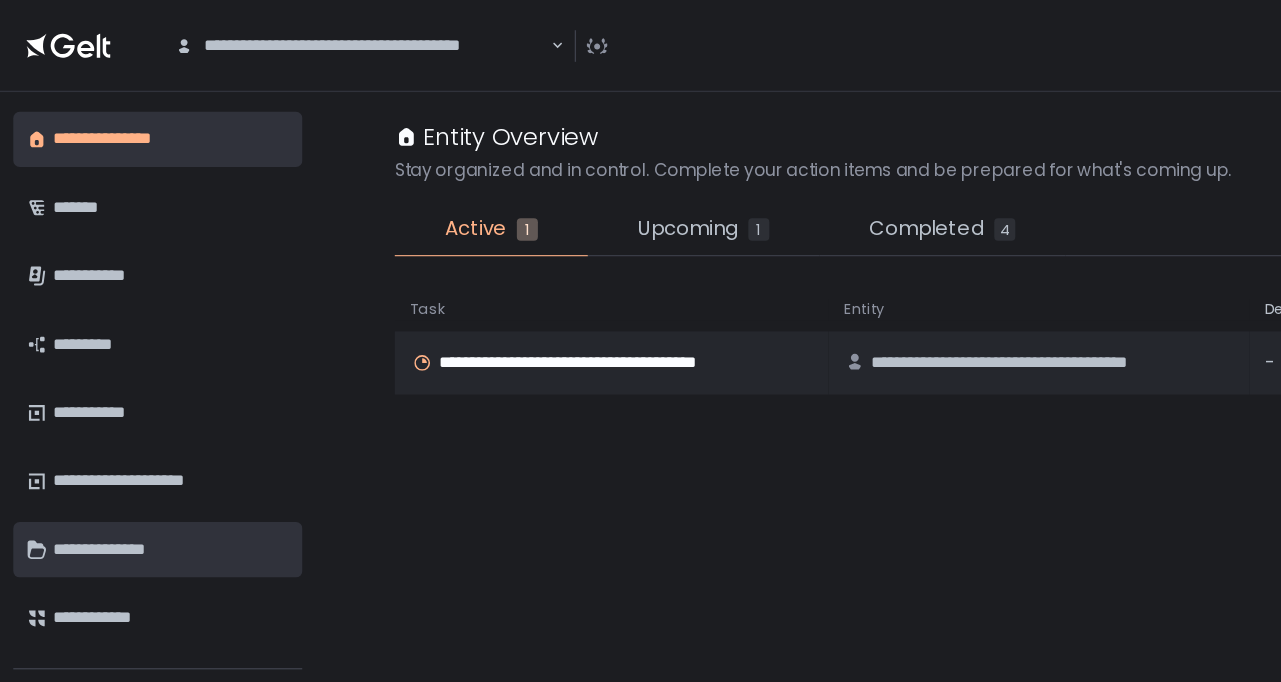 click on "**********" at bounding box center (127, 418) 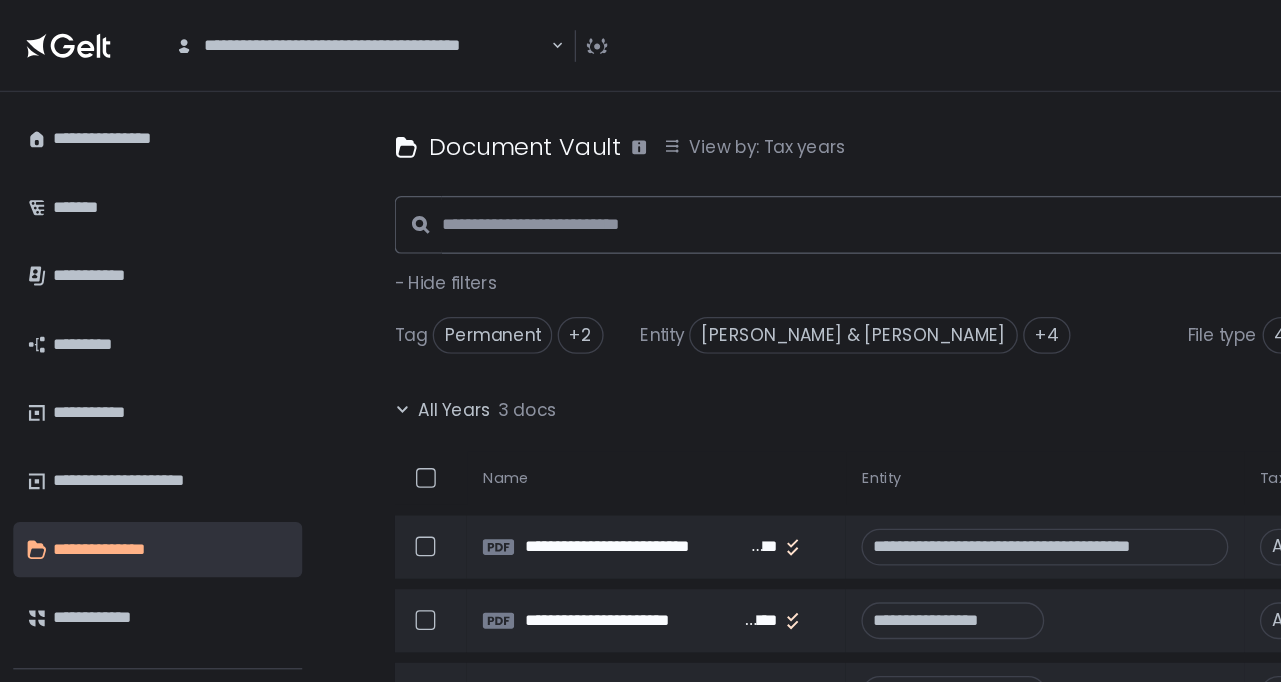 scroll, scrollTop: 0, scrollLeft: 0, axis: both 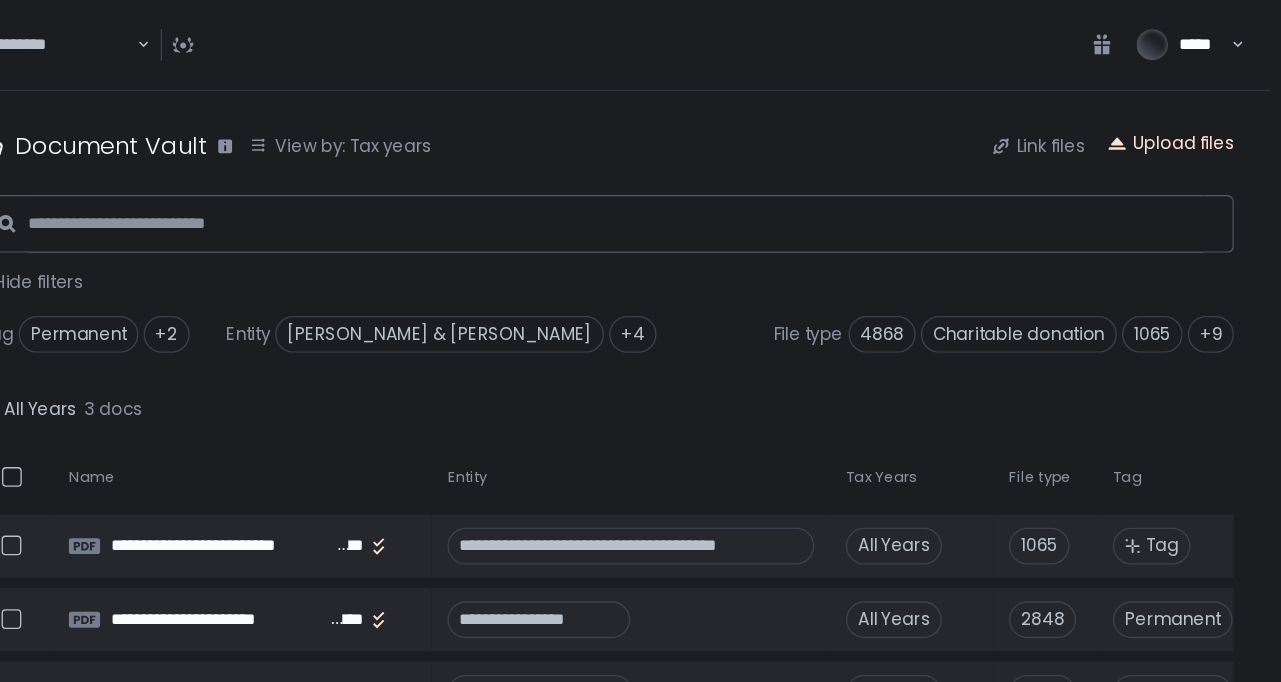 click on "Upload files" 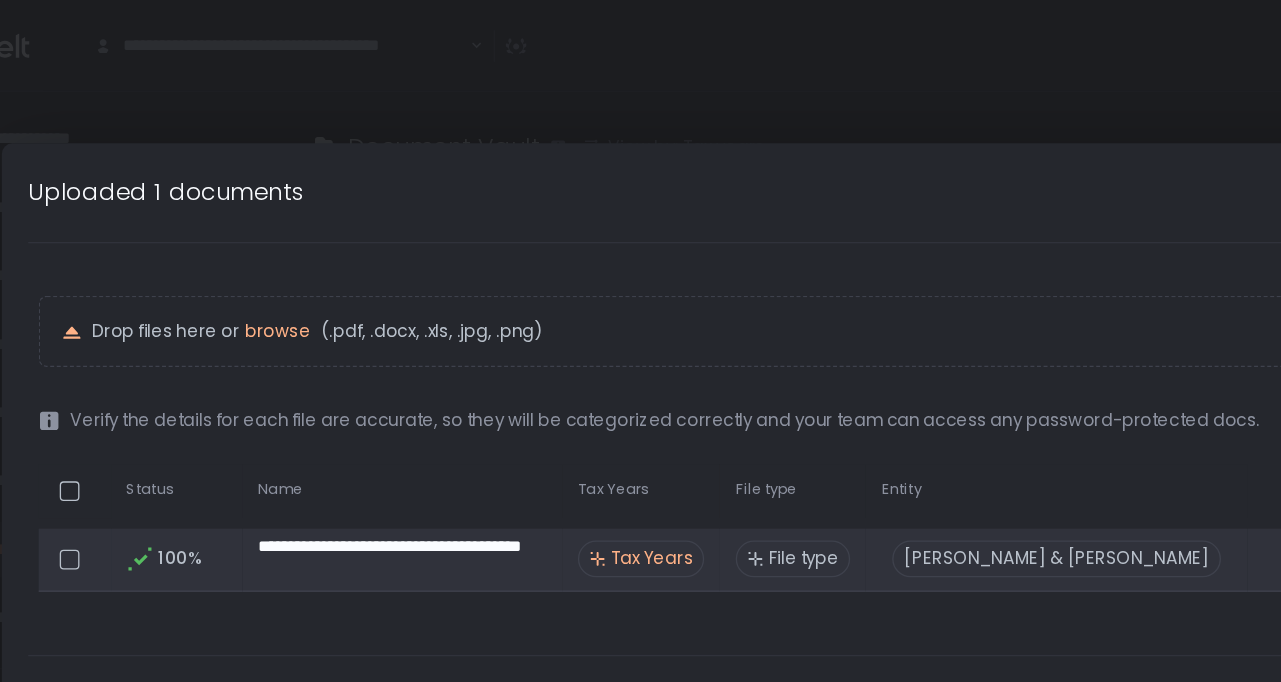 click on "Tax Years" at bounding box center [549, 425] 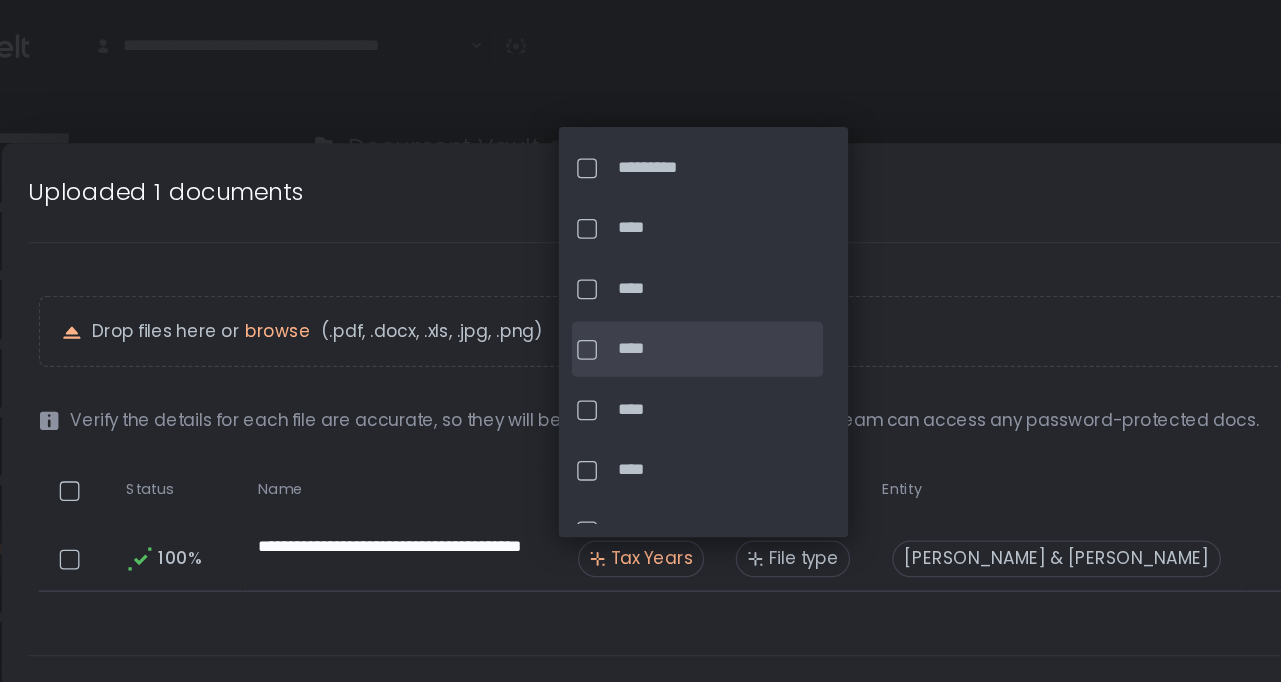 click on "****" 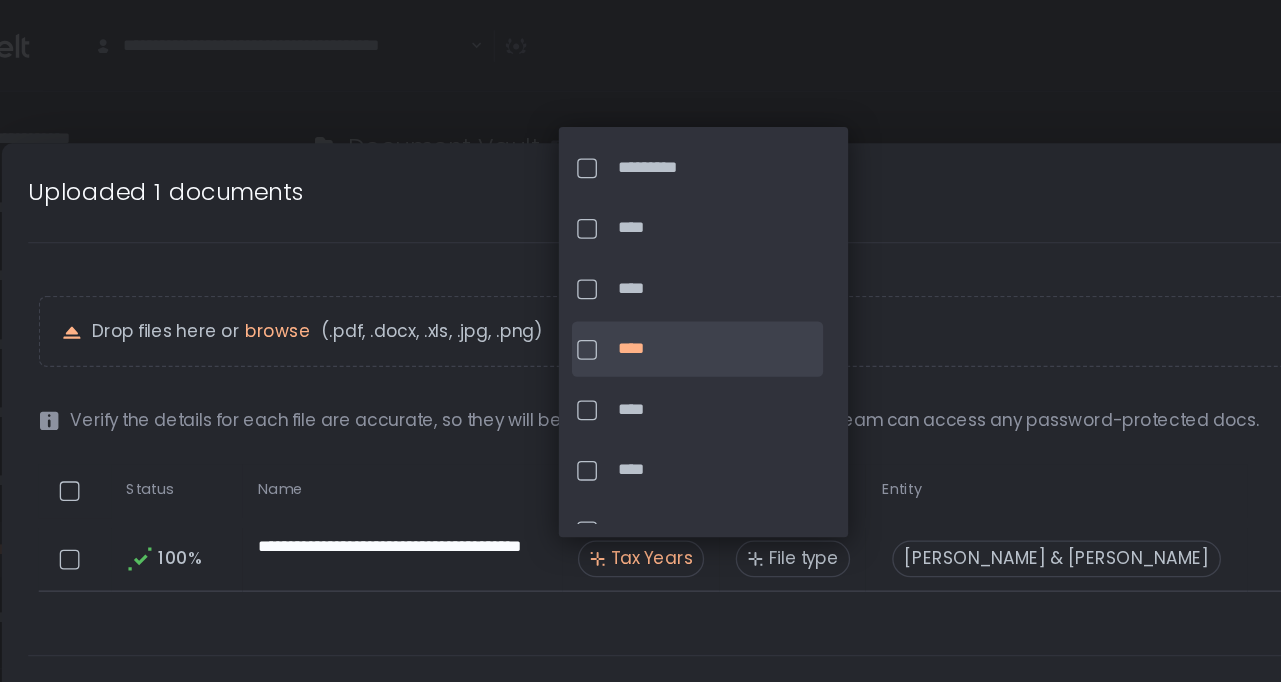 click on "**********" at bounding box center (641, 341) 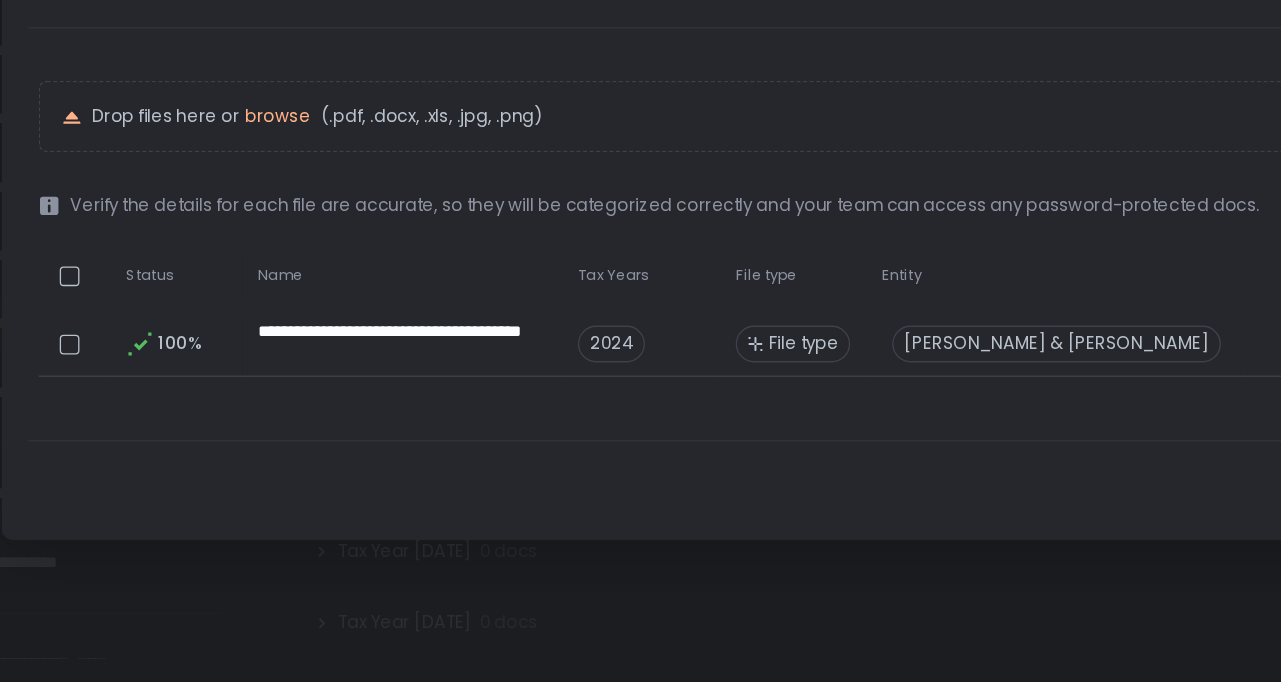 scroll, scrollTop: 8, scrollLeft: 8, axis: both 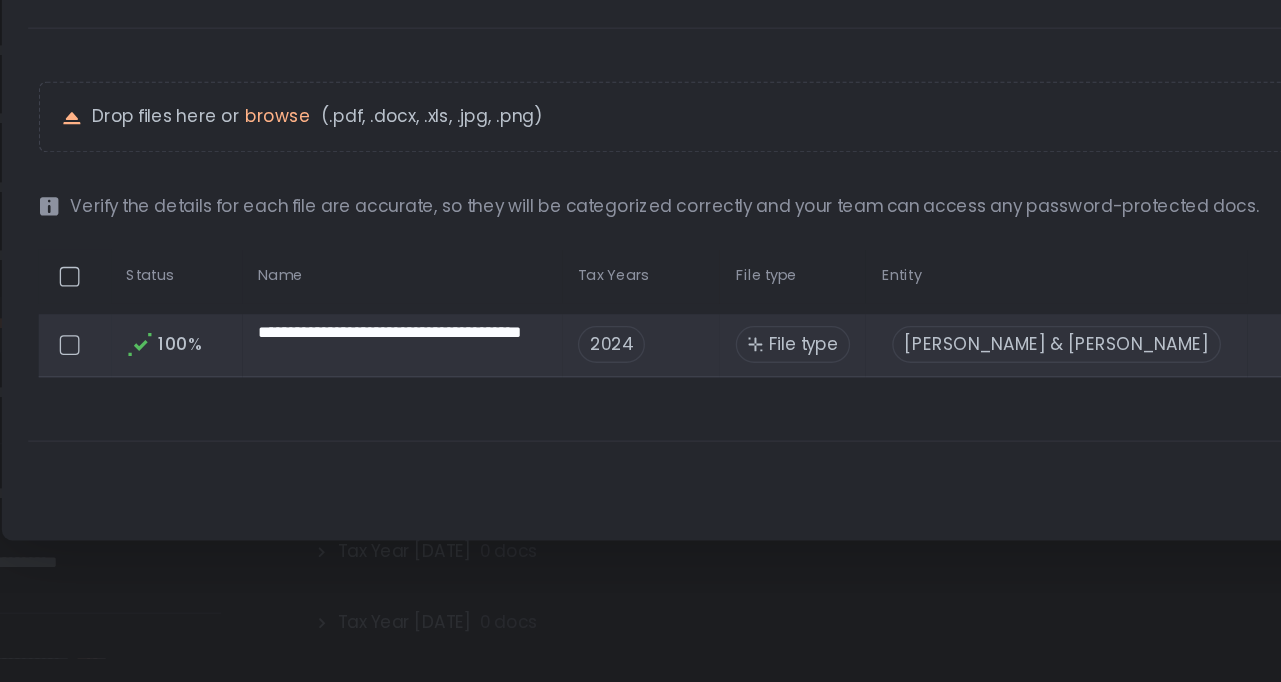 click at bounding box center [106, 425] 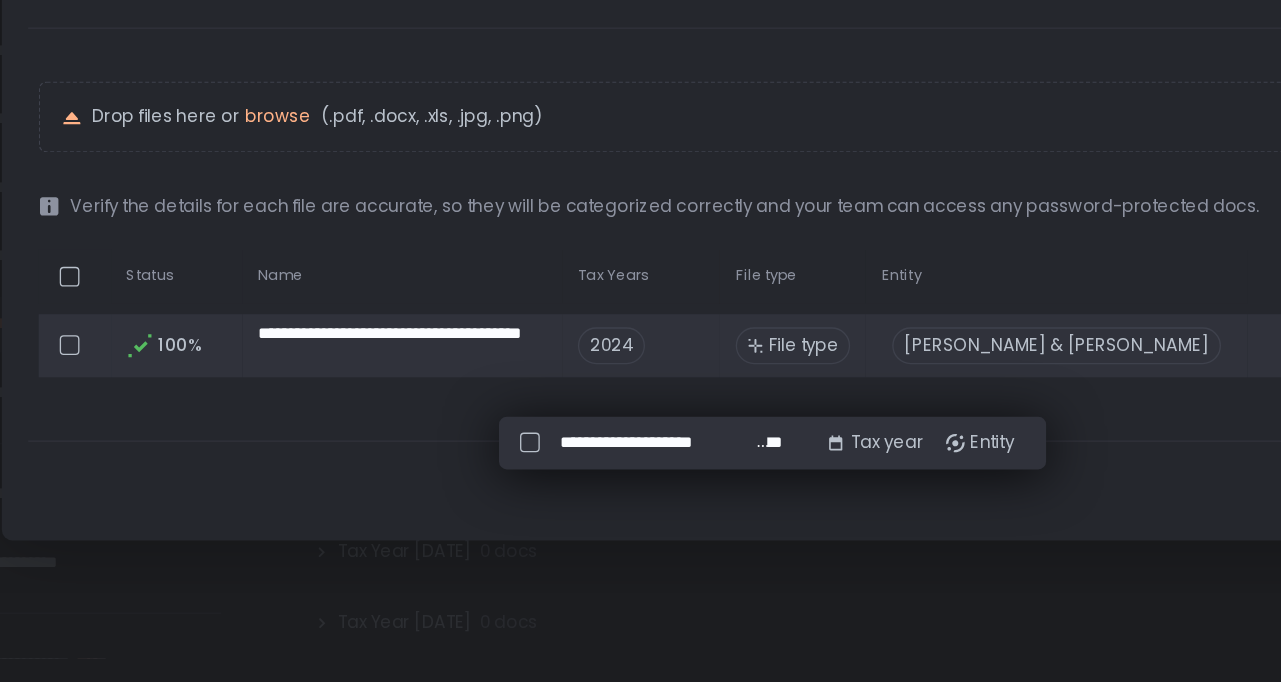 click on "Entity" 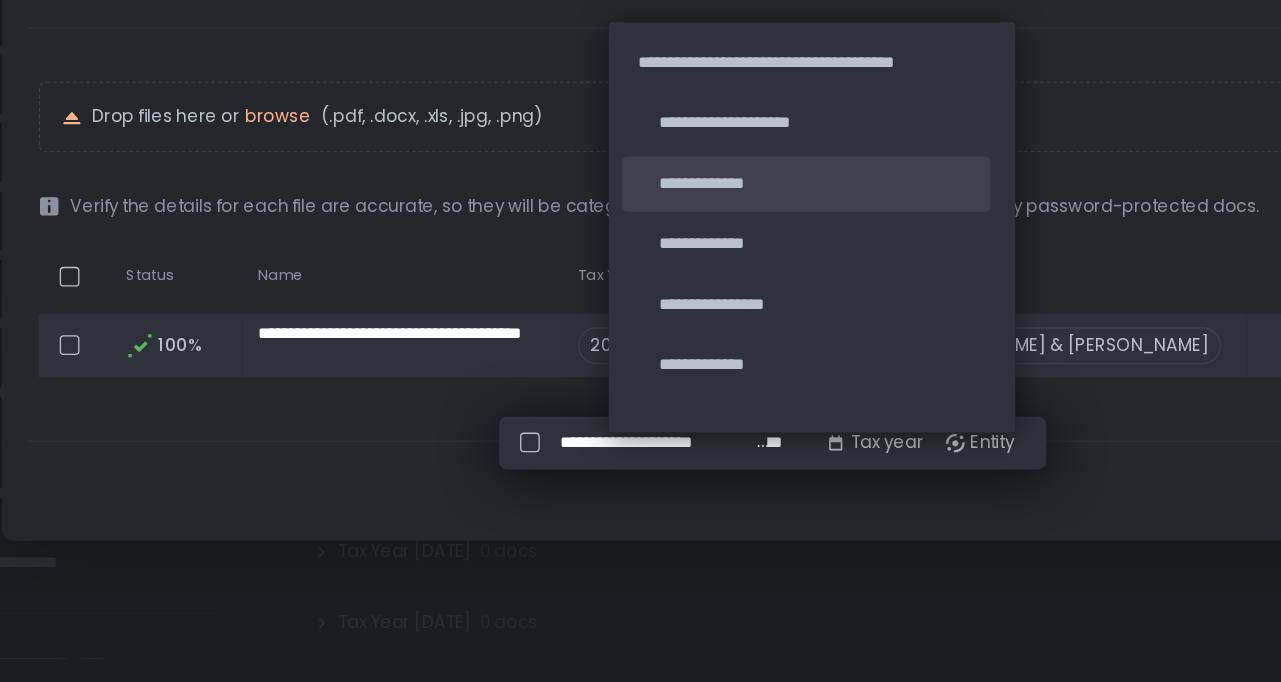 scroll, scrollTop: 9, scrollLeft: 0, axis: vertical 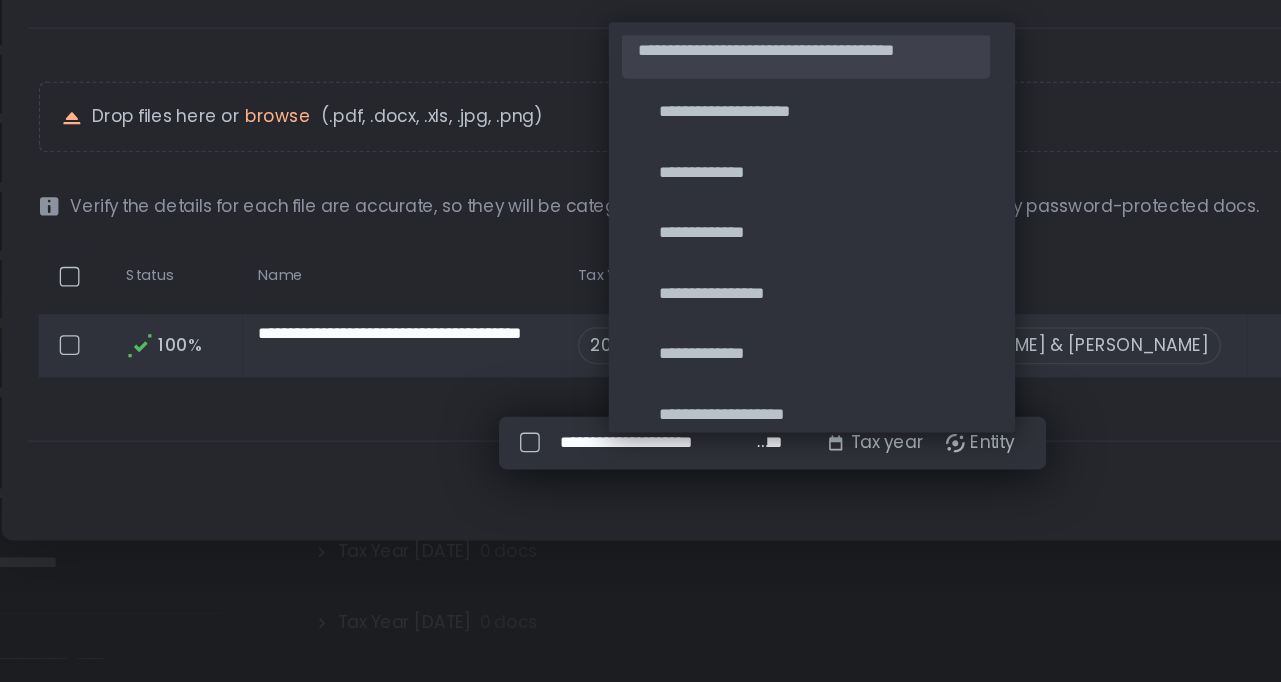 click on "**********" 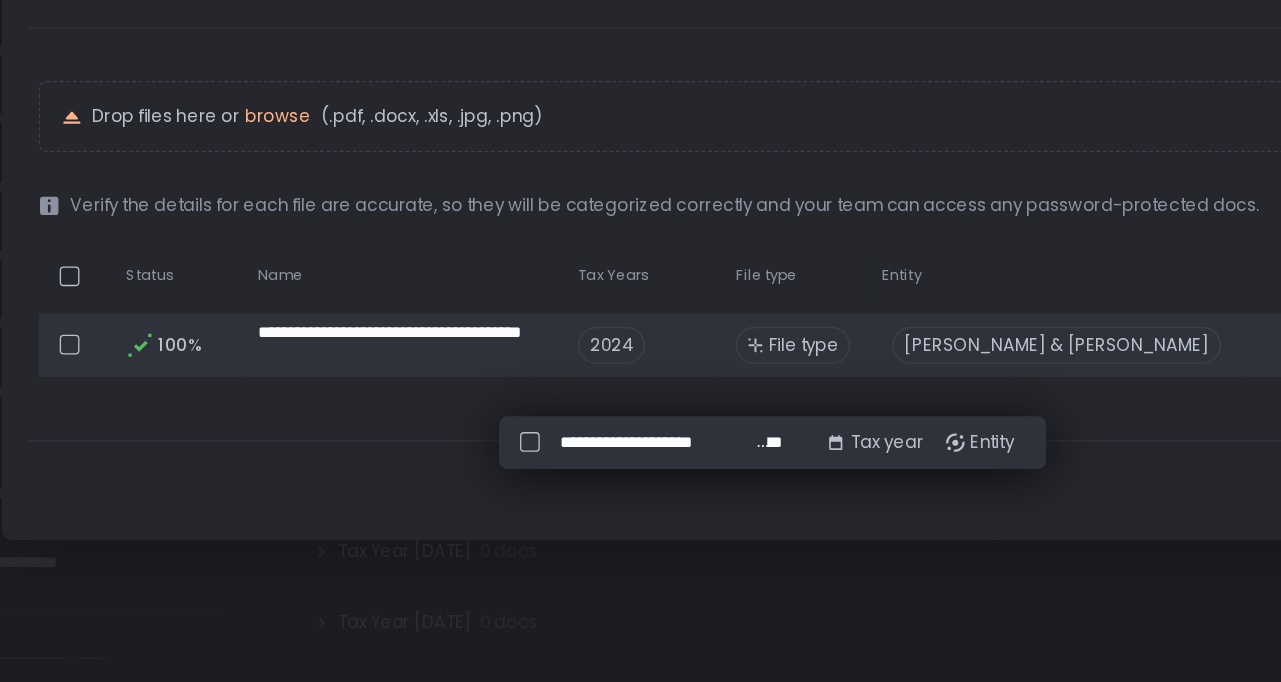 scroll, scrollTop: 8, scrollLeft: 8, axis: both 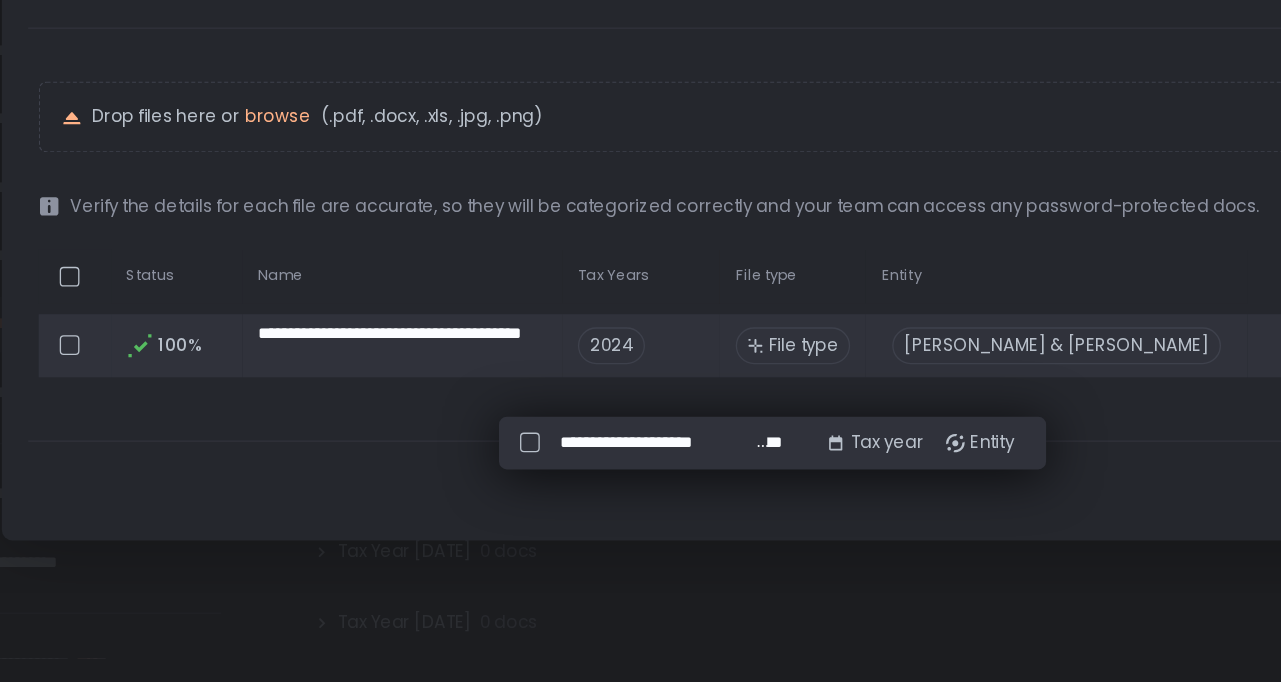 click on "Entity" 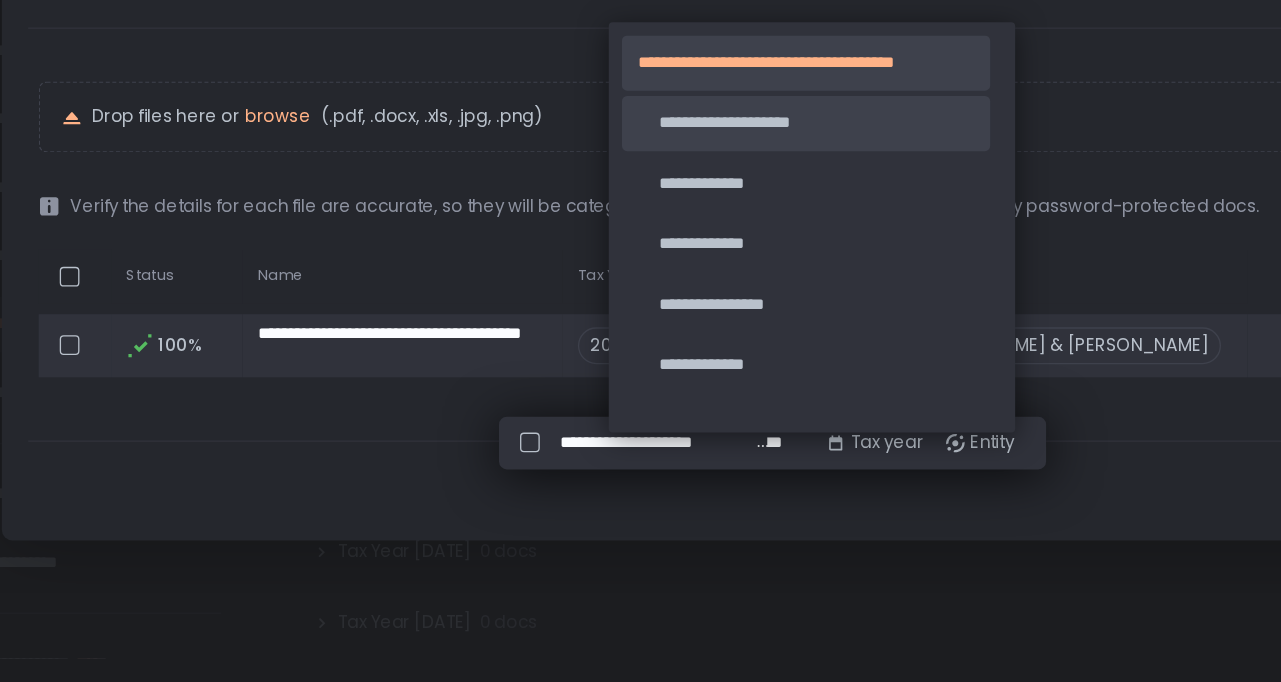 scroll, scrollTop: 0, scrollLeft: 0, axis: both 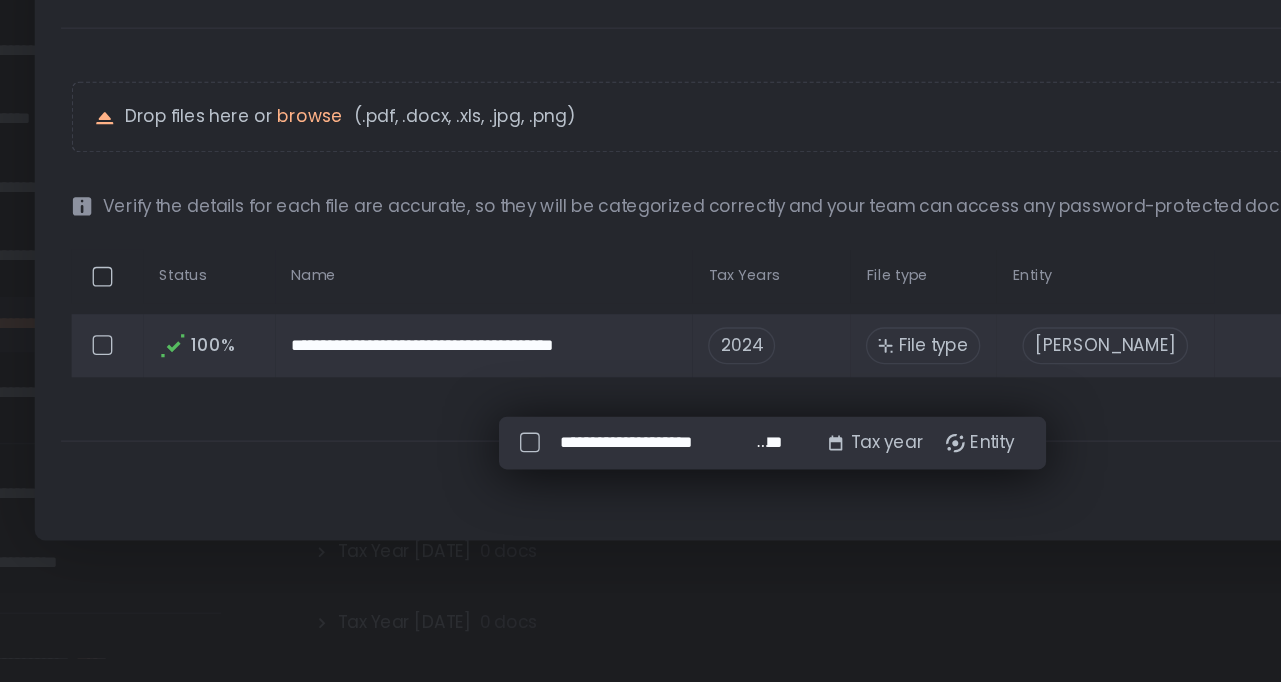 click on "Entity" 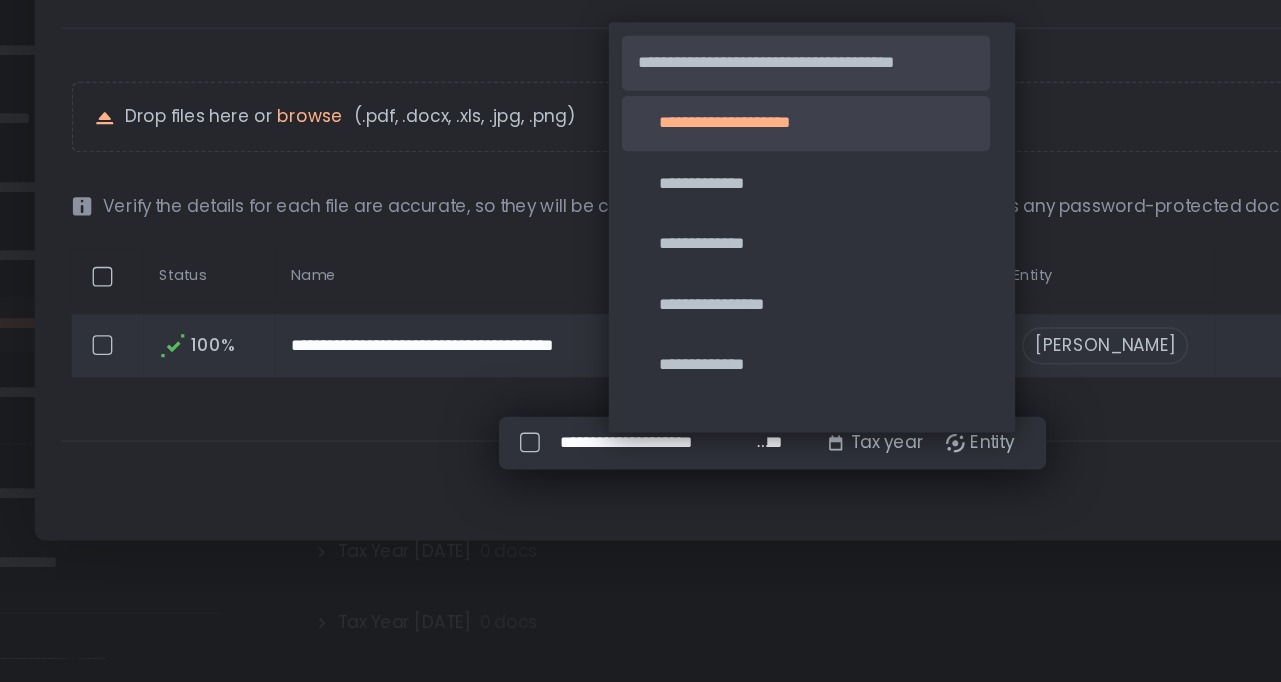 click on "**********" 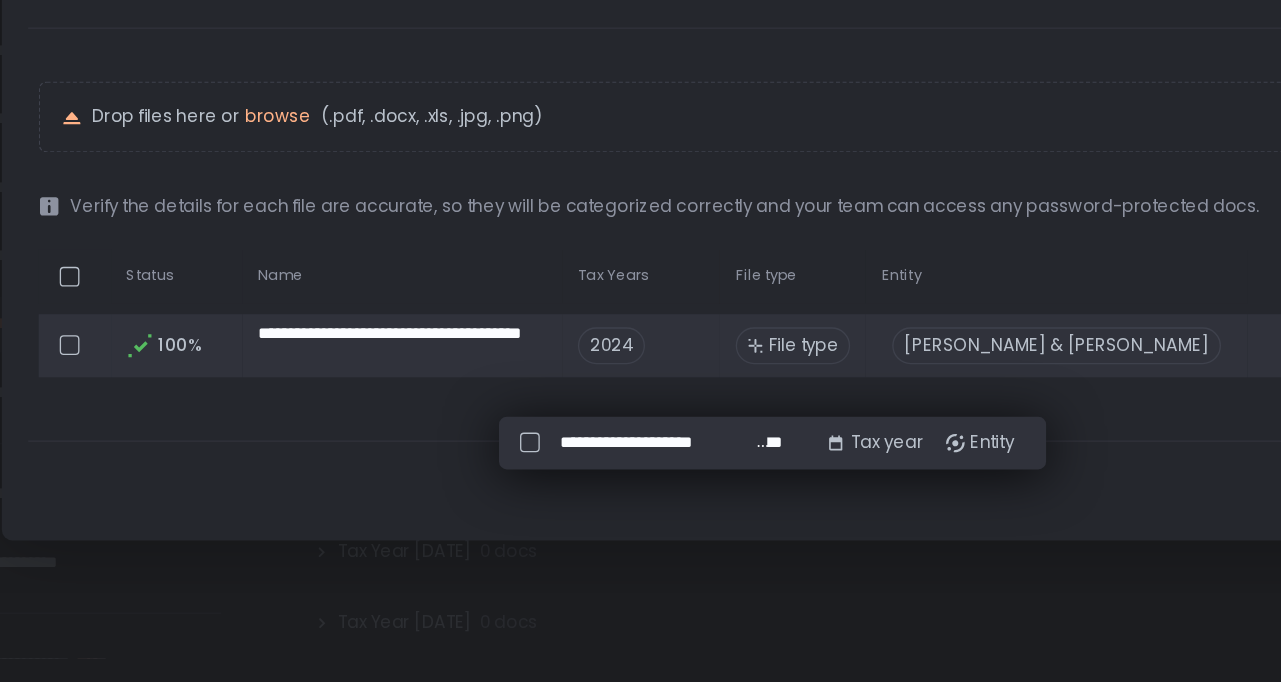 click on "Tax year" 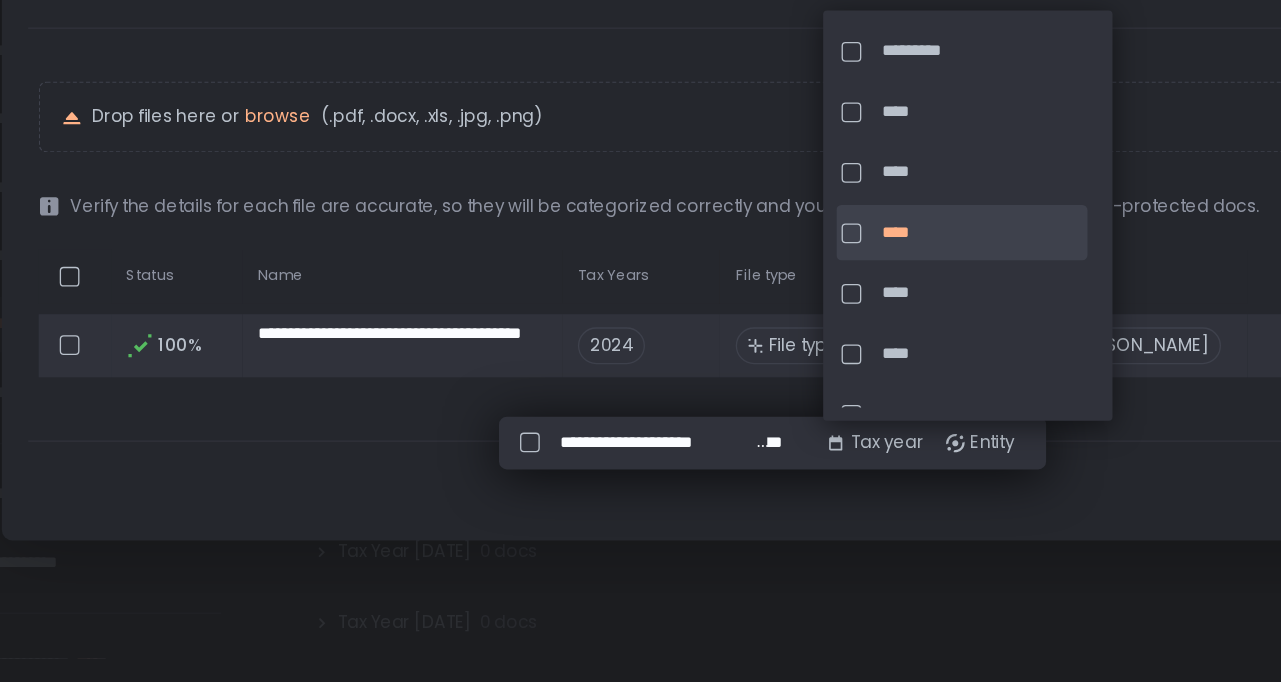 click on "Done classifying" at bounding box center (641, 536) 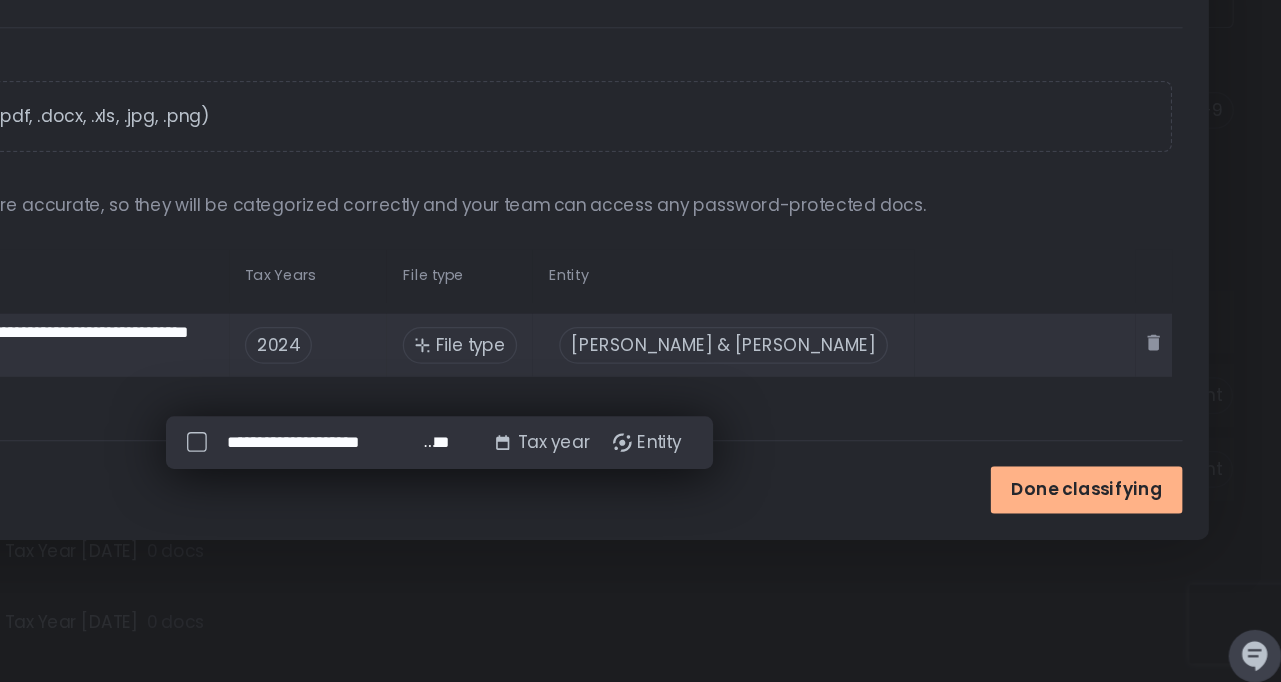 scroll, scrollTop: 8, scrollLeft: 8, axis: both 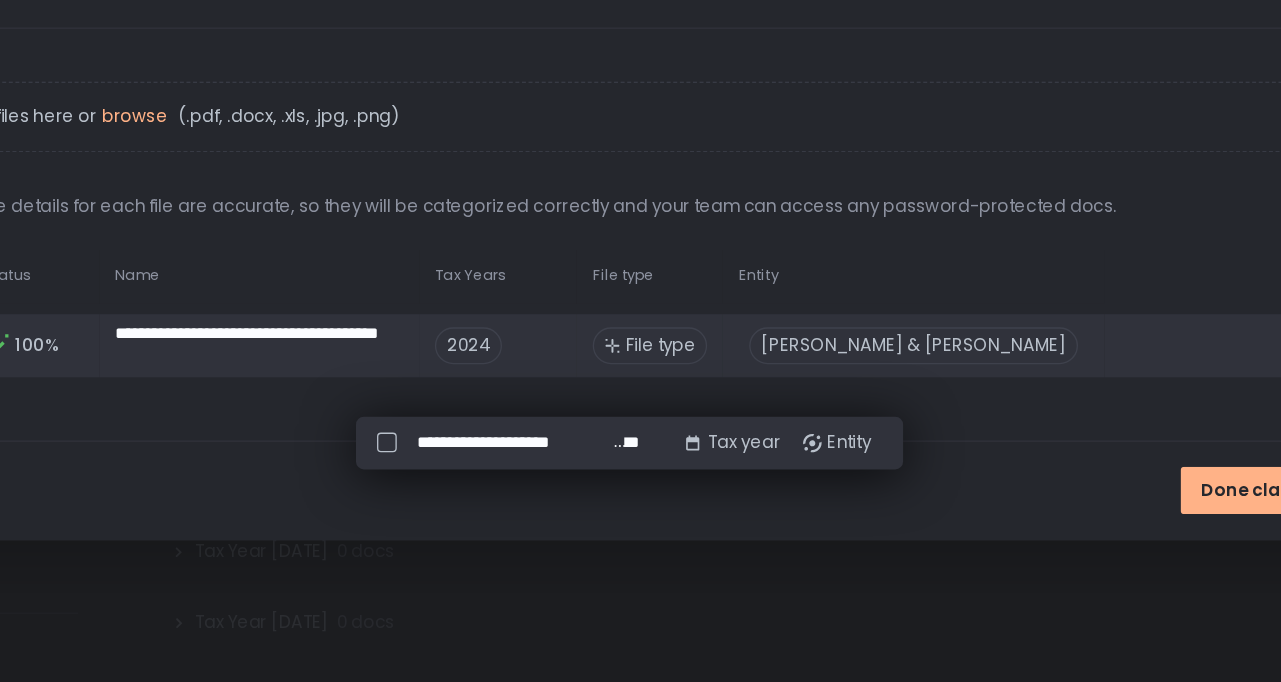 click on "File type" at bounding box center (664, 426) 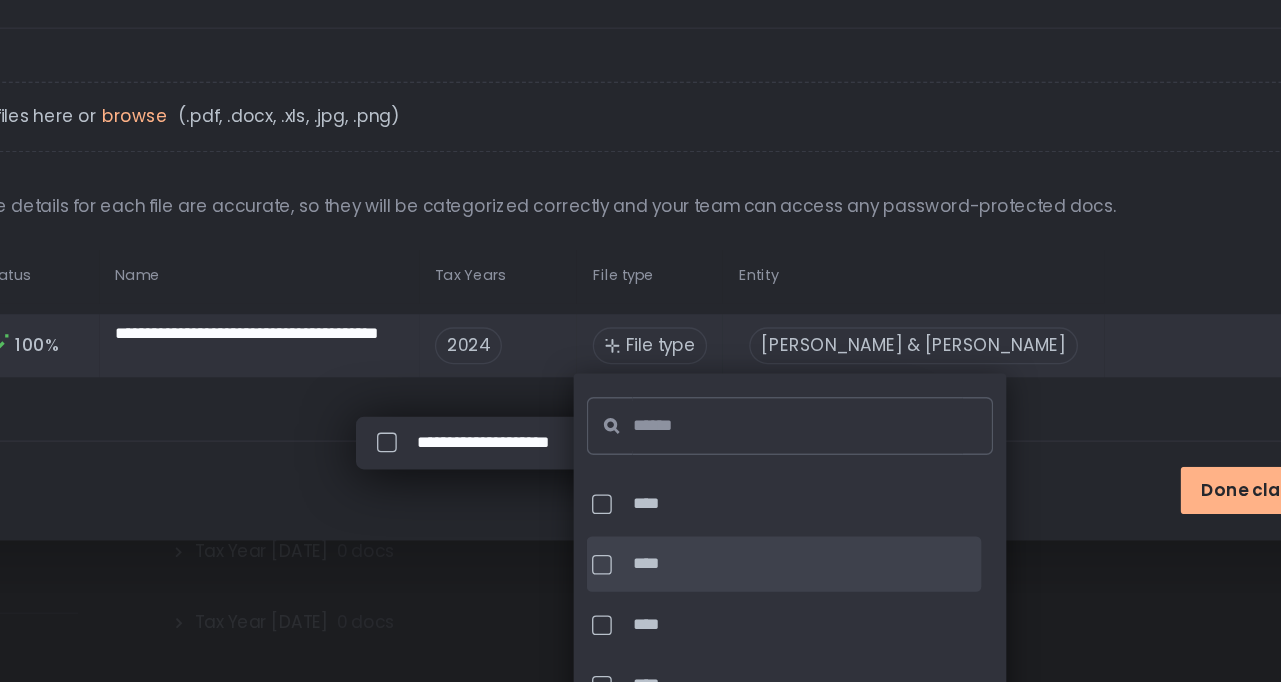 scroll, scrollTop: 0, scrollLeft: 0, axis: both 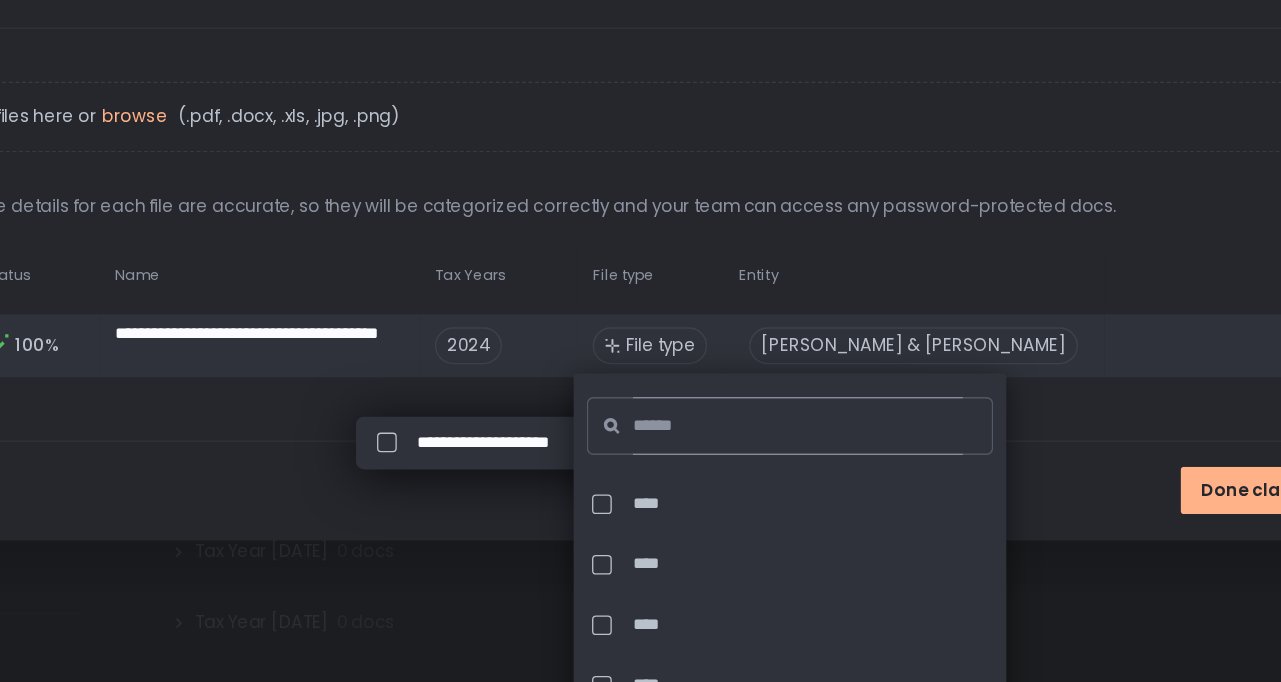 click 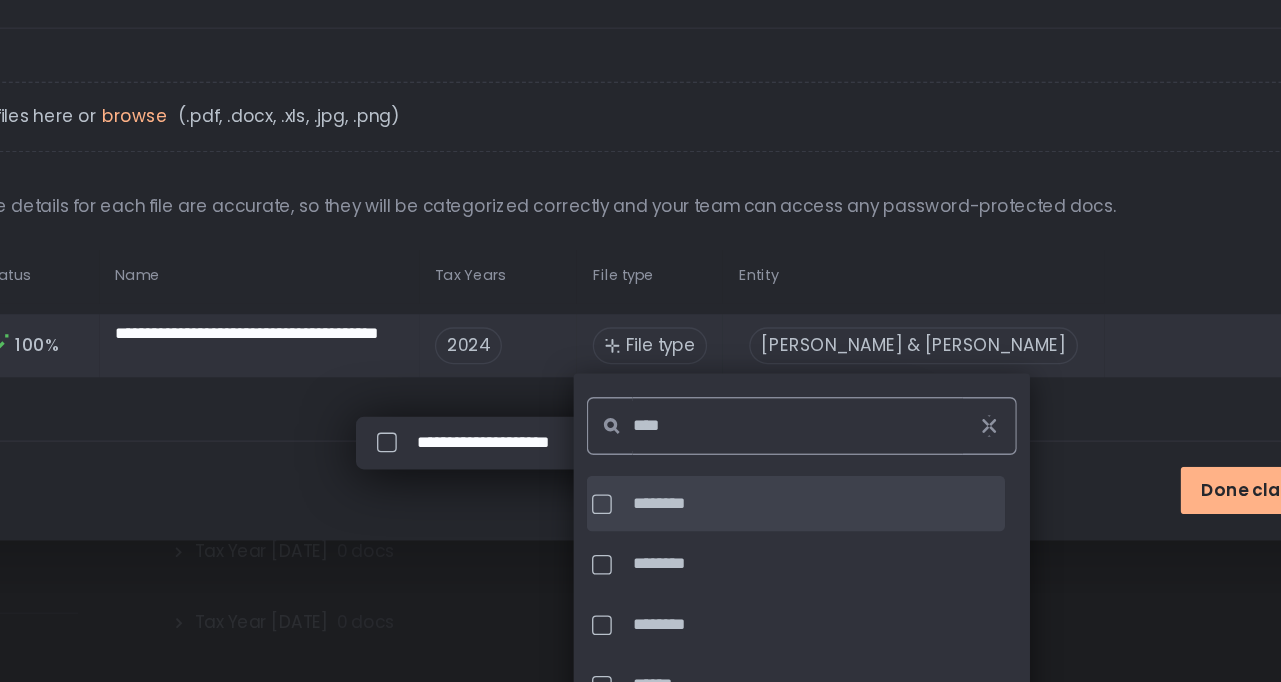 type on "****" 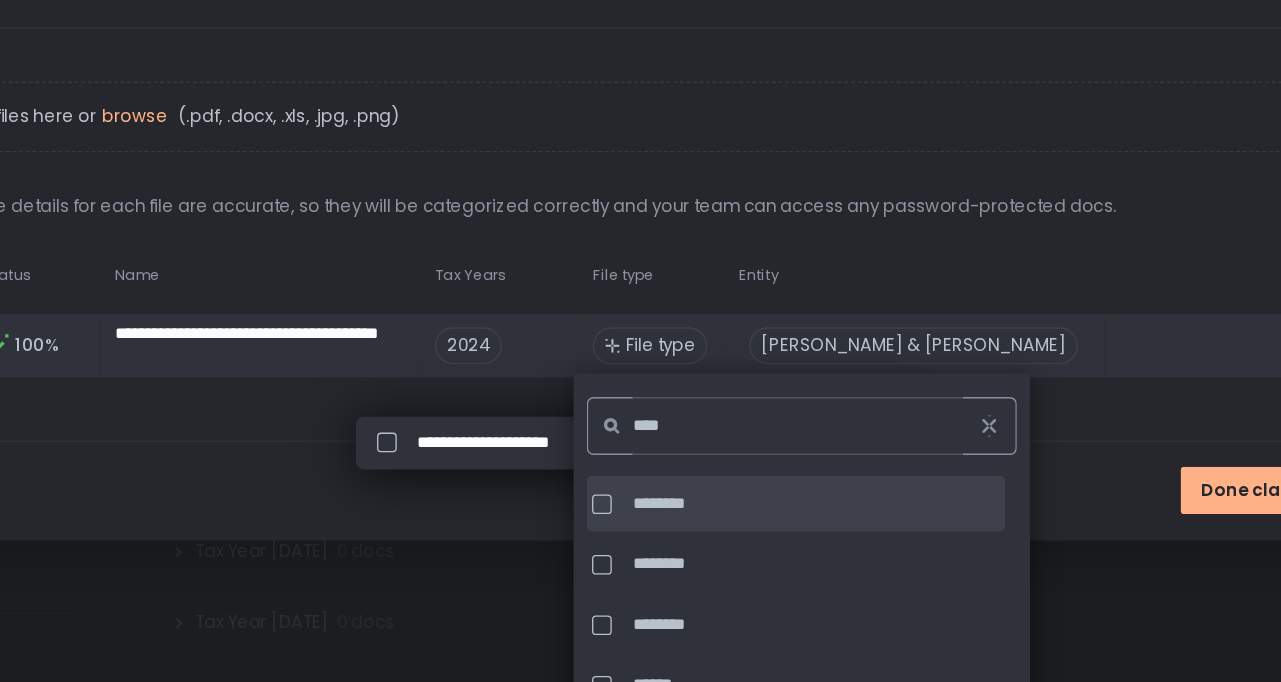 click at bounding box center (620, 546) 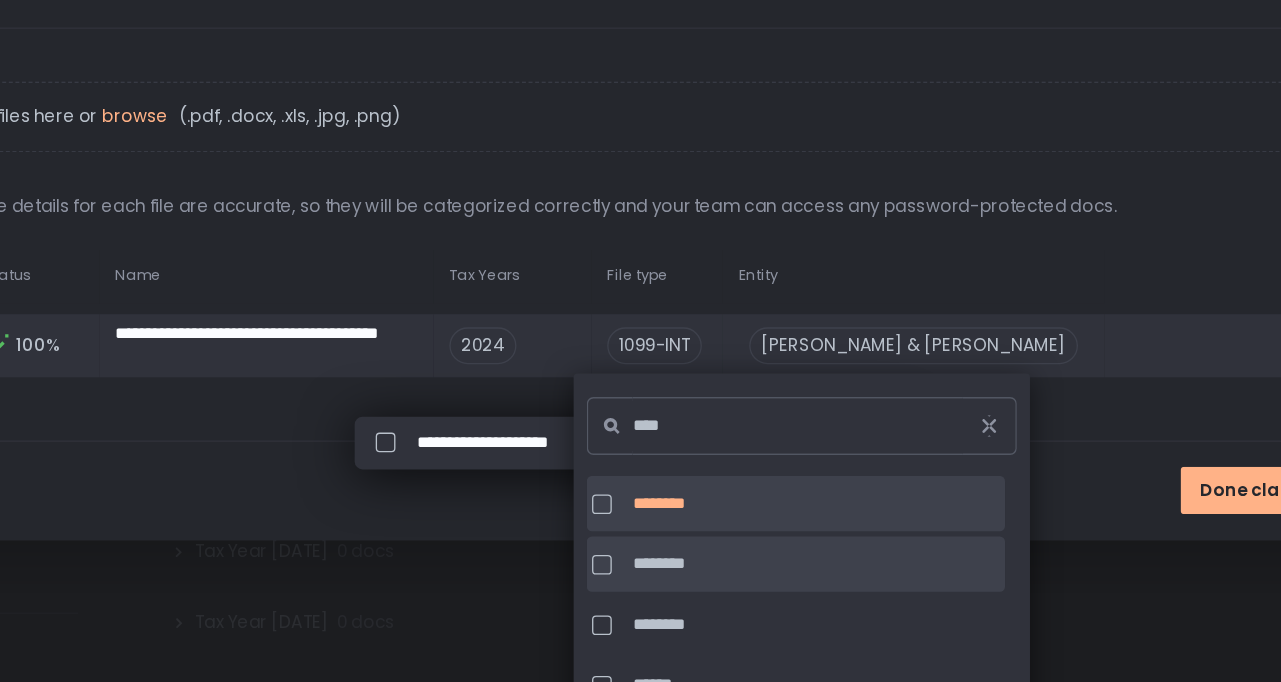 click on "********" 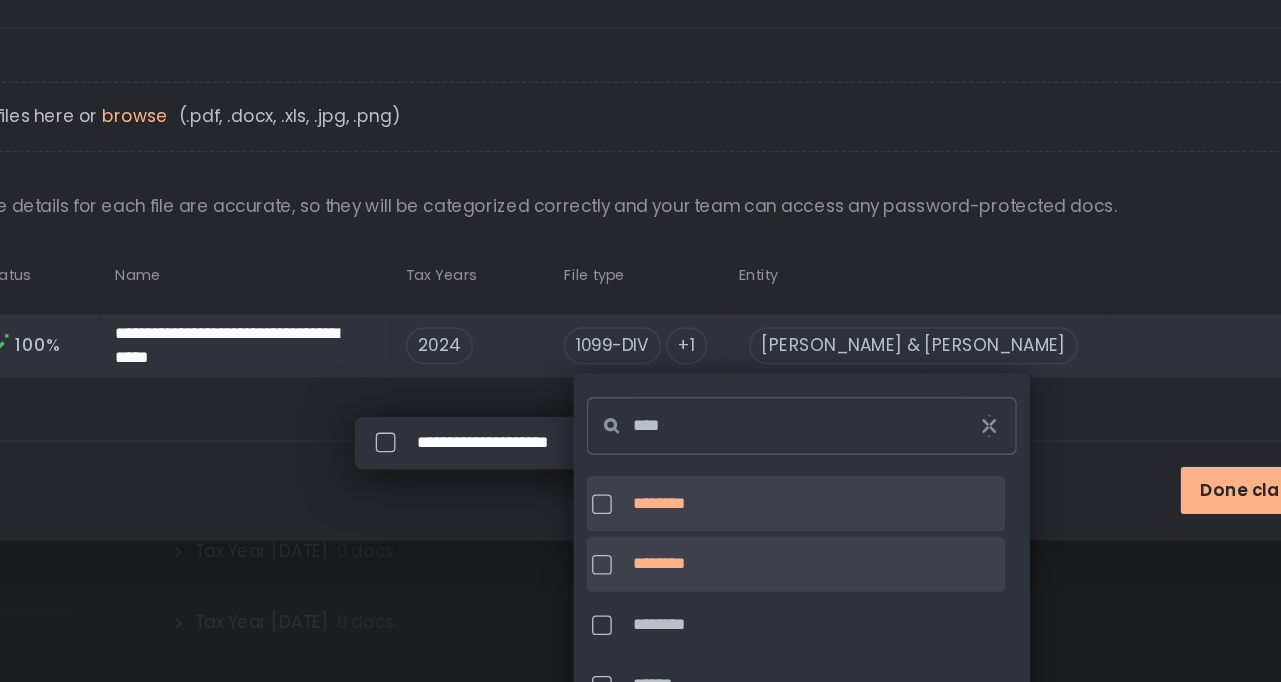 click on "Done classifying" at bounding box center (640, 536) 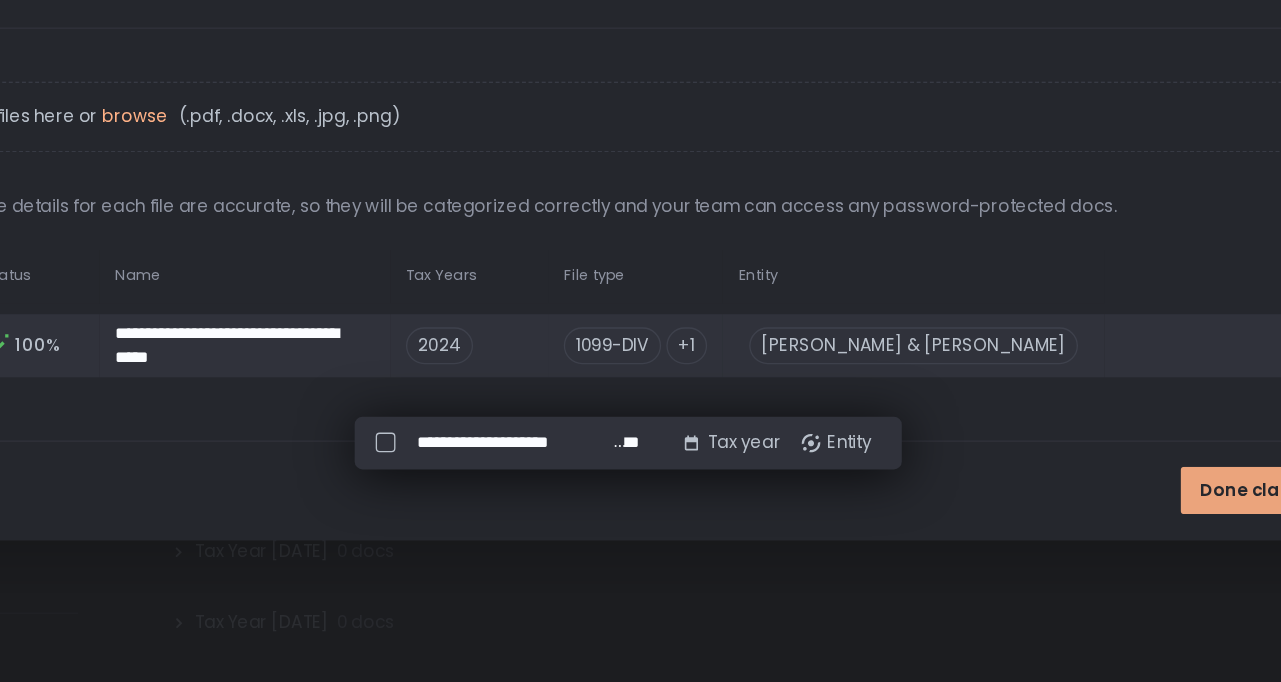 click on "Done classifying" at bounding box center [1133, 536] 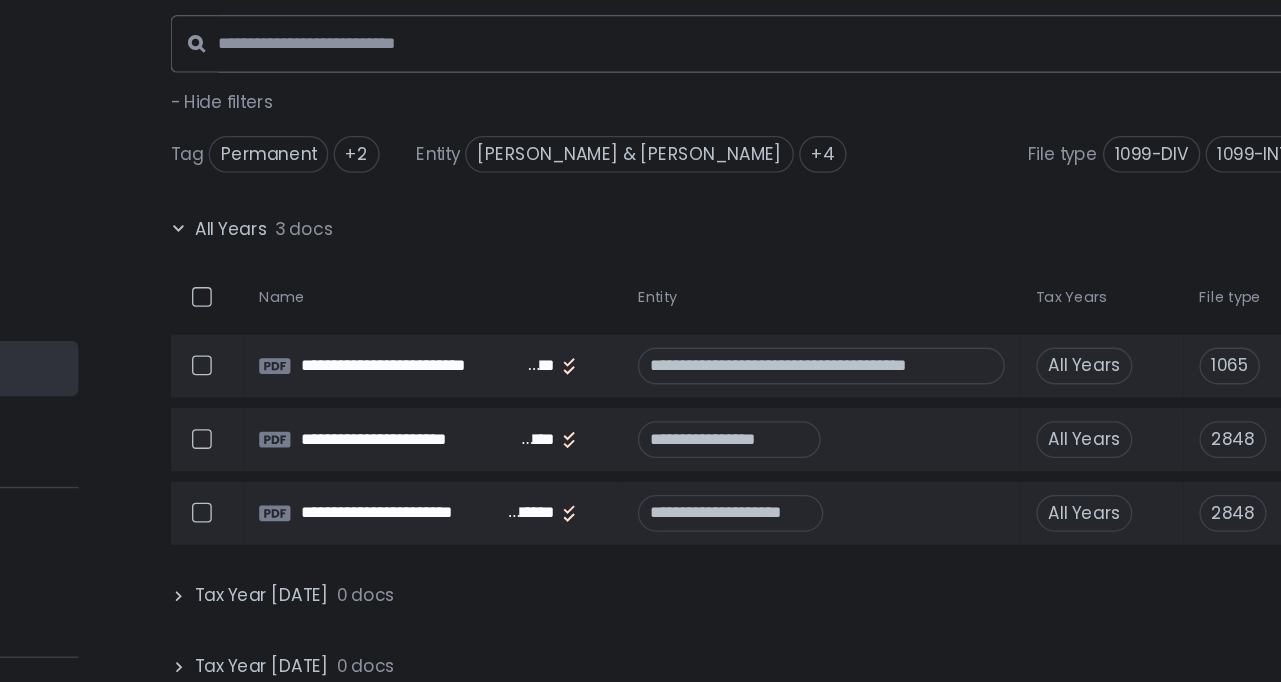 scroll, scrollTop: 178, scrollLeft: 0, axis: vertical 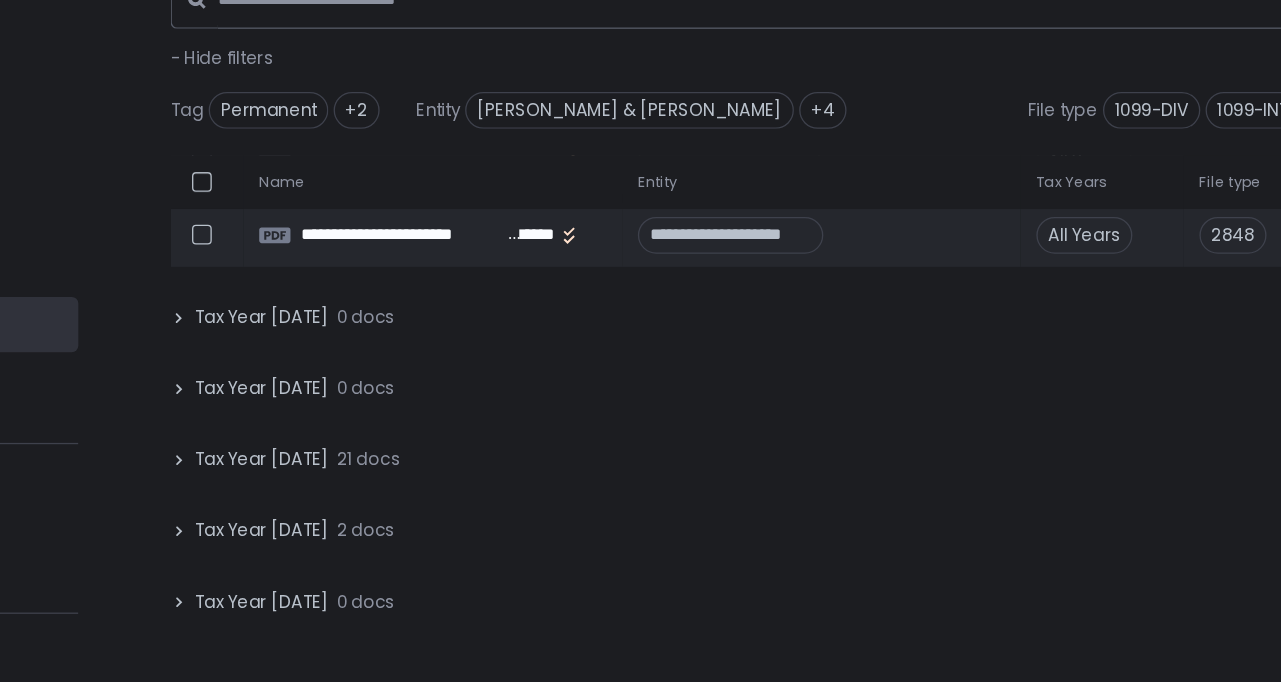 click on "Tax Year [DATE]" 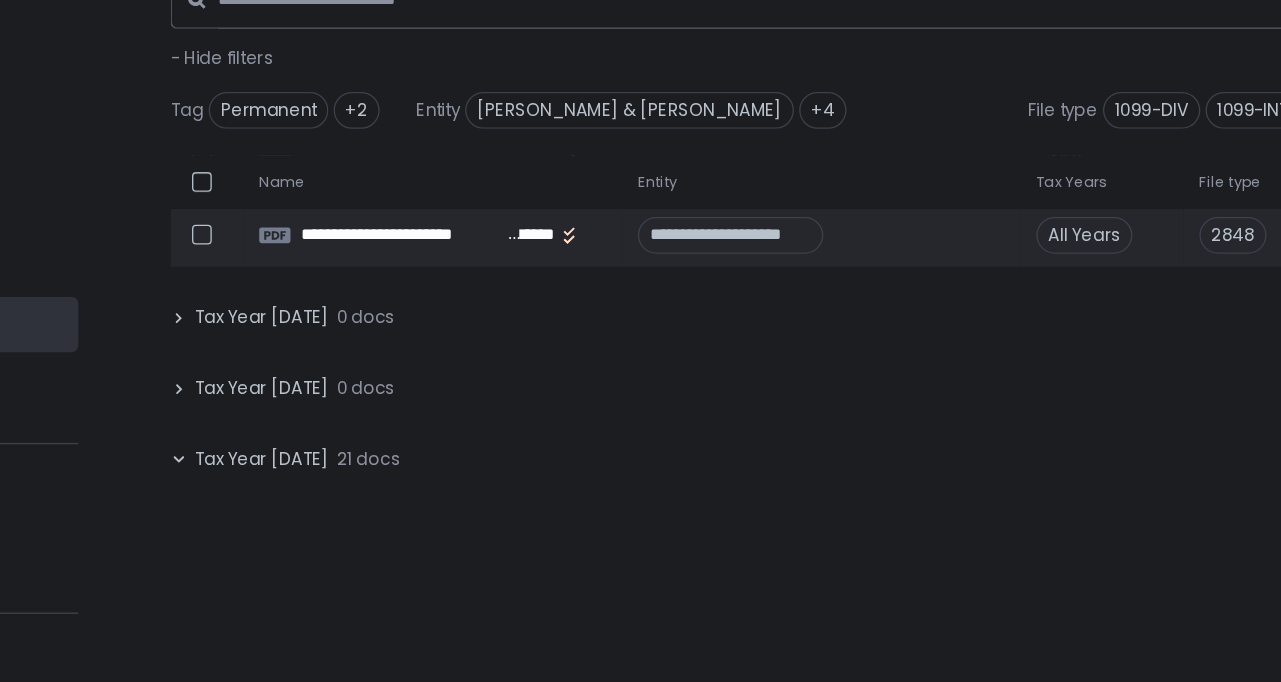scroll, scrollTop: 0, scrollLeft: -1, axis: horizontal 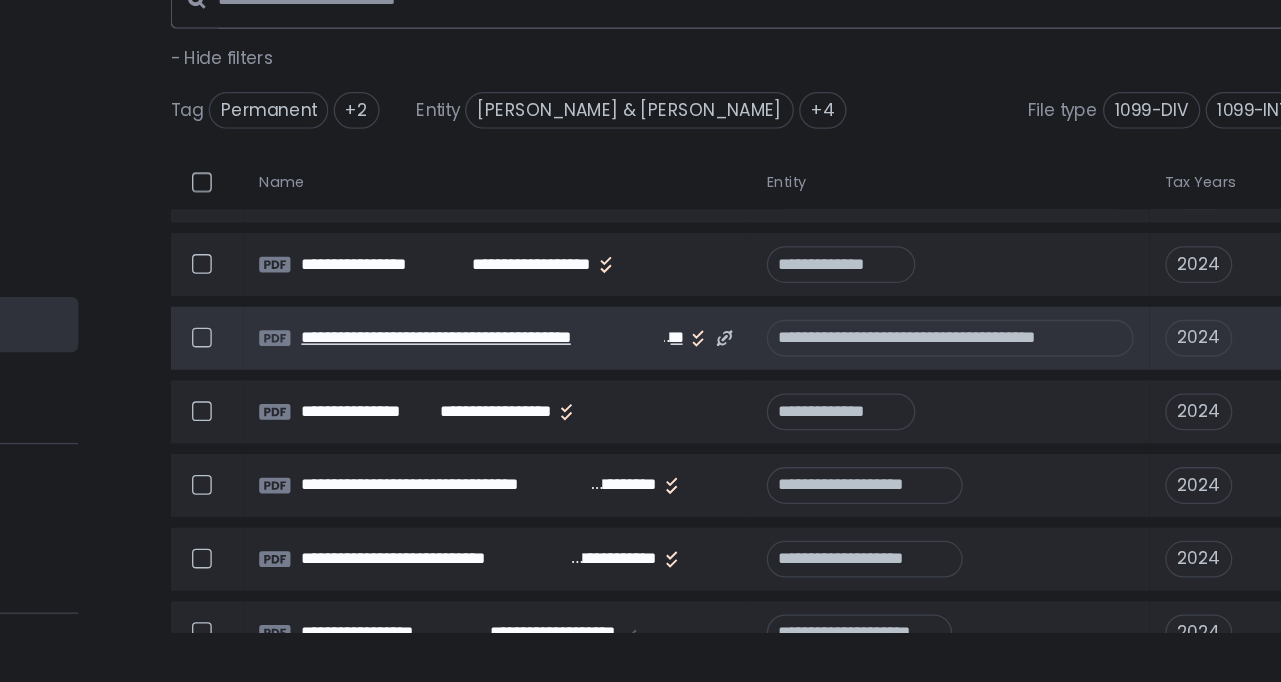 click on "**********" at bounding box center (529, 420) 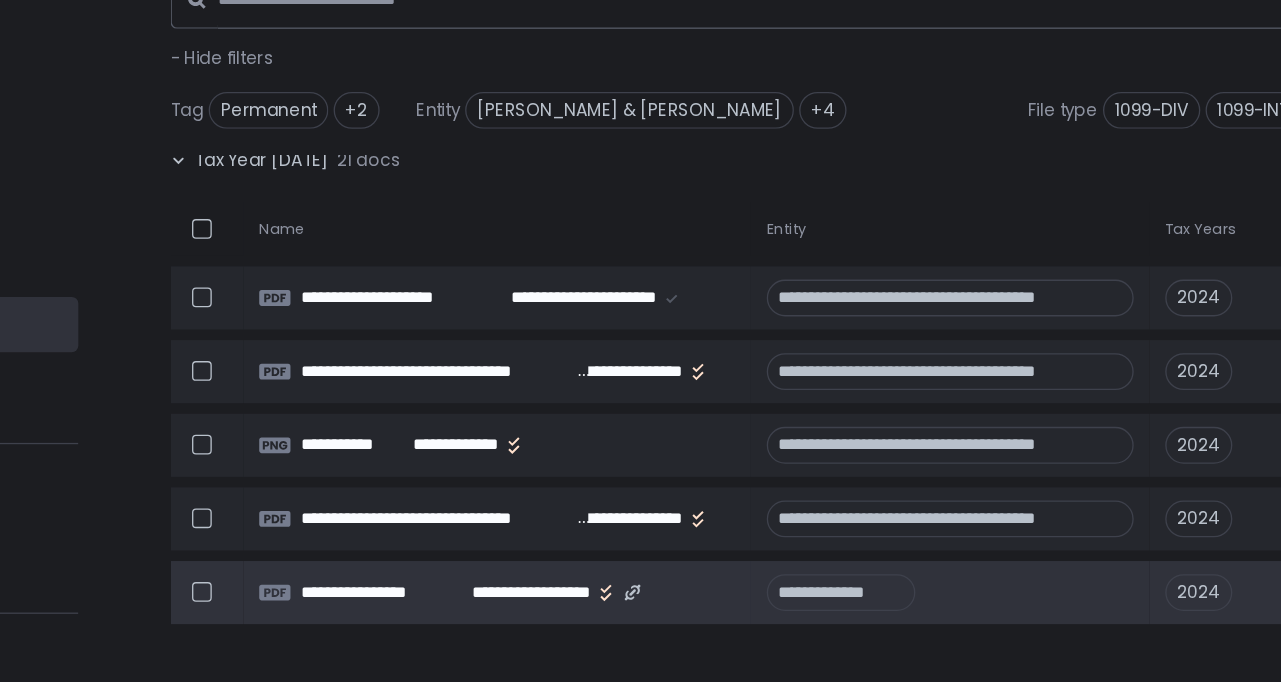 scroll, scrollTop: 393, scrollLeft: 0, axis: vertical 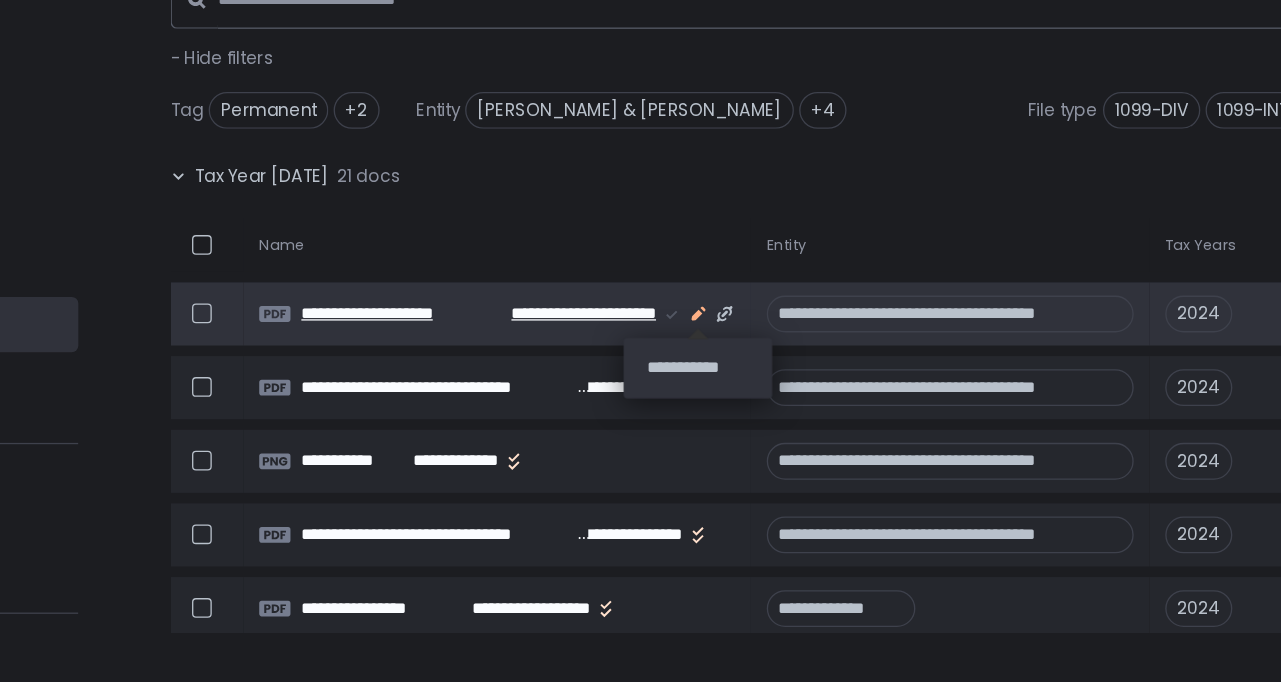 click 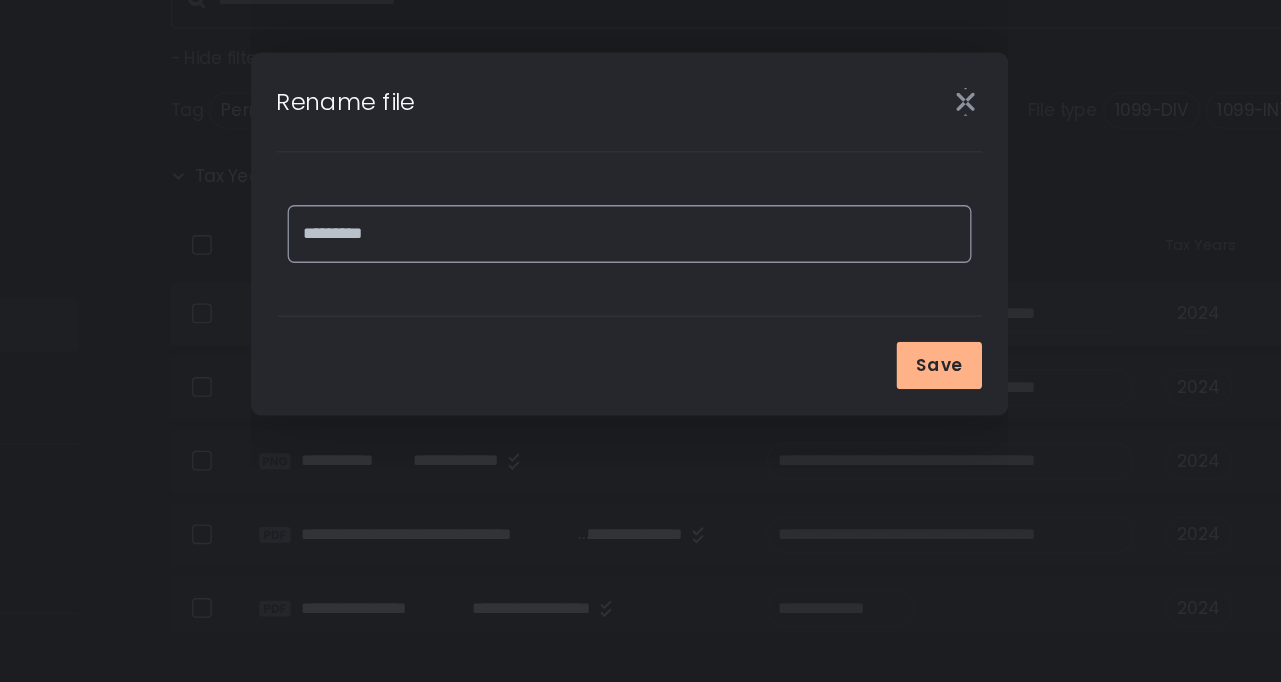 type on "*********" 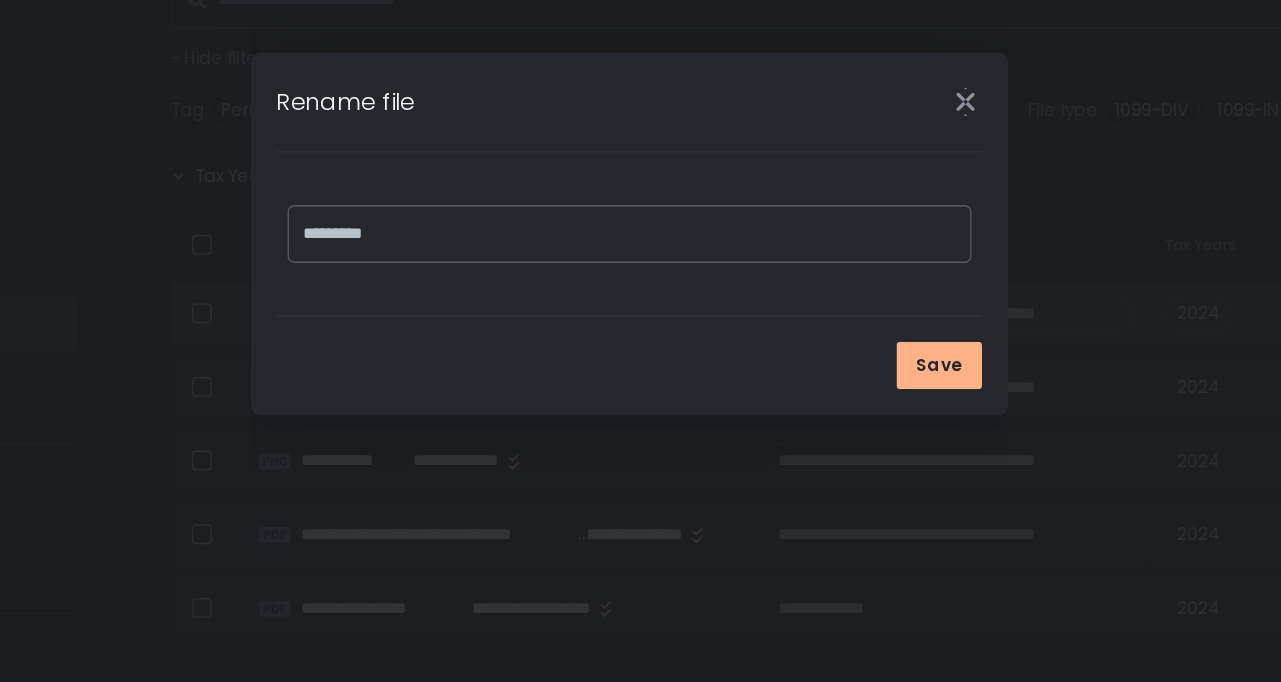 click on "Save" at bounding box center [641, 441] 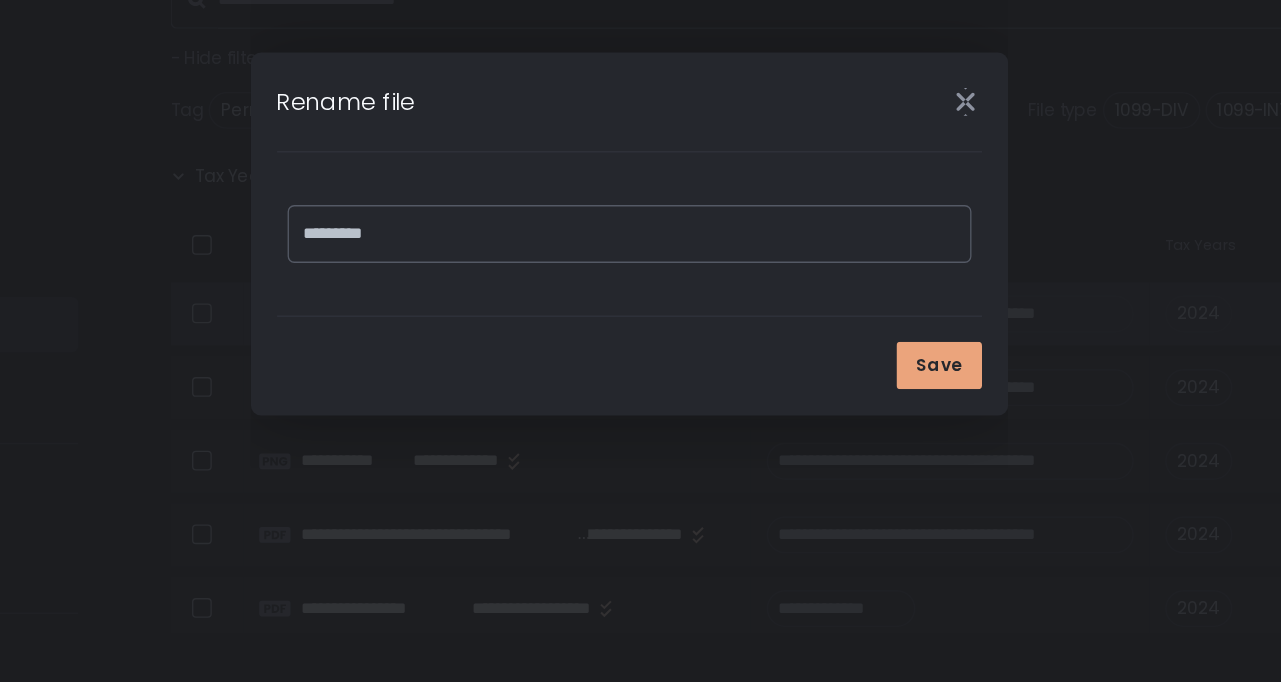 click on "Save" at bounding box center (876, 441) 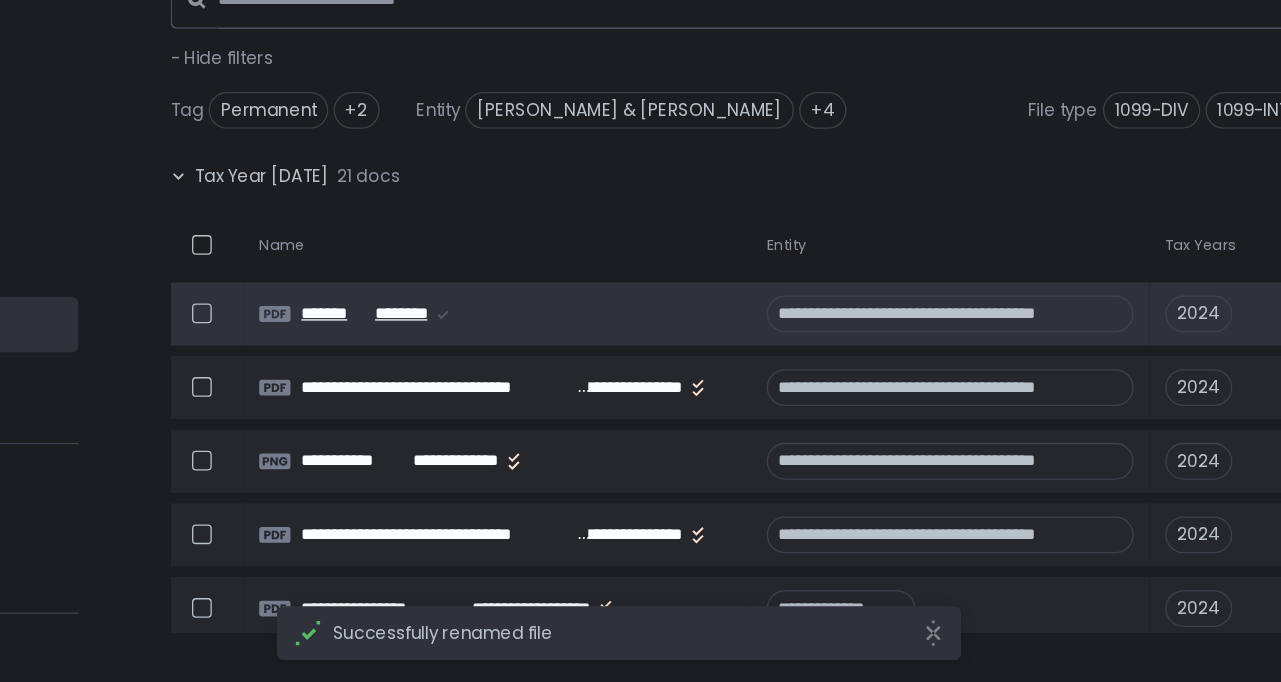scroll, scrollTop: 0, scrollLeft: 0, axis: both 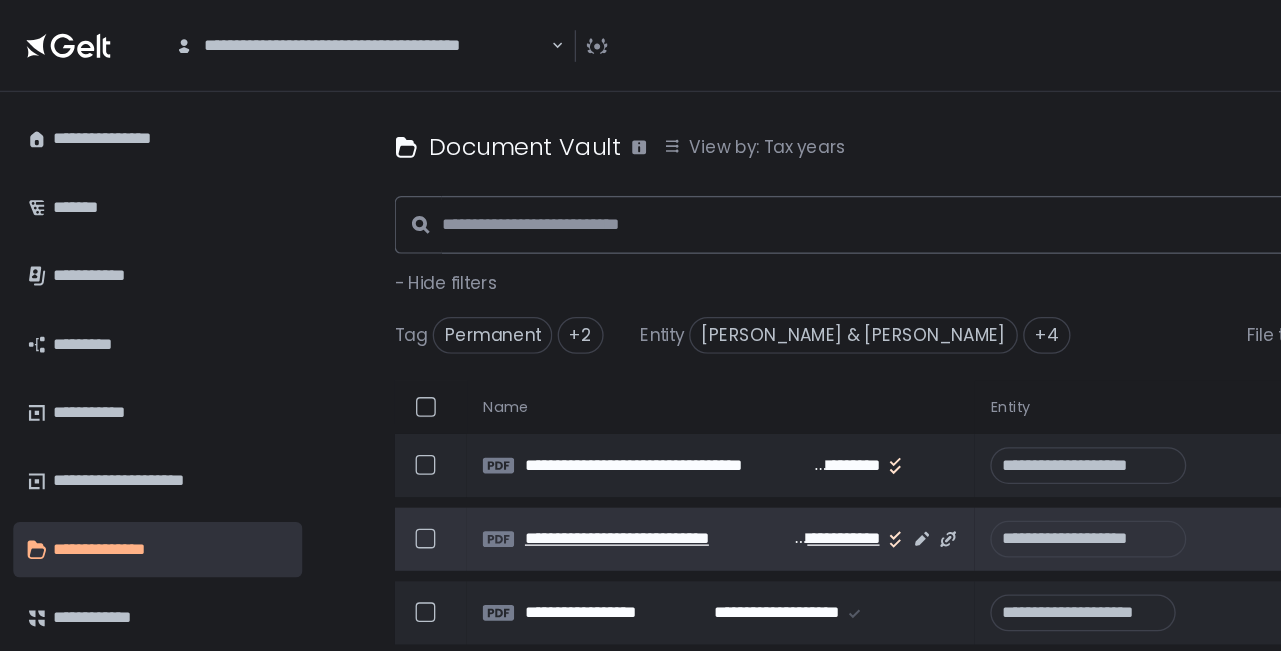 click on "**********" at bounding box center (500, 410) 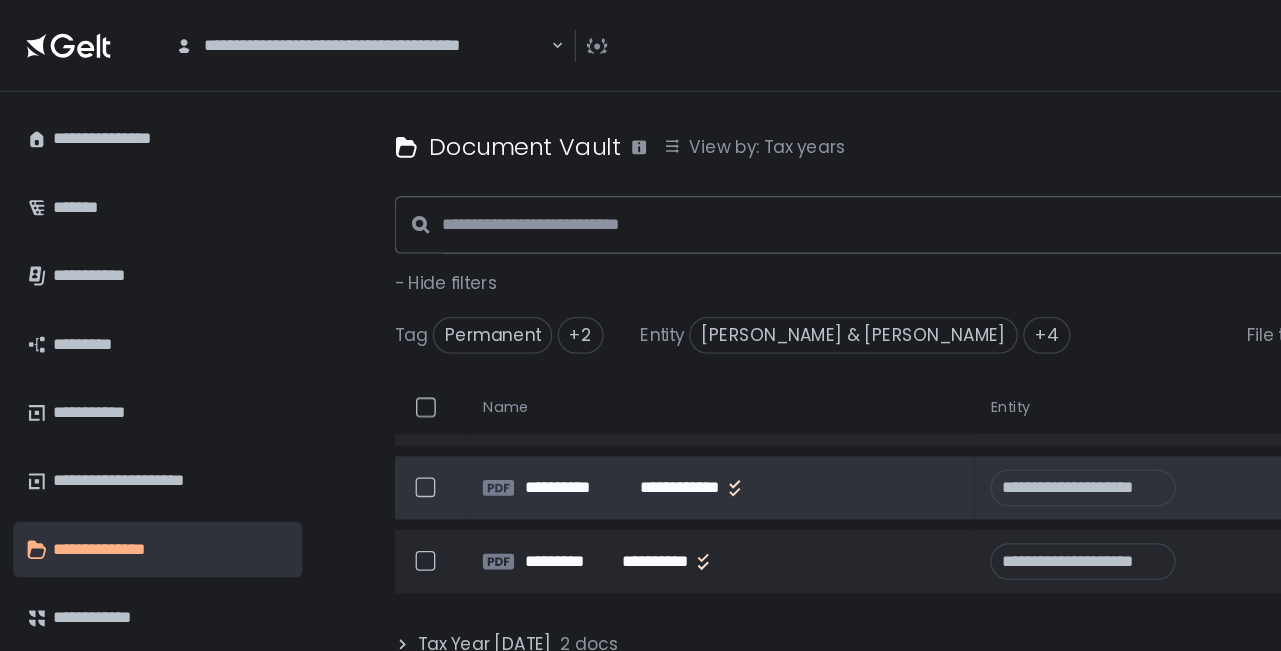 scroll, scrollTop: 1496, scrollLeft: 0, axis: vertical 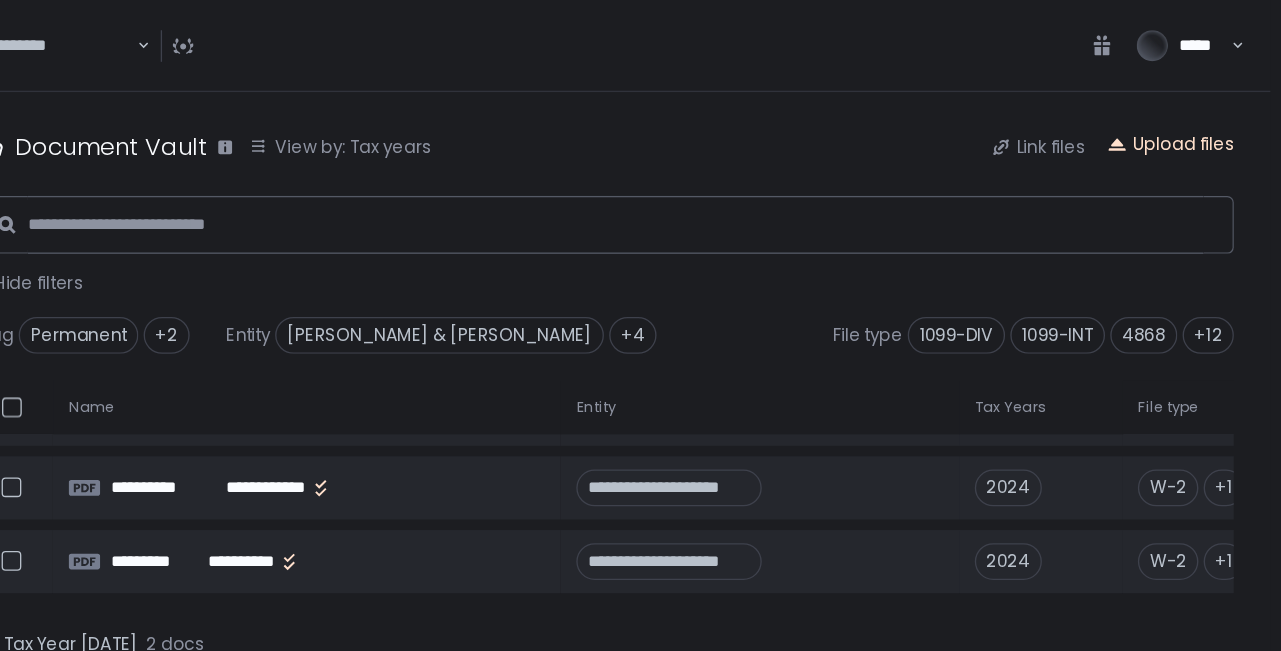 click on "Upload files" 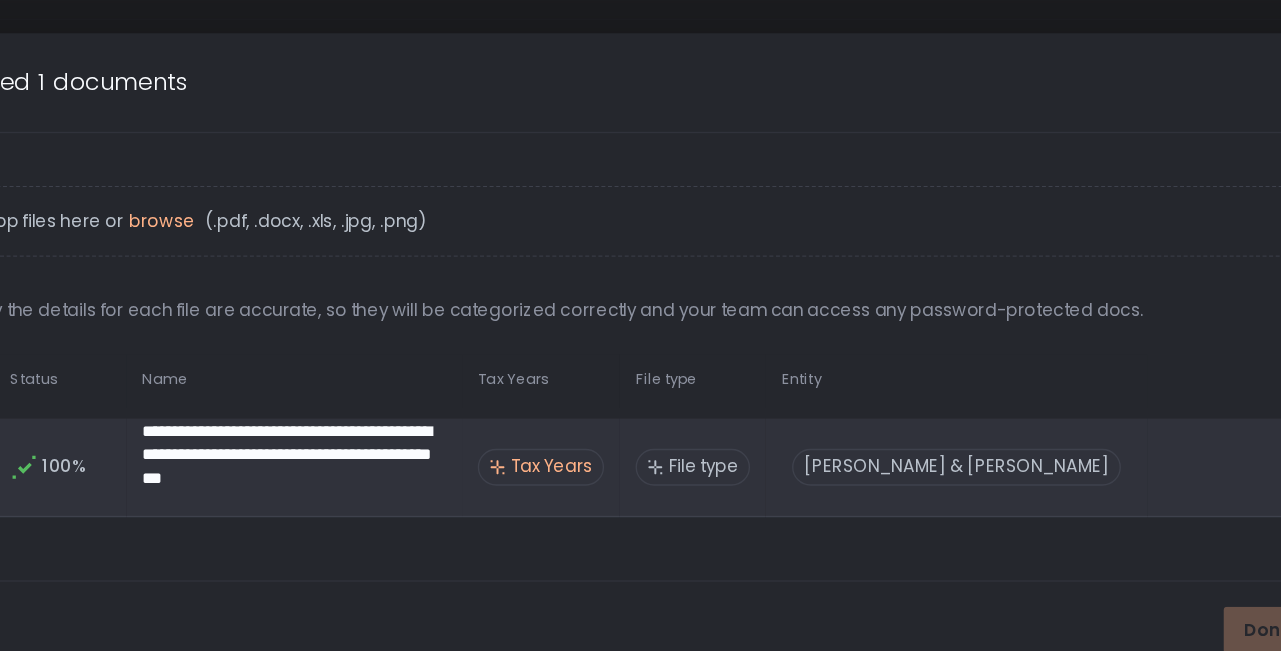 click on "Tax Years" at bounding box center [555, 410] 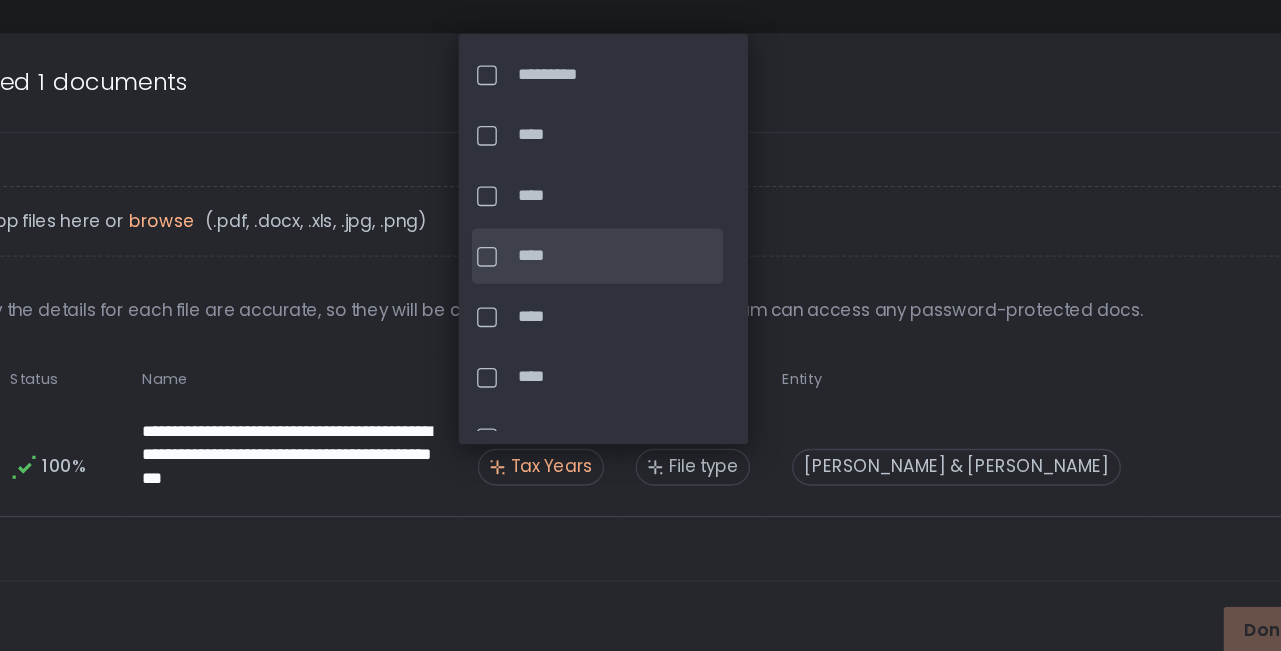 click on "****" 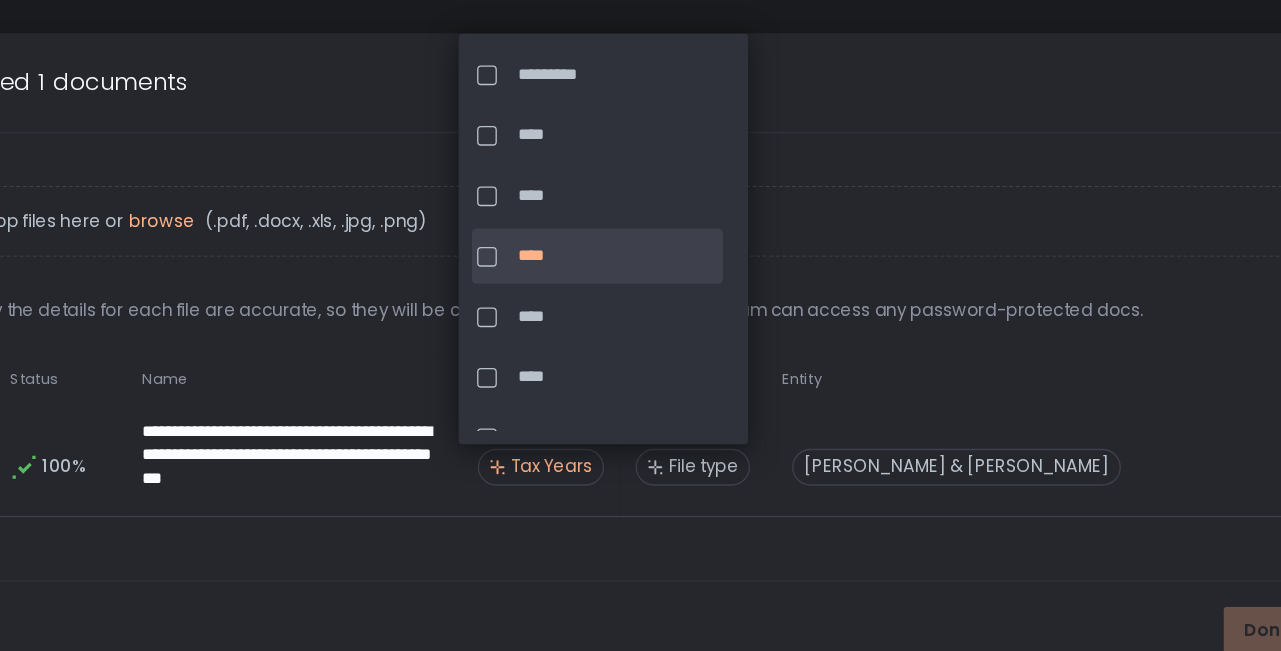 click on "Drop files here or  browse (.pdf, .docx, .xls, .jpg, .png)" at bounding box center (653, 223) 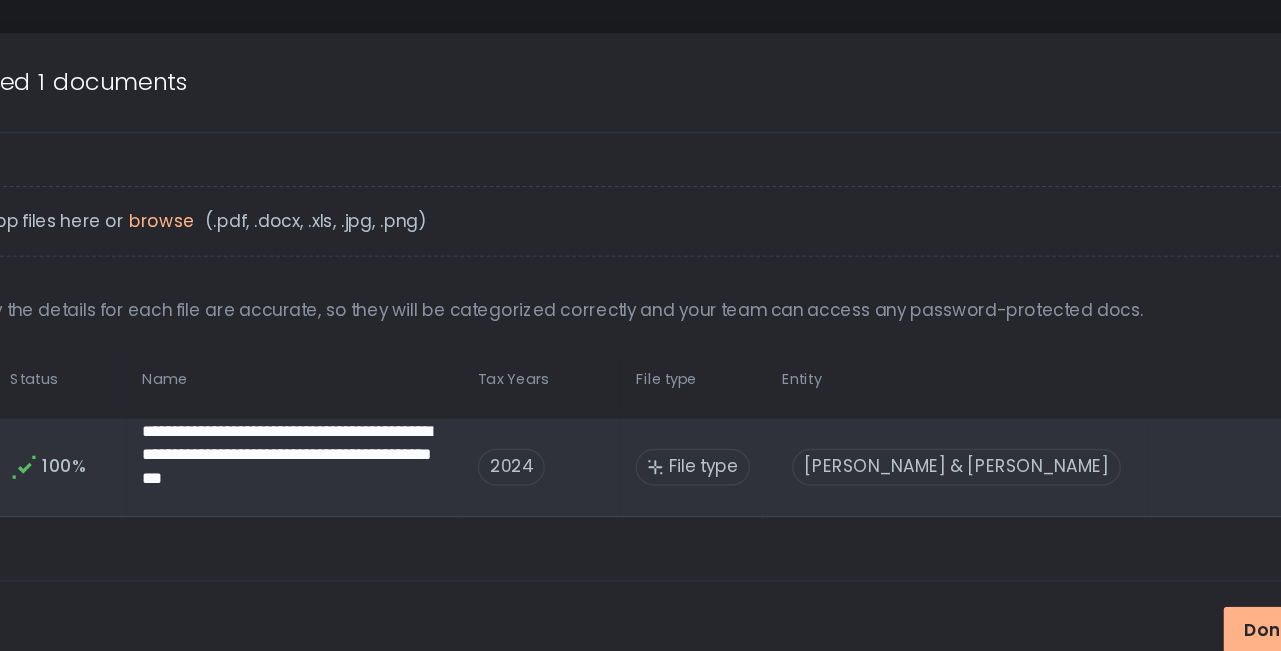 scroll, scrollTop: 0, scrollLeft: -1, axis: horizontal 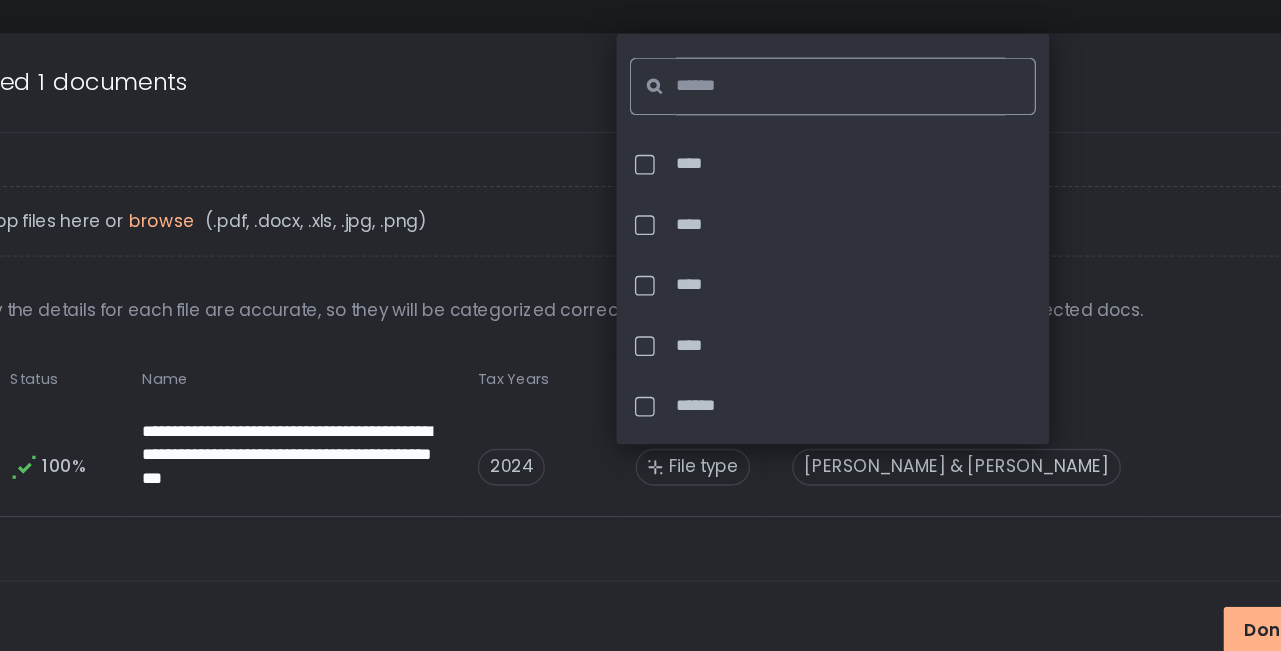 click 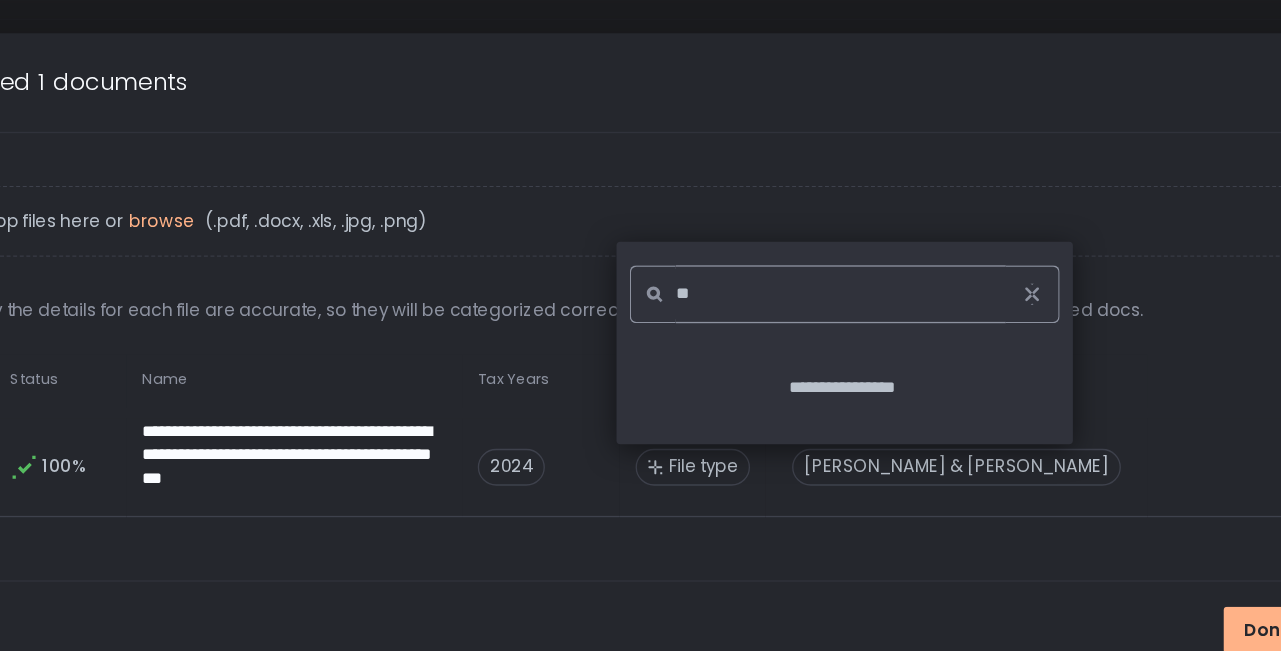 type on "*" 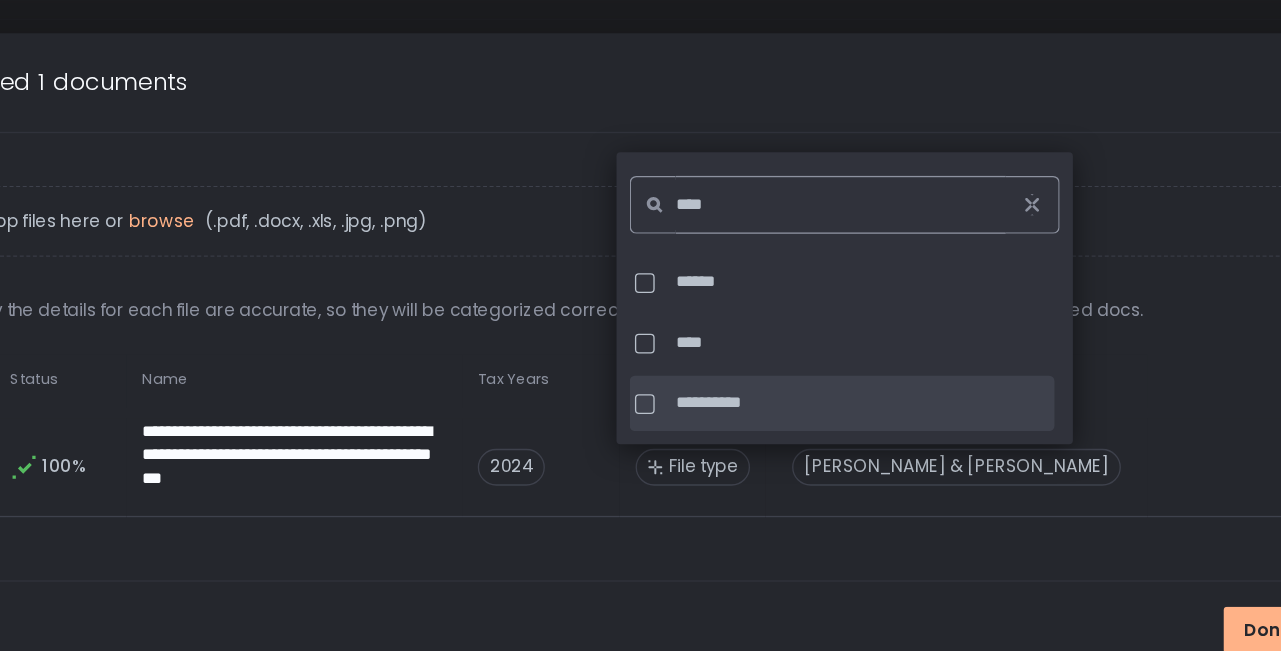 type on "****" 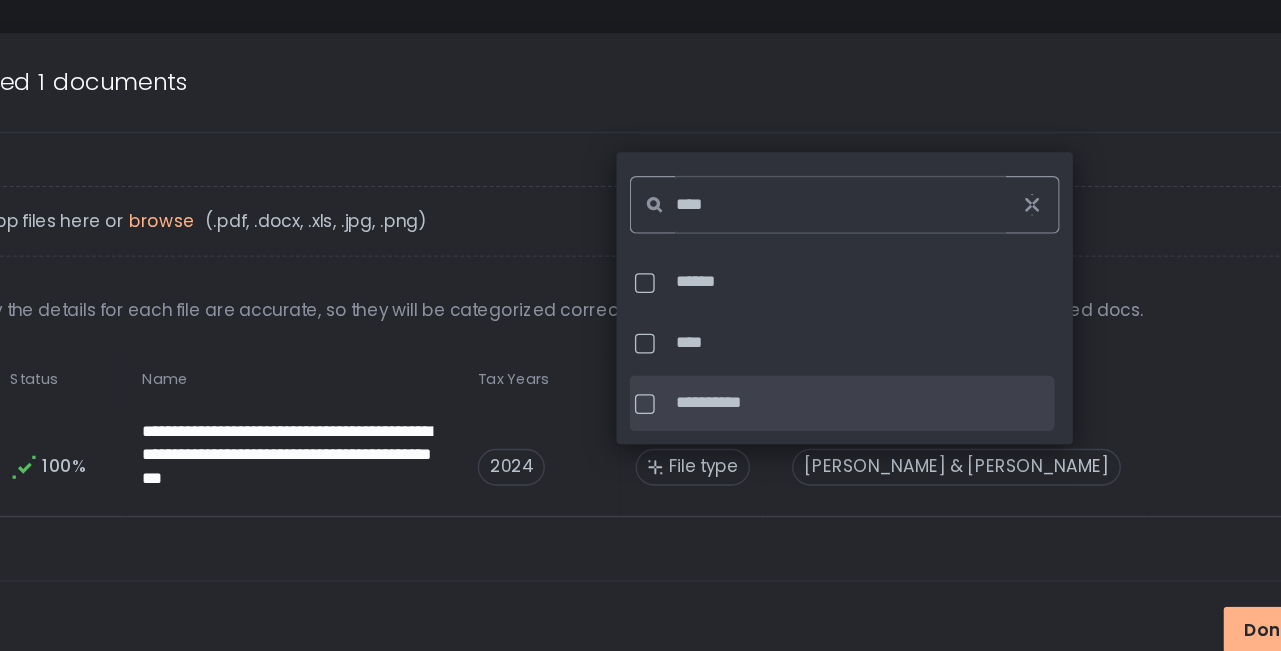 click on "**********" 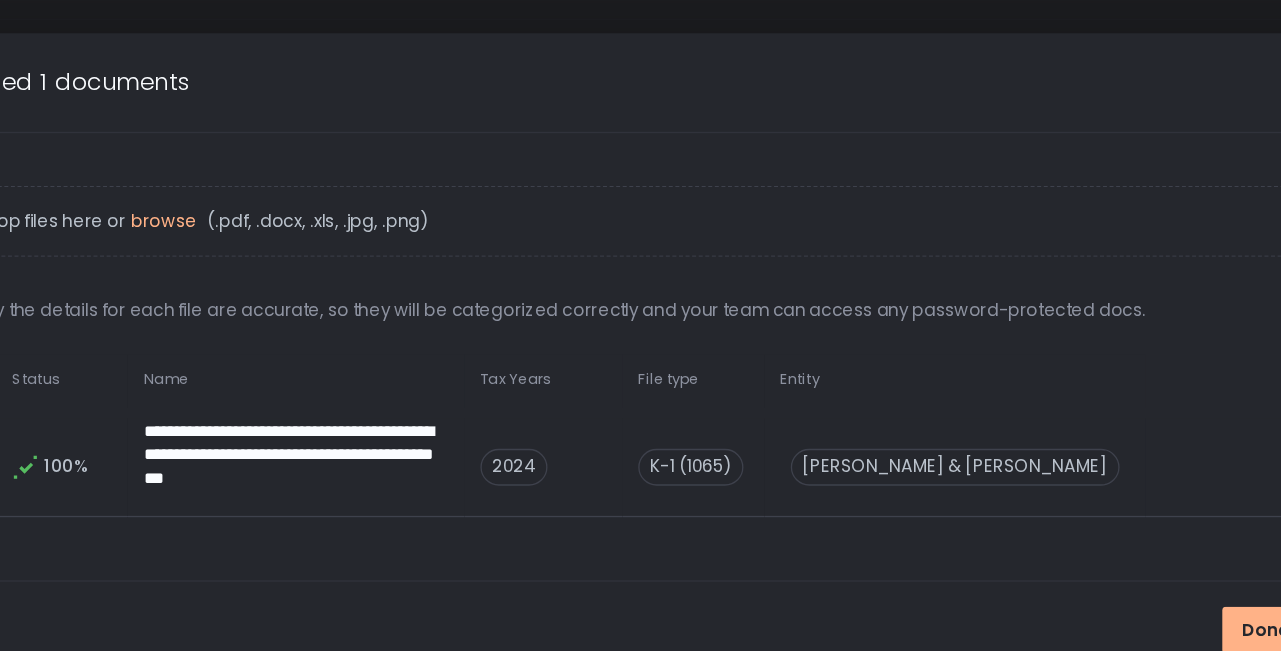 click on "Uploaded 1 documents" 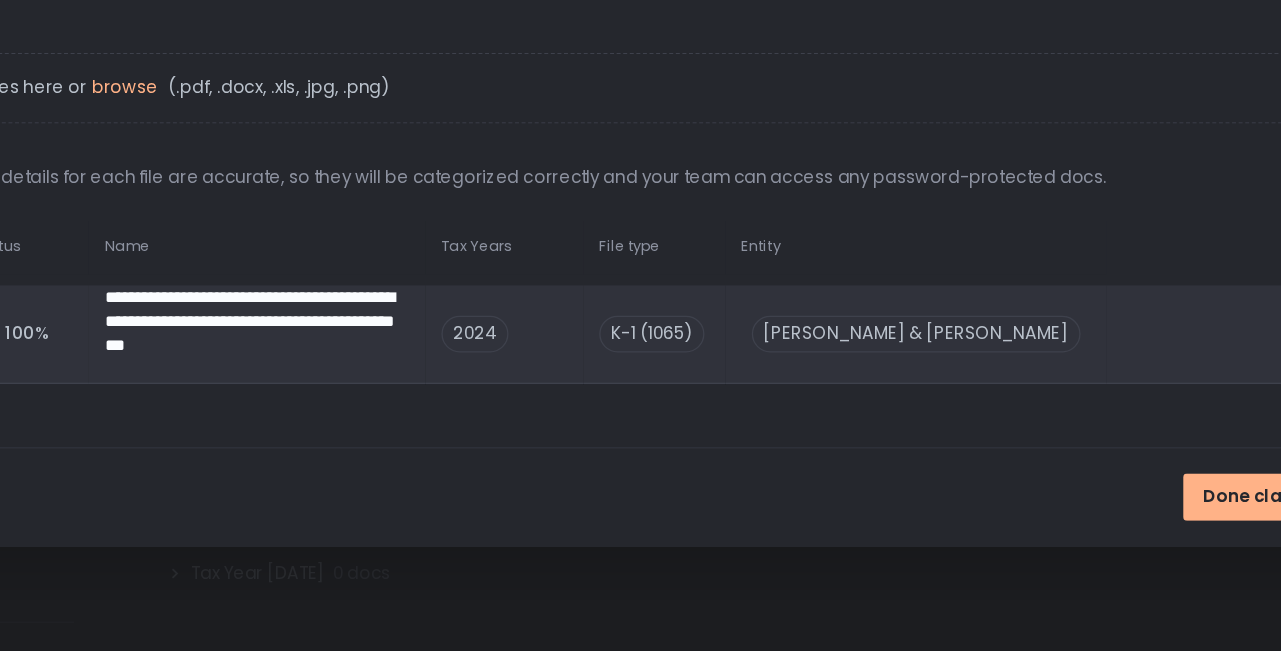 scroll, scrollTop: 8, scrollLeft: 8, axis: both 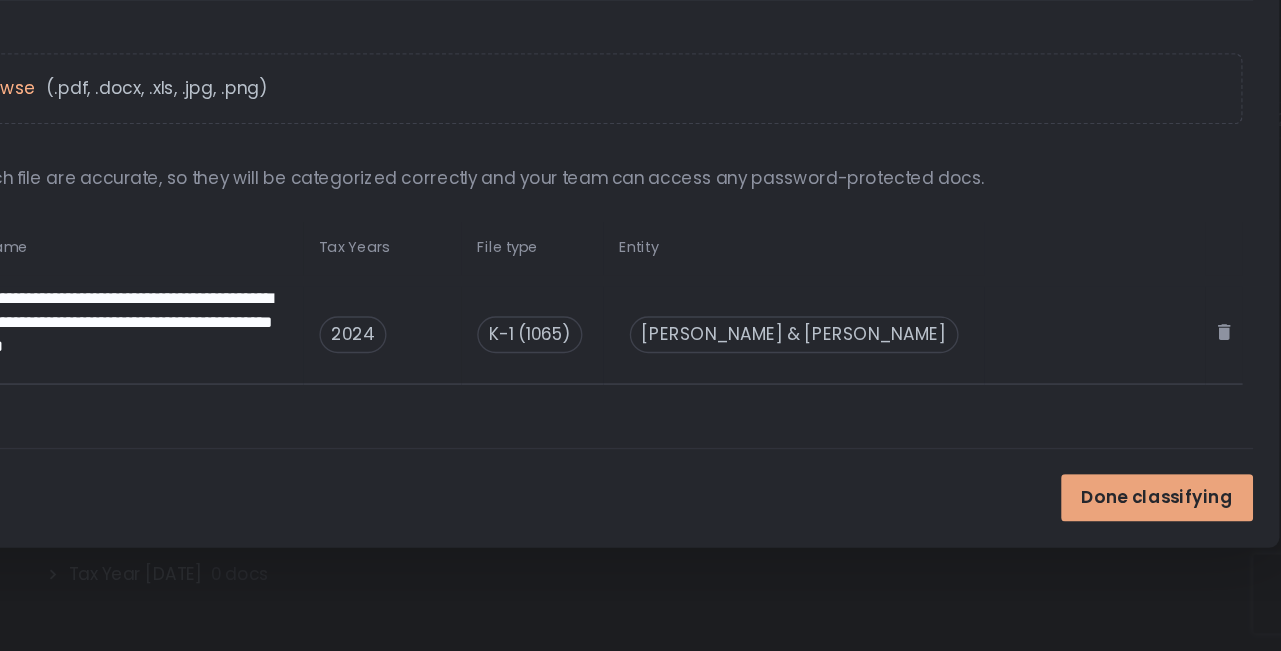 click on "Done classifying" at bounding box center (1138, 534) 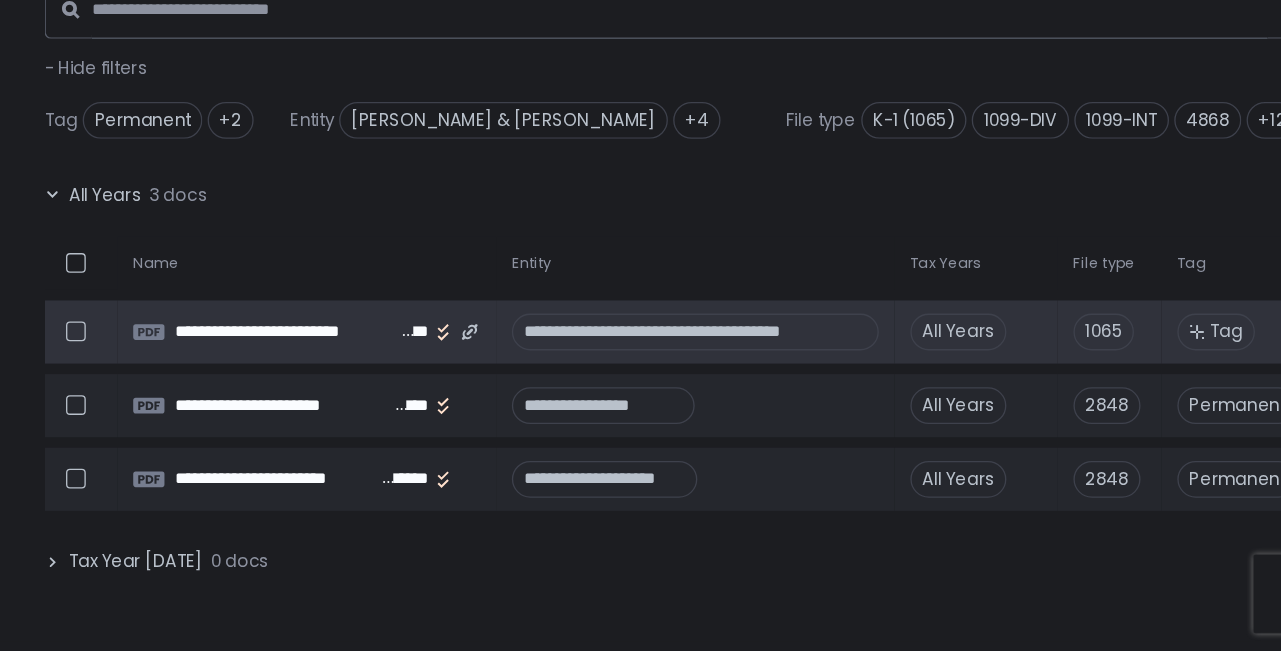 scroll, scrollTop: 729, scrollLeft: 0, axis: vertical 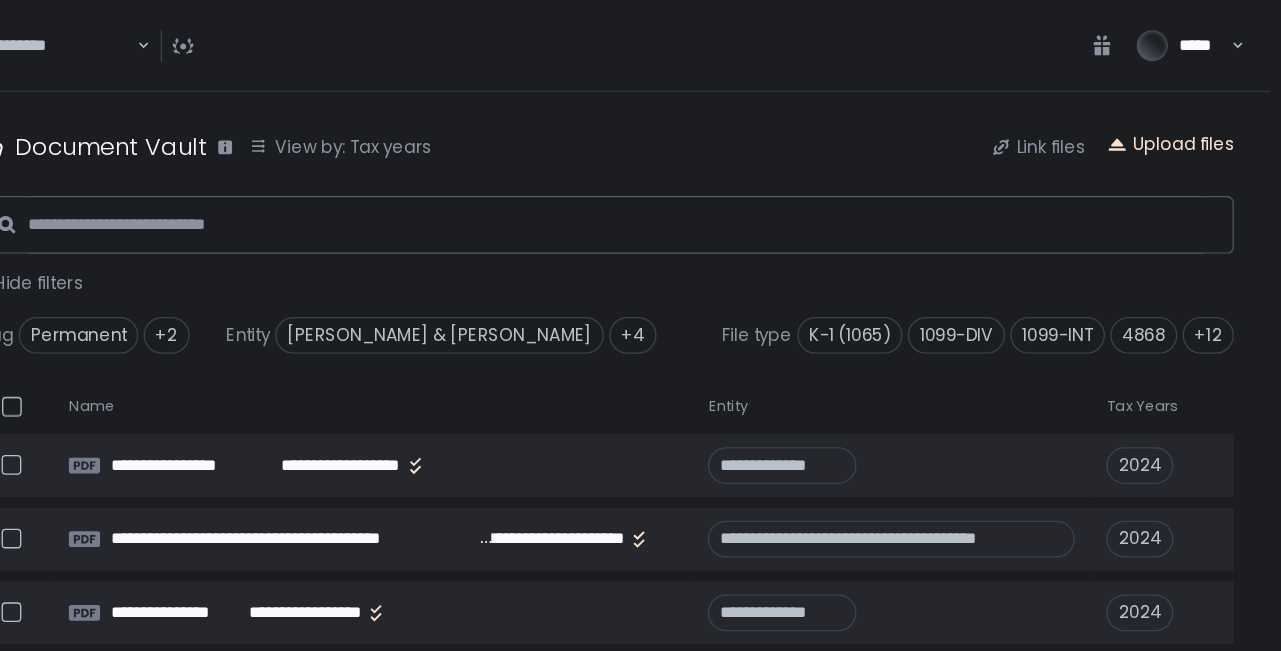click on "Upload files" 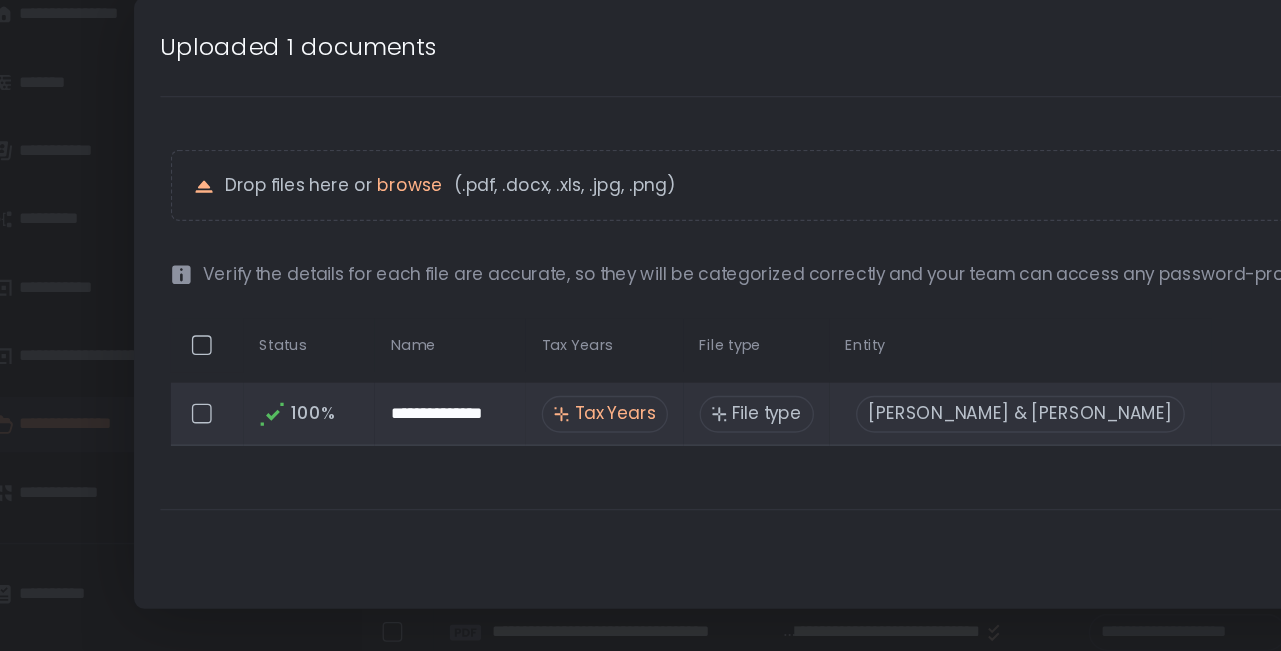 click on "Tax Years" at bounding box center (485, 410) 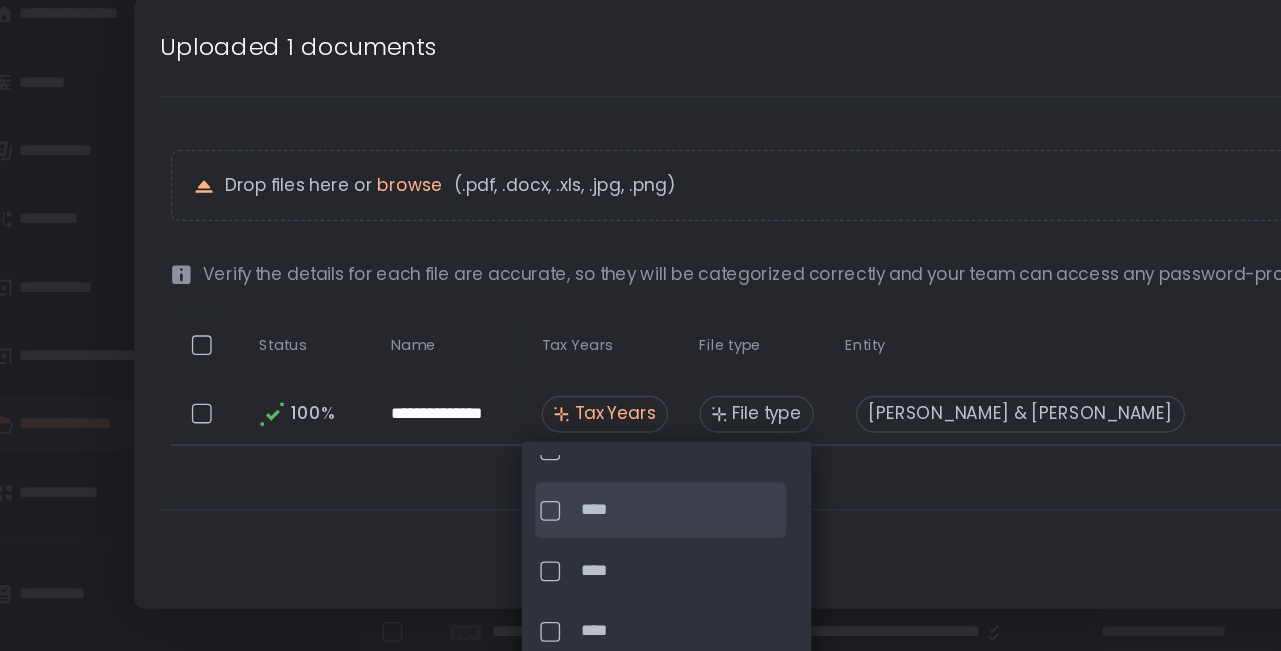 scroll, scrollTop: 72, scrollLeft: 0, axis: vertical 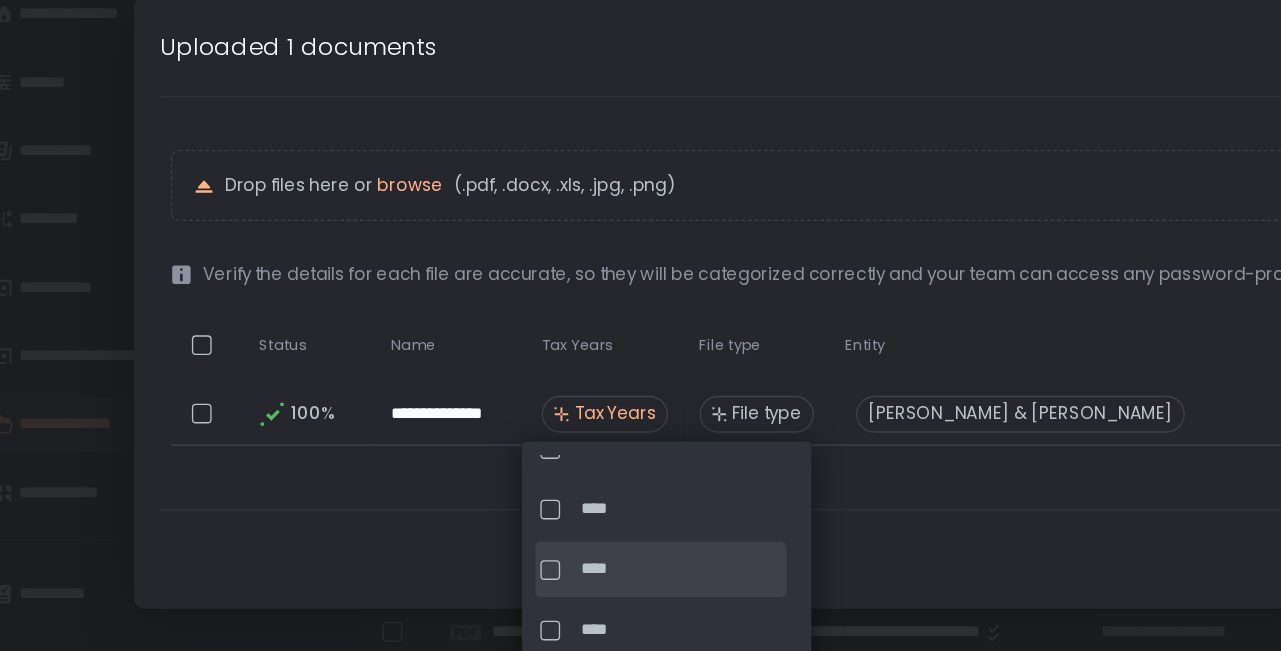 click on "****" 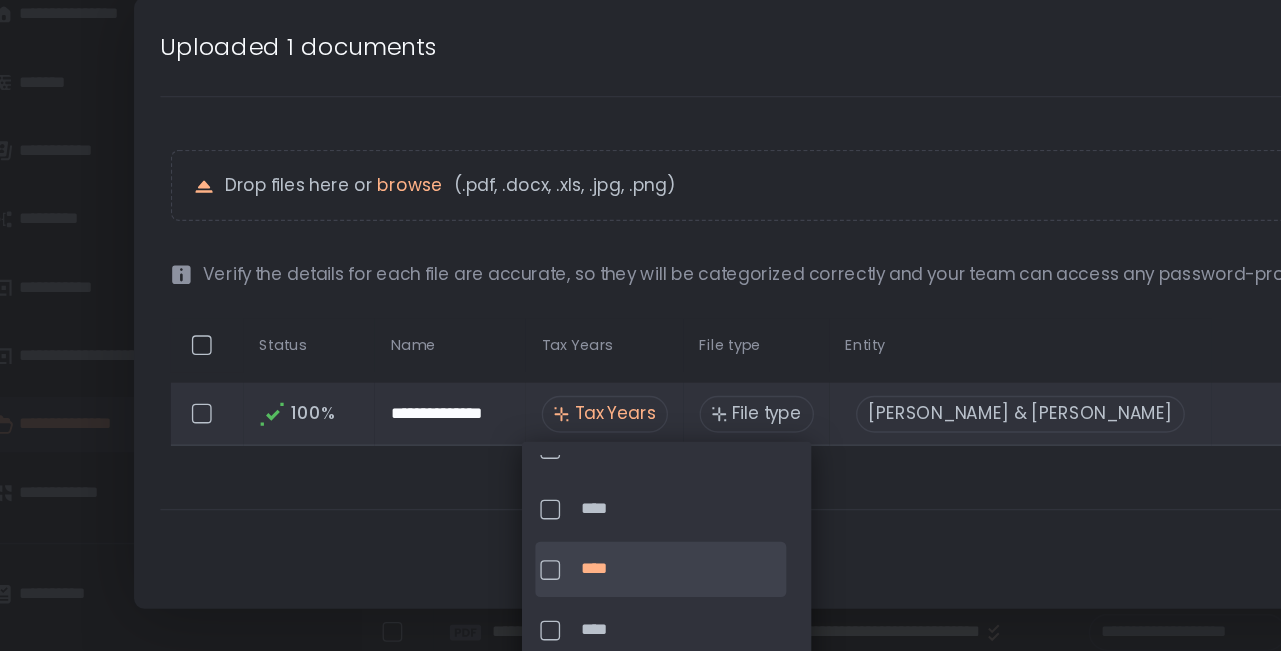 click on "File type" at bounding box center [600, 410] 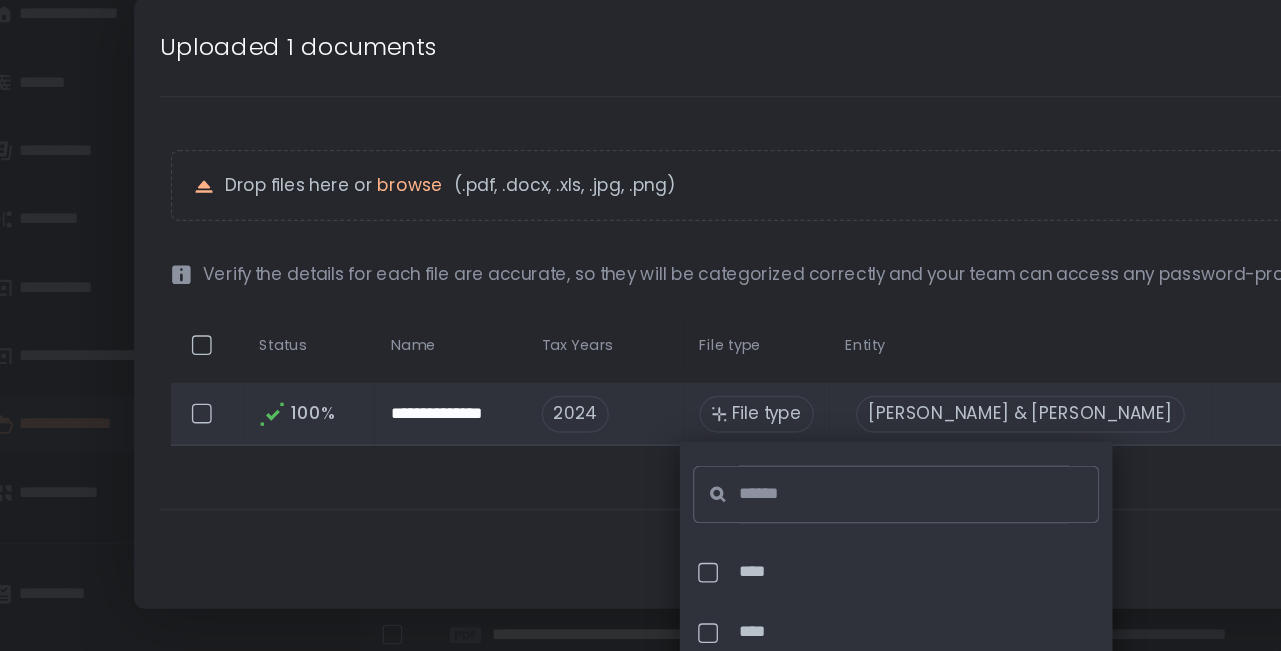 scroll, scrollTop: 0, scrollLeft: -1, axis: horizontal 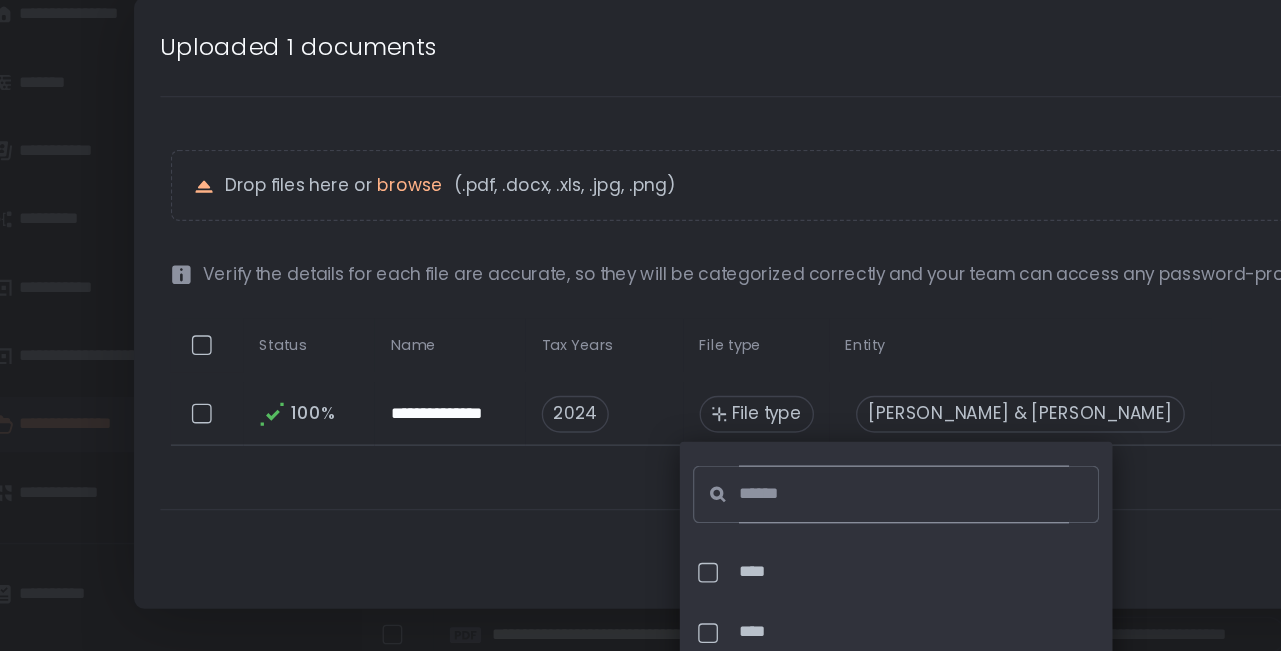 click 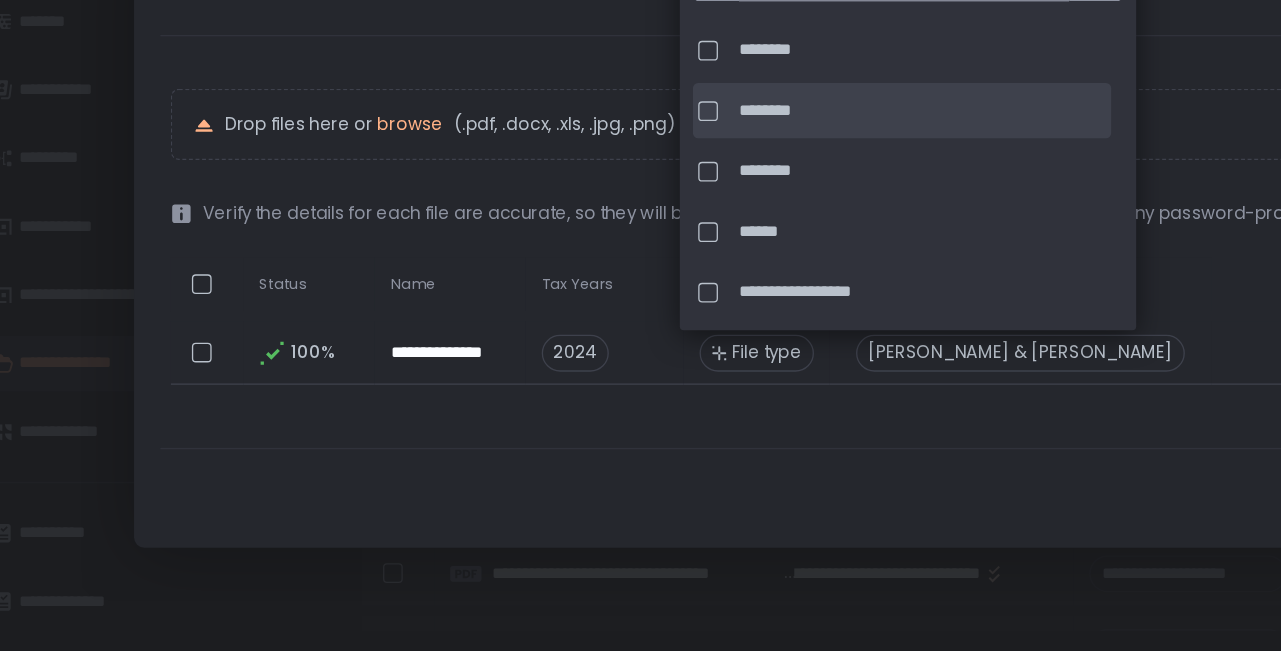 type on "****" 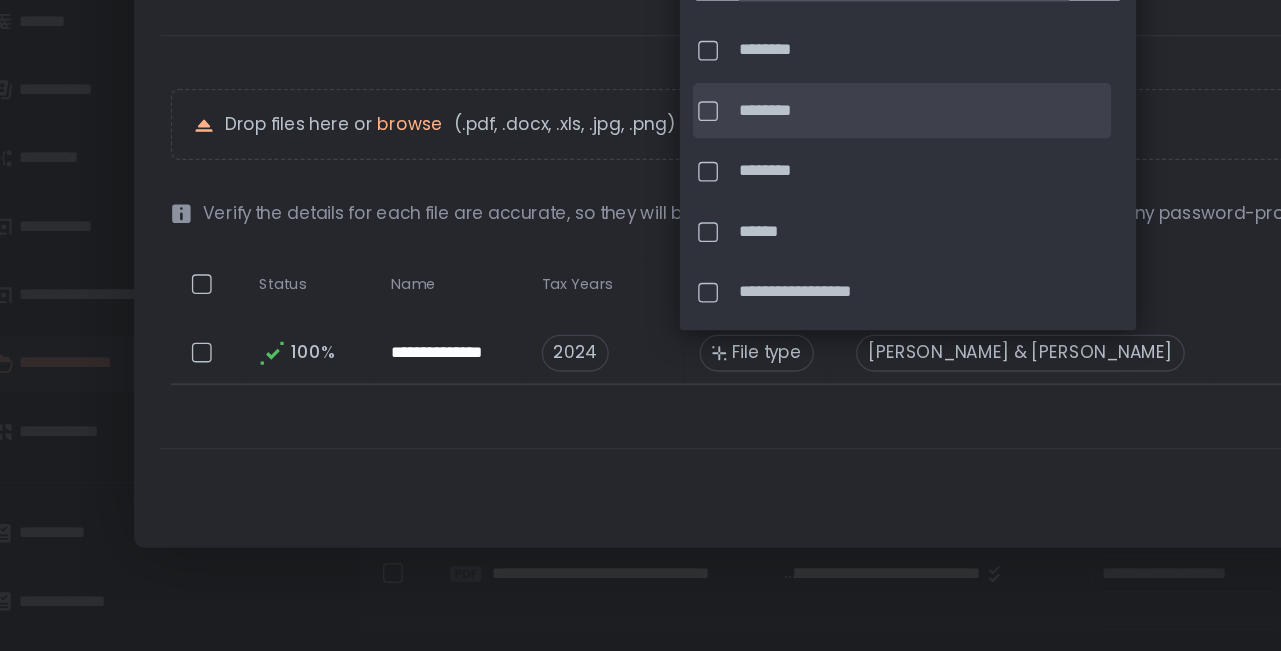 click on "********" 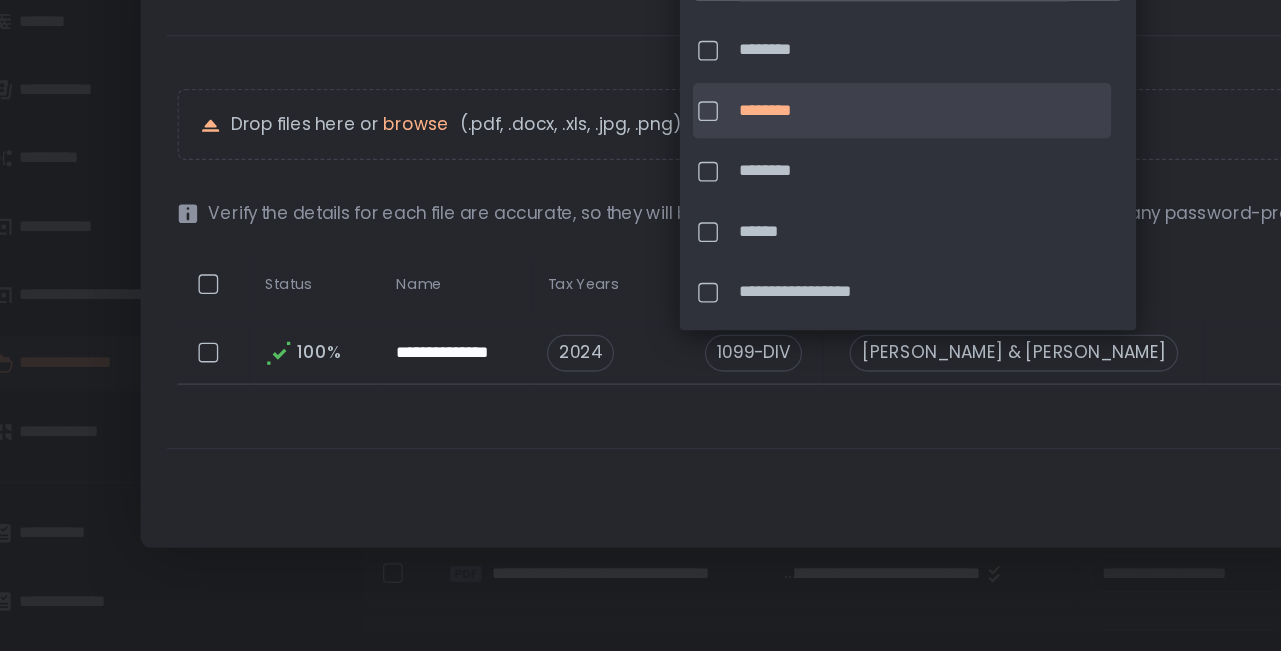 click on "Done classifying" at bounding box center (641, 520) 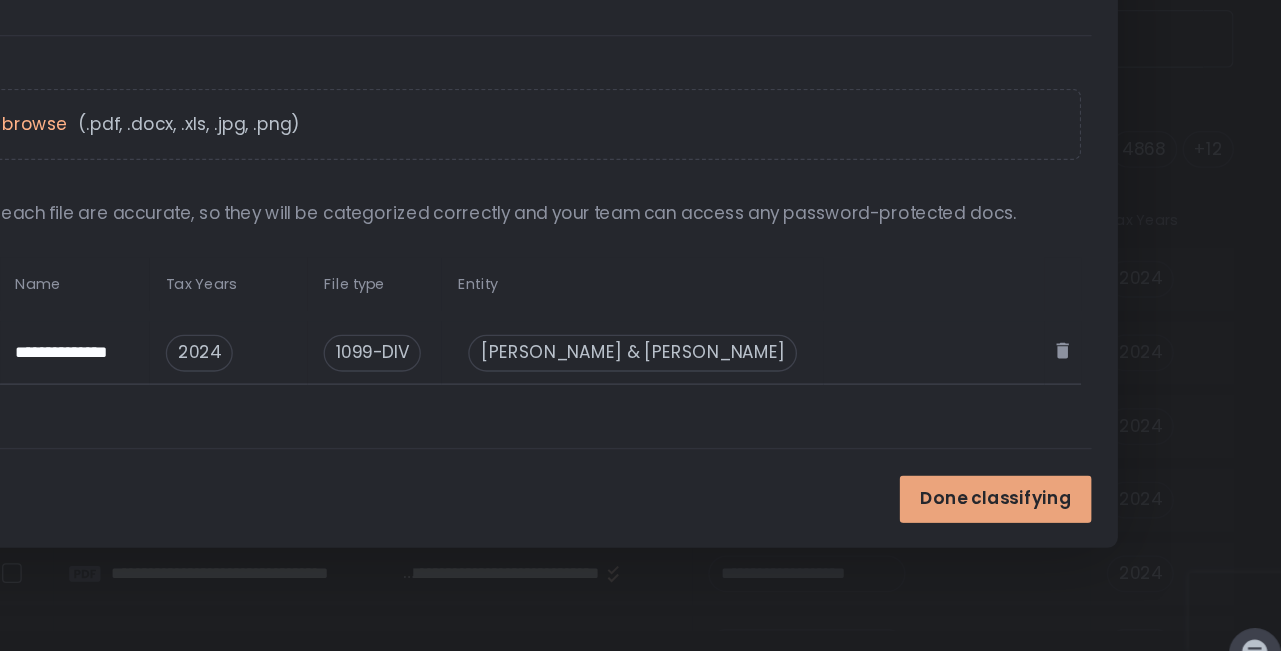 scroll, scrollTop: 0, scrollLeft: 8, axis: horizontal 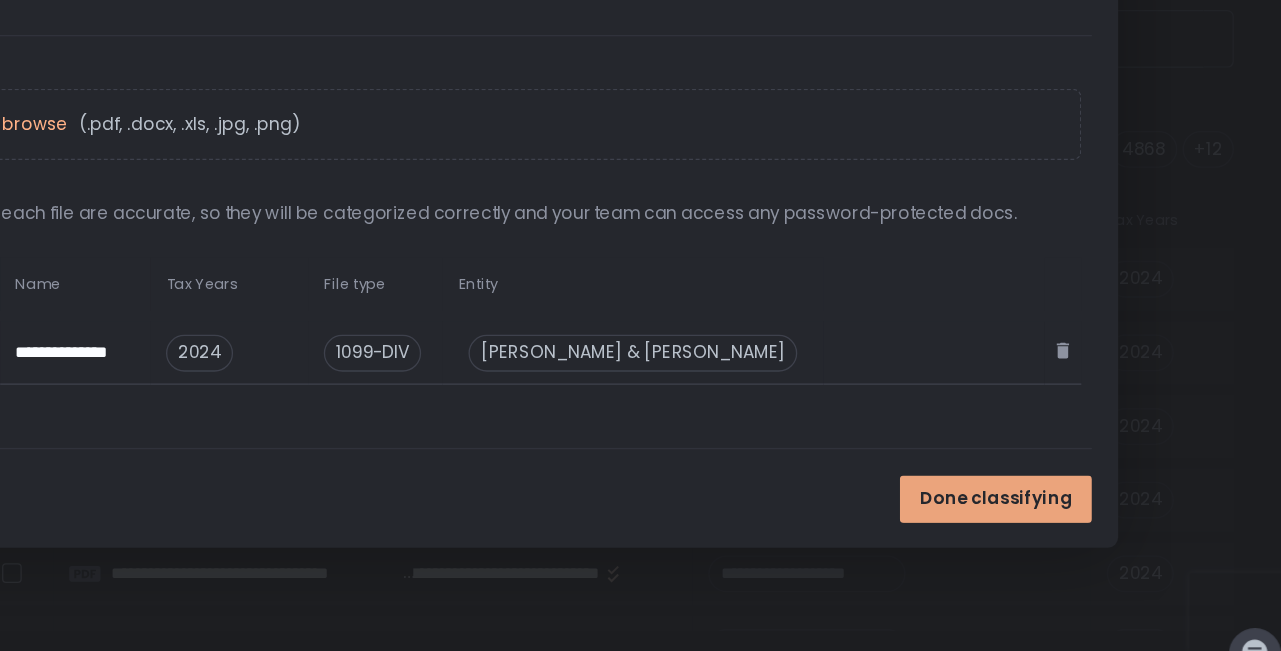 click on "Done classifying" at bounding box center (1064, 521) 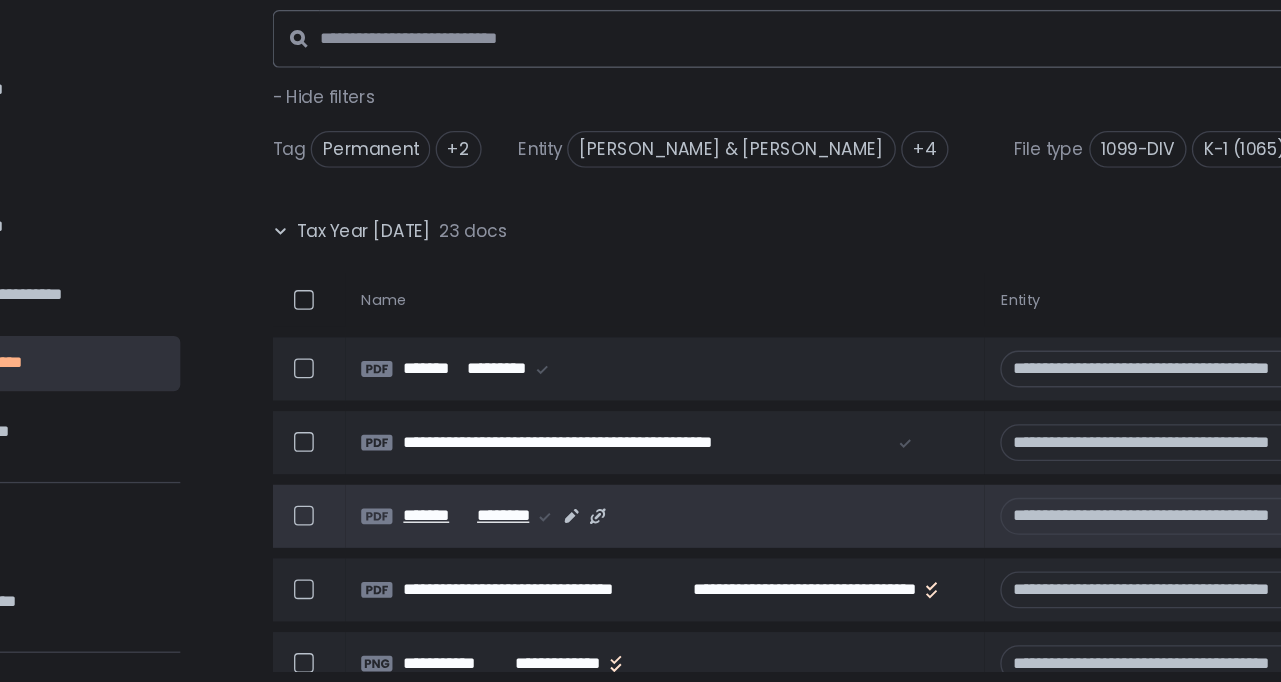scroll, scrollTop: 370, scrollLeft: 0, axis: vertical 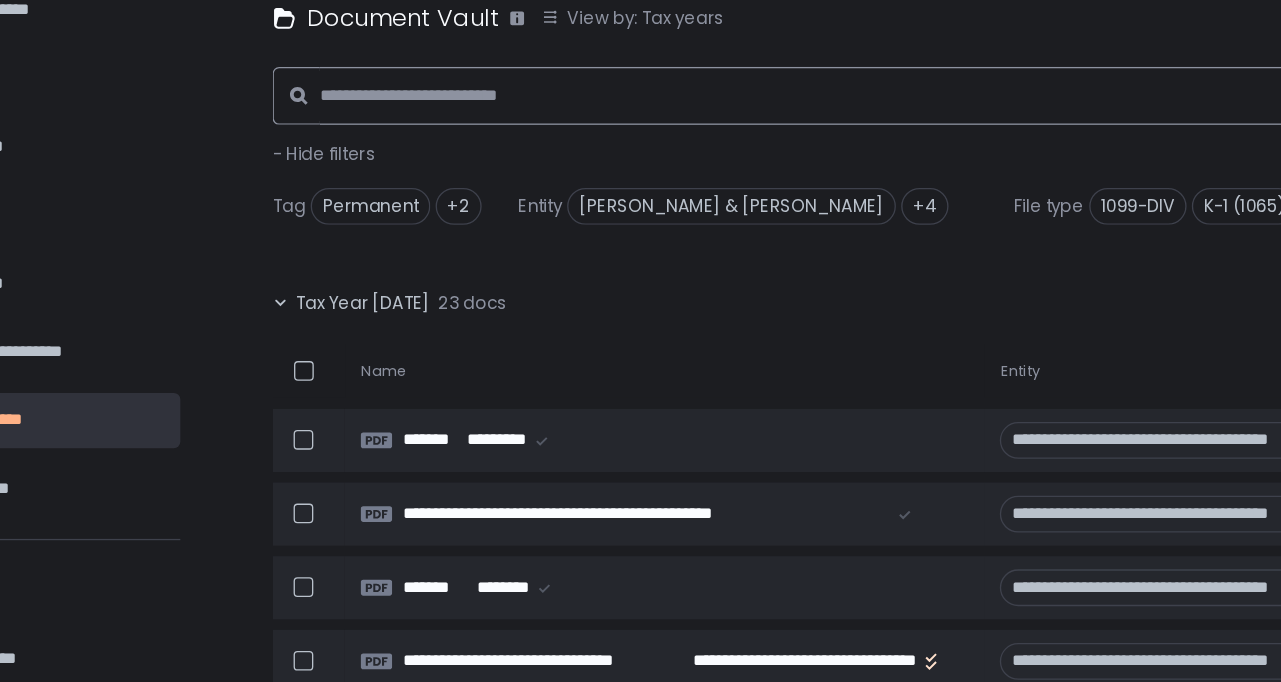 click 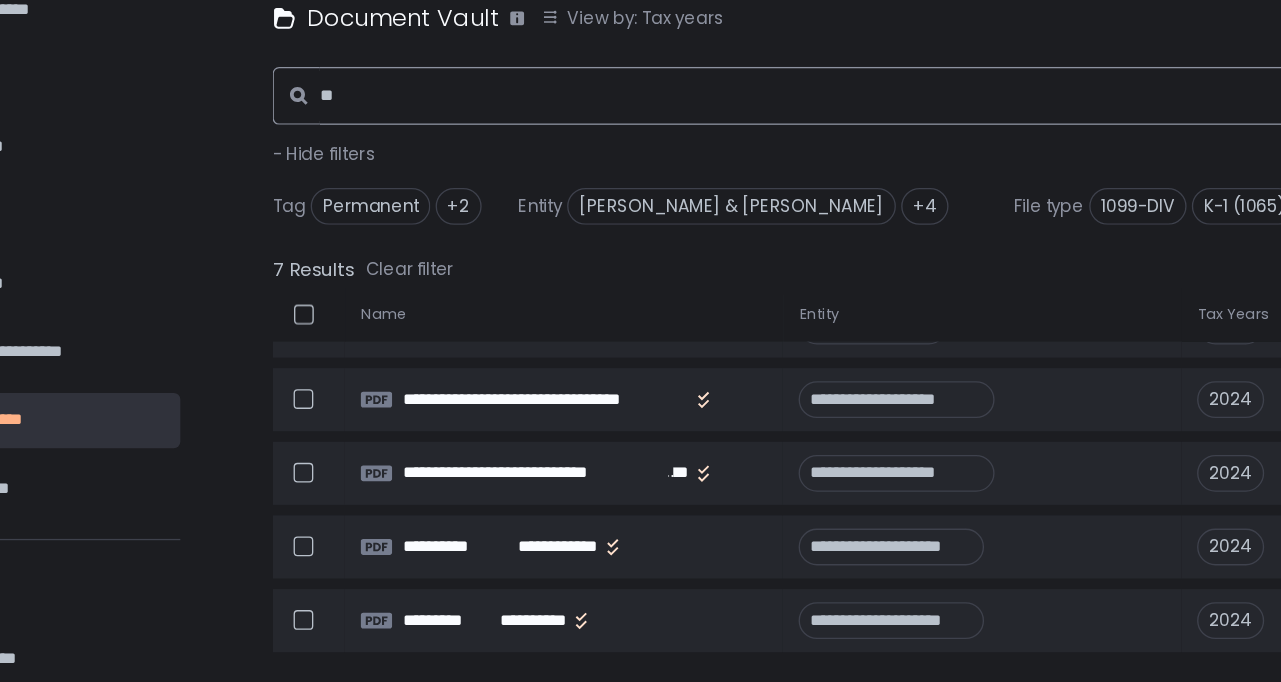 scroll, scrollTop: 192, scrollLeft: 0, axis: vertical 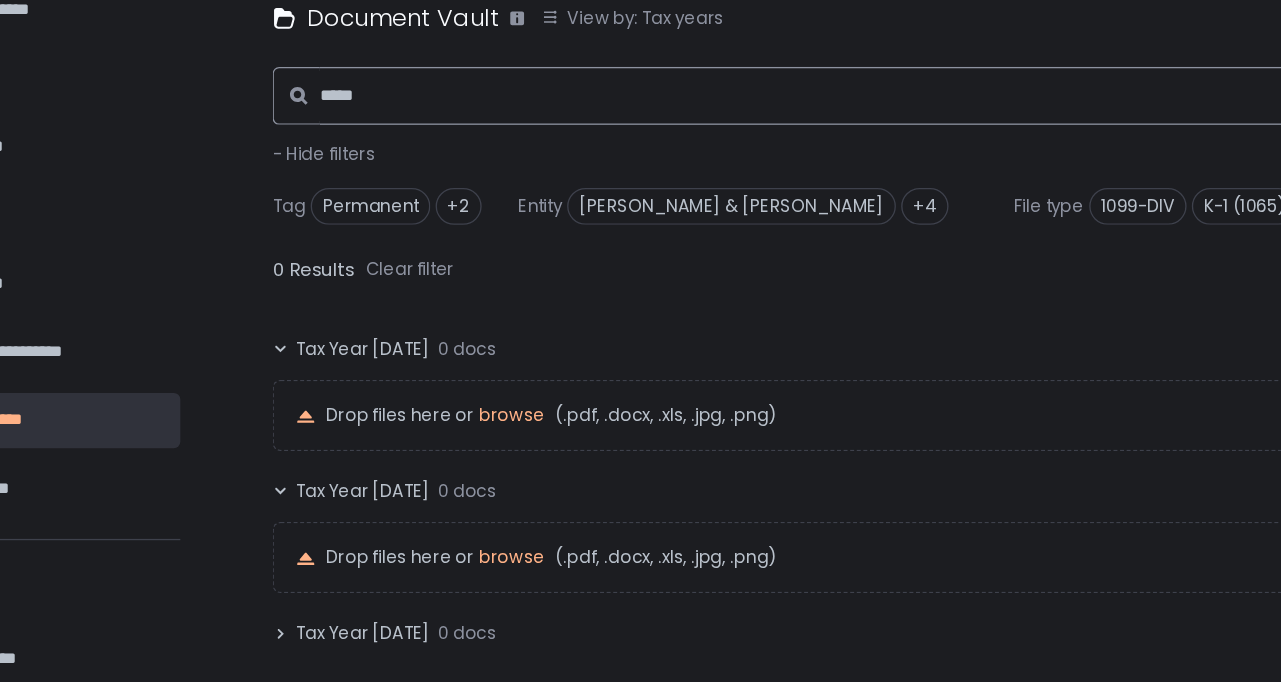 type on "******" 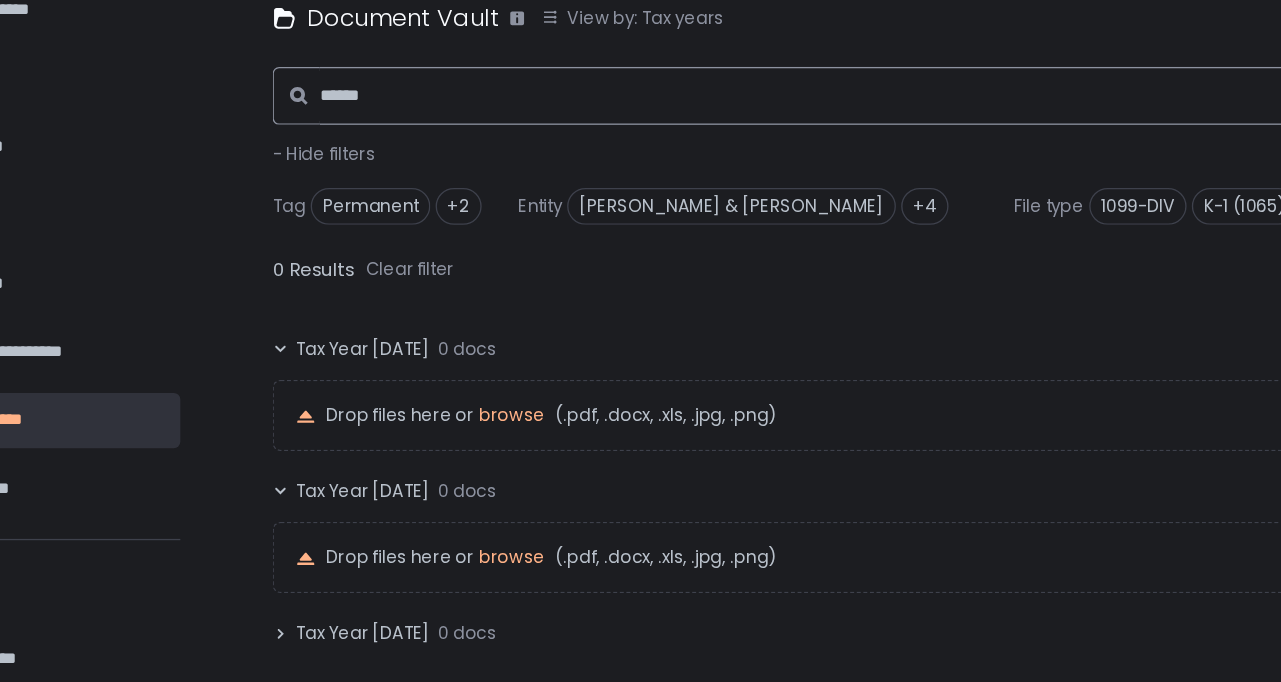 type 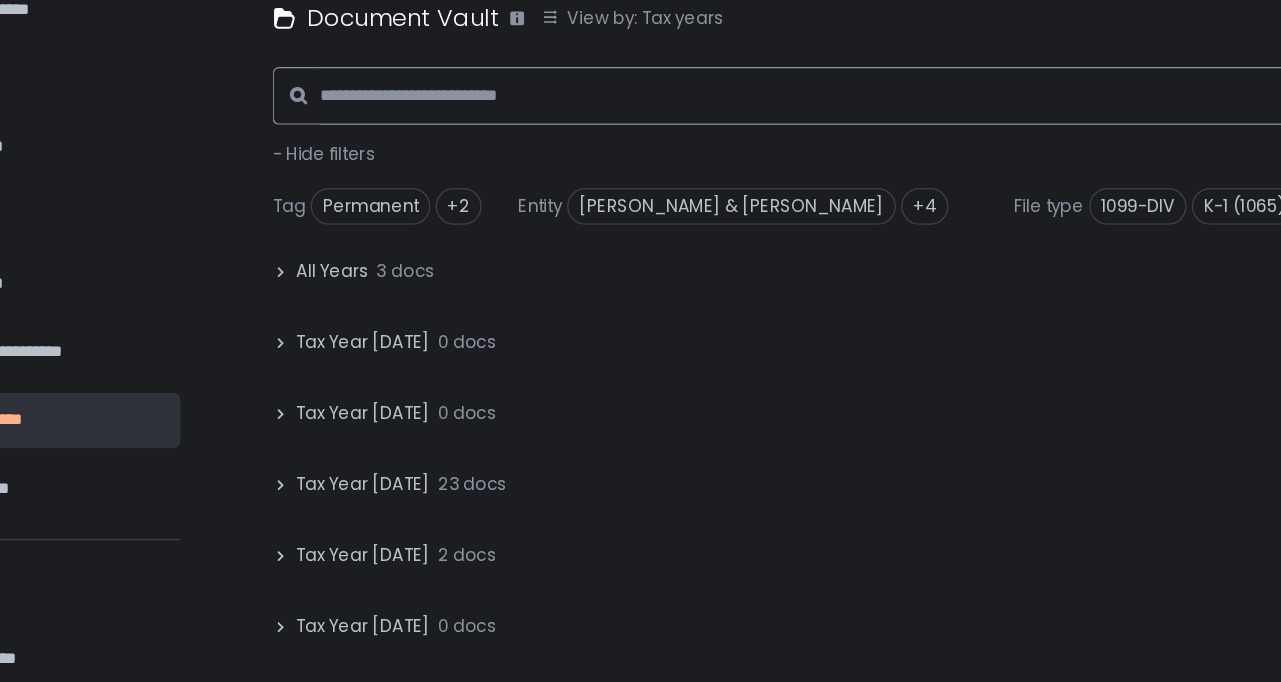 scroll, scrollTop: 2, scrollLeft: 0, axis: vertical 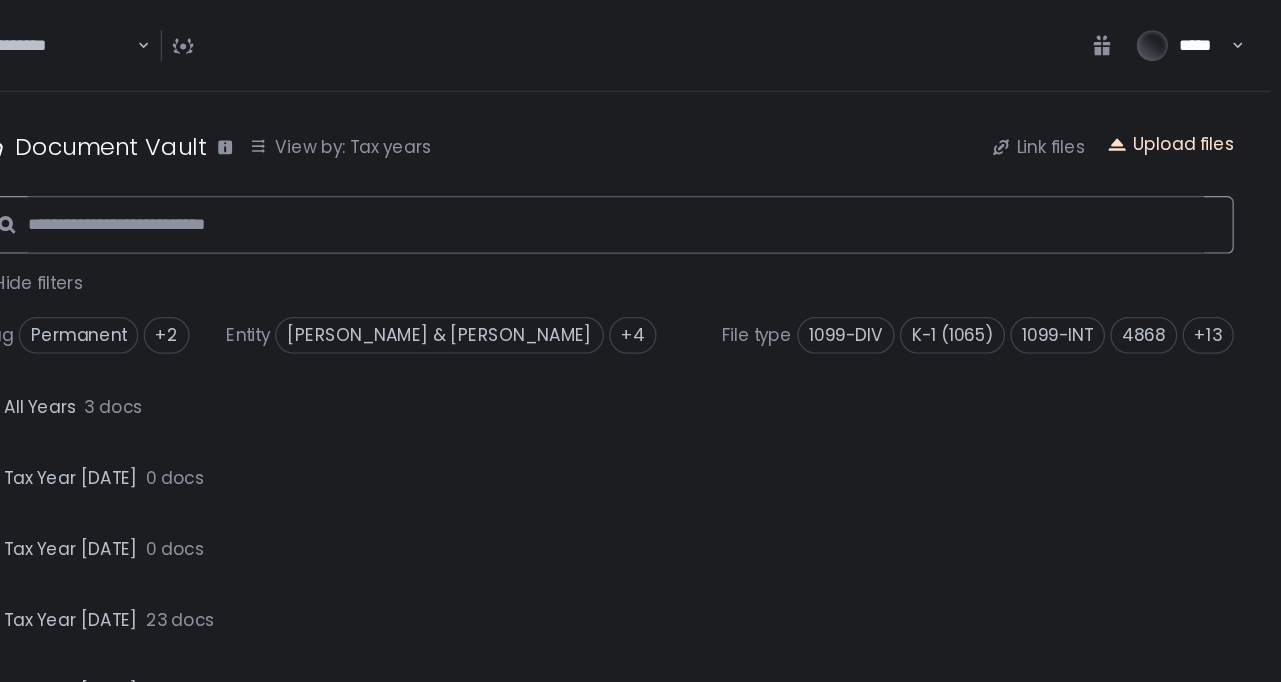 click on "Upload files" 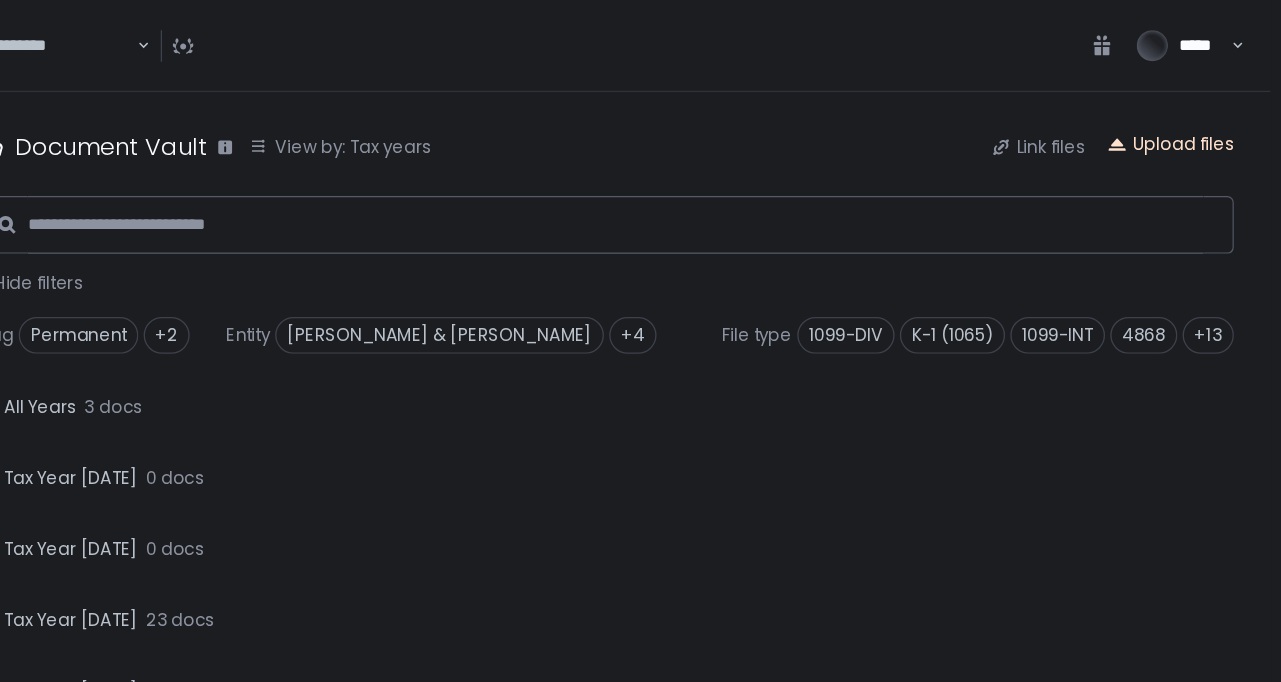 click on "Upload files" 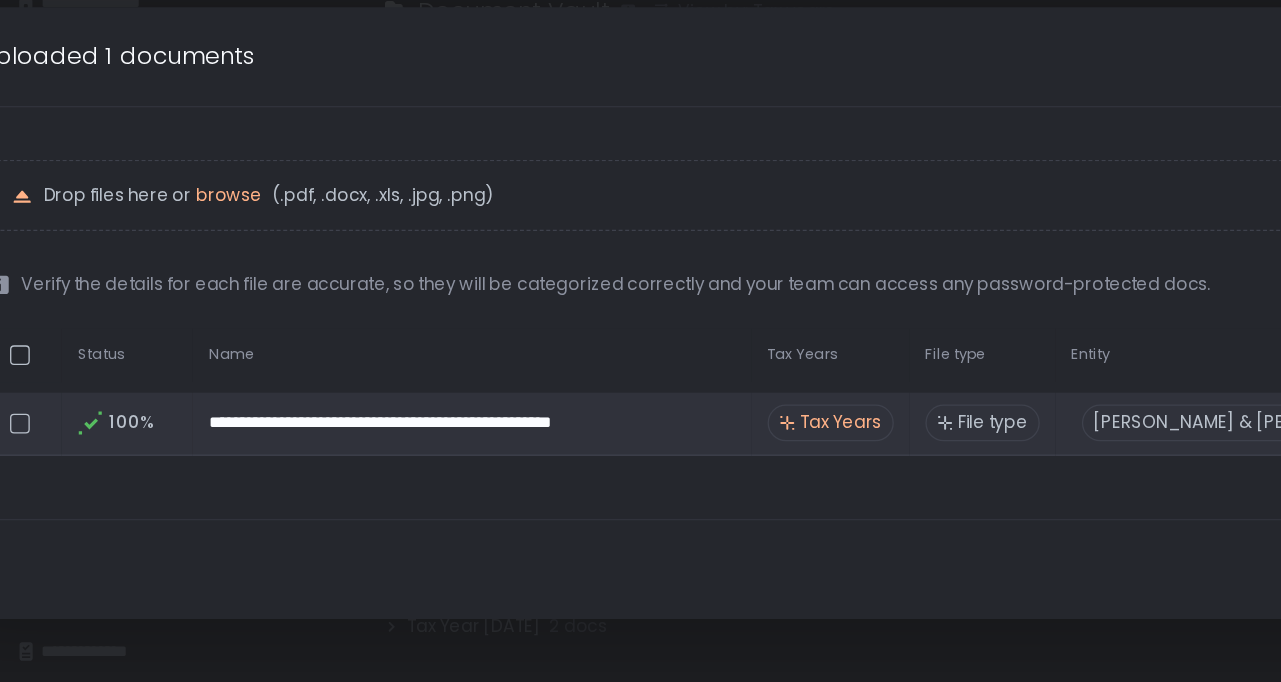 click on "Tax Years" at bounding box center (640, 425) 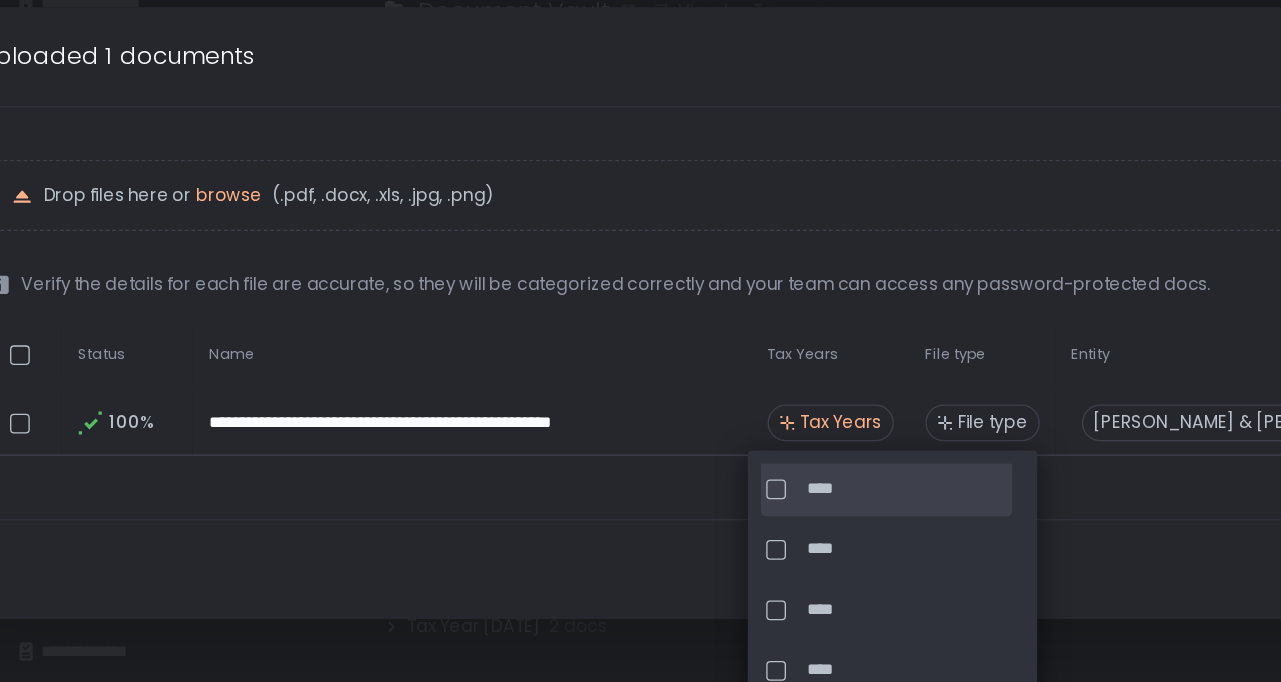scroll, scrollTop: 50, scrollLeft: 0, axis: vertical 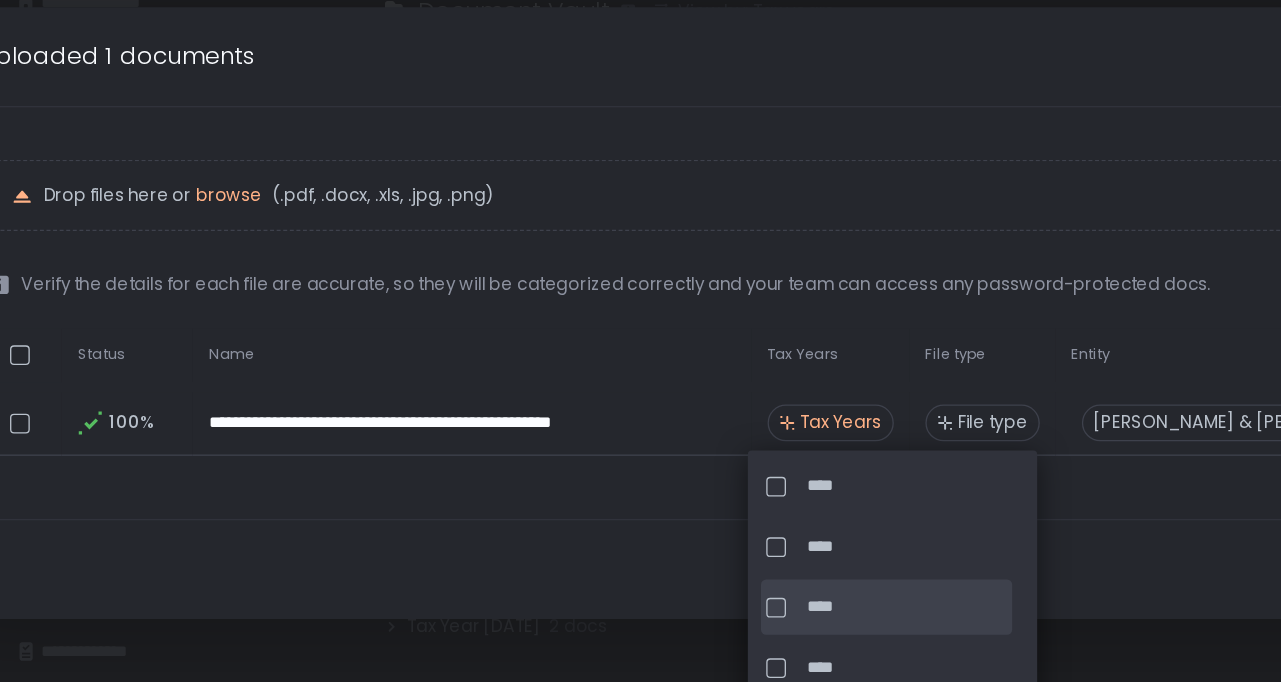 click at bounding box center (590, 565) 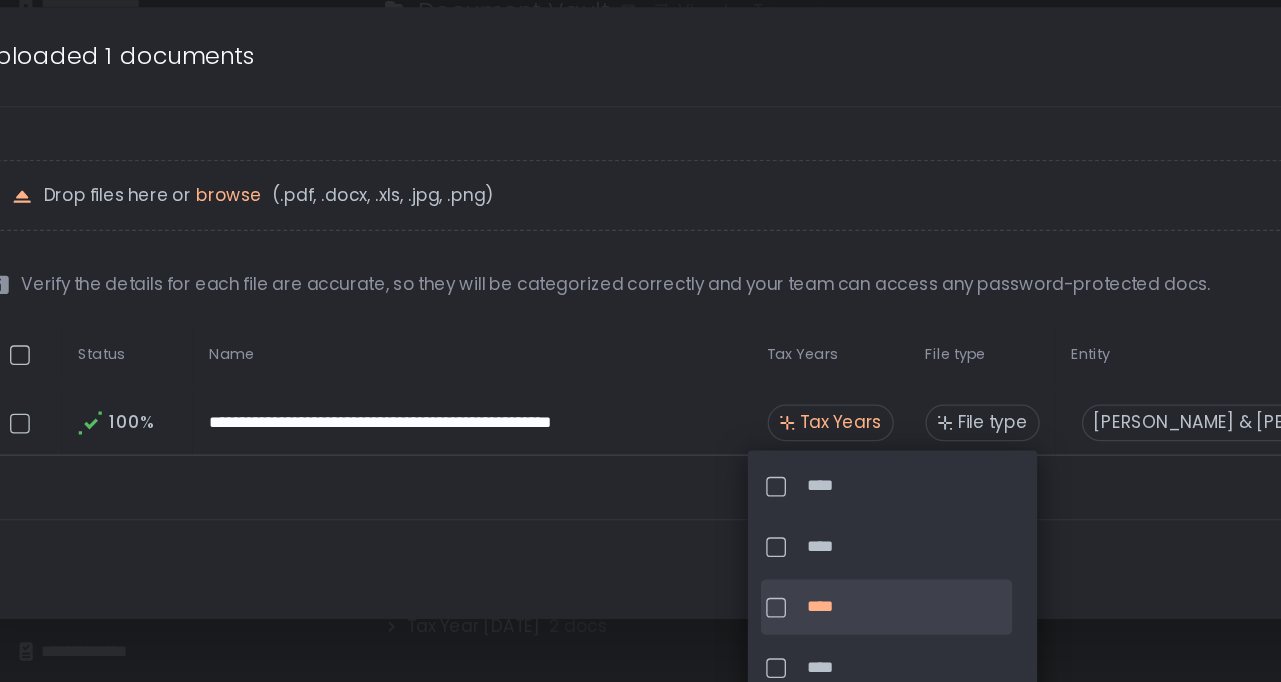 click on "**********" 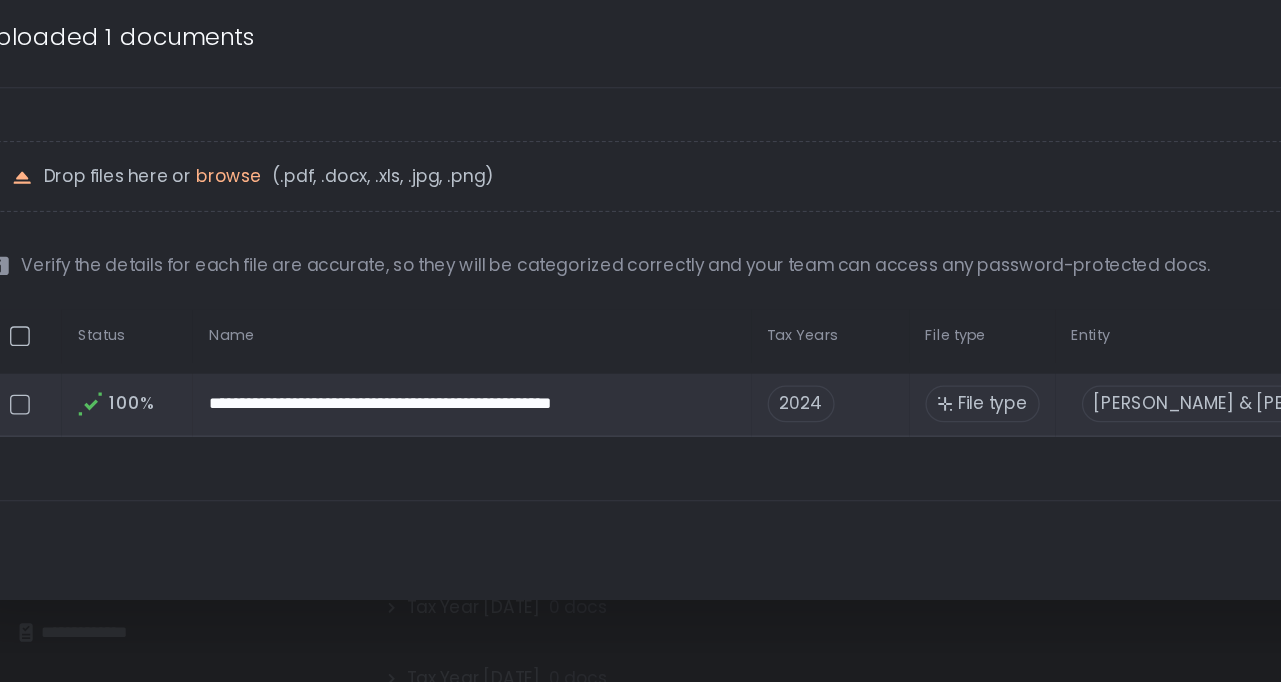 click on "File type" at bounding box center [755, 425] 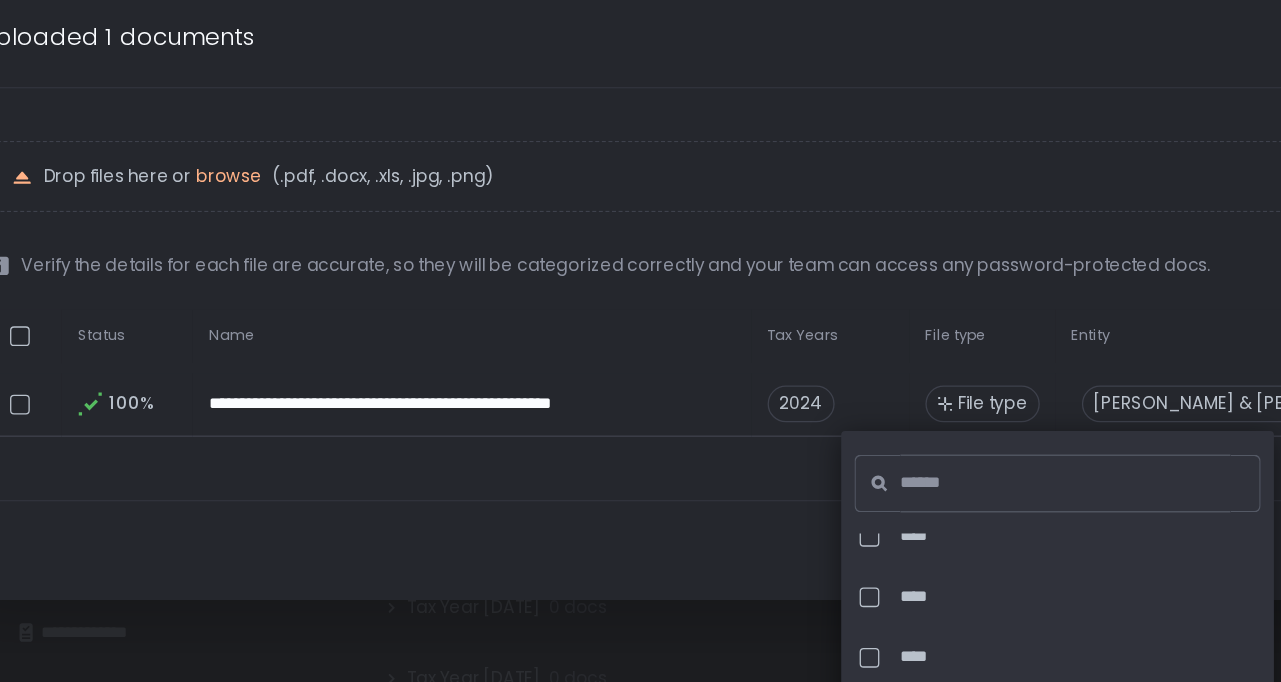 scroll, scrollTop: 60, scrollLeft: 0, axis: vertical 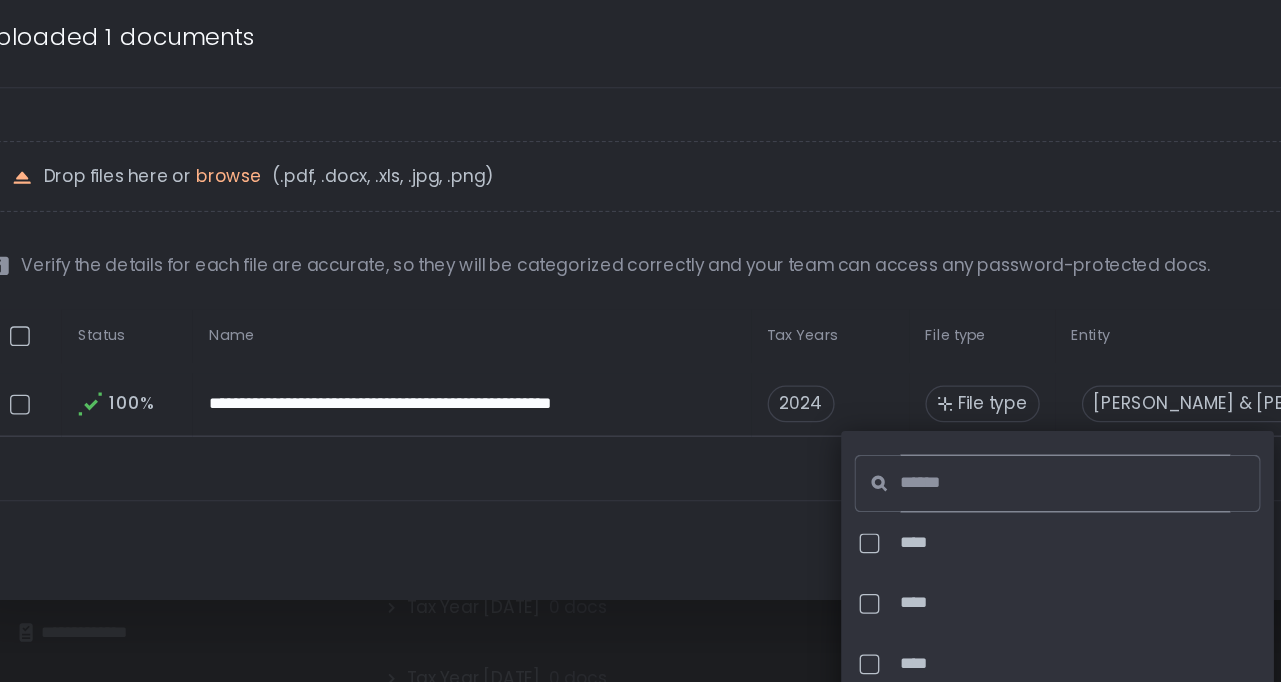 click 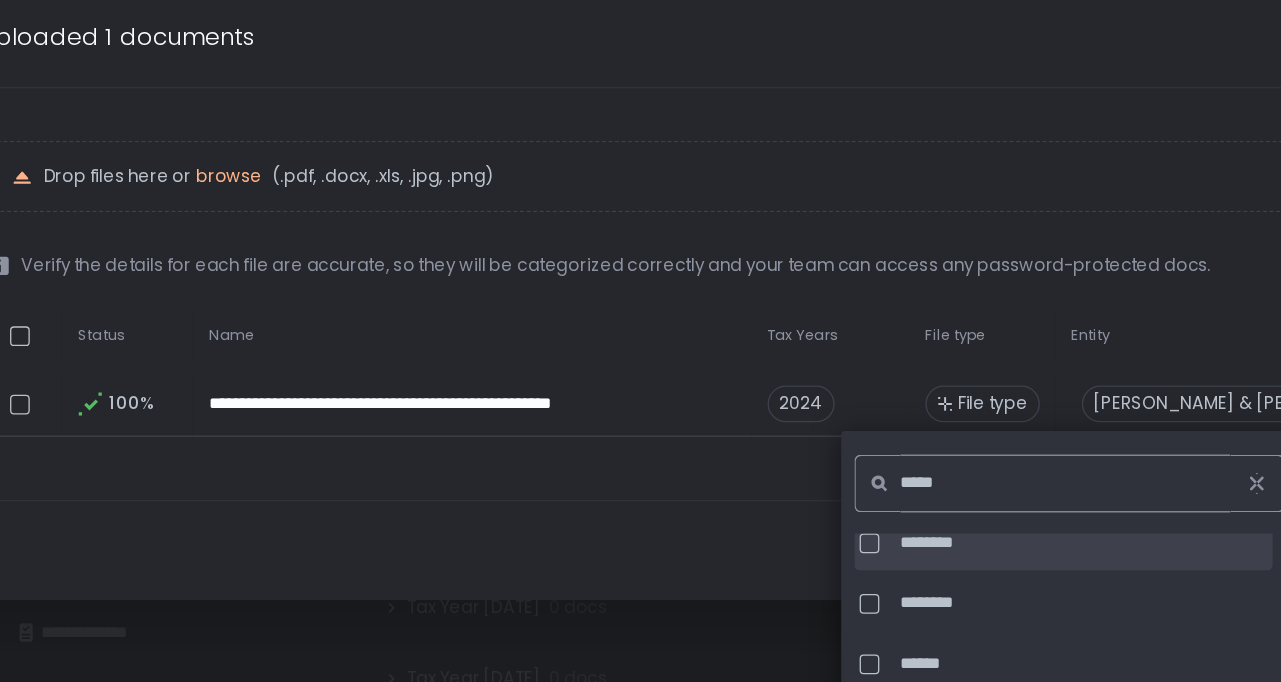 type on "*****" 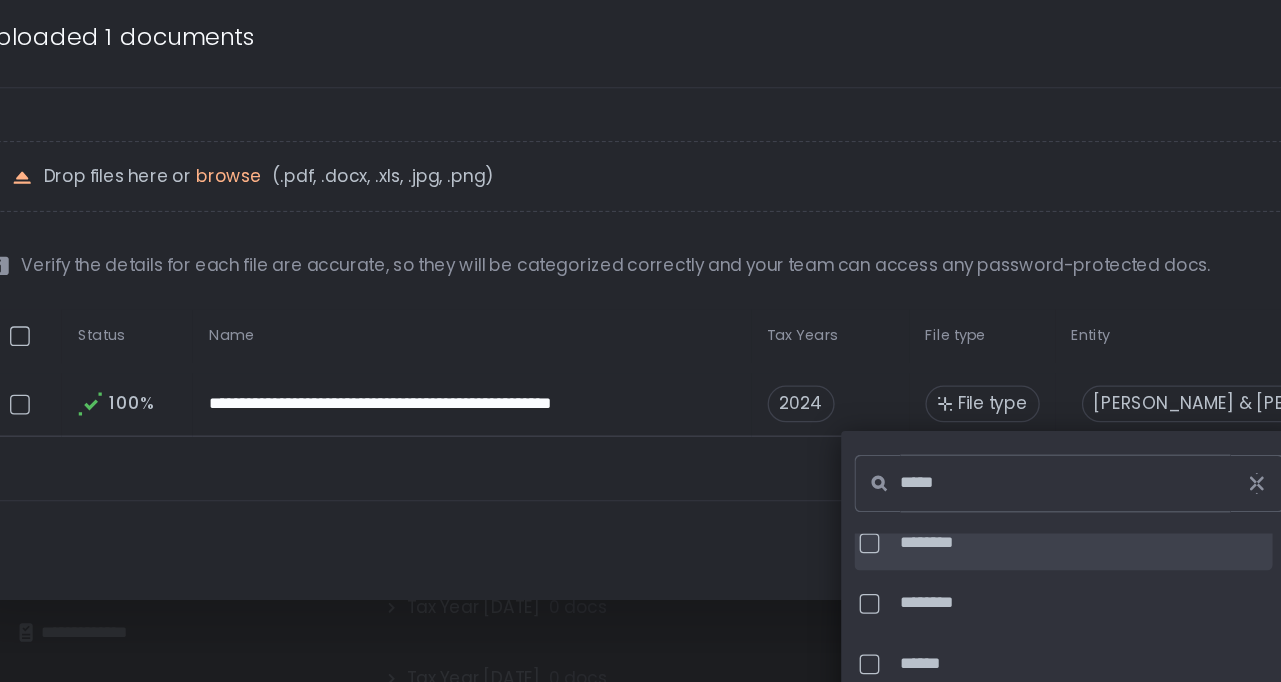 click at bounding box center [661, 530] 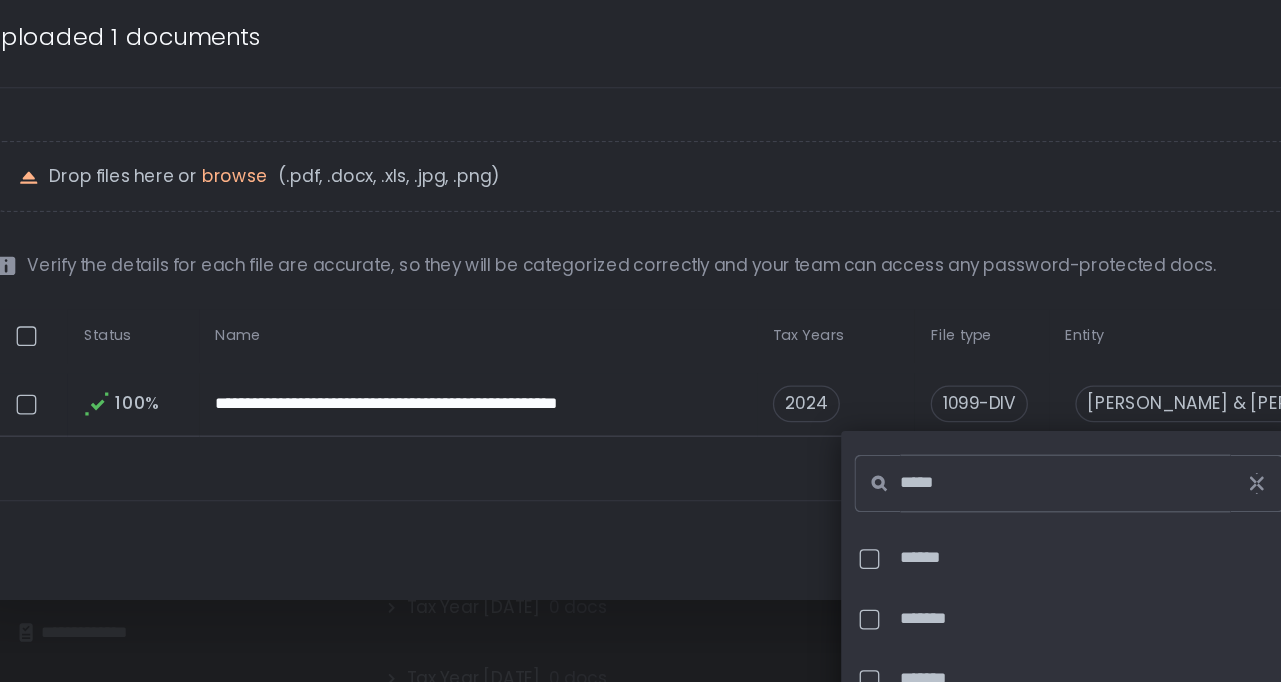 scroll, scrollTop: 784, scrollLeft: 0, axis: vertical 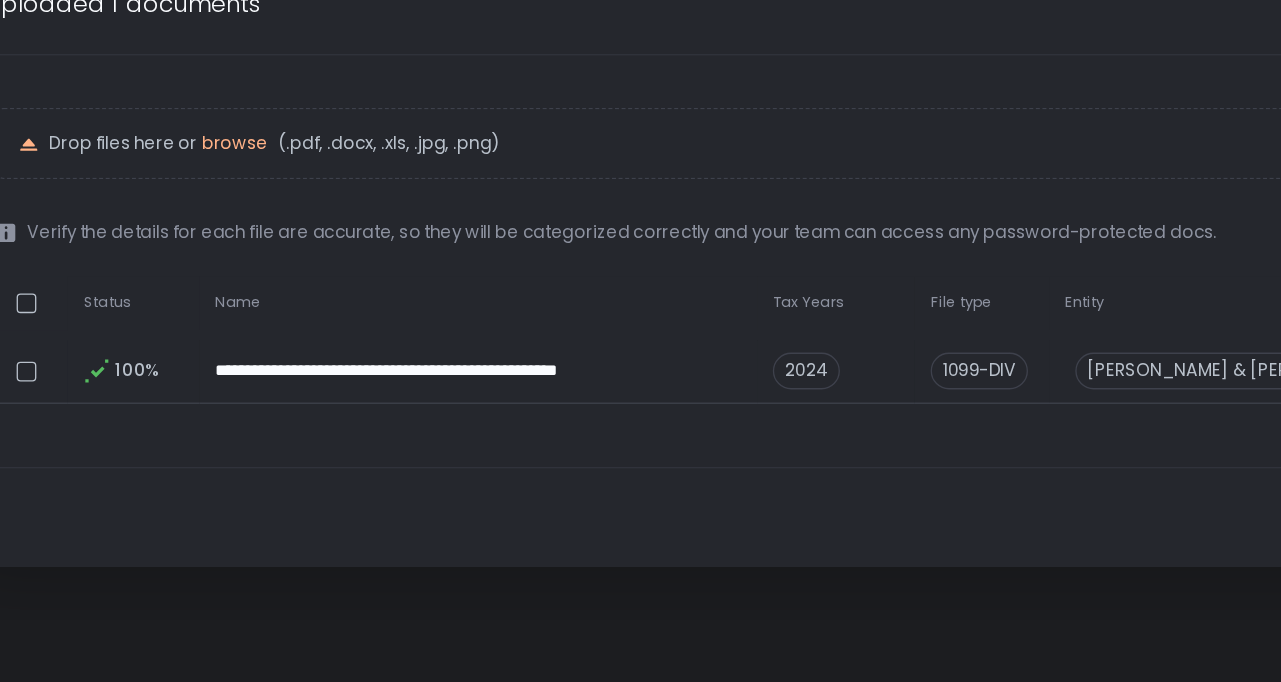 click on "Done classifying" at bounding box center [640, 536] 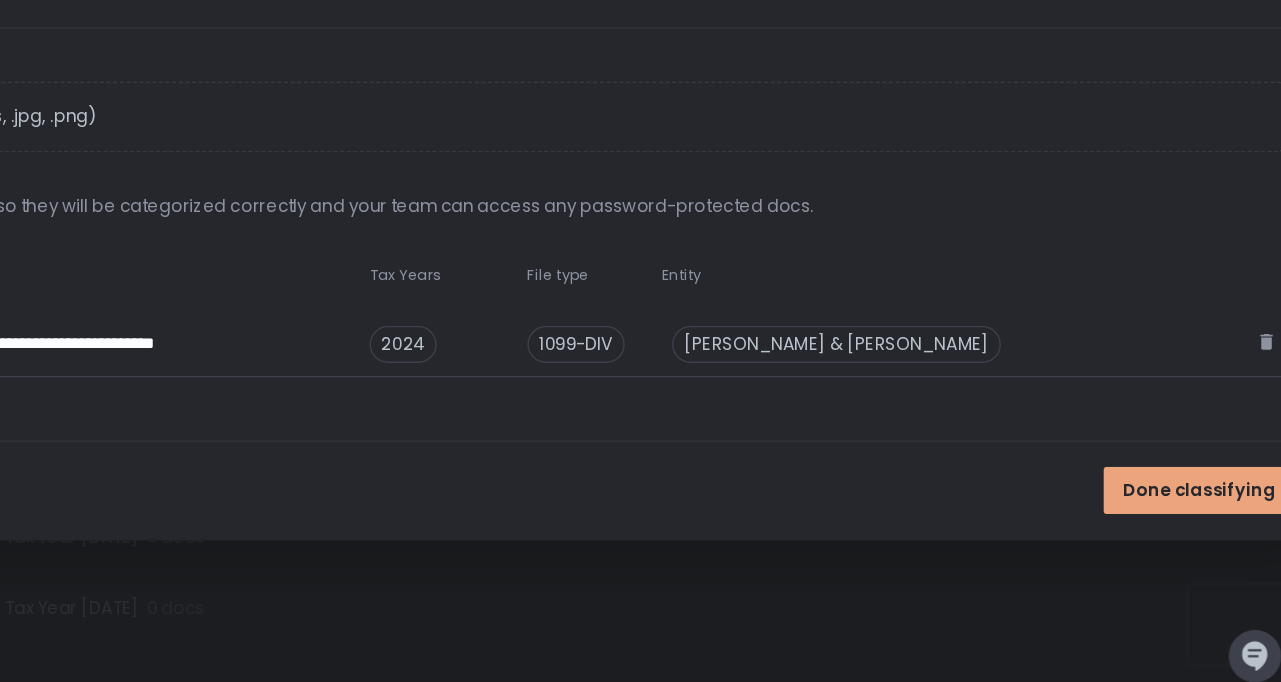 scroll, scrollTop: 8, scrollLeft: 8, axis: both 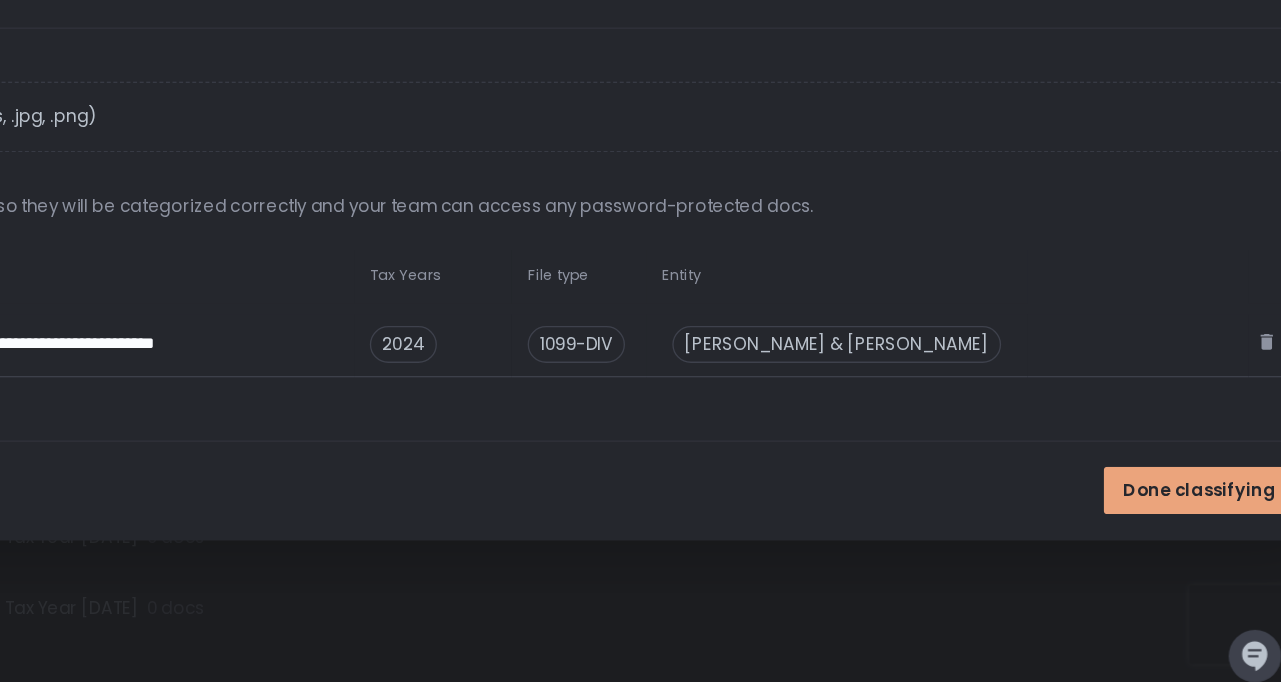 click on "Done classifying" at bounding box center [1219, 536] 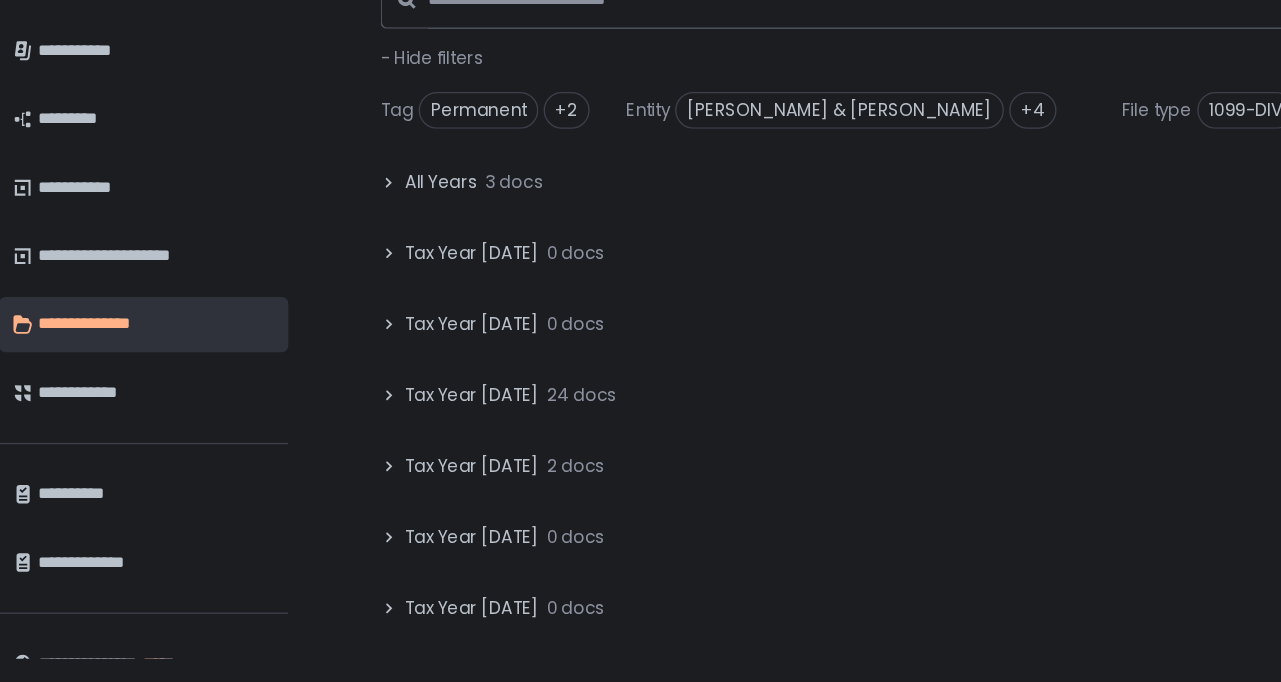 click on "Tax Year [DATE]" 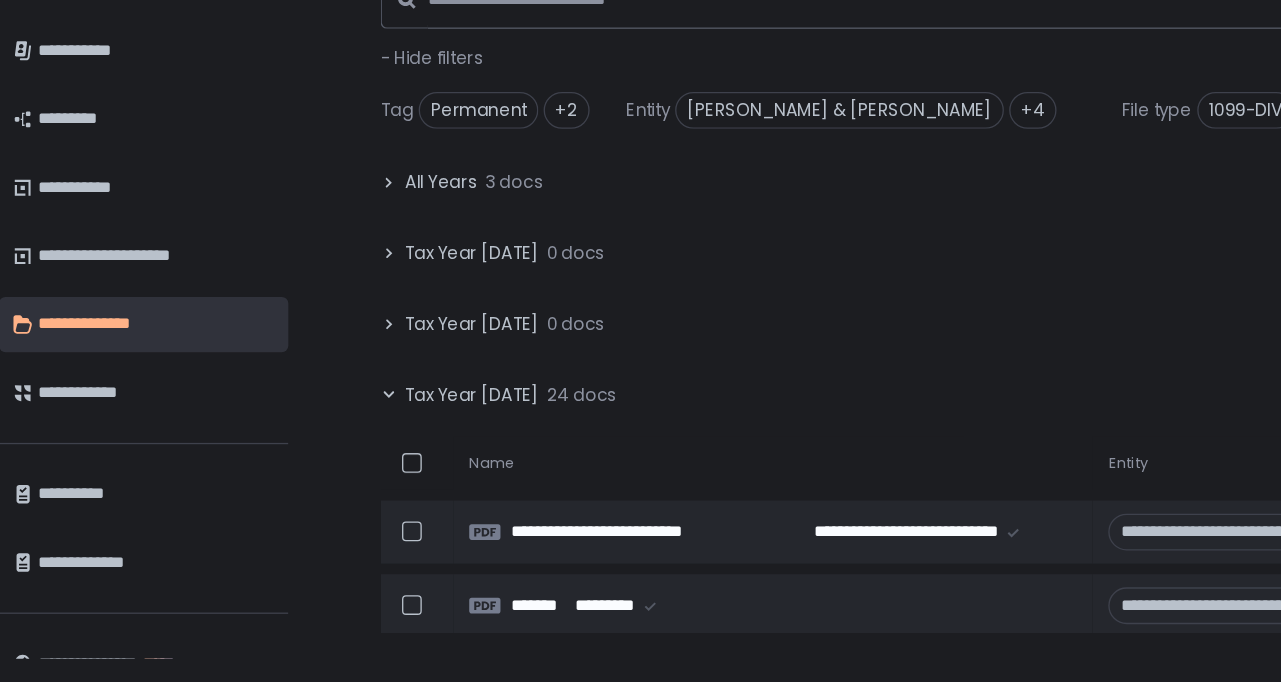 scroll, scrollTop: 0, scrollLeft: -1, axis: horizontal 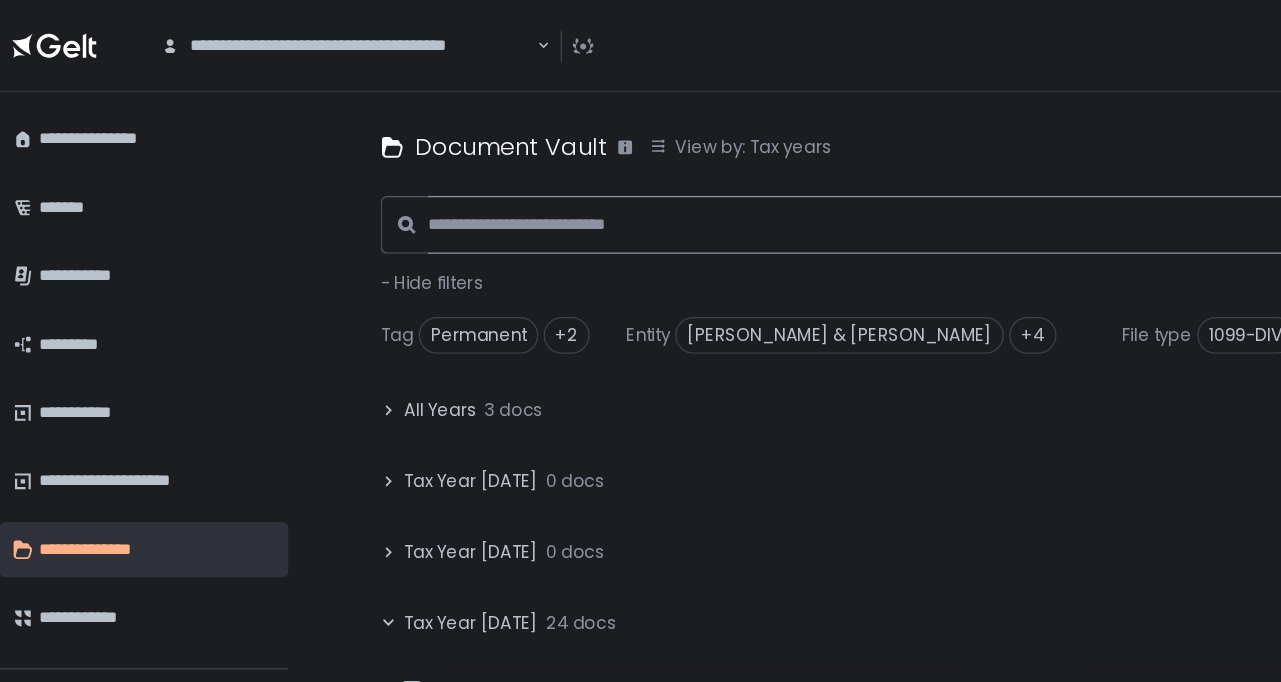 click 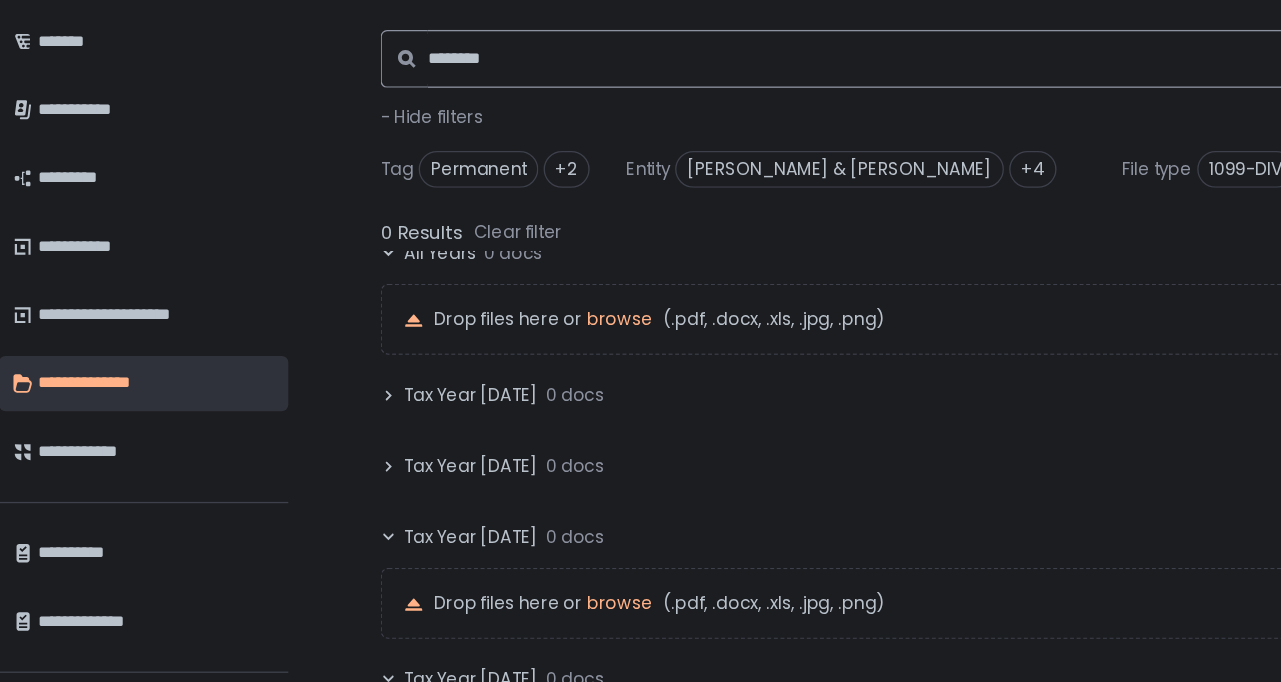 scroll, scrollTop: 23, scrollLeft: 0, axis: vertical 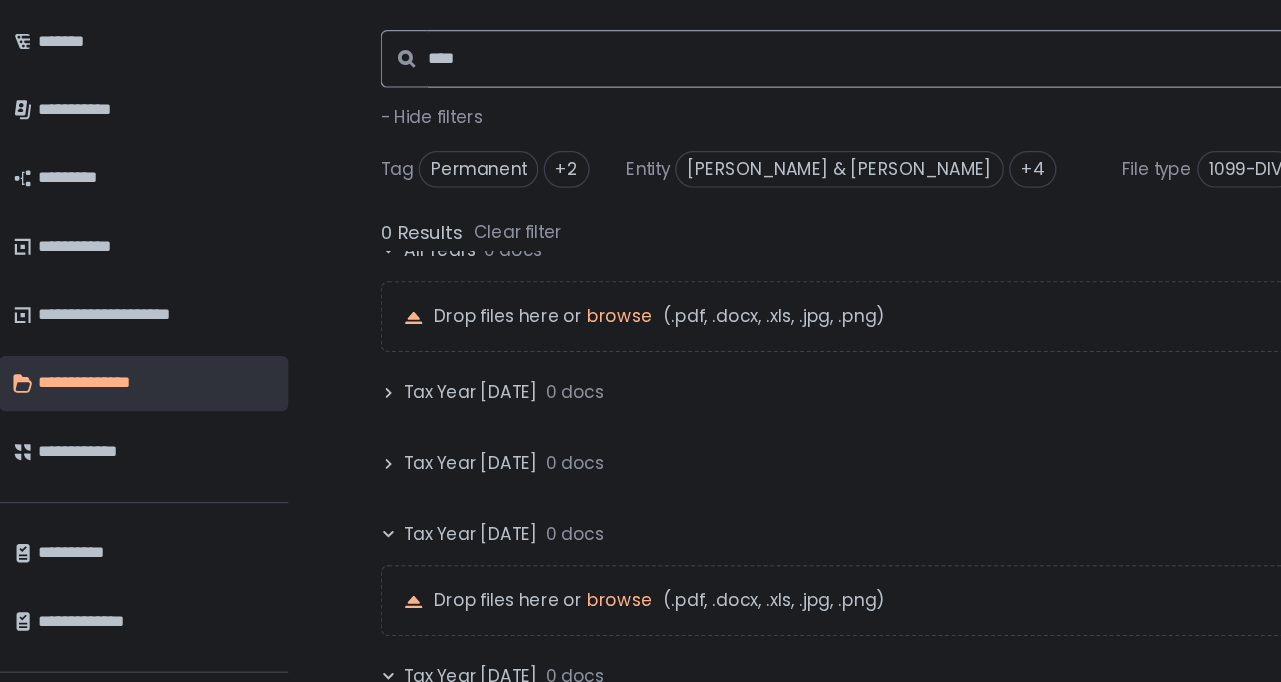 type on "*****" 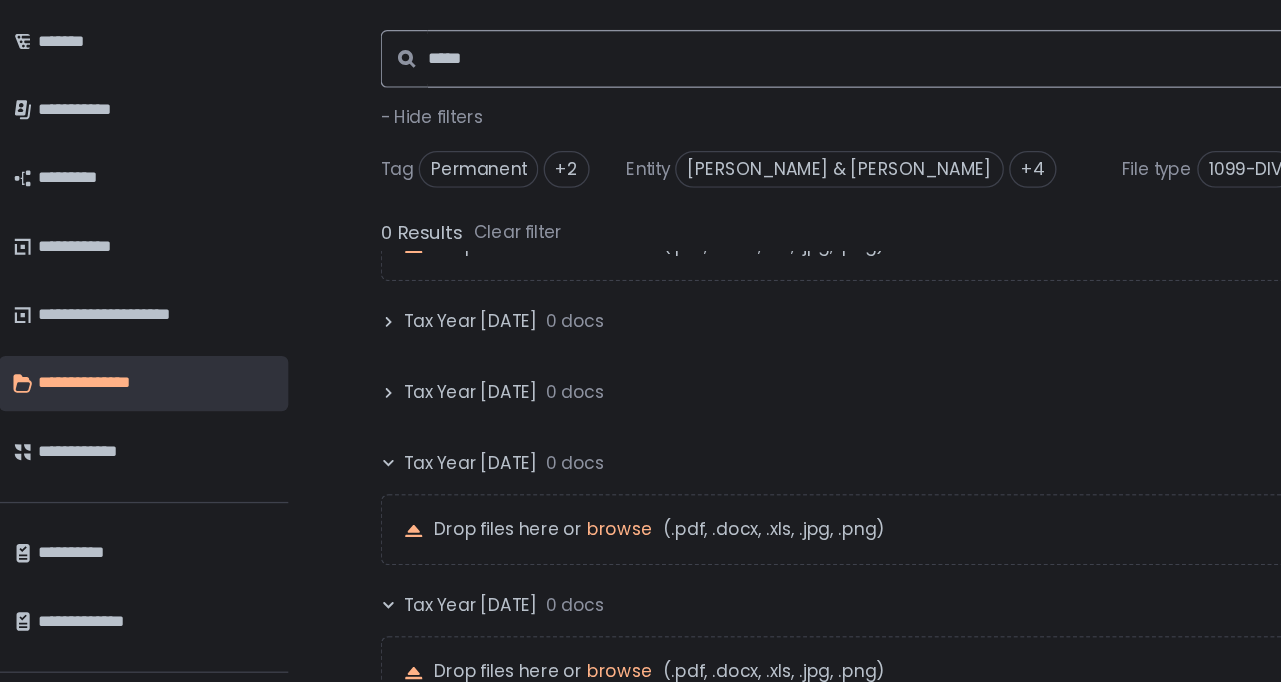 scroll, scrollTop: 89, scrollLeft: 0, axis: vertical 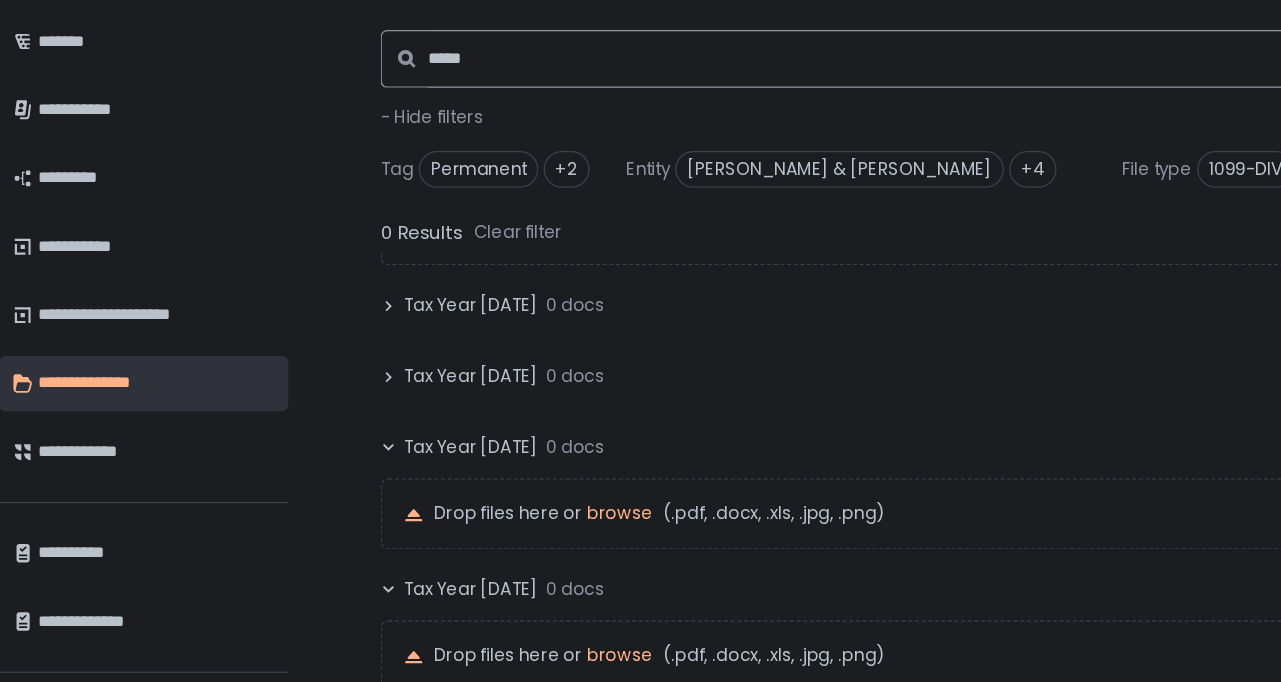 type 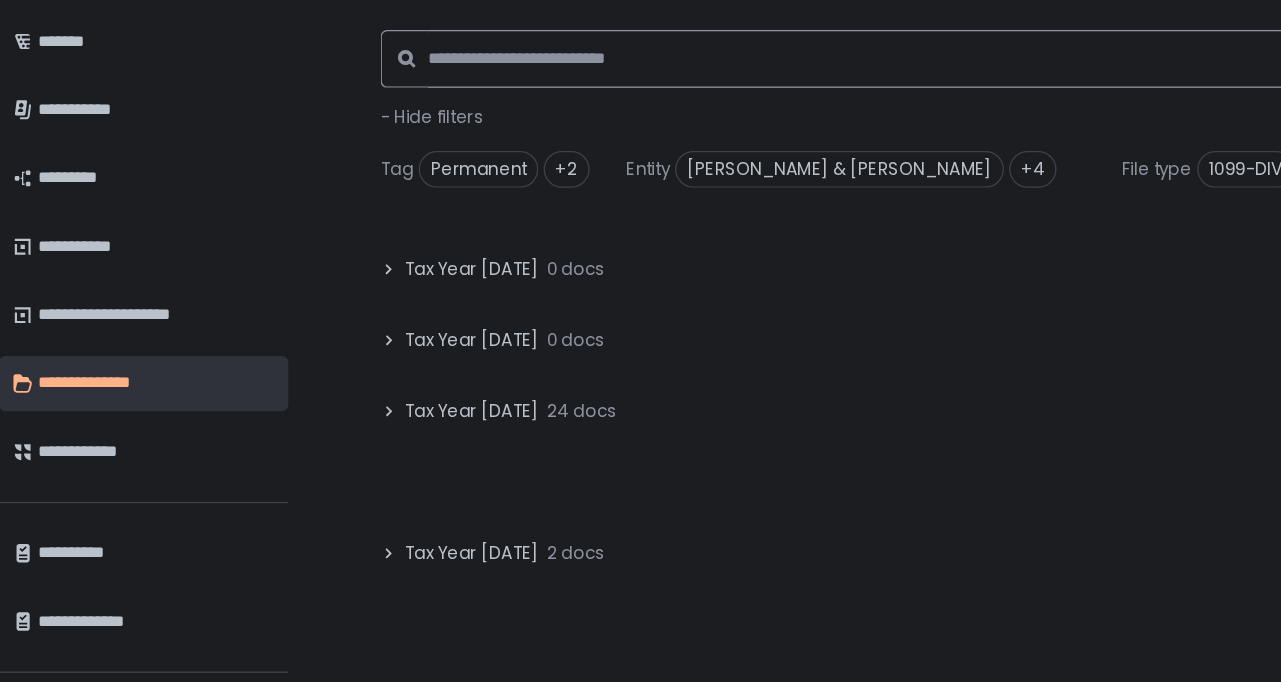 scroll, scrollTop: 2, scrollLeft: 0, axis: vertical 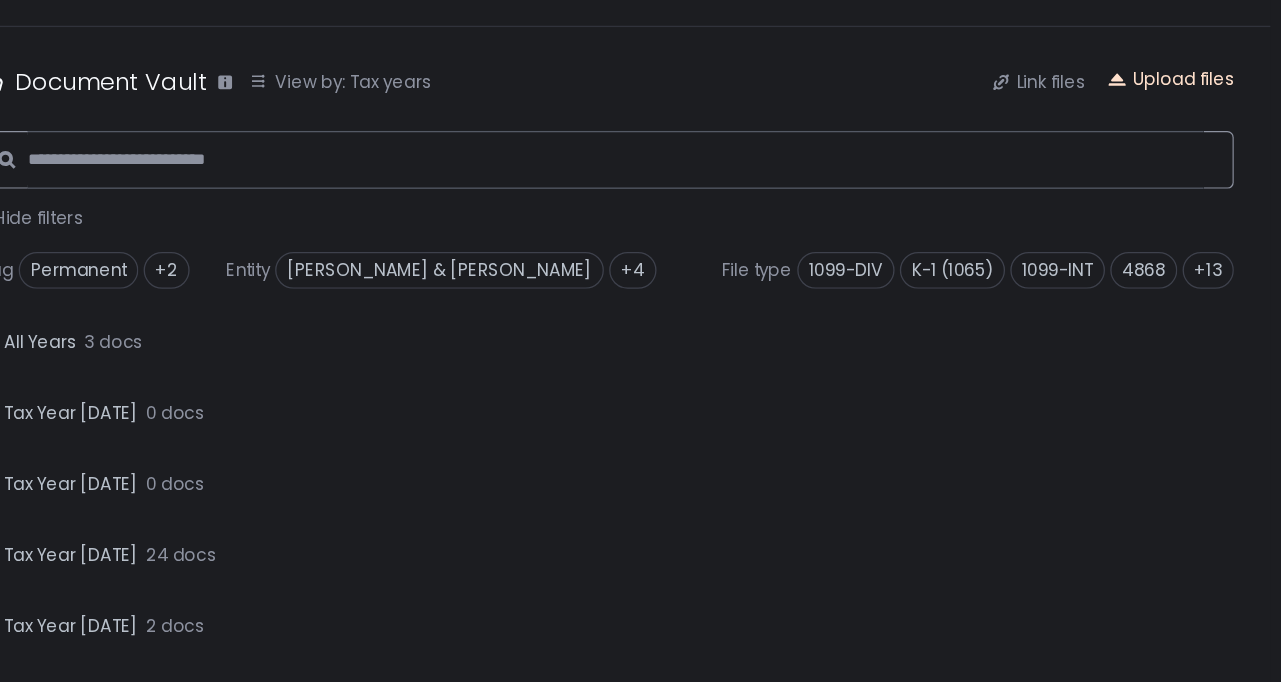 click on "Upload files" 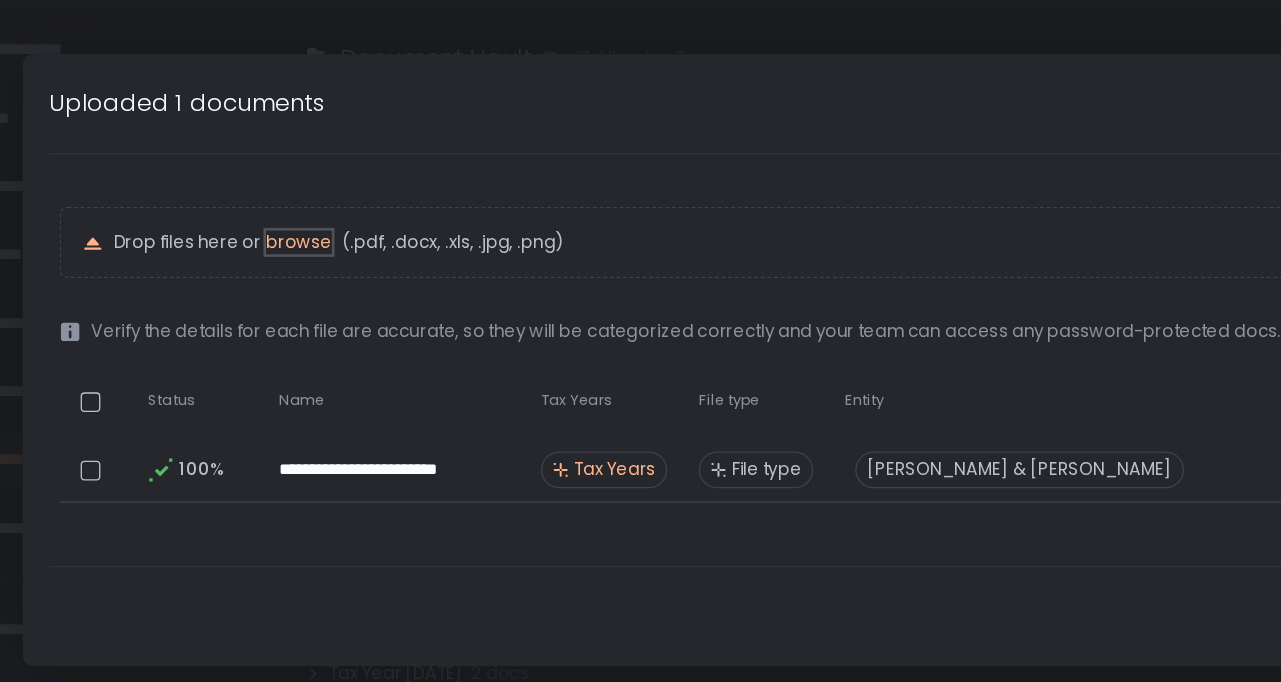 scroll, scrollTop: 0, scrollLeft: 0, axis: both 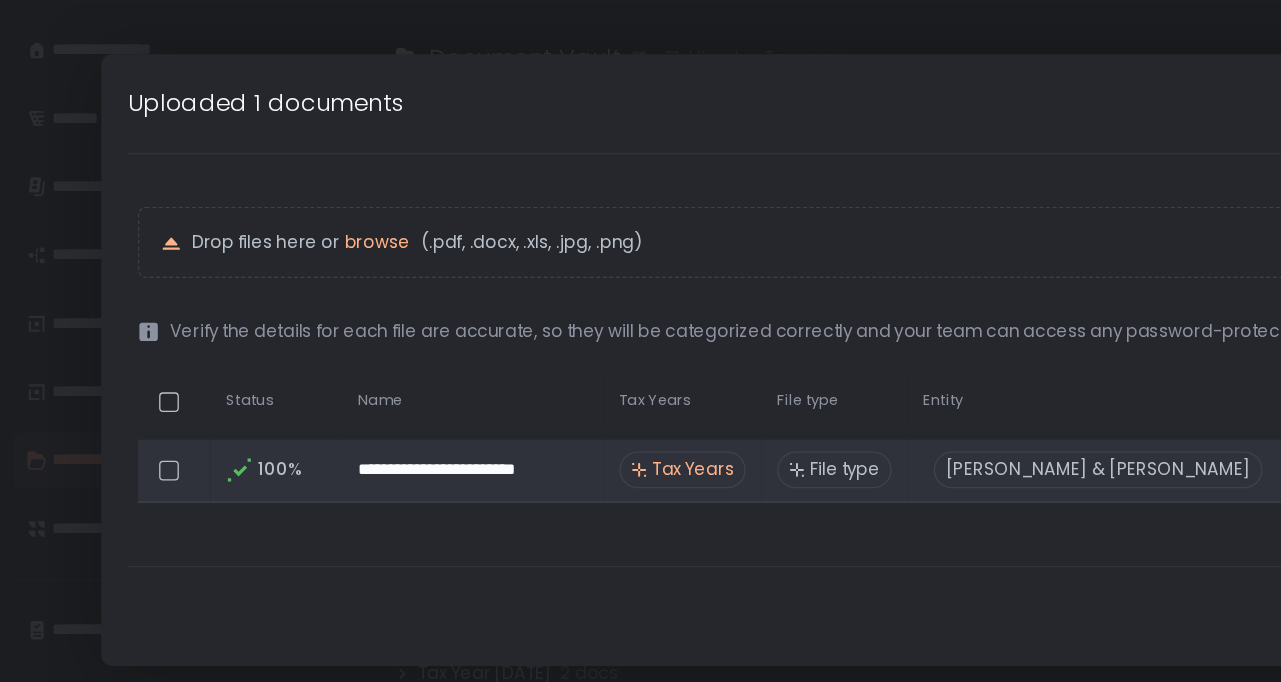 click on "Tax Years" at bounding box center (527, 425) 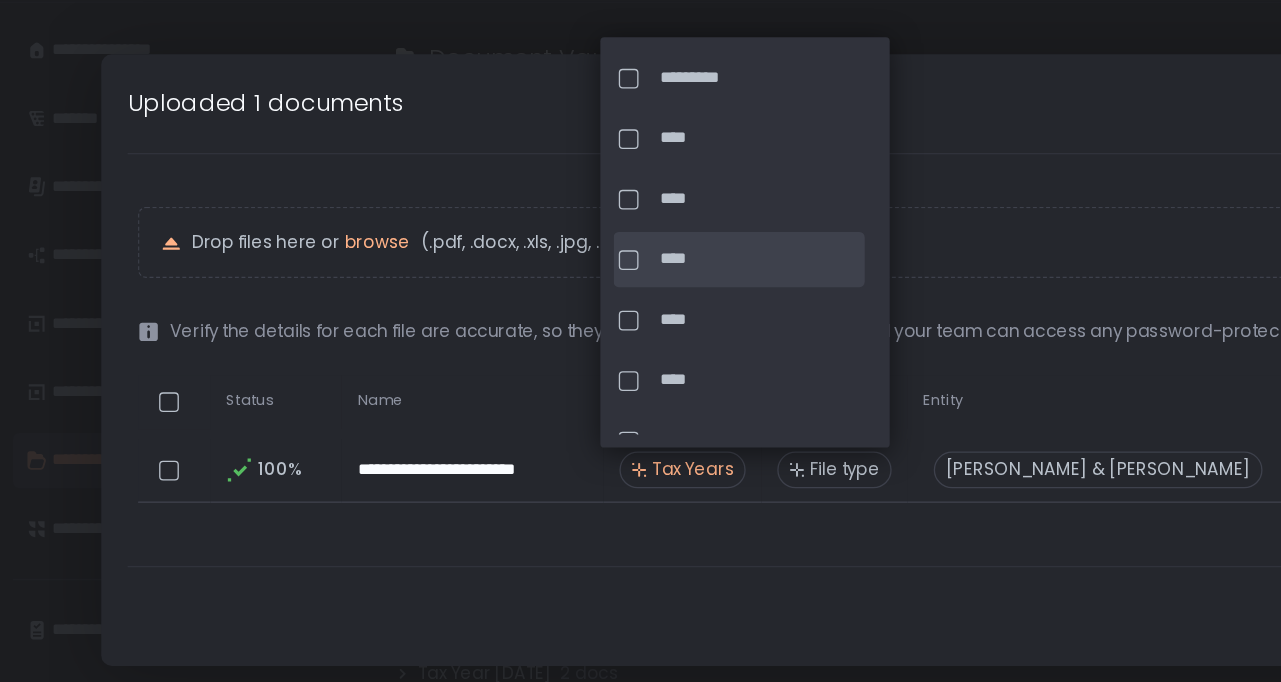 click at bounding box center (478, 264) 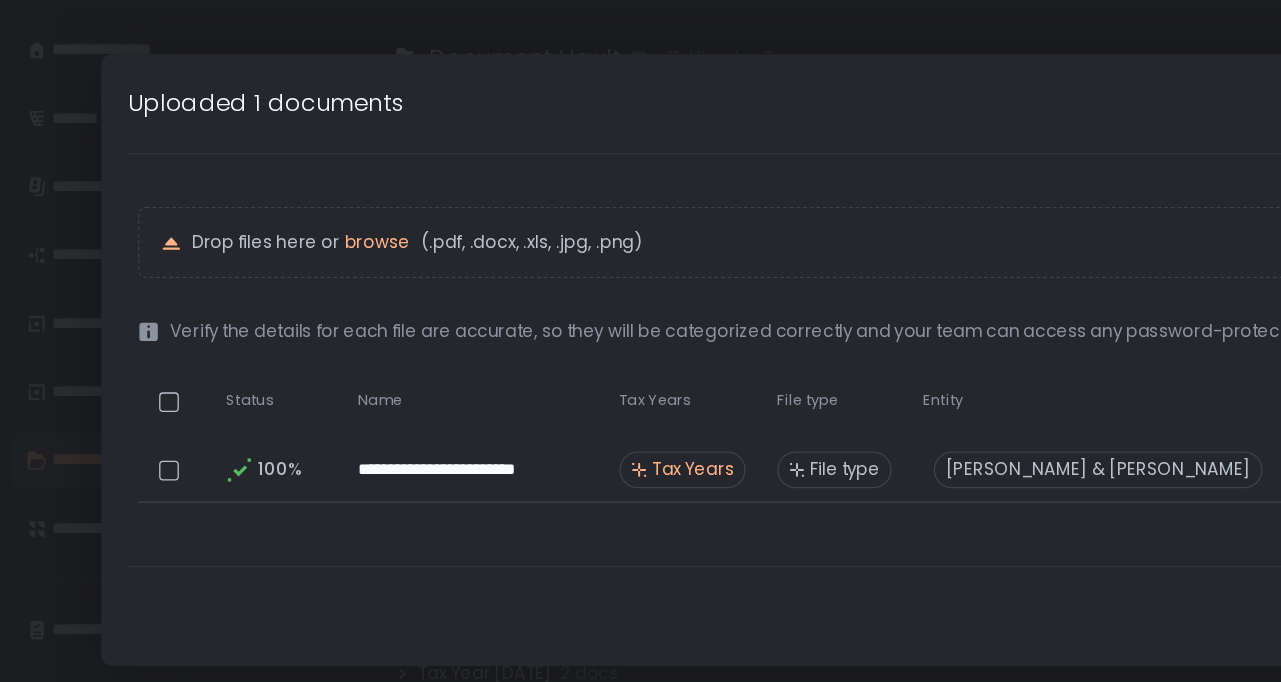 click on "**********" at bounding box center (640, 341) 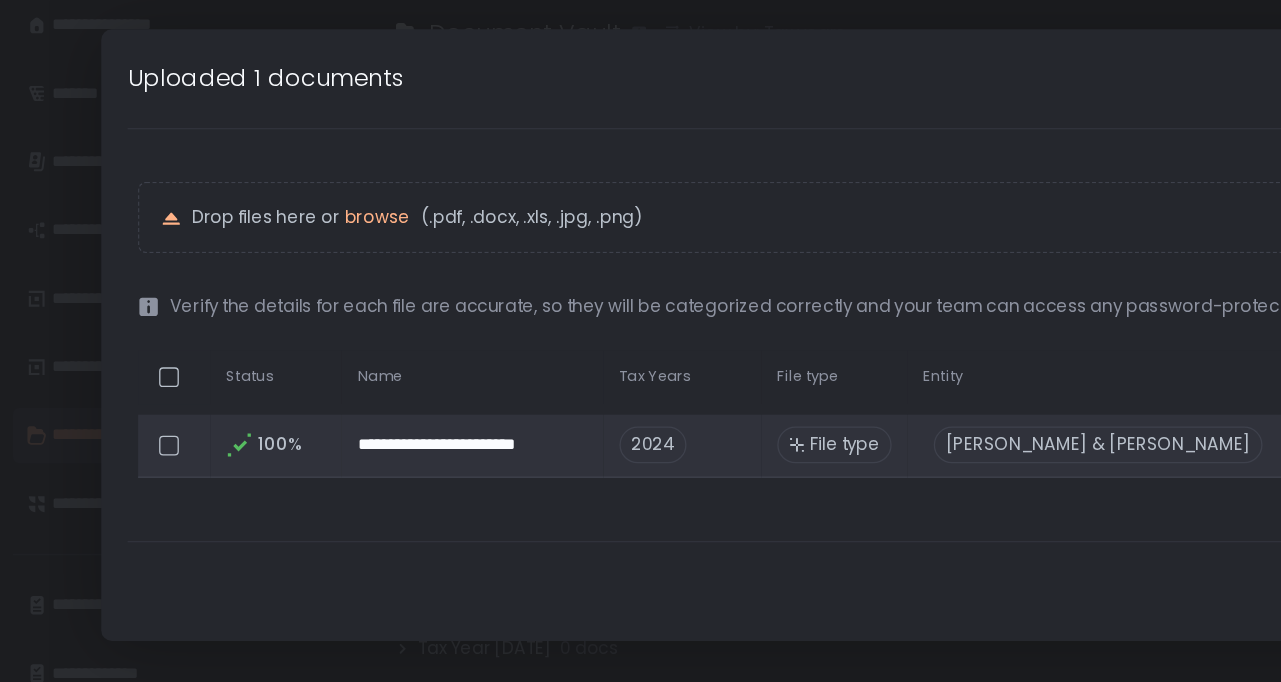 click on "File type" at bounding box center [642, 425] 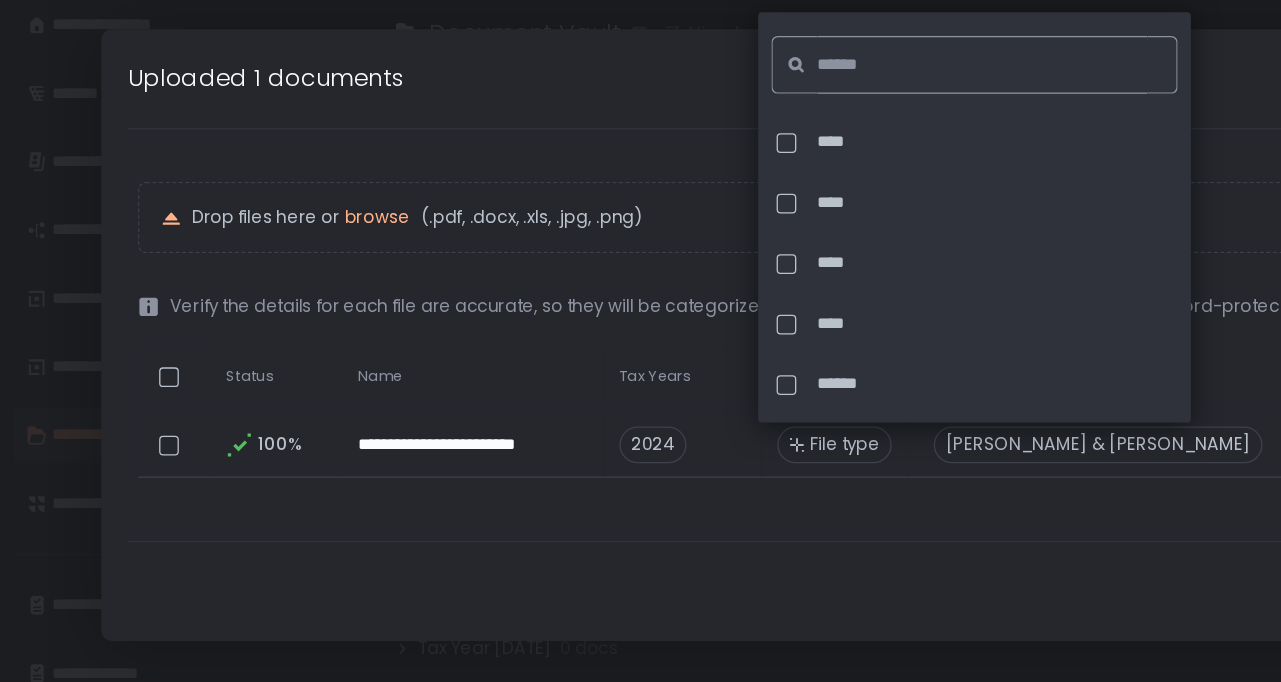 click 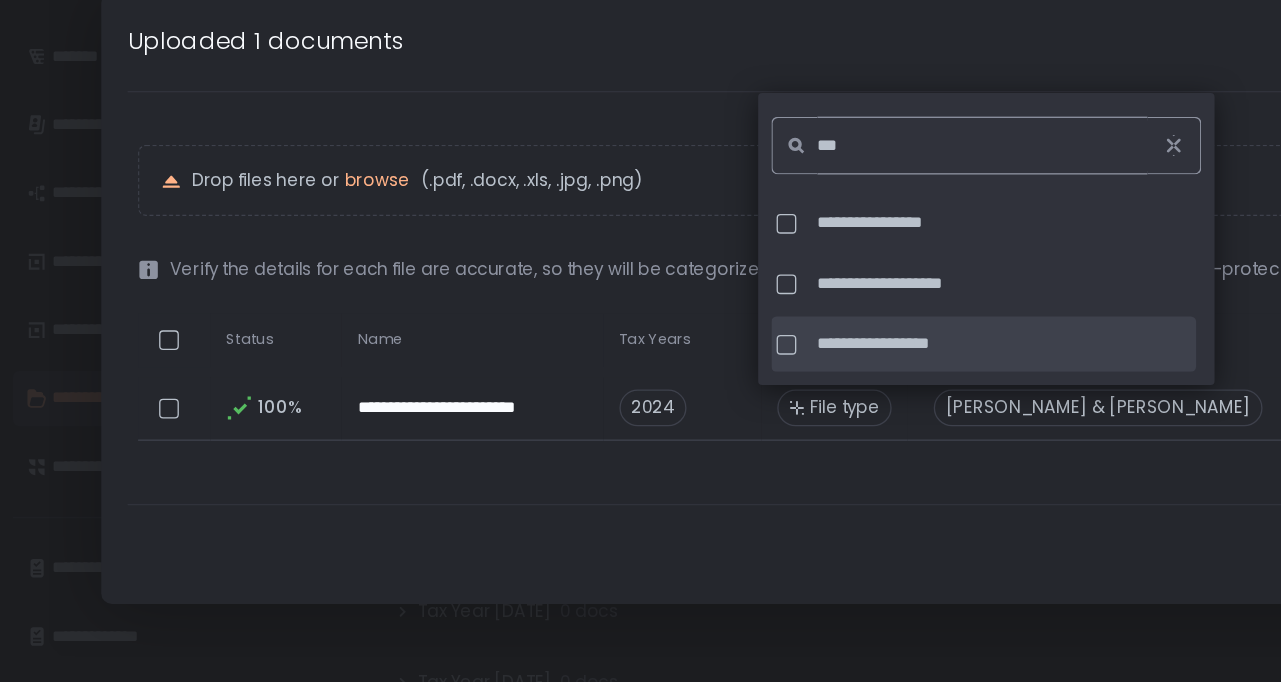 type on "***" 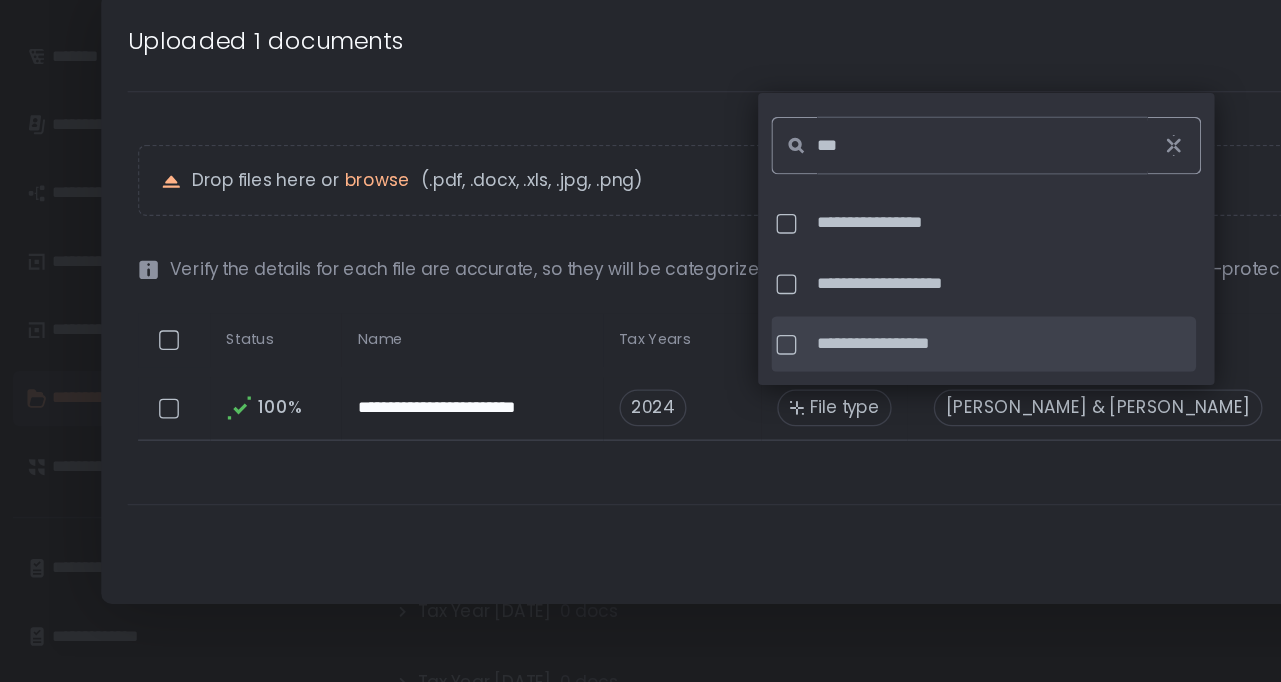 click at bounding box center [598, 376] 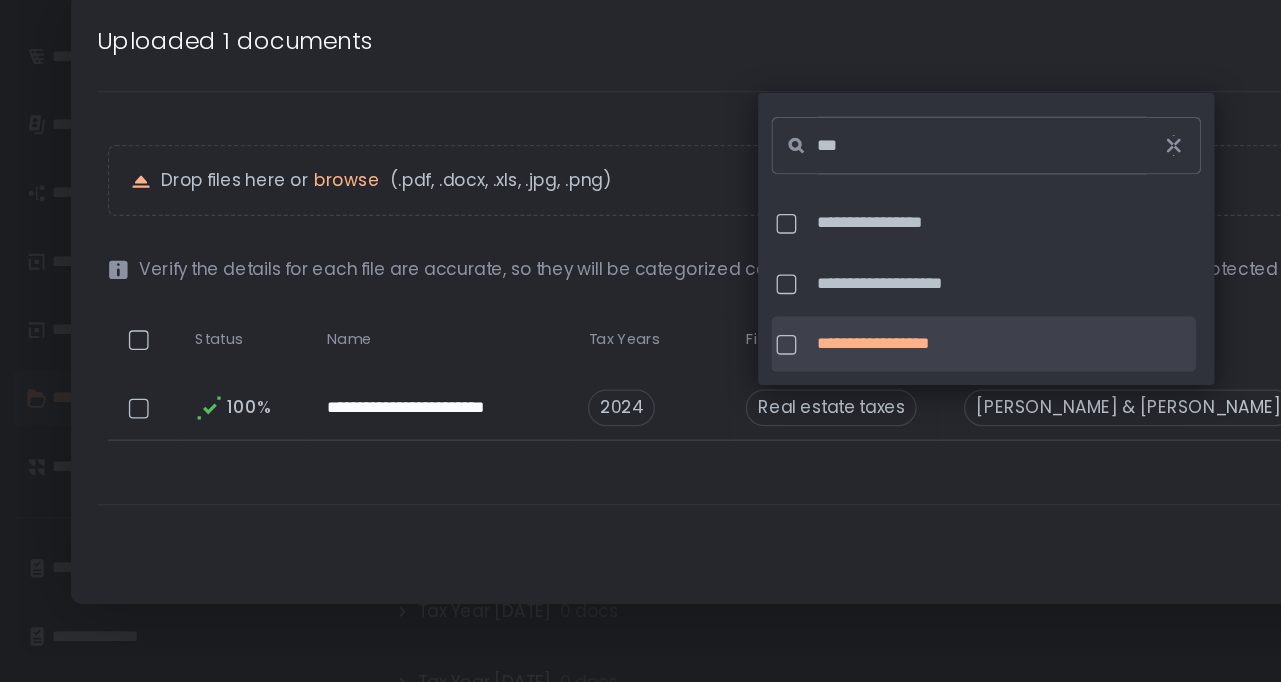 click on "**********" at bounding box center [641, 341] 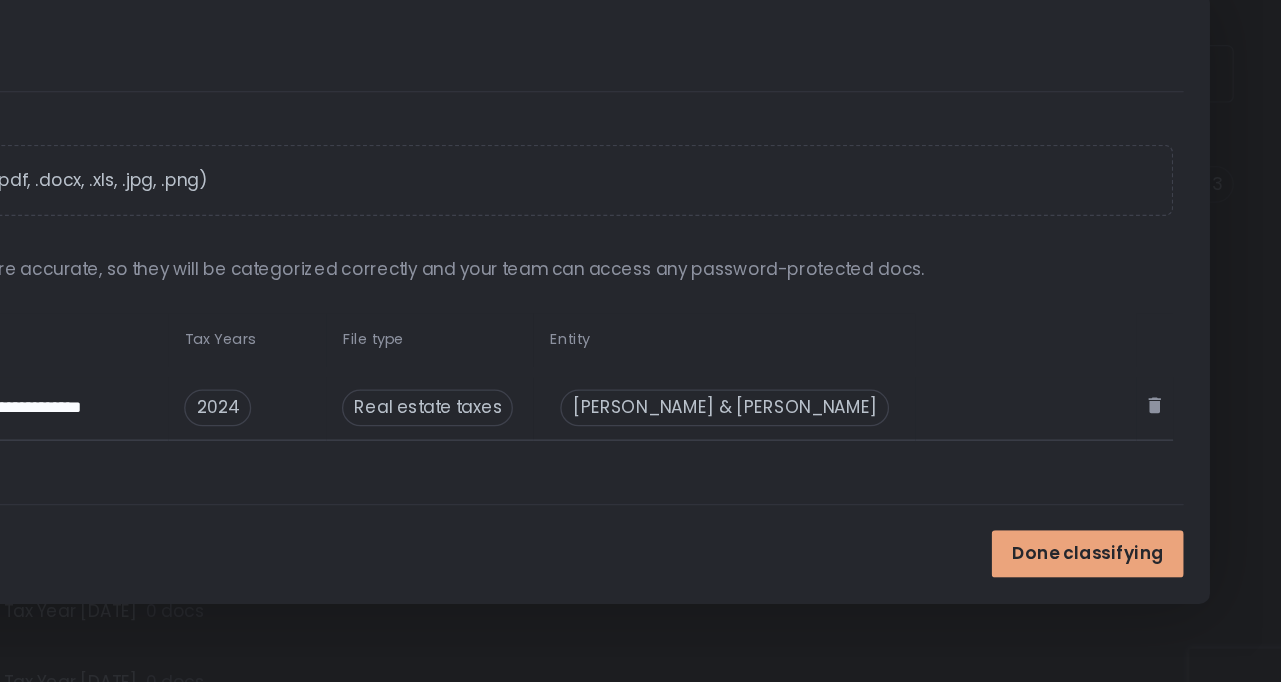 scroll, scrollTop: 0, scrollLeft: 8, axis: horizontal 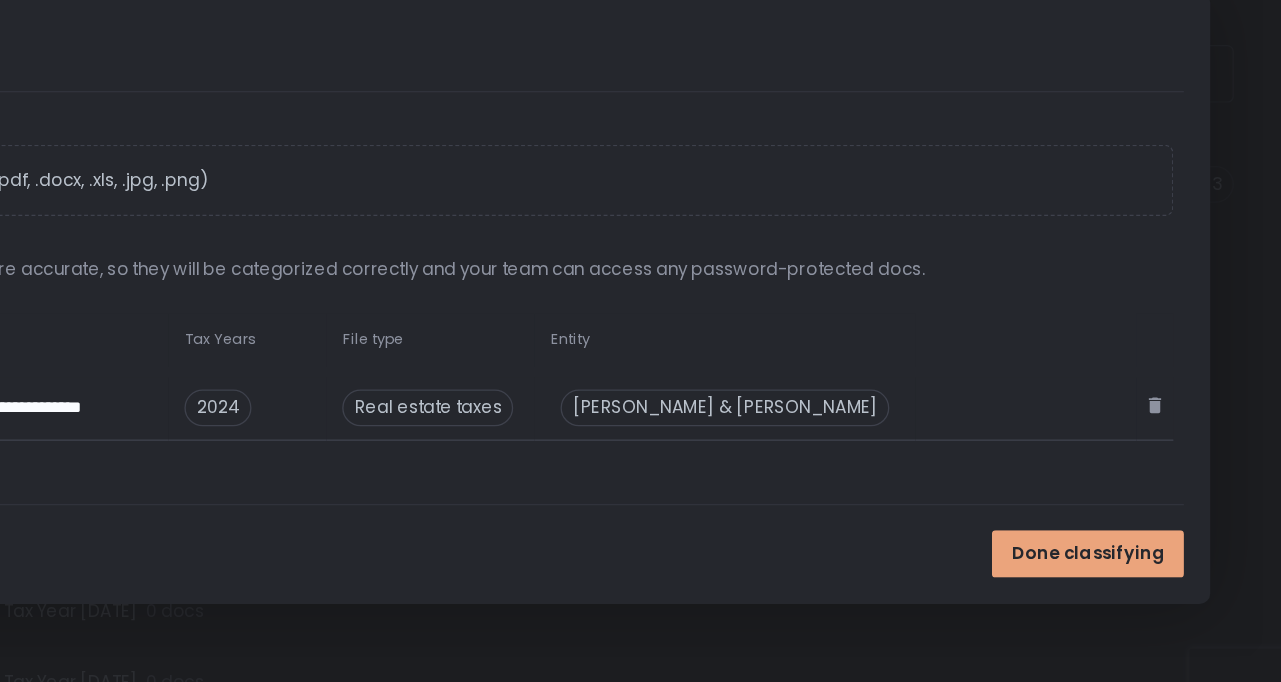 click on "Done classifying" at bounding box center (1134, 536) 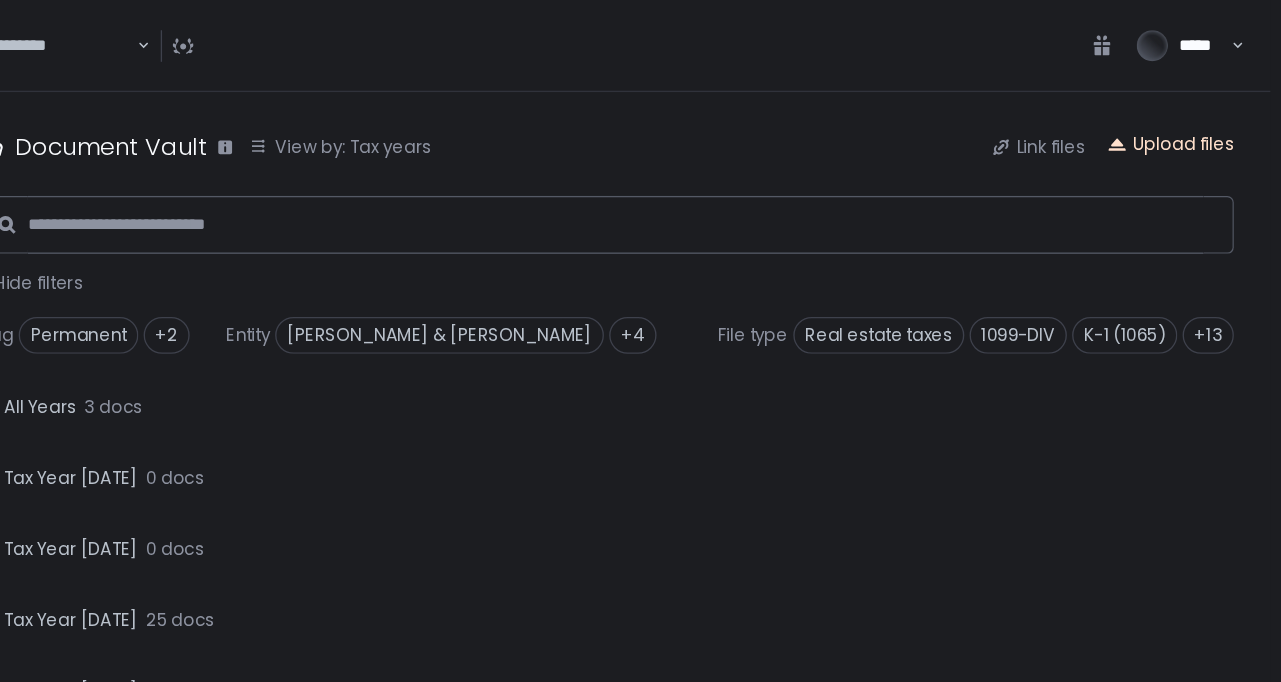 scroll, scrollTop: 0, scrollLeft: 8, axis: horizontal 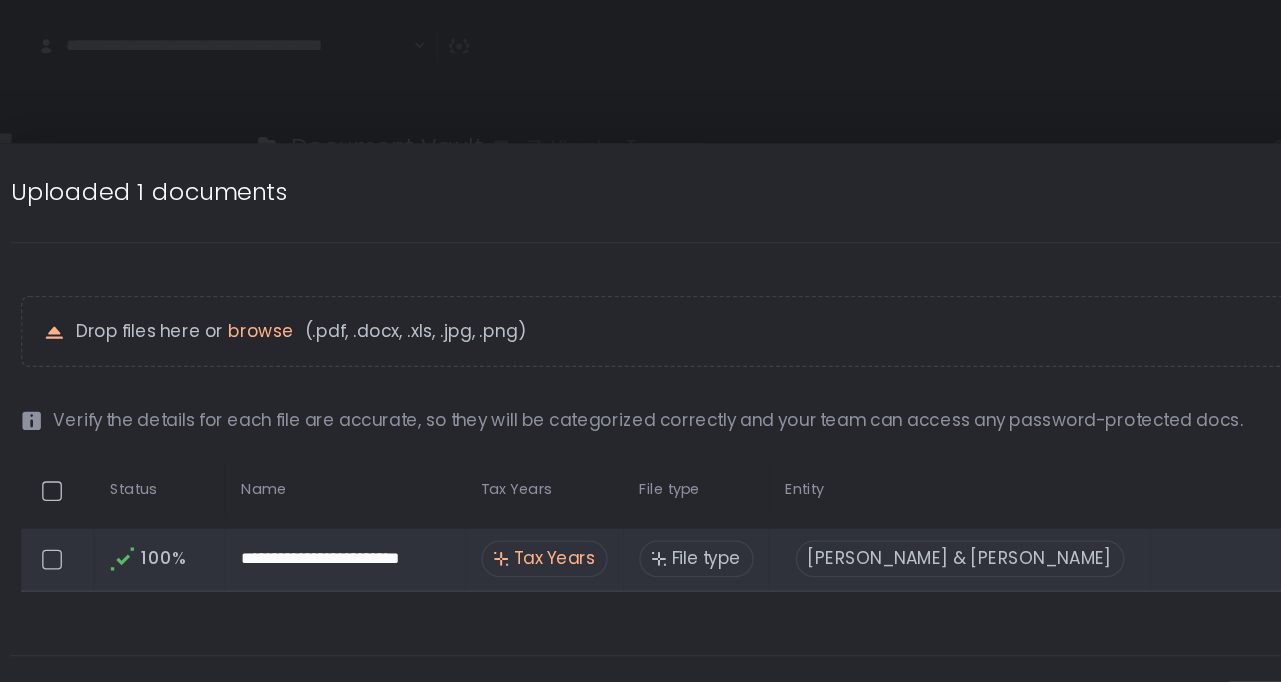click on "Tax Years" at bounding box center [519, 425] 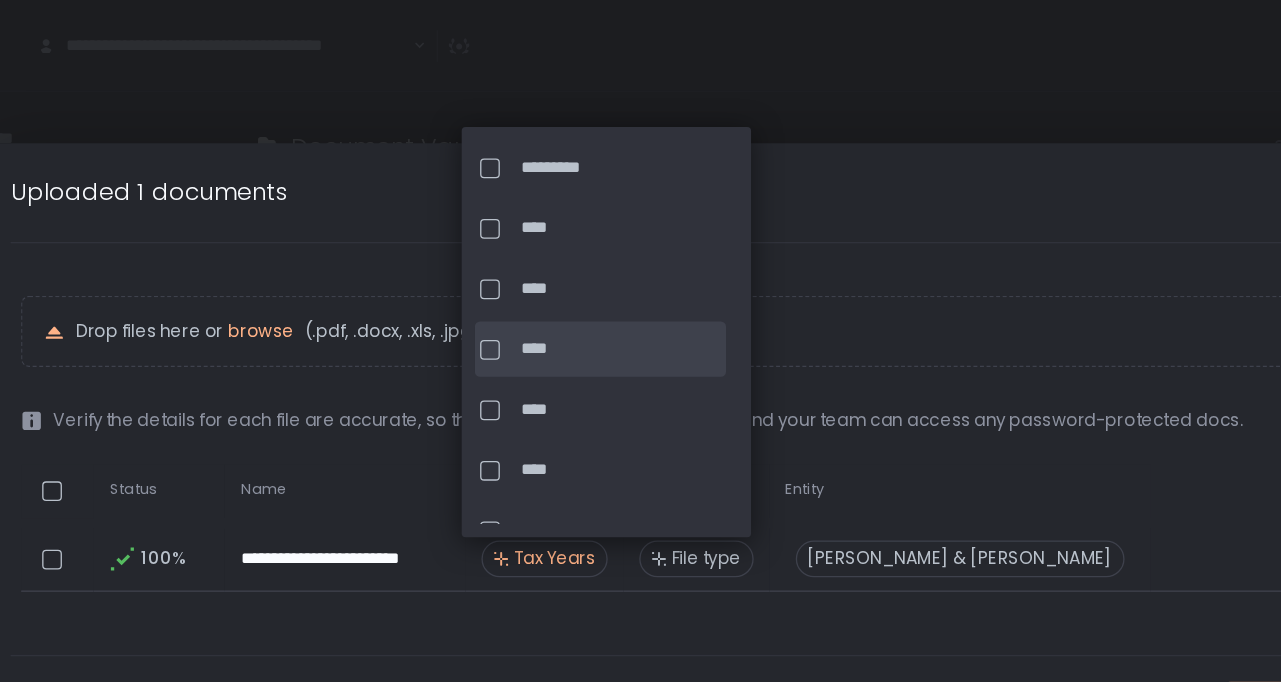 click on "****" 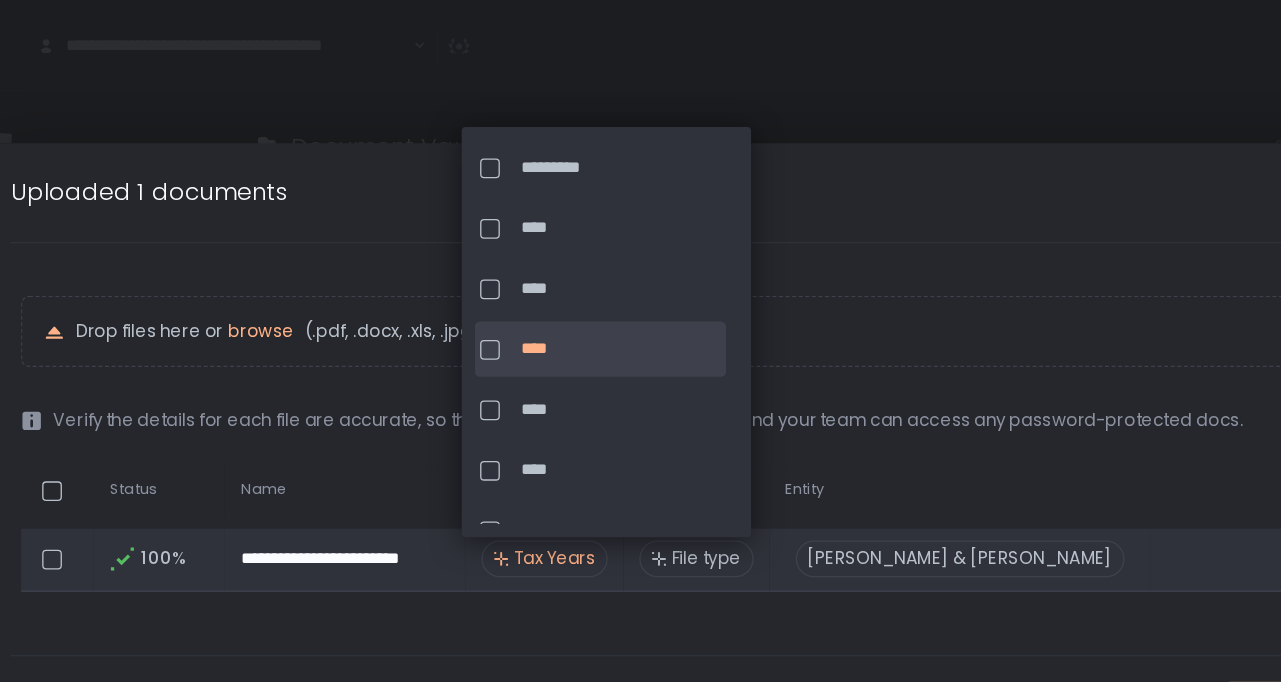 click on "Tax Years" 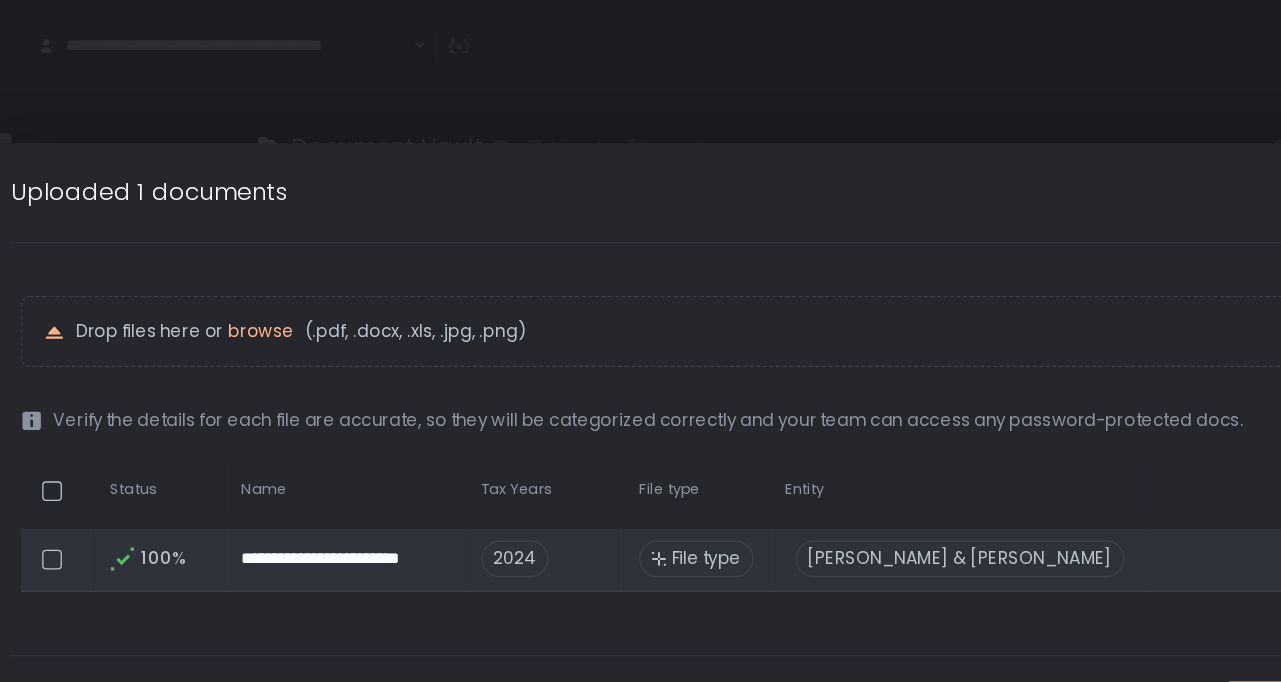 click on "File type" at bounding box center [634, 425] 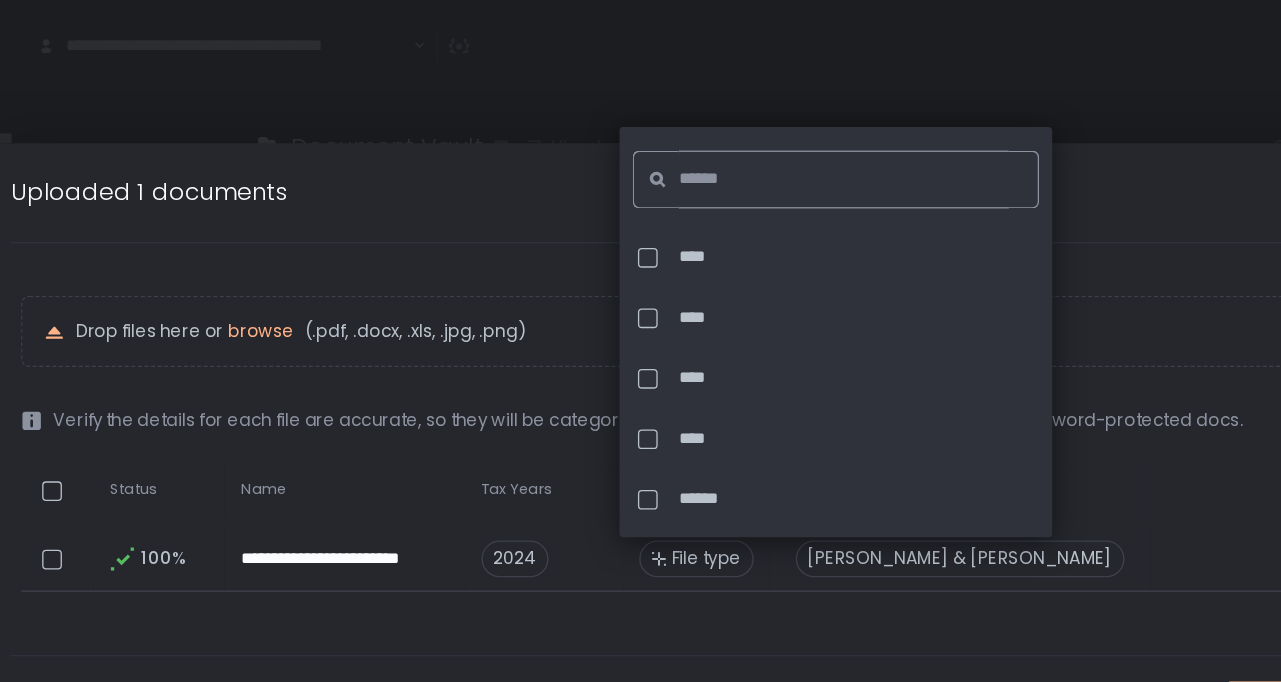 click 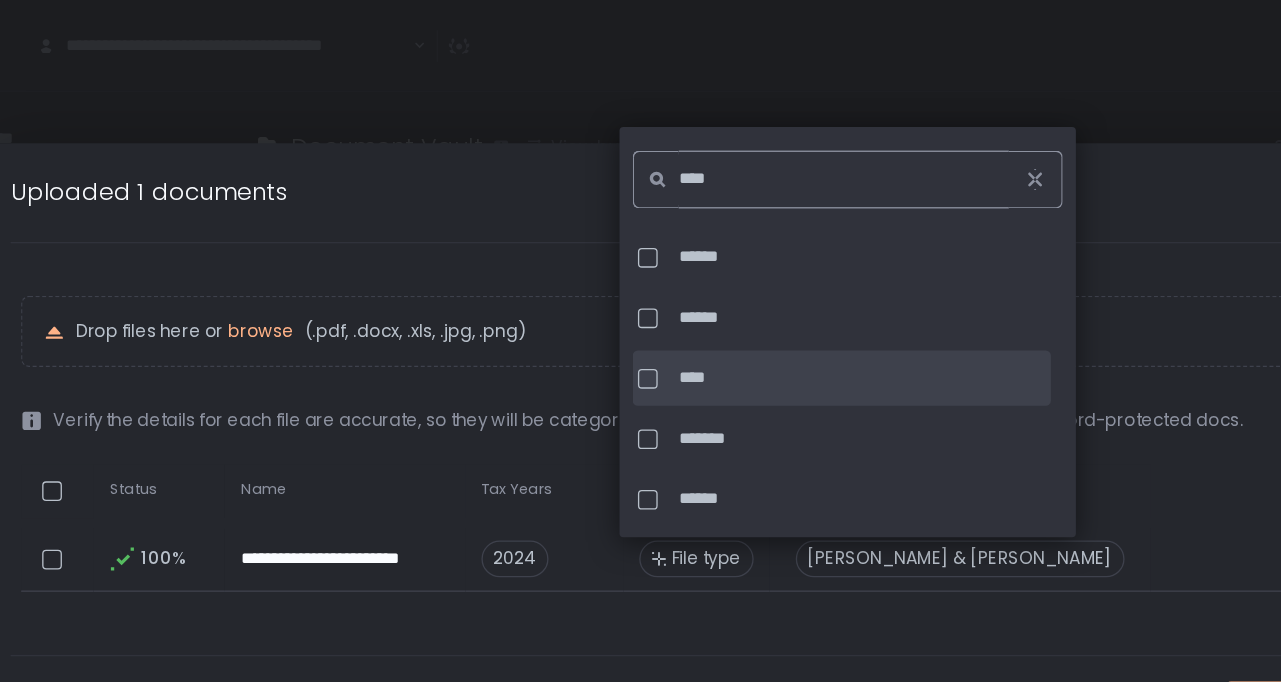 type on "****" 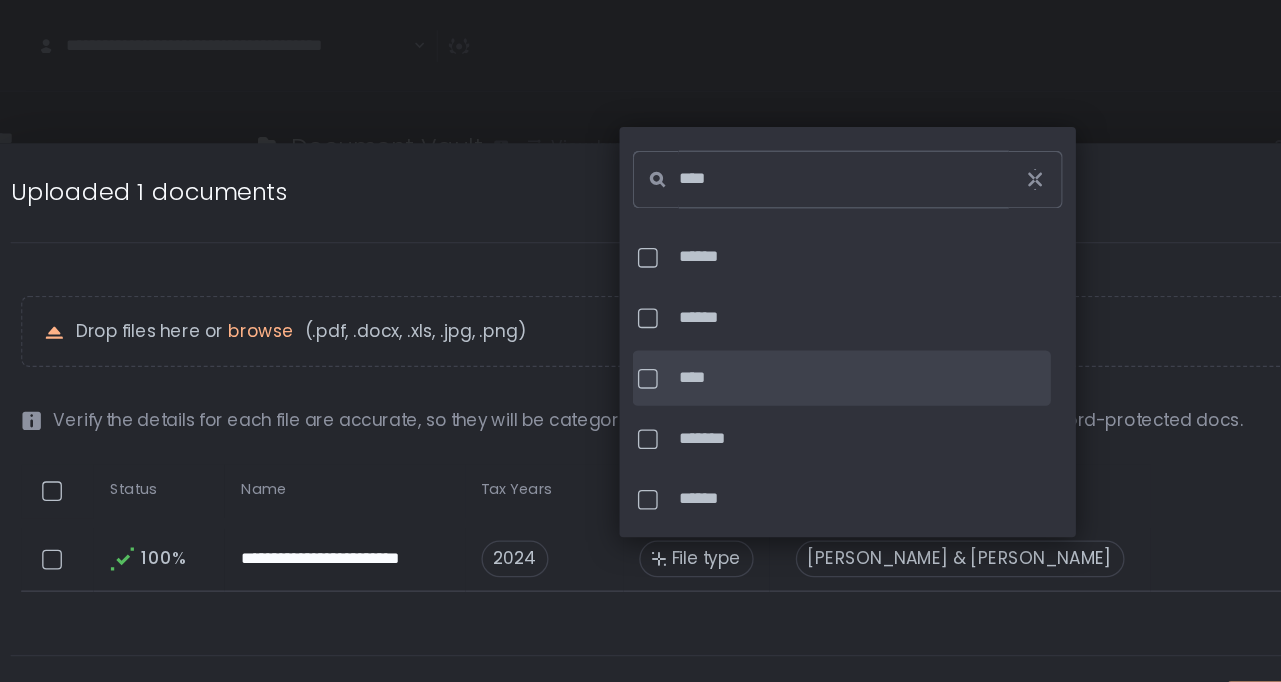 click at bounding box center [589, 287] 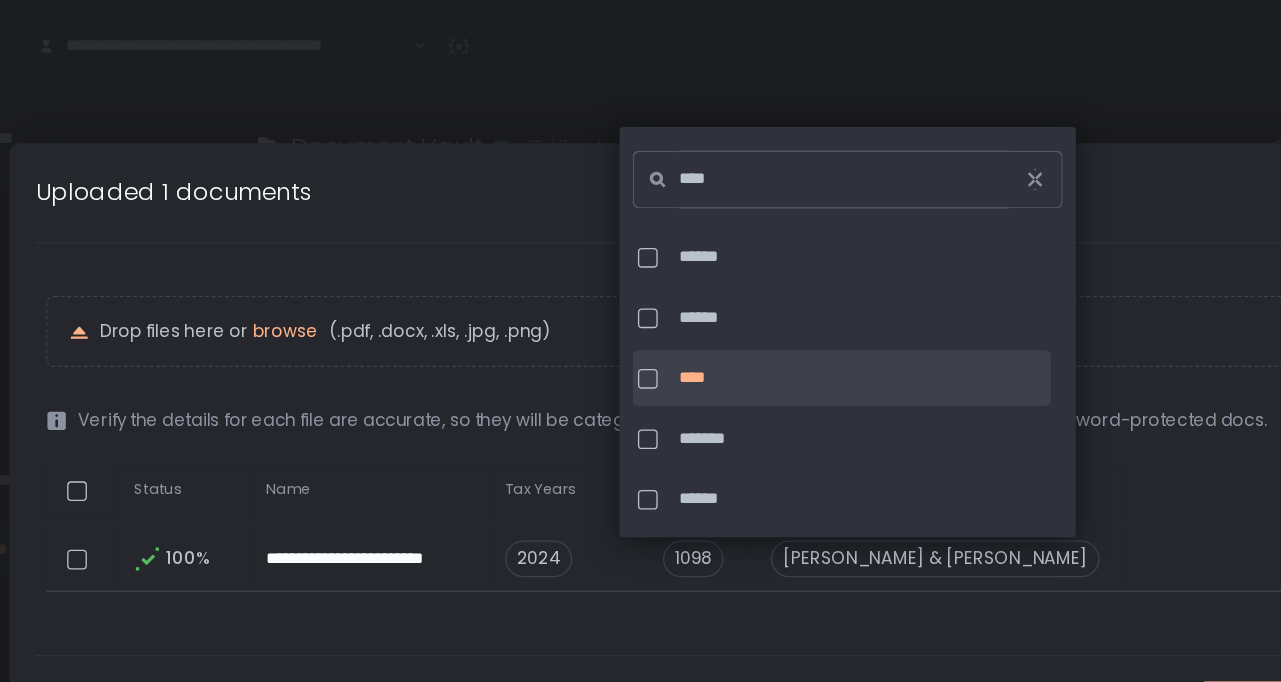 click on "Uploaded 1 documents" 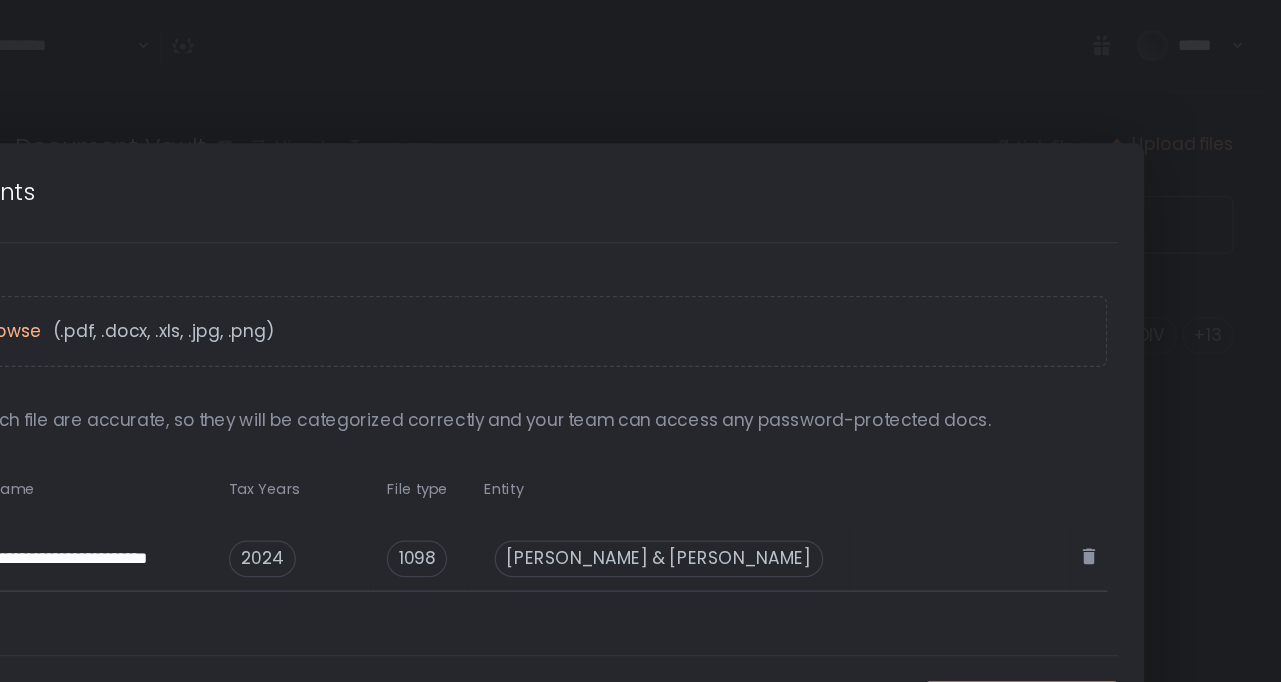 scroll, scrollTop: 0, scrollLeft: 8, axis: horizontal 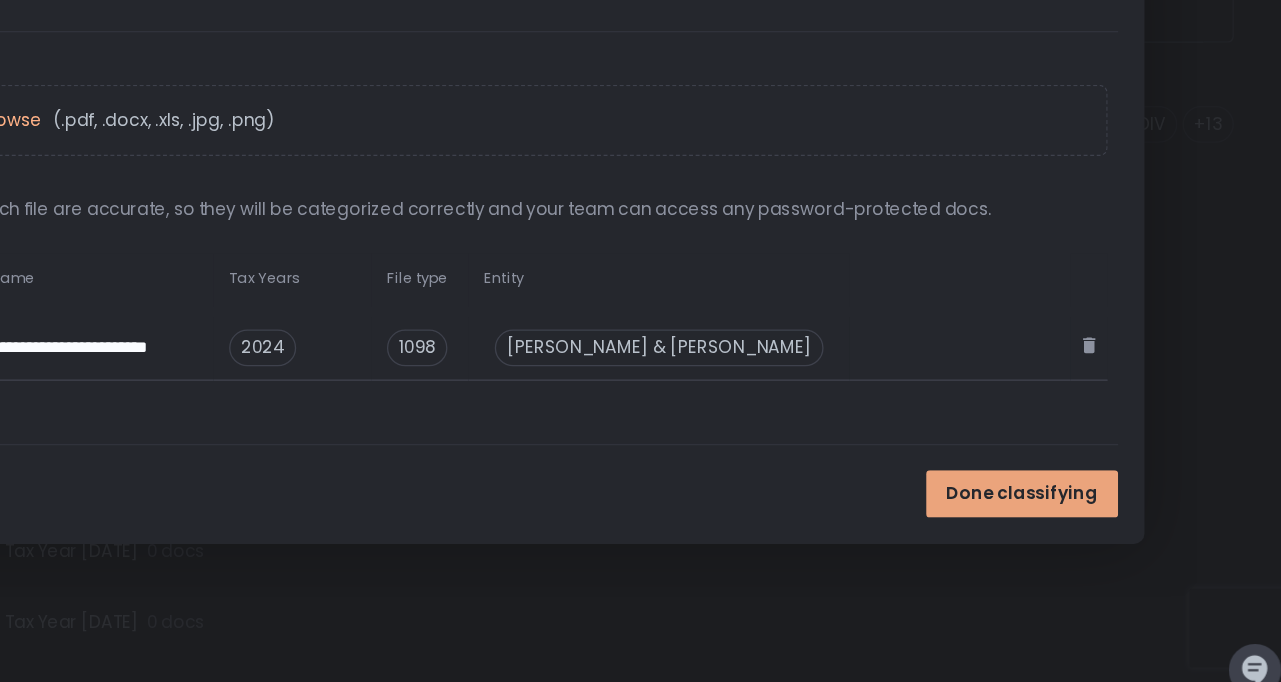 click on "Done classifying" at bounding box center (1084, 536) 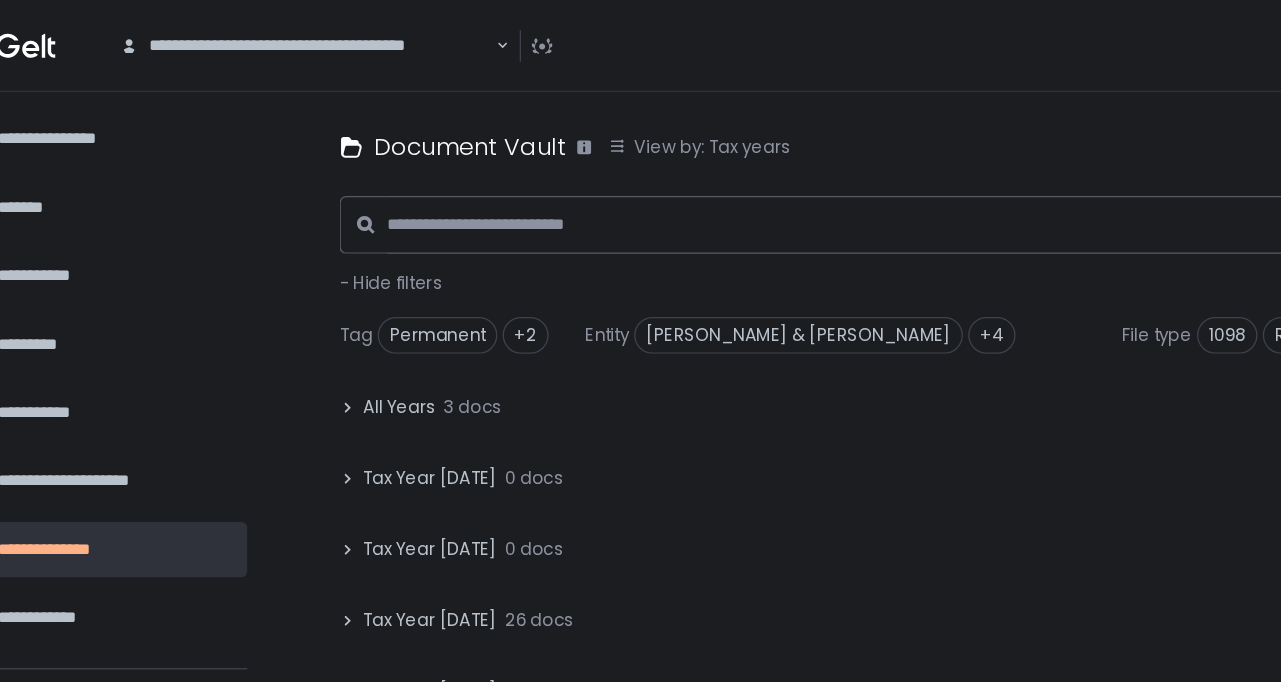 scroll, scrollTop: 0, scrollLeft: 8, axis: horizontal 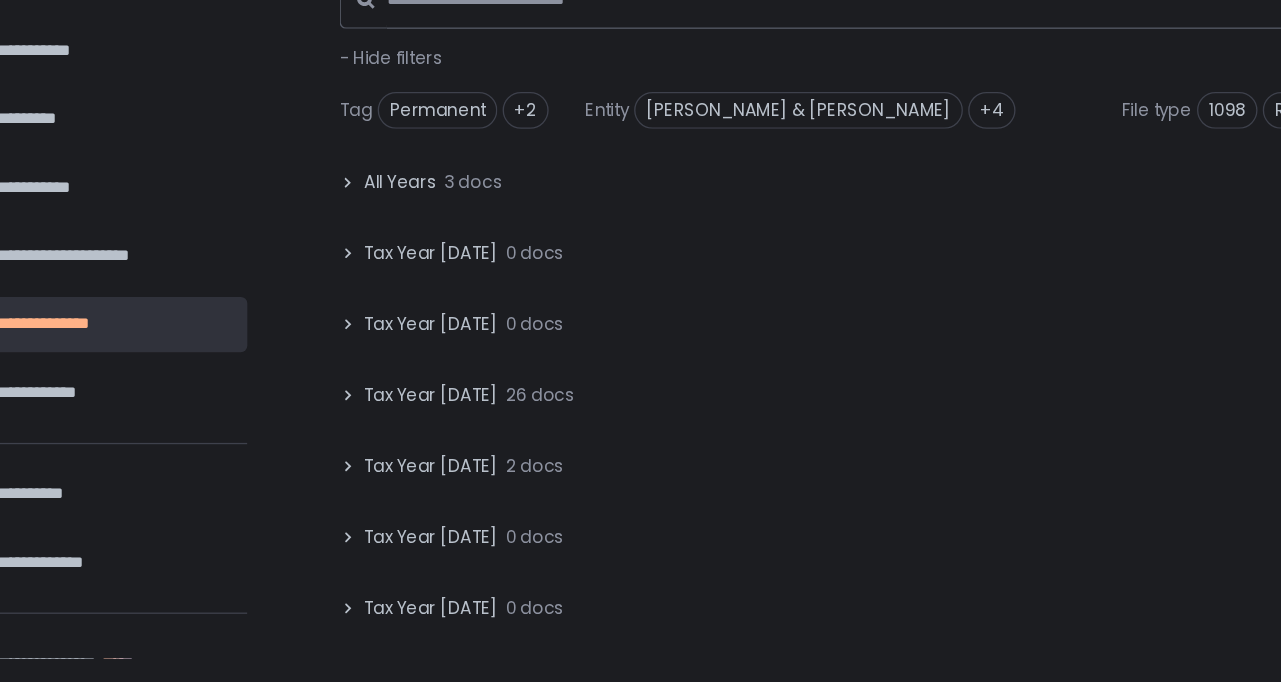 click on "26 docs" 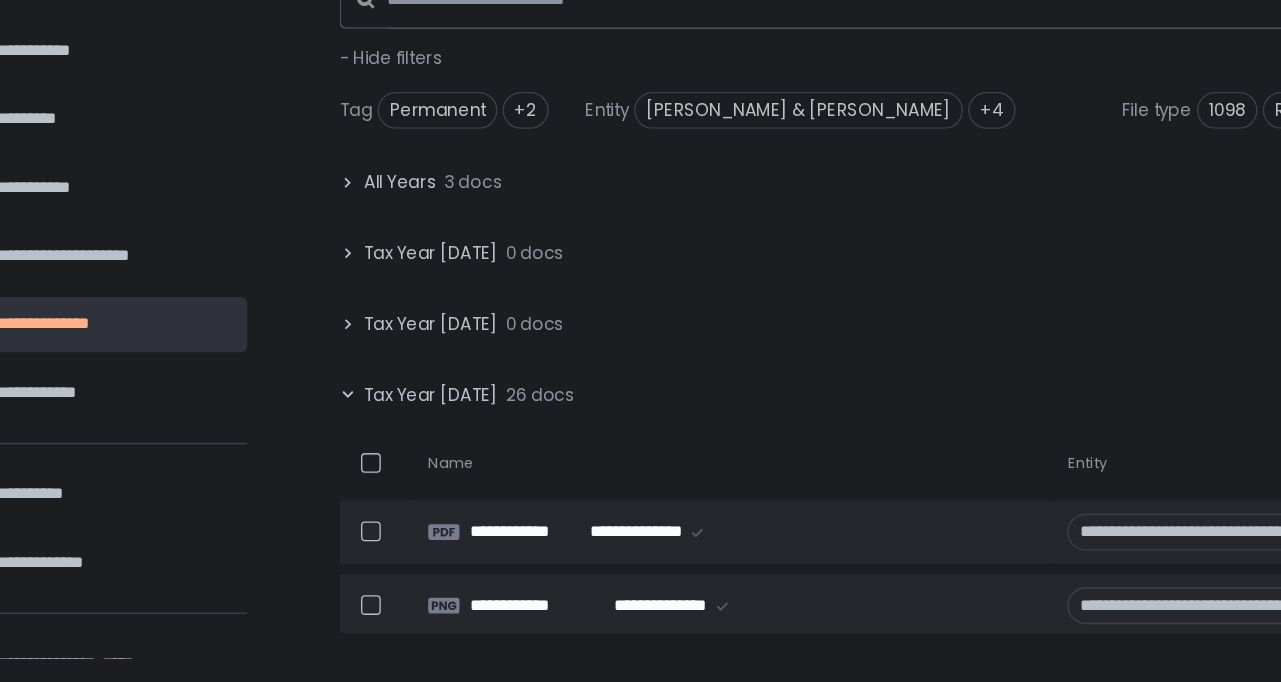 scroll, scrollTop: 0, scrollLeft: -1, axis: horizontal 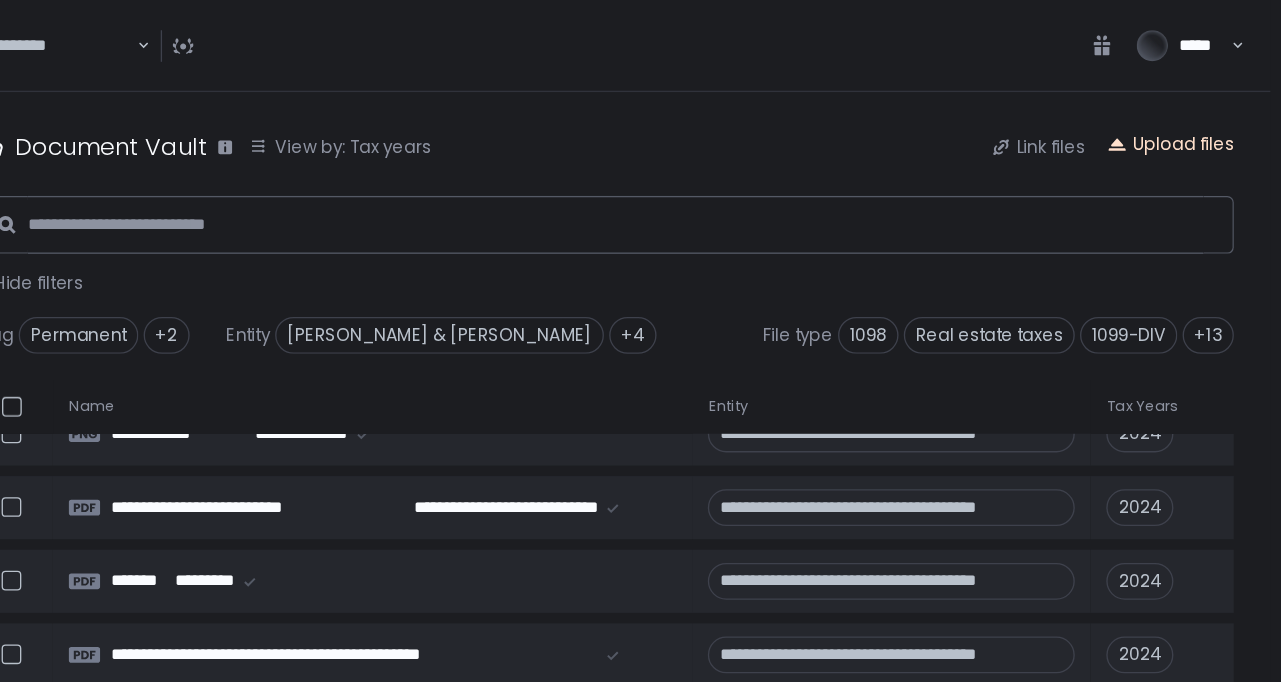 click on "Upload files" 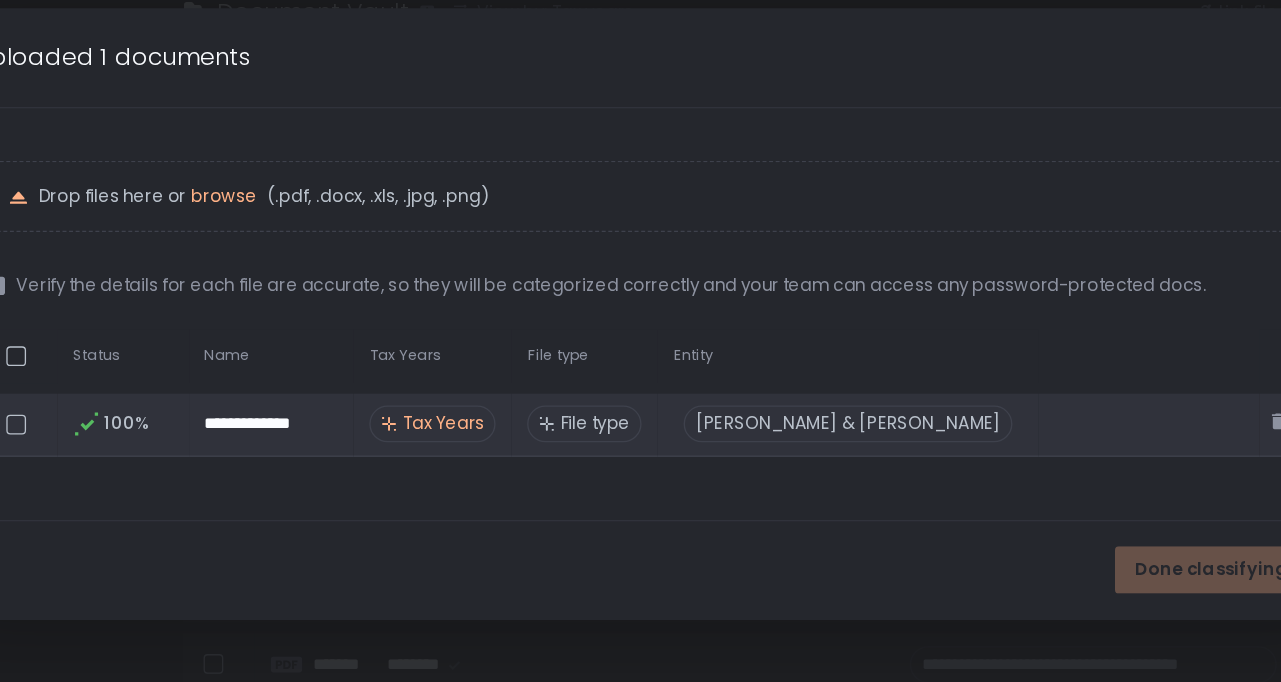 click on "Tax Years" at bounding box center (490, 425) 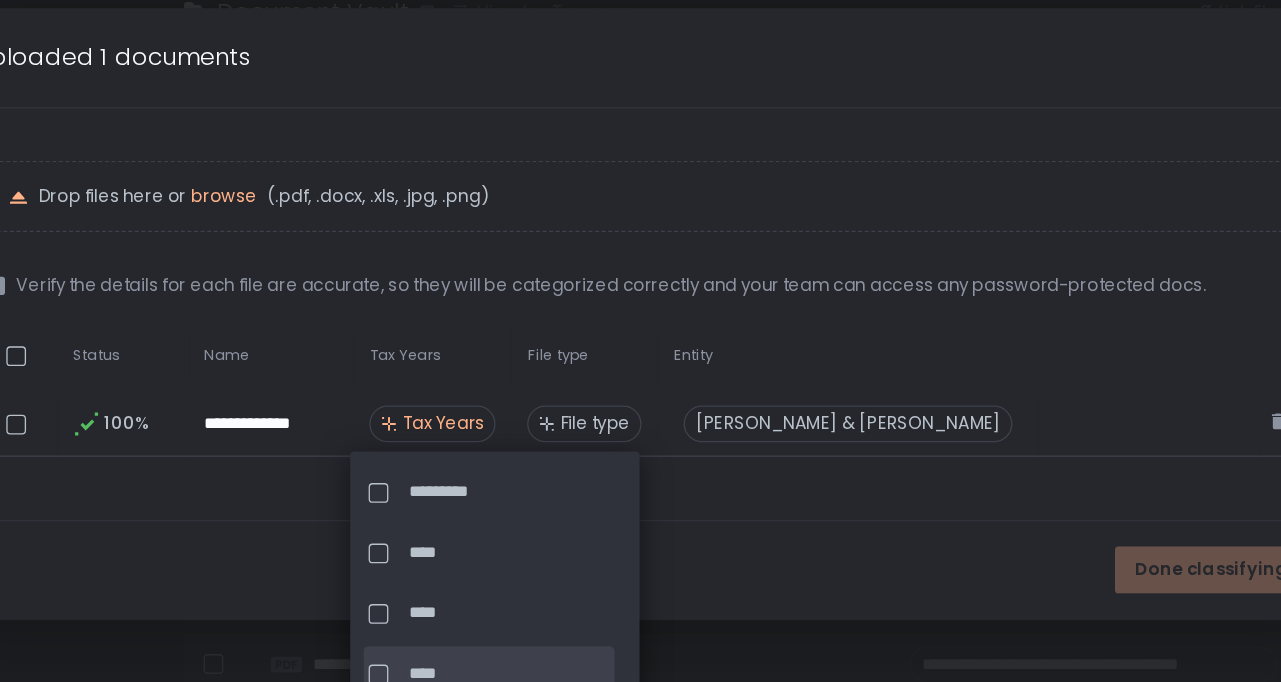 click on "****" 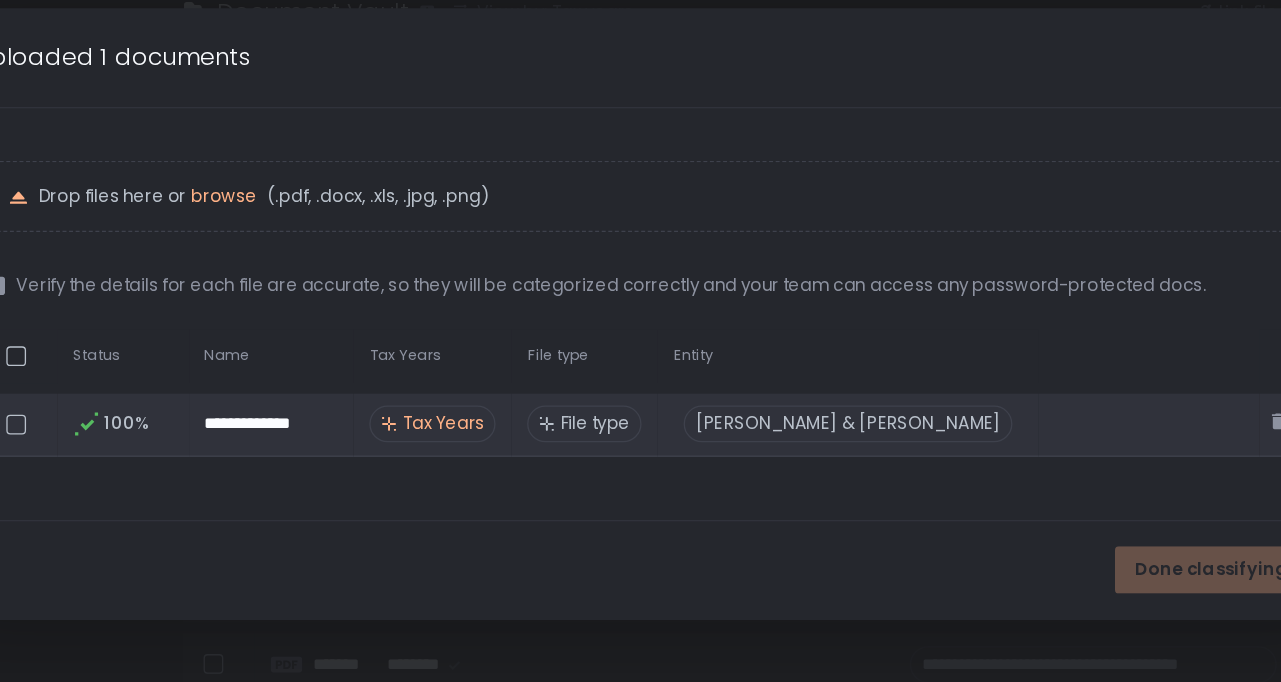 click on "File type" at bounding box center (605, 425) 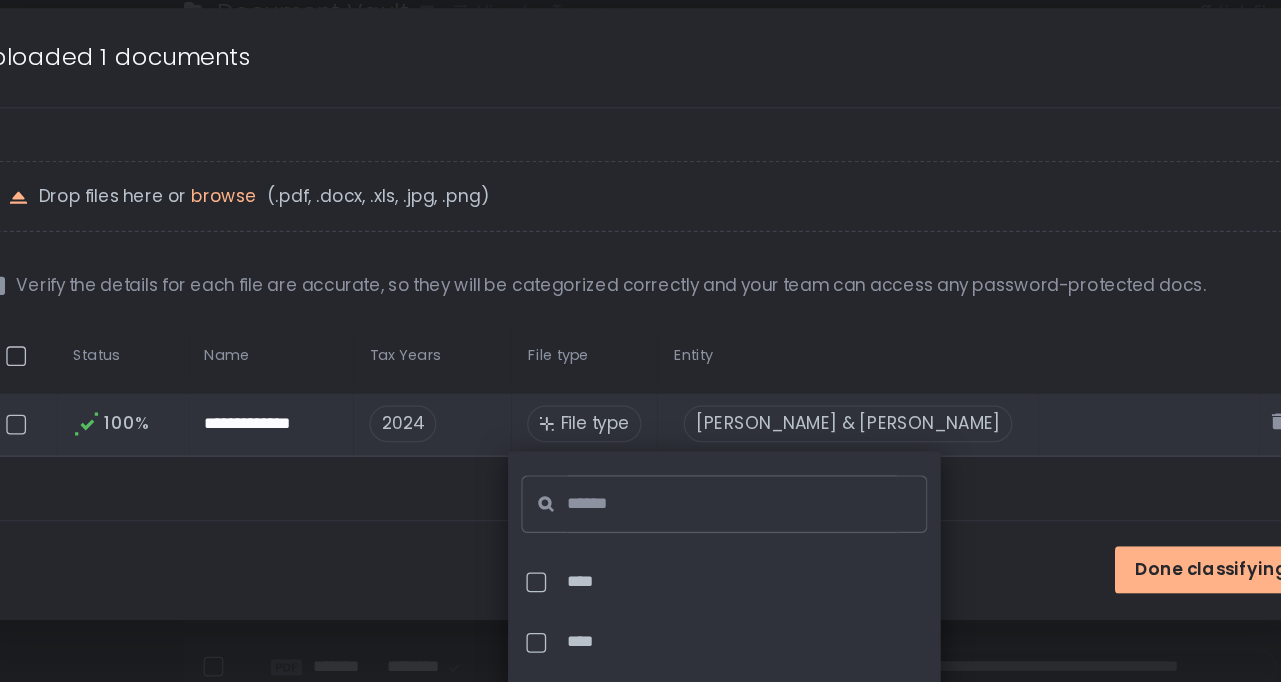 scroll, scrollTop: 0, scrollLeft: -1, axis: horizontal 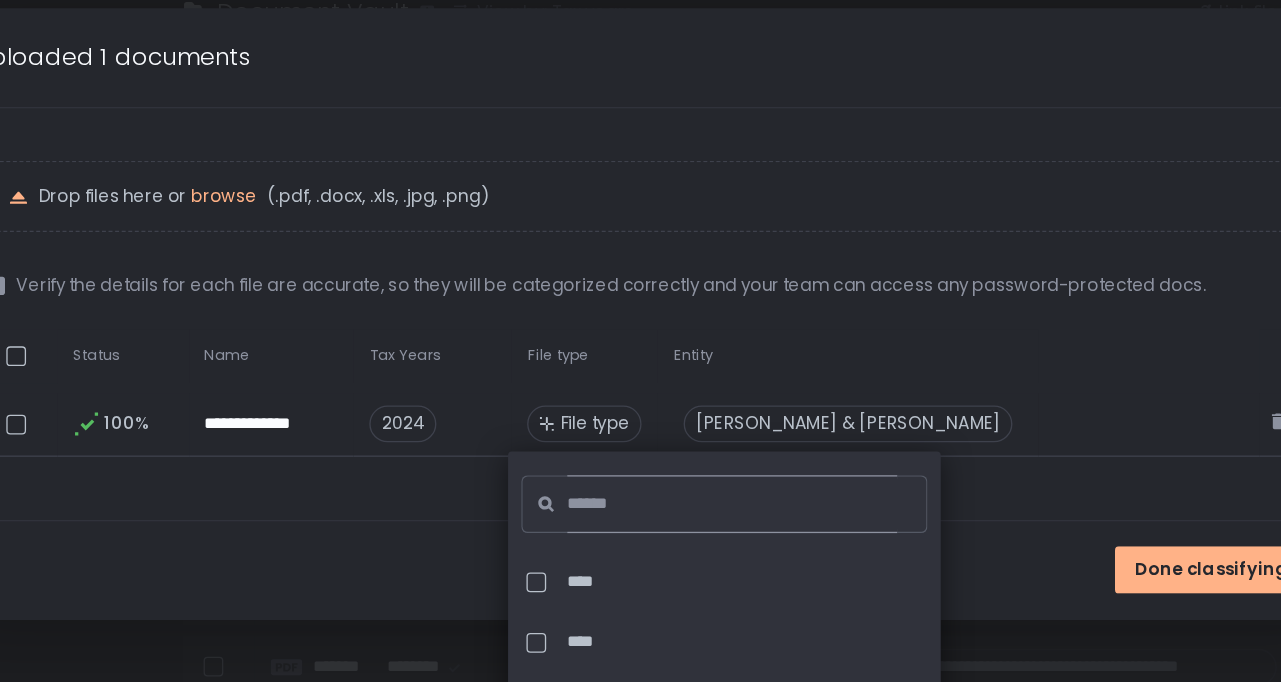click 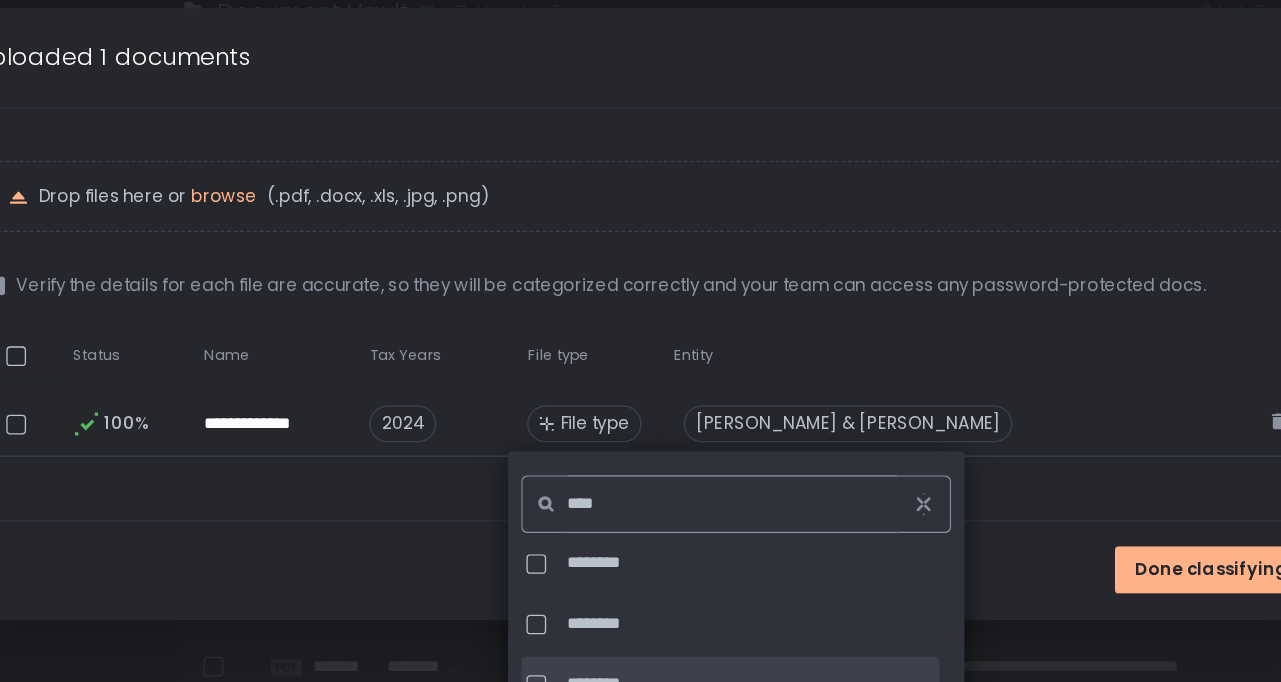 scroll, scrollTop: 11, scrollLeft: 0, axis: vertical 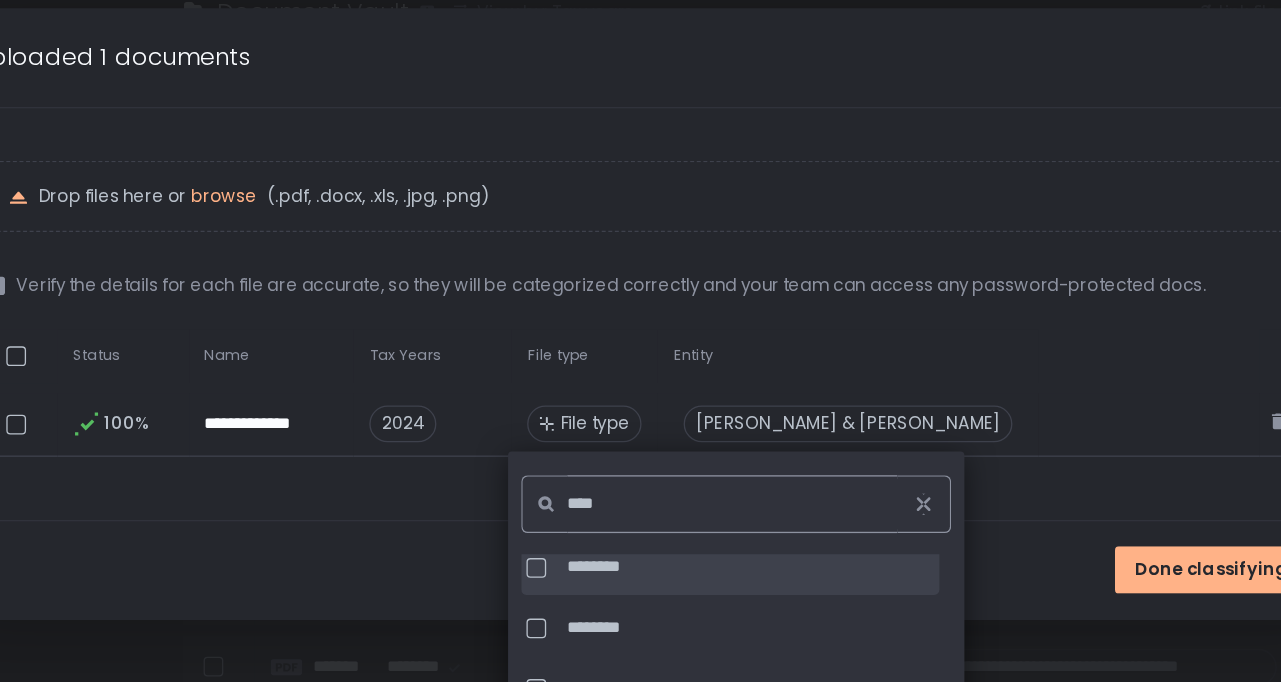 type on "****" 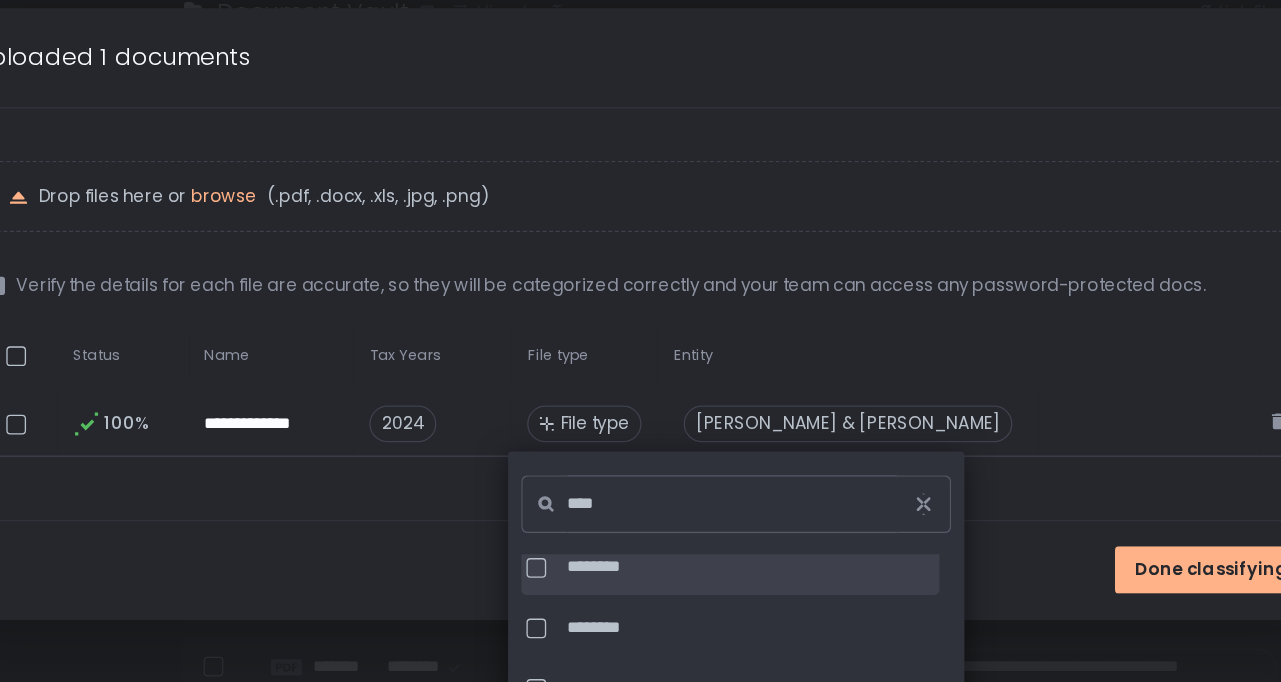 click at bounding box center [561, 534] 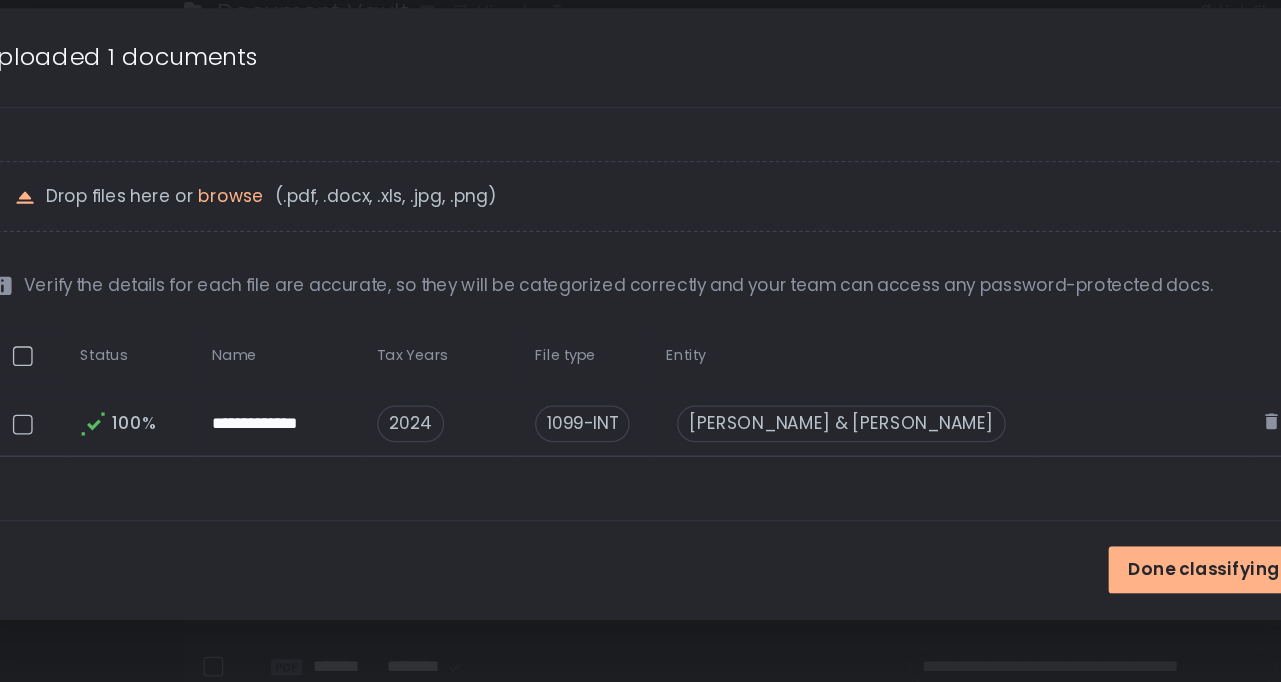 click on "Done classifying" at bounding box center [640, 536] 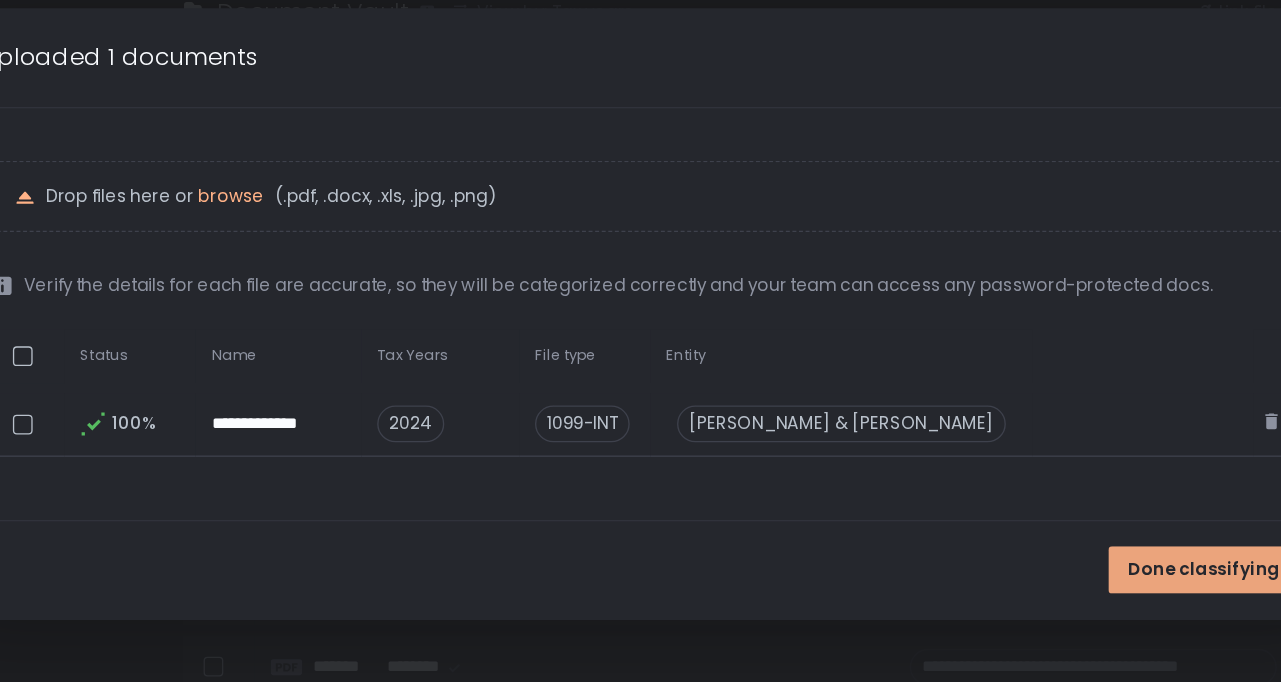 click on "Done classifying" at bounding box center [1069, 536] 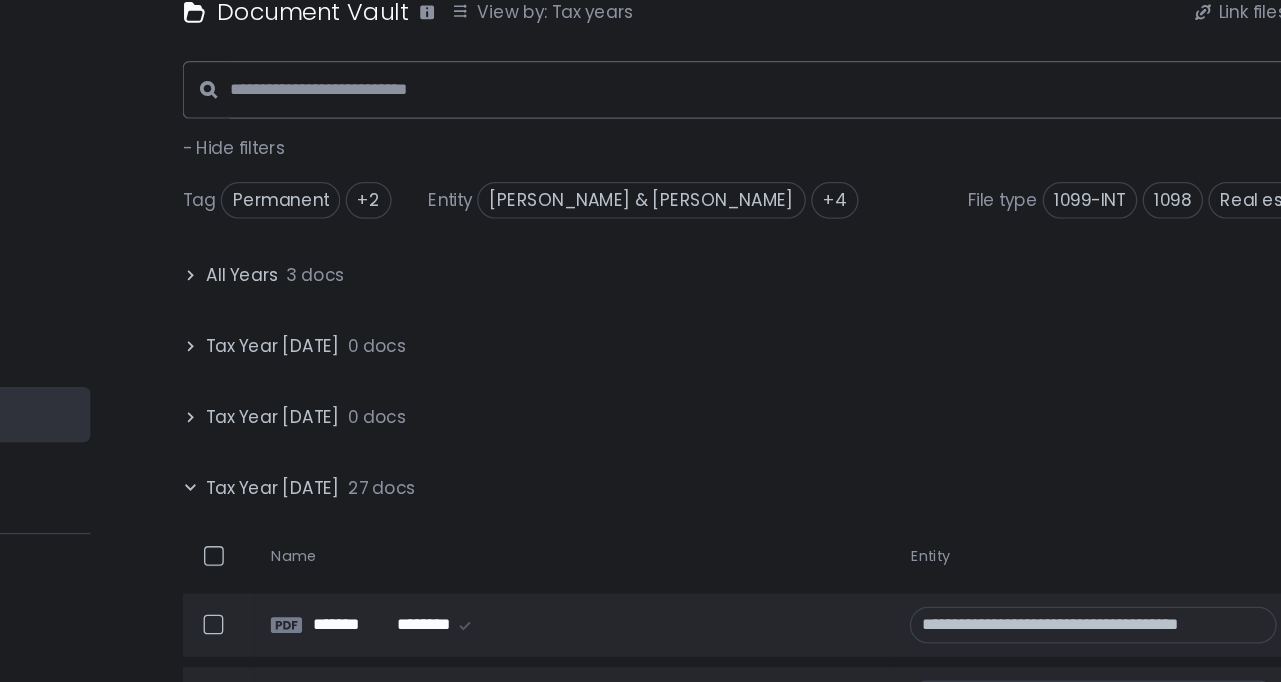 scroll, scrollTop: 0, scrollLeft: 0, axis: both 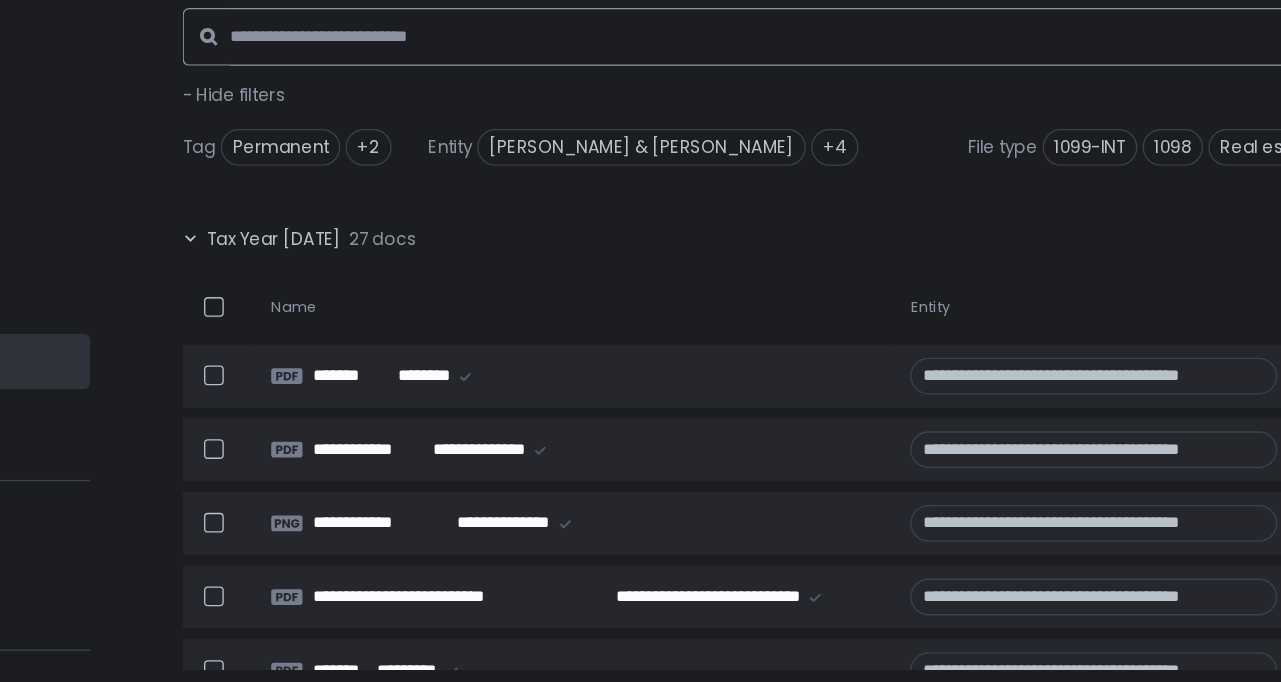 click 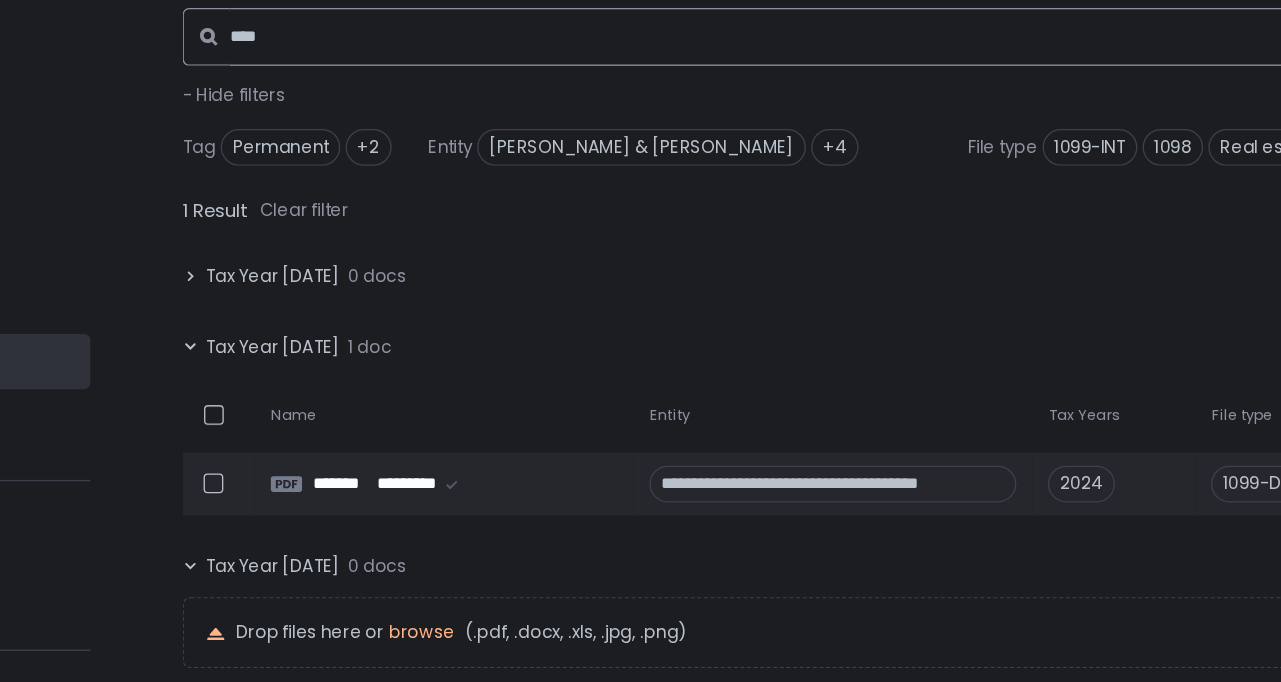 type on "*****" 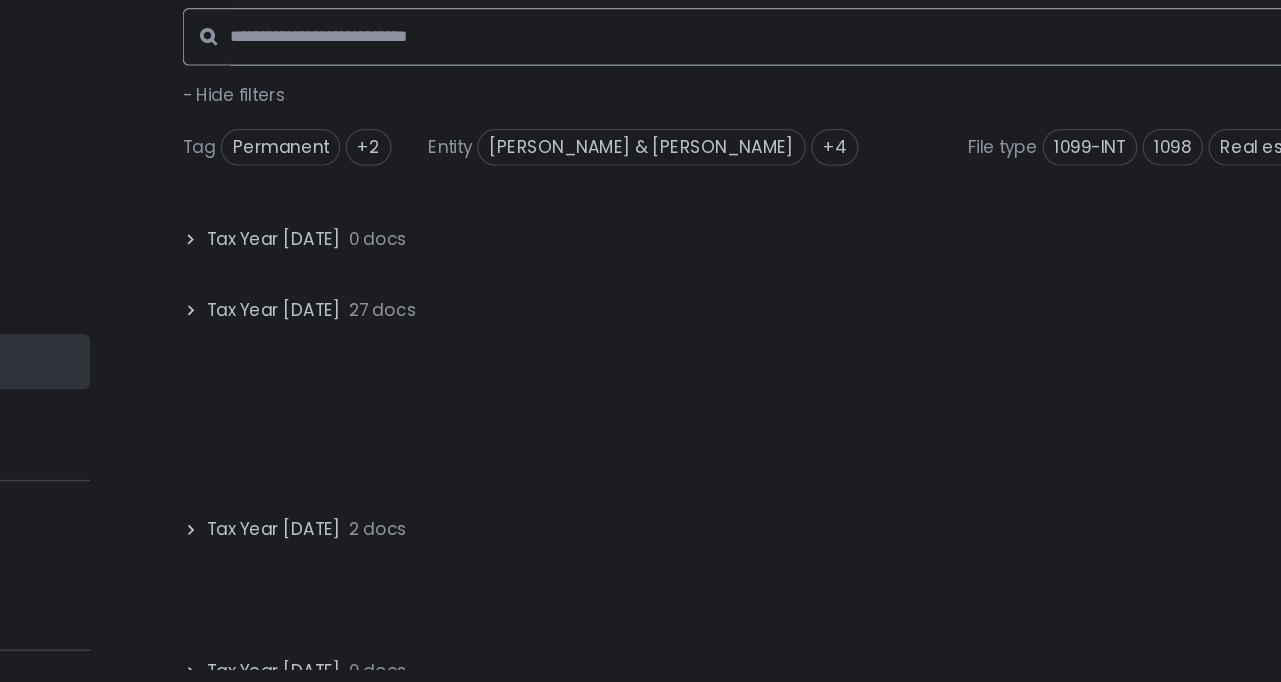 scroll, scrollTop: 2, scrollLeft: 0, axis: vertical 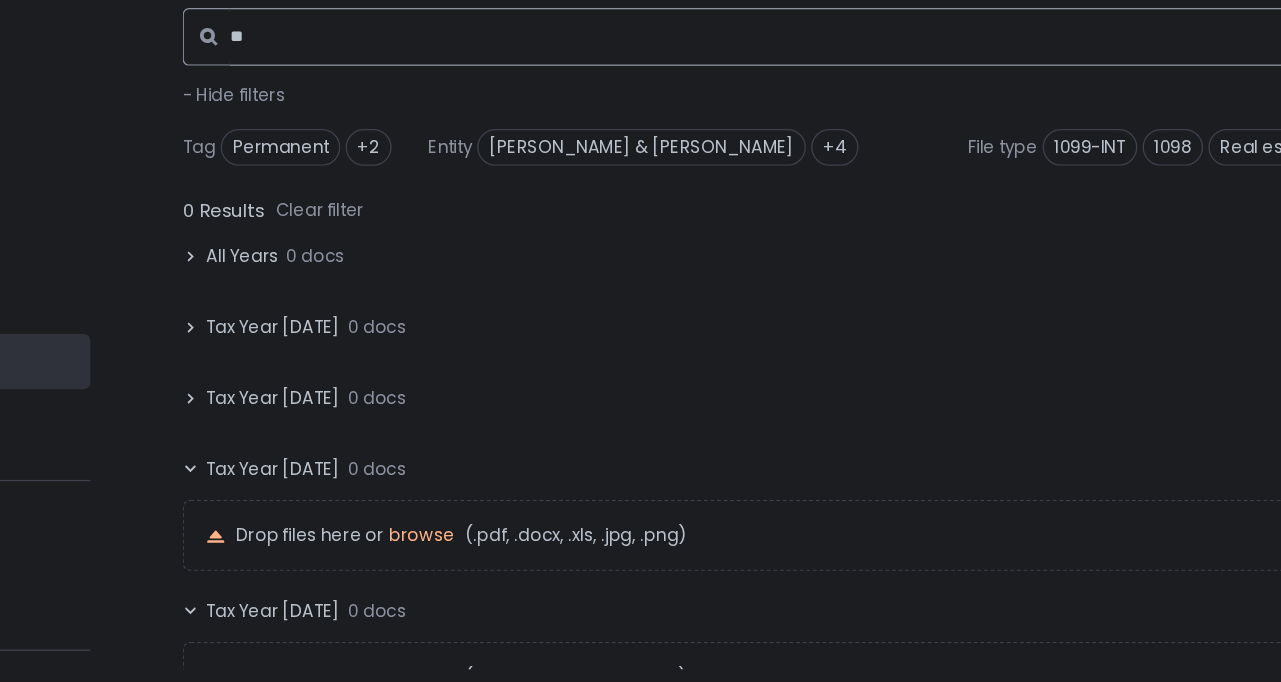 type on "*" 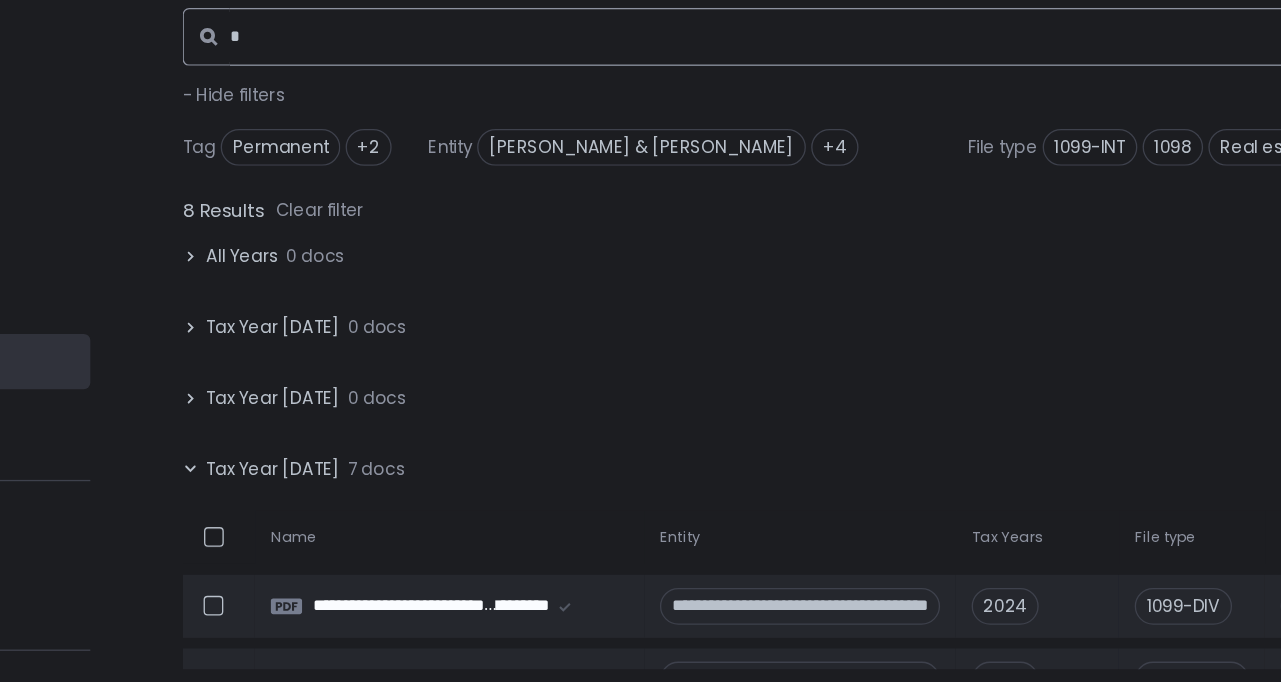 type 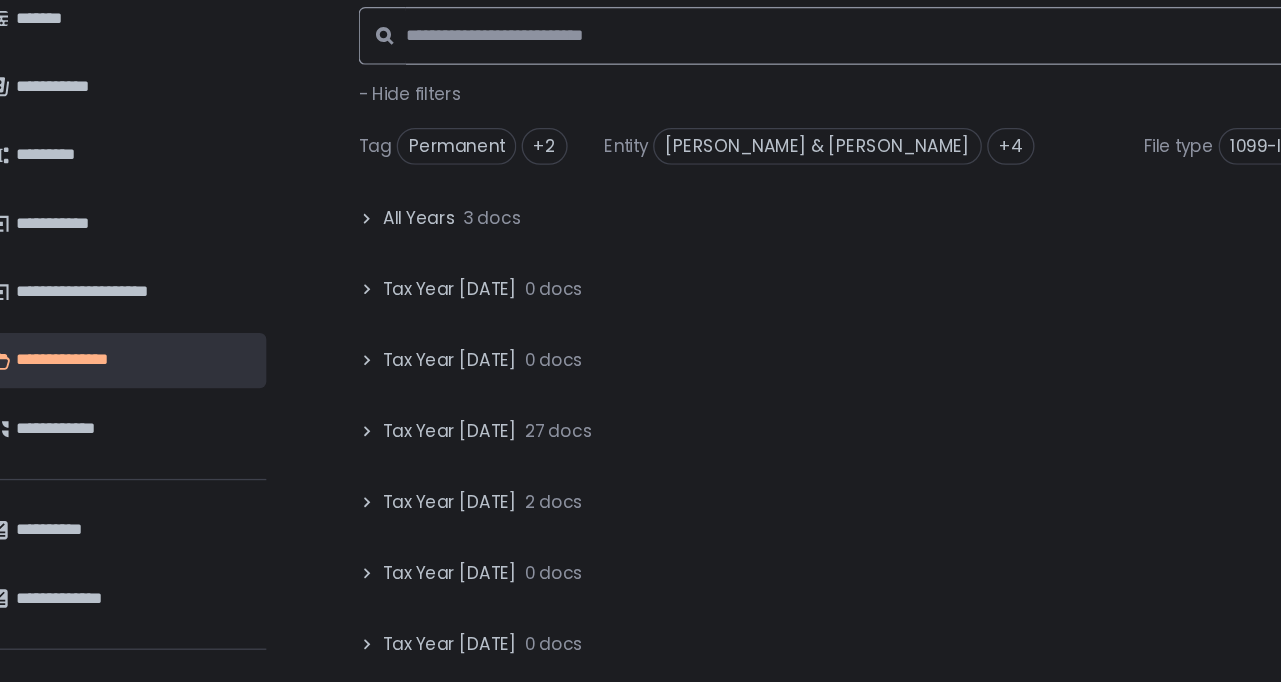 scroll, scrollTop: 8, scrollLeft: 0, axis: vertical 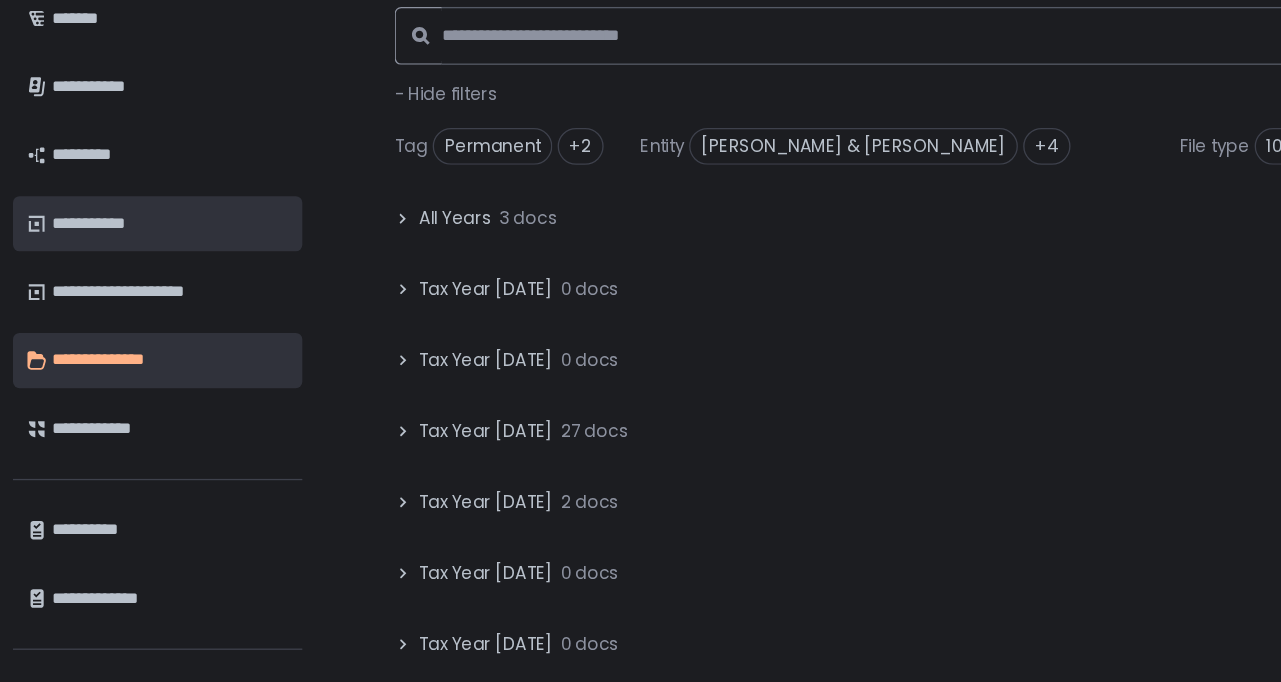 click on "**********" at bounding box center [127, 306] 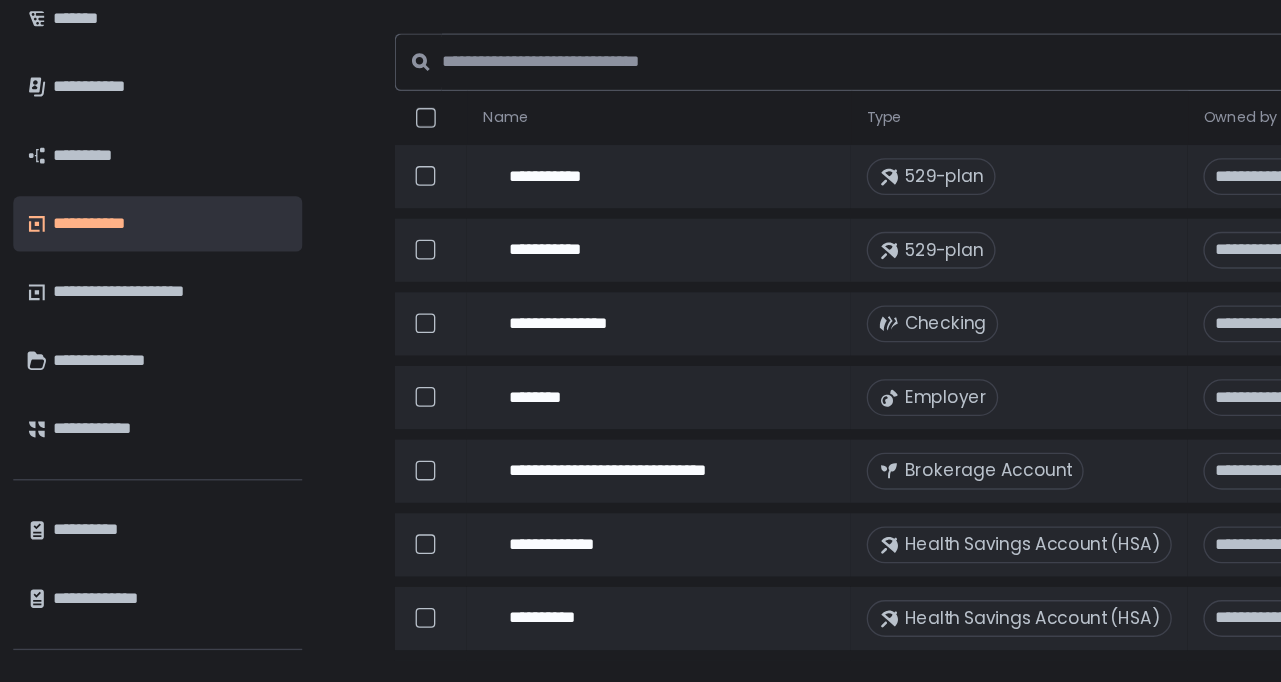 scroll, scrollTop: 0, scrollLeft: 0, axis: both 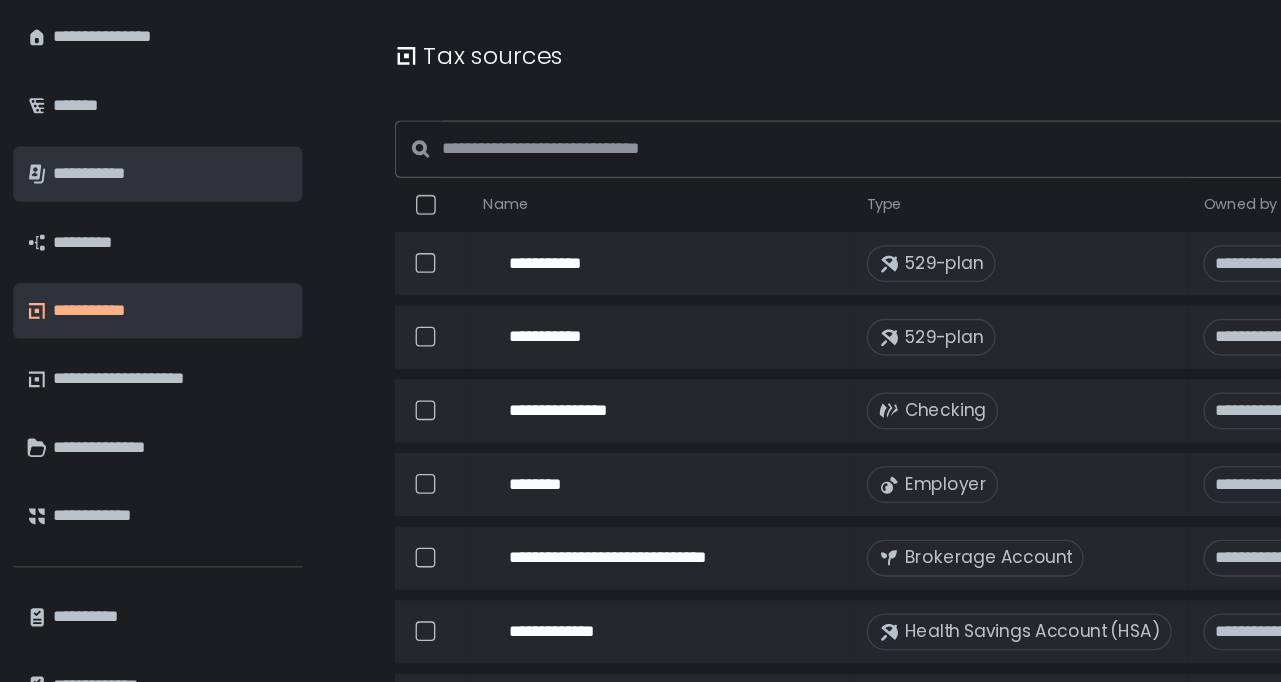 click on "**********" at bounding box center (127, 202) 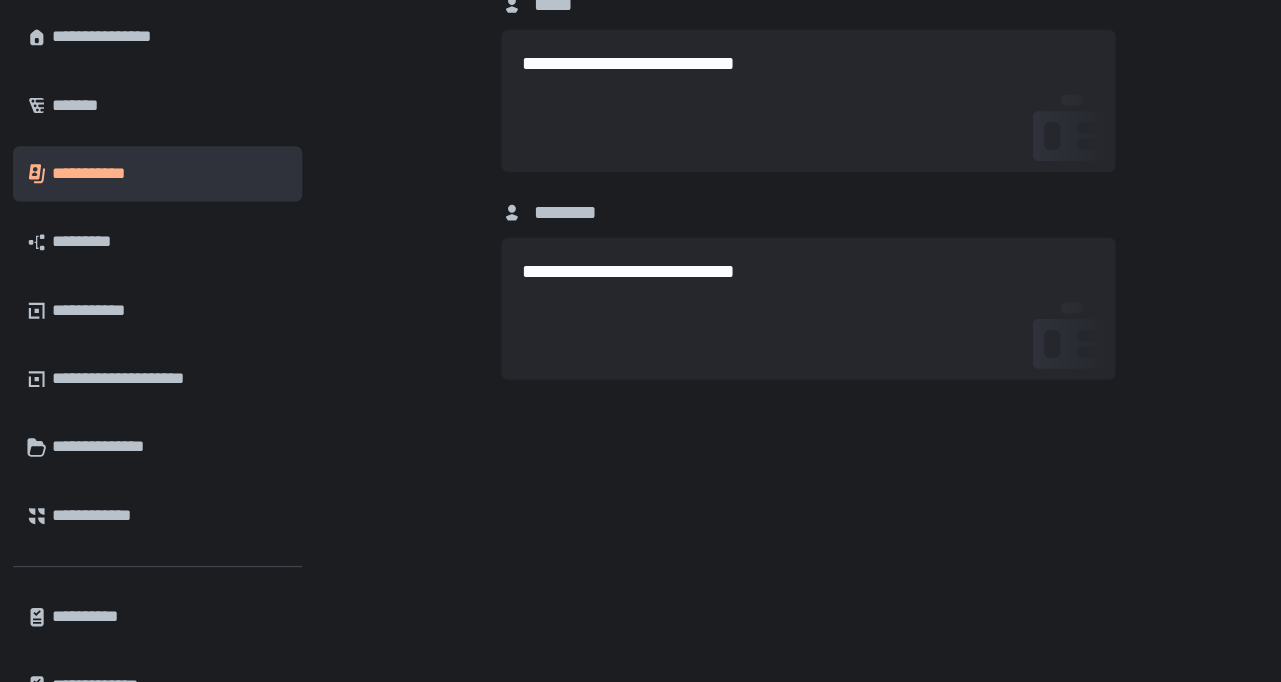 scroll, scrollTop: 3570, scrollLeft: 0, axis: vertical 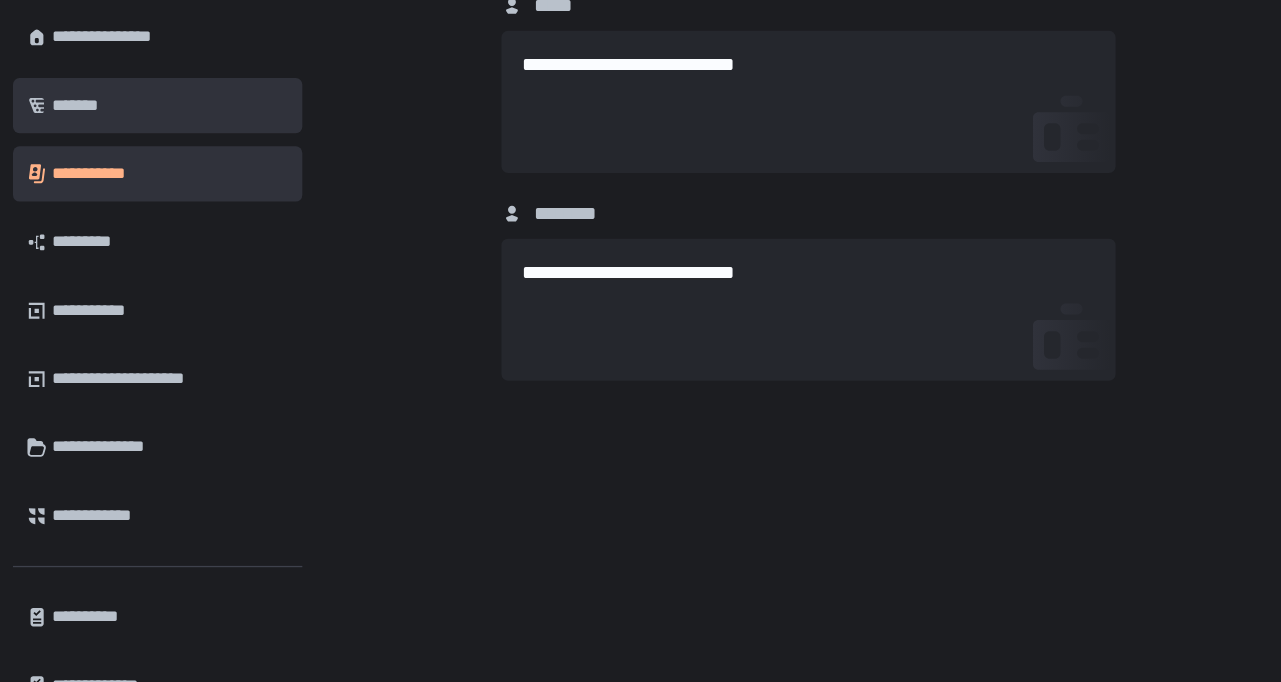 click on "*******" at bounding box center [127, 150] 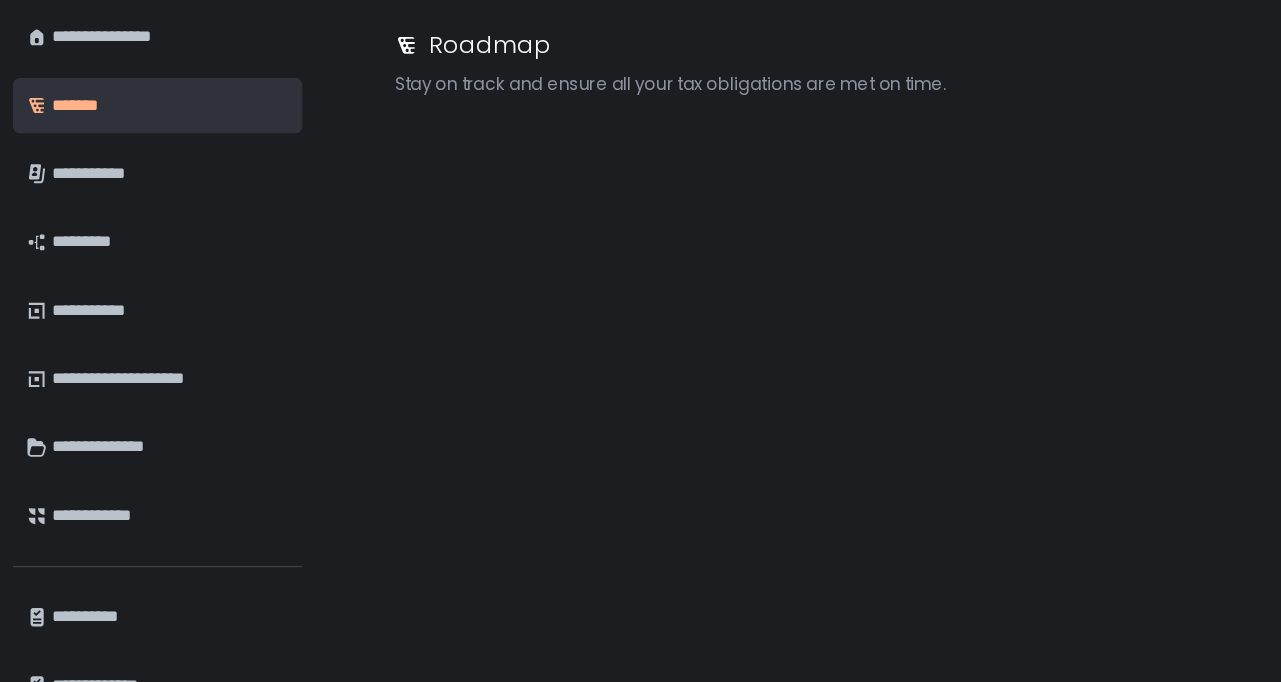scroll, scrollTop: 0, scrollLeft: 0, axis: both 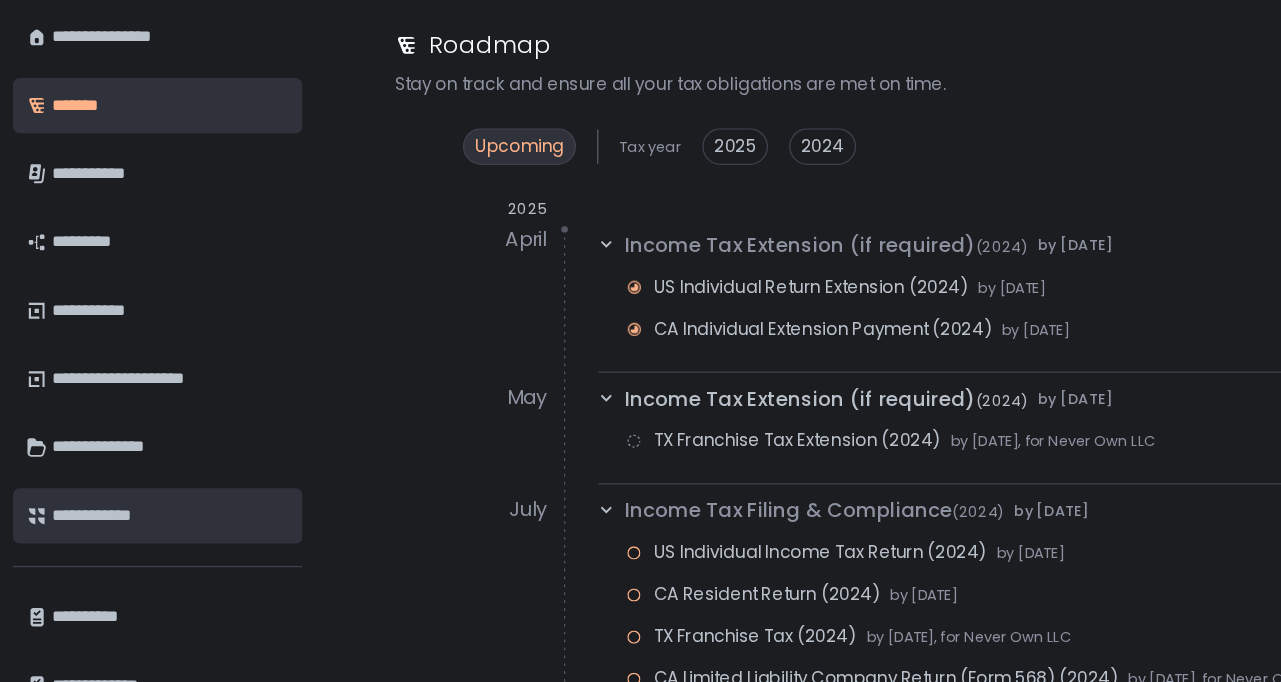 click on "**********" at bounding box center [127, 462] 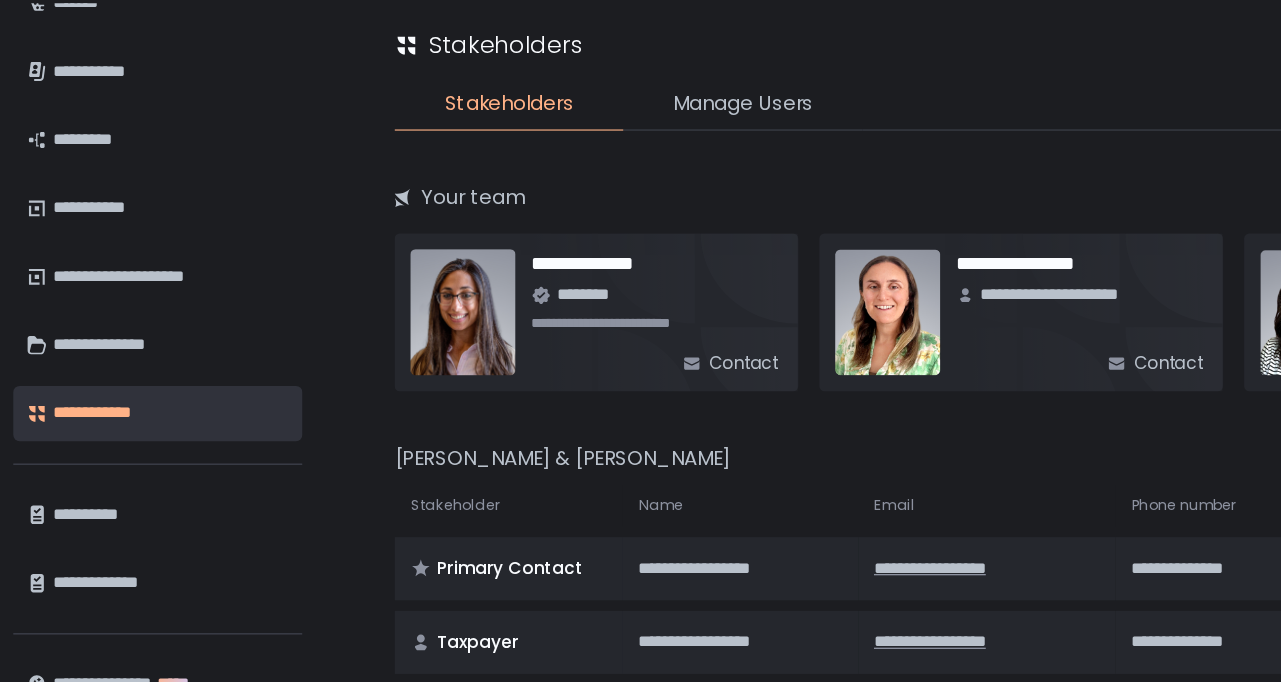scroll, scrollTop: 76, scrollLeft: 0, axis: vertical 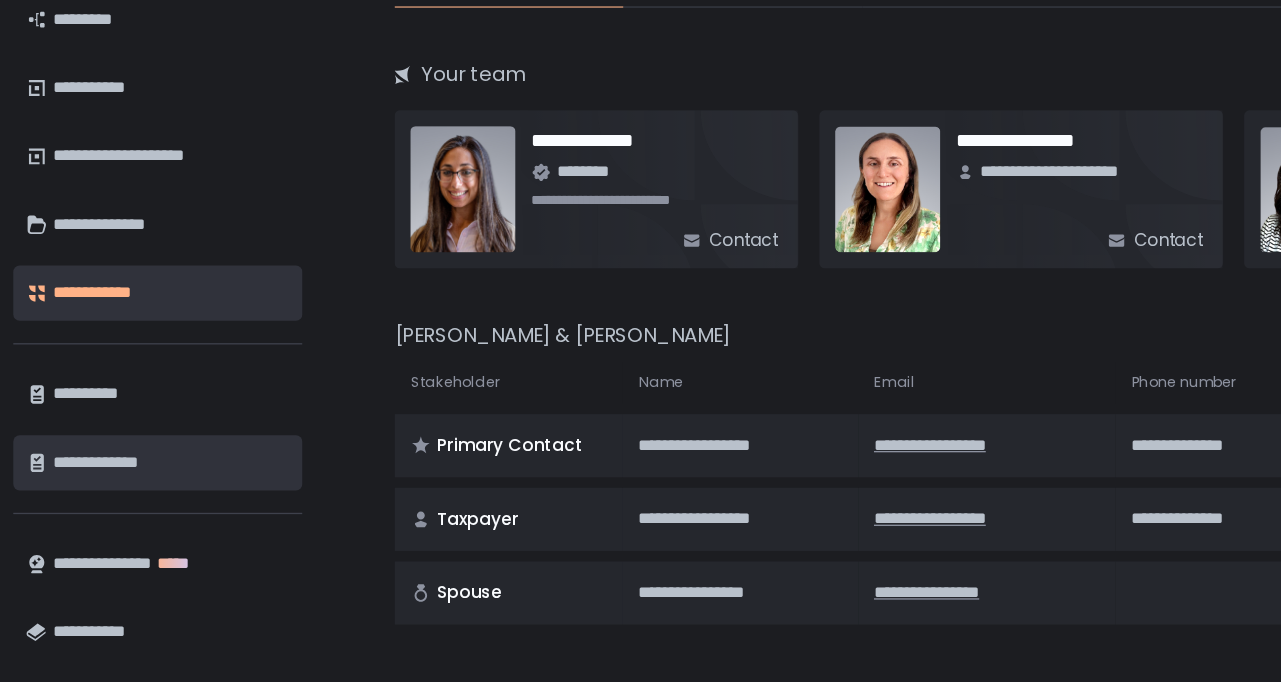 click on "**********" at bounding box center (127, 515) 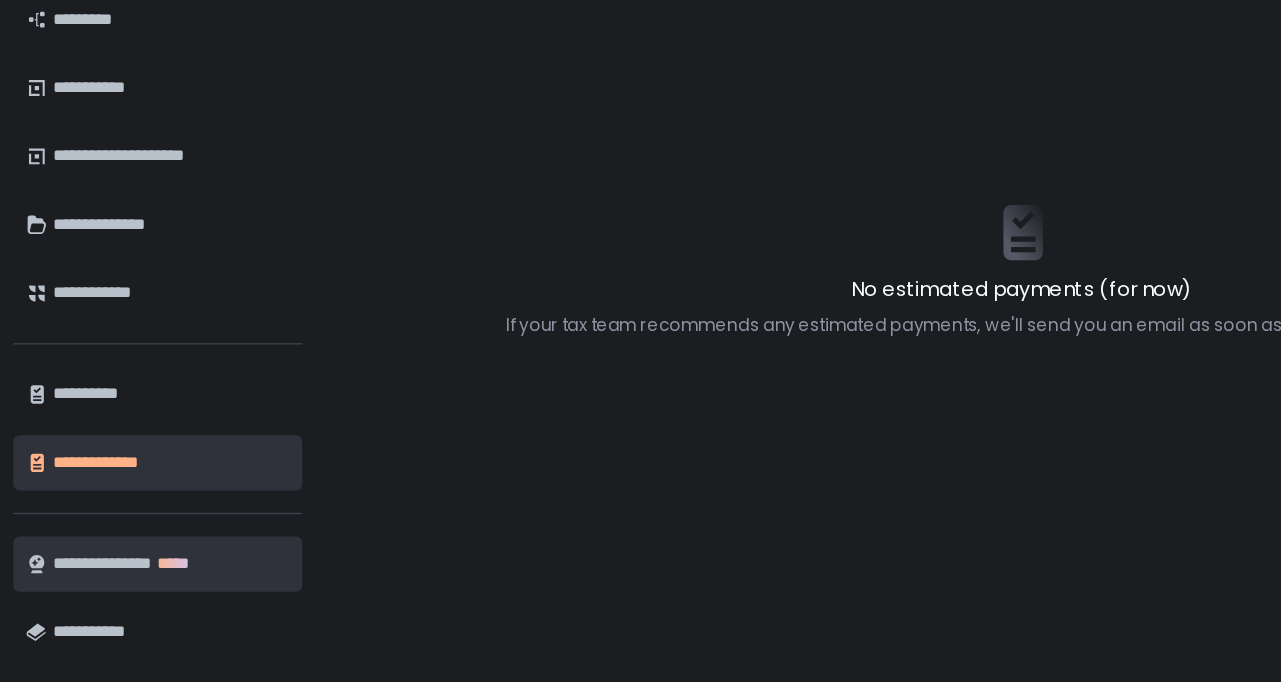 click on "**********" at bounding box center [127, 592] 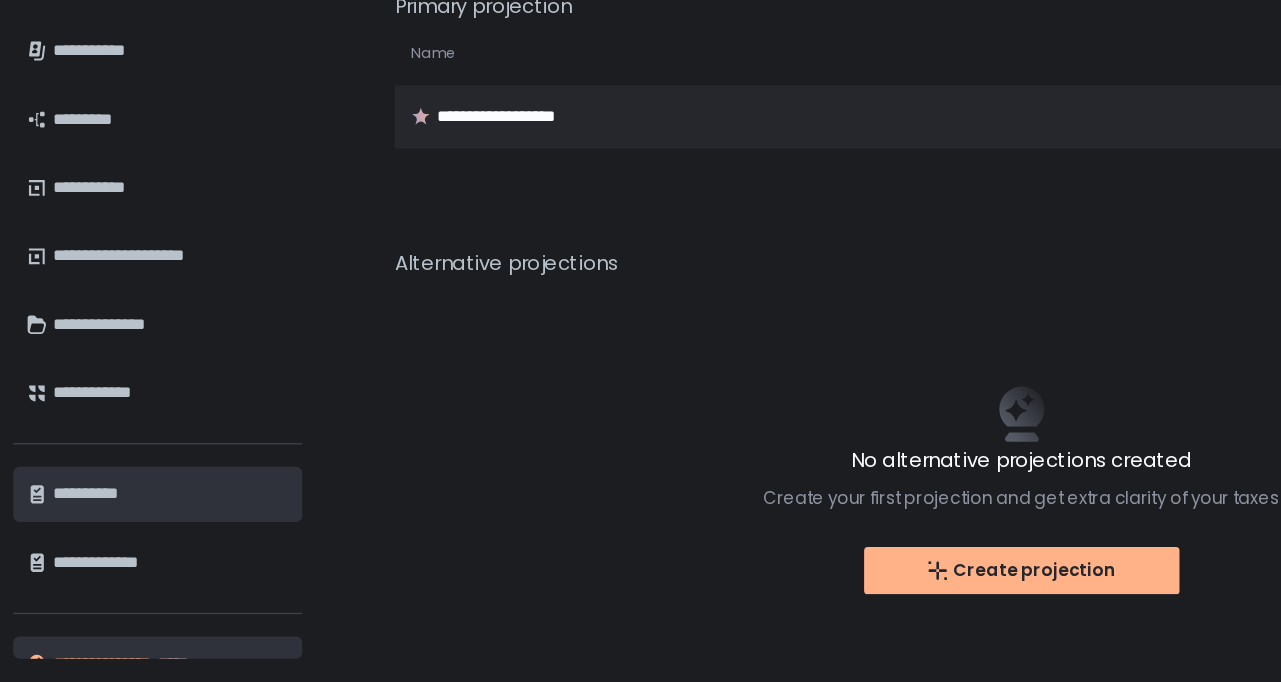 scroll, scrollTop: 0, scrollLeft: 0, axis: both 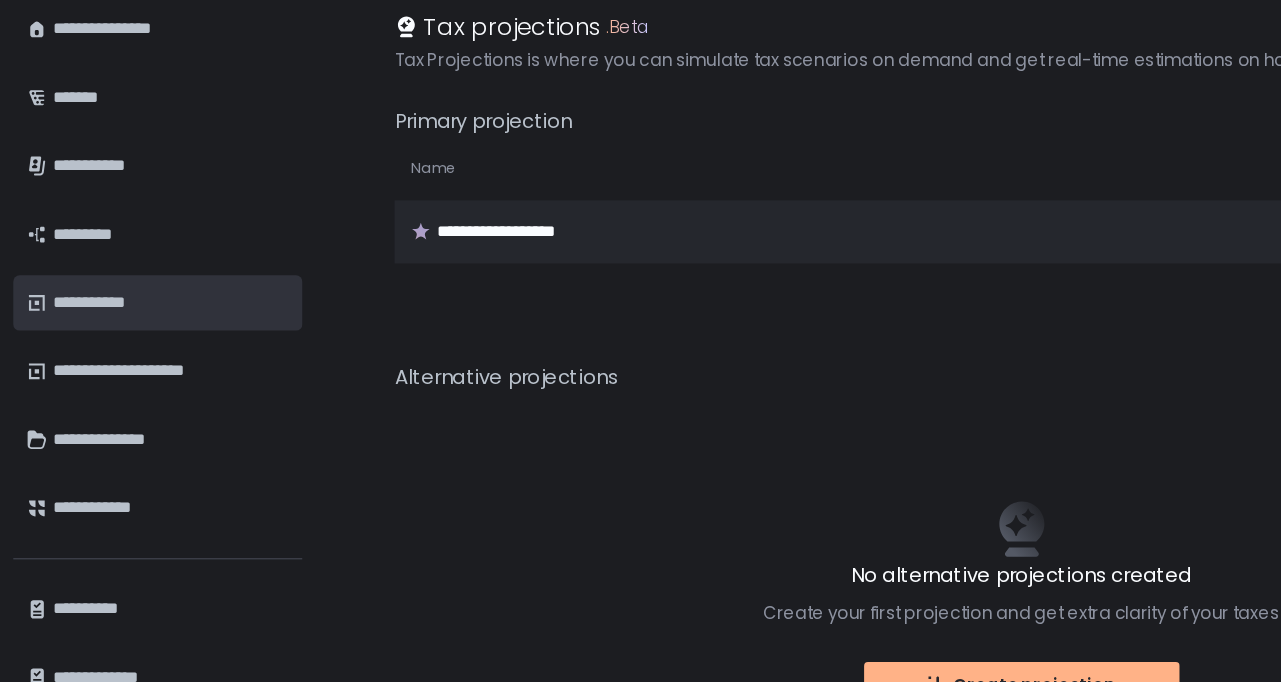 click on "**********" at bounding box center (127, 306) 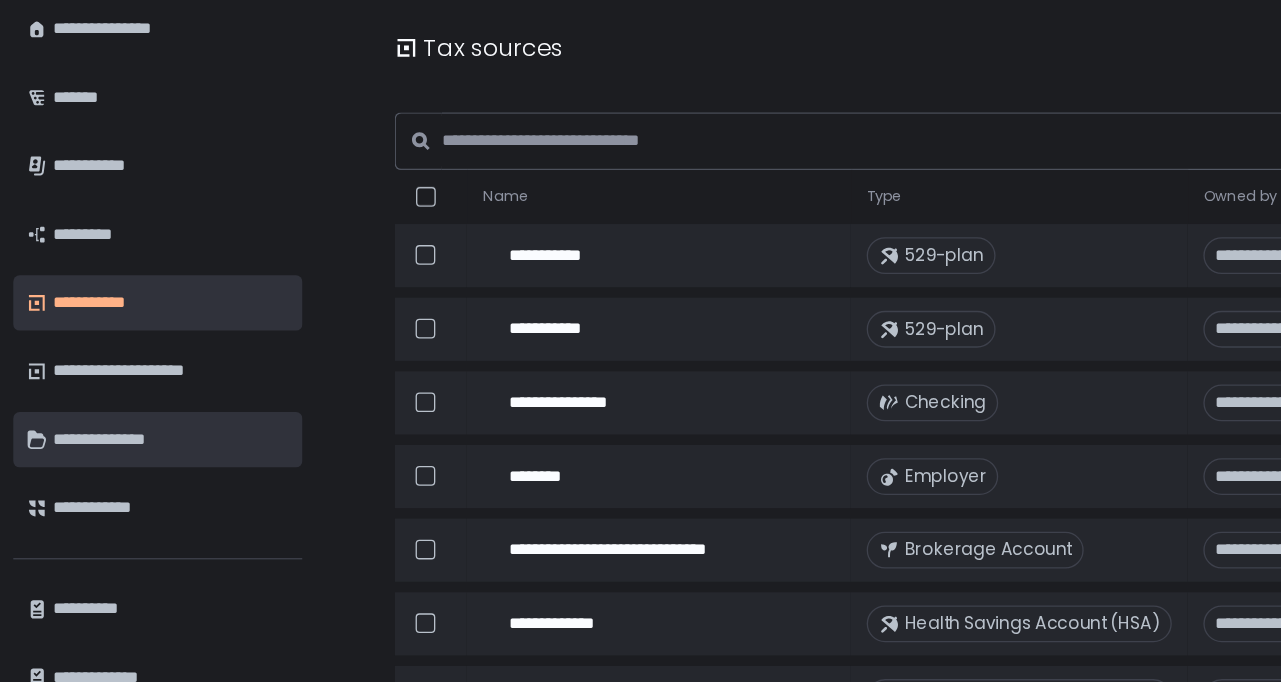 click on "**********" at bounding box center [127, 410] 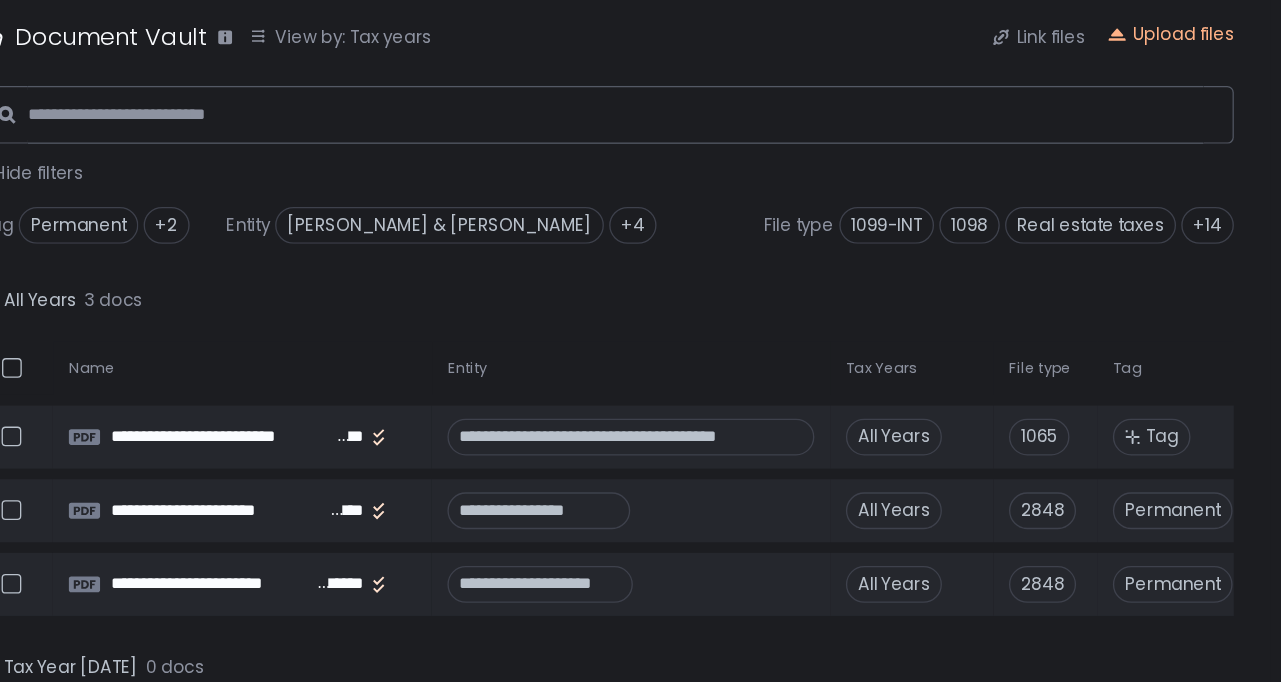 scroll, scrollTop: 8, scrollLeft: 8, axis: both 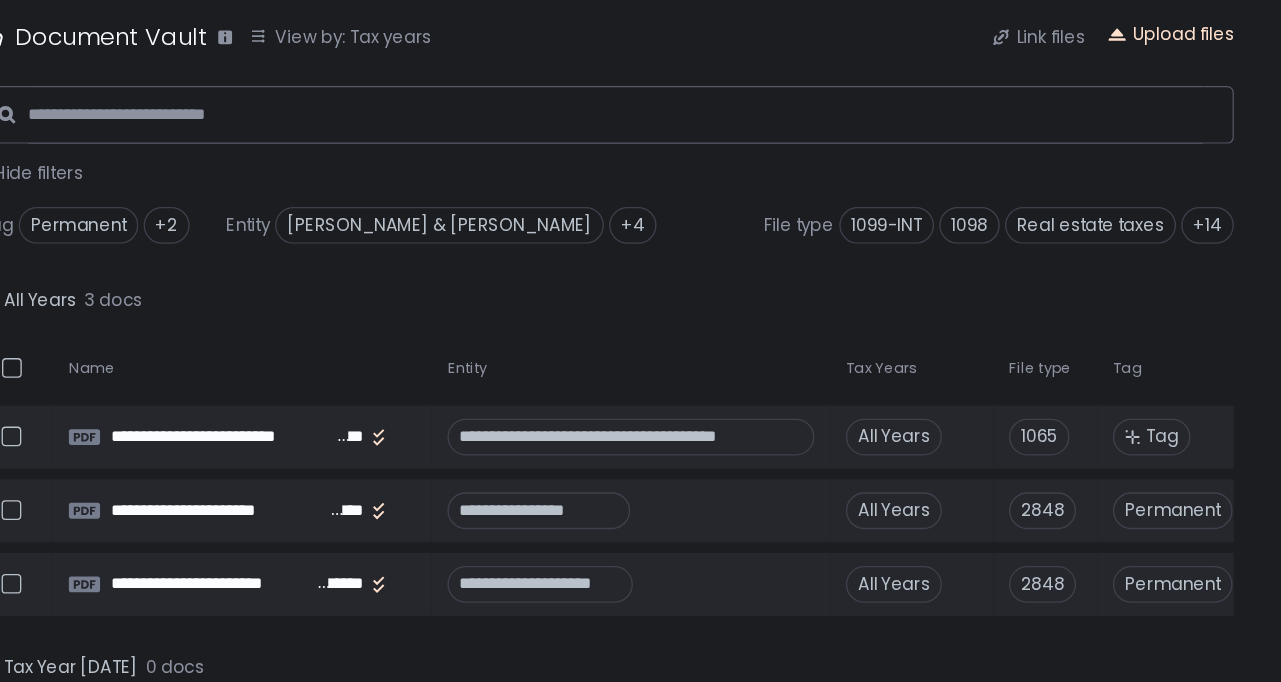 click on "Upload files" 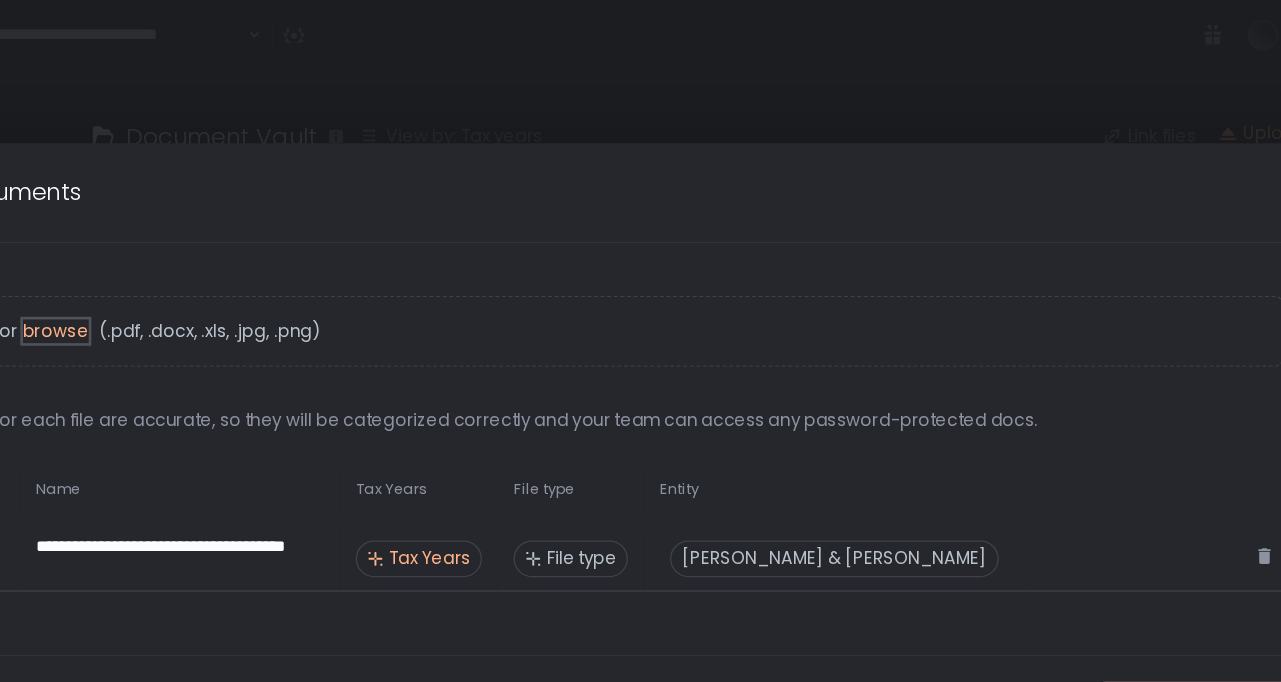 scroll, scrollTop: 3, scrollLeft: 8, axis: both 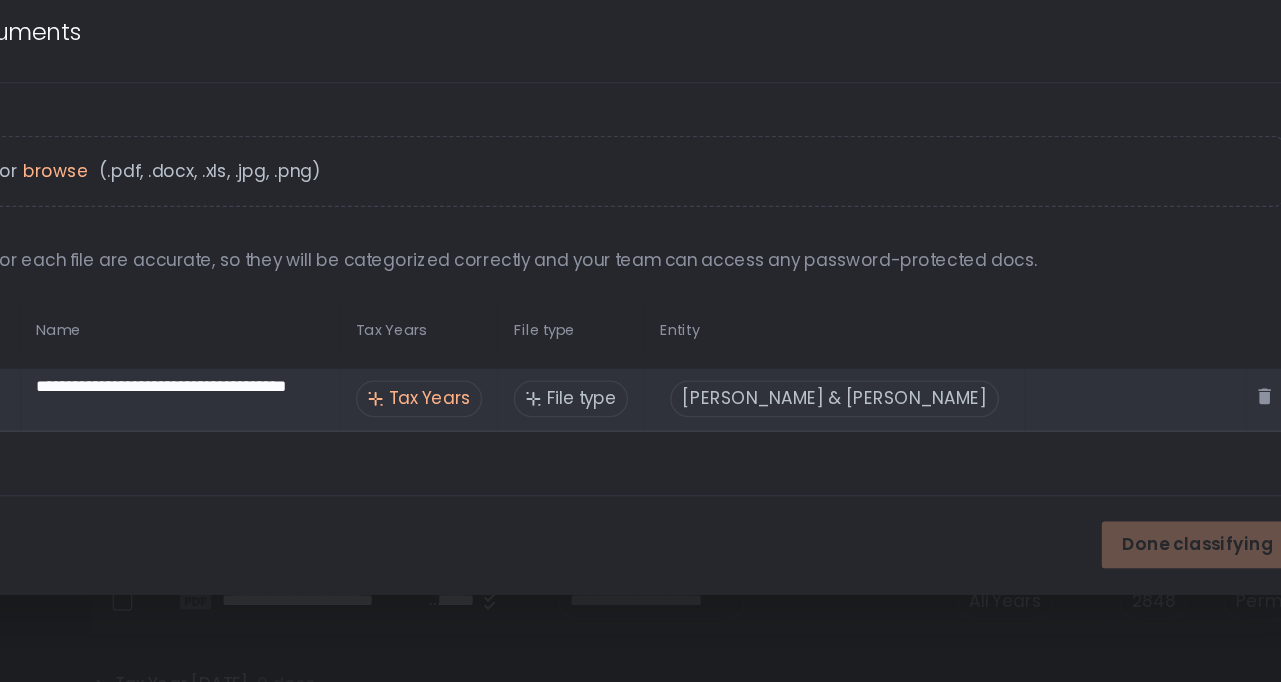 click on "Tax Years" at bounding box center [549, 425] 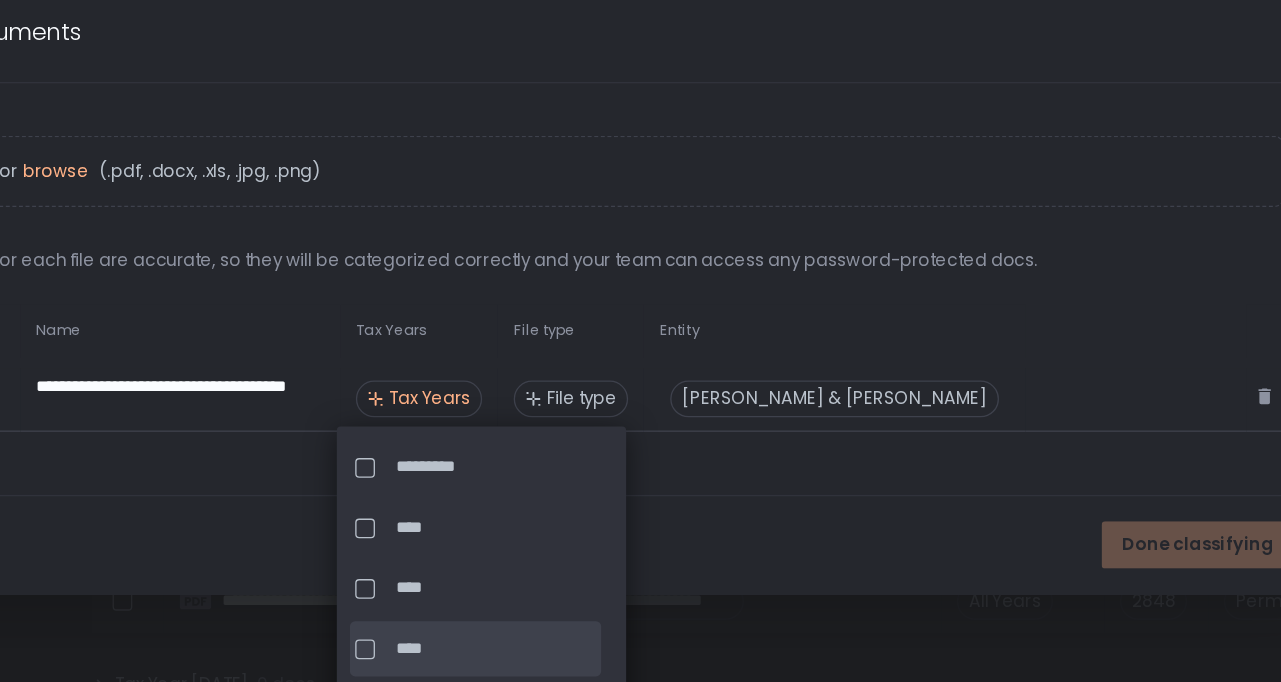 click on "****" 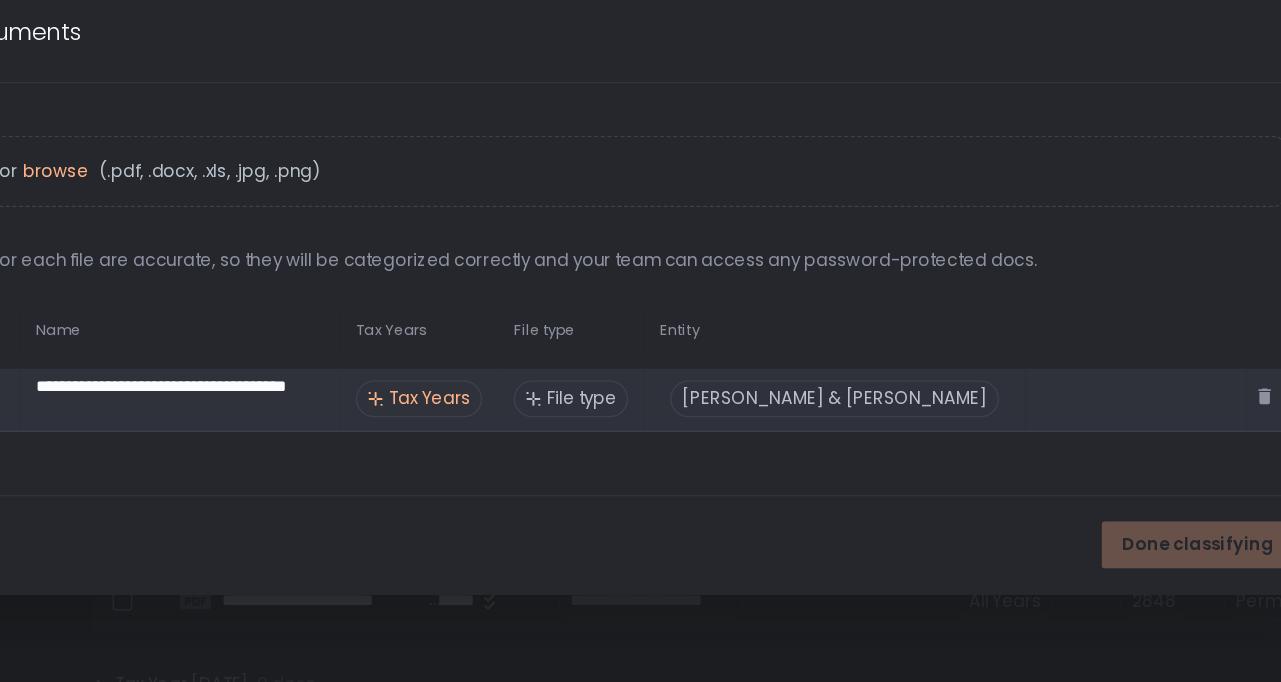 click on "File type" at bounding box center (664, 425) 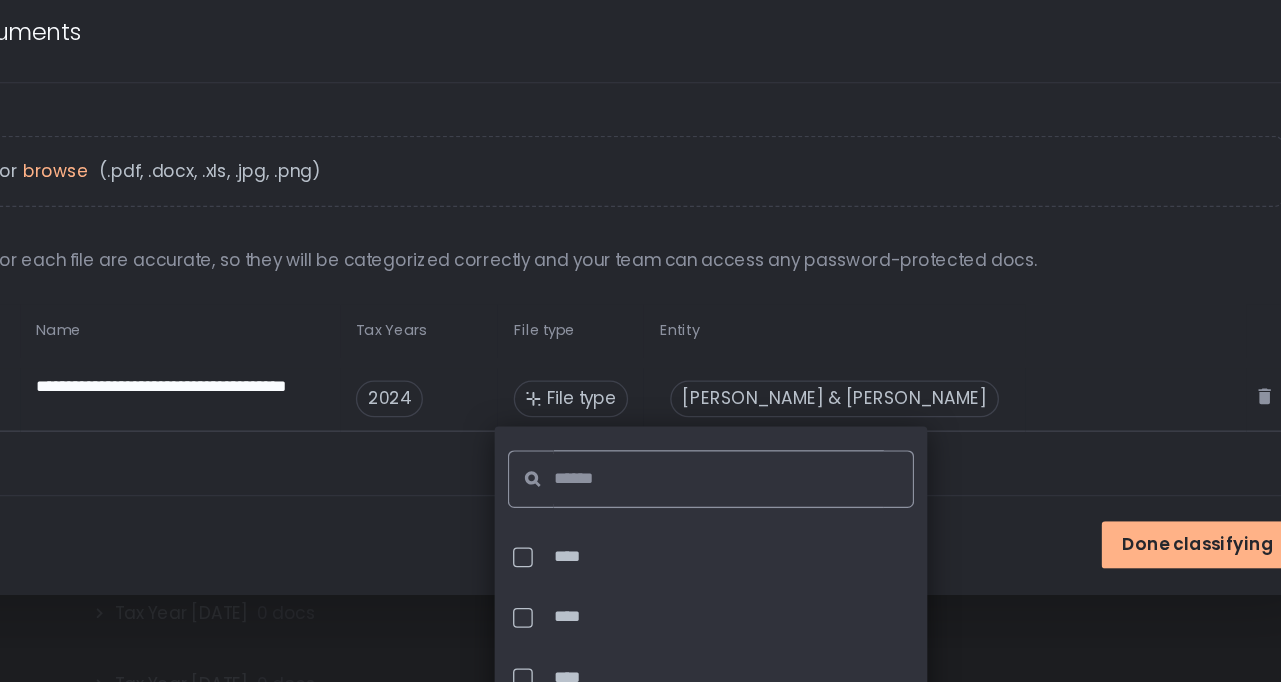click 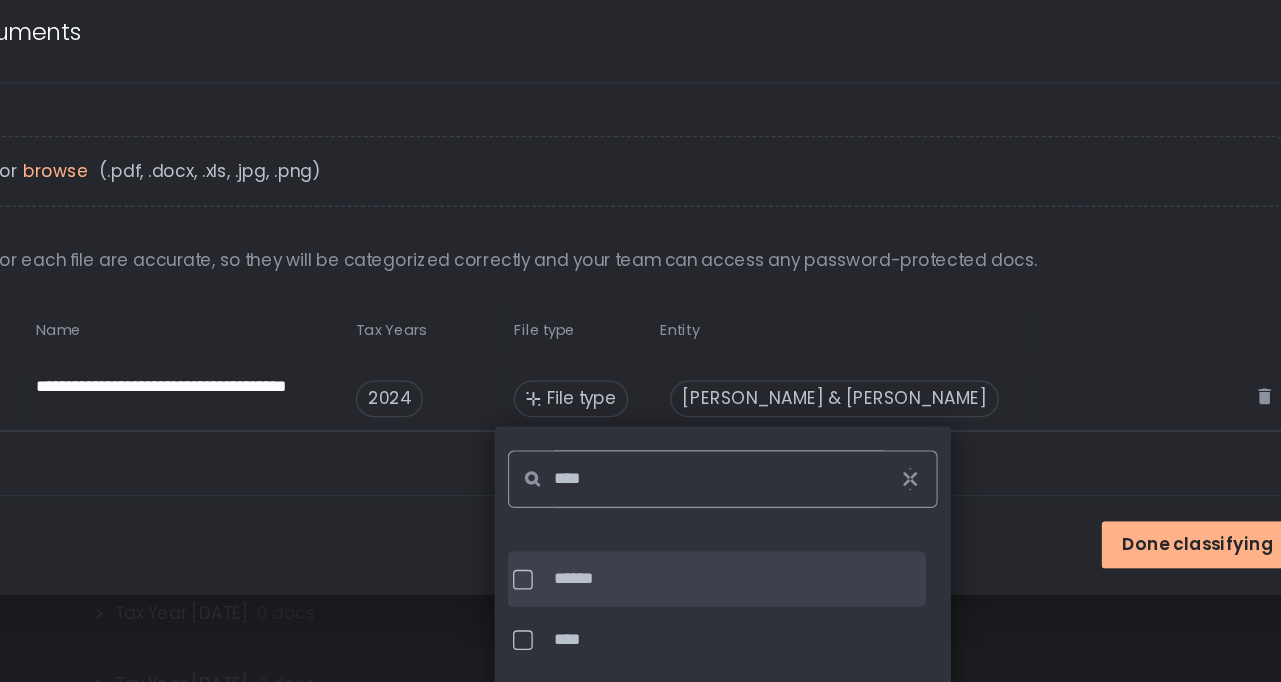 scroll, scrollTop: 27, scrollLeft: 0, axis: vertical 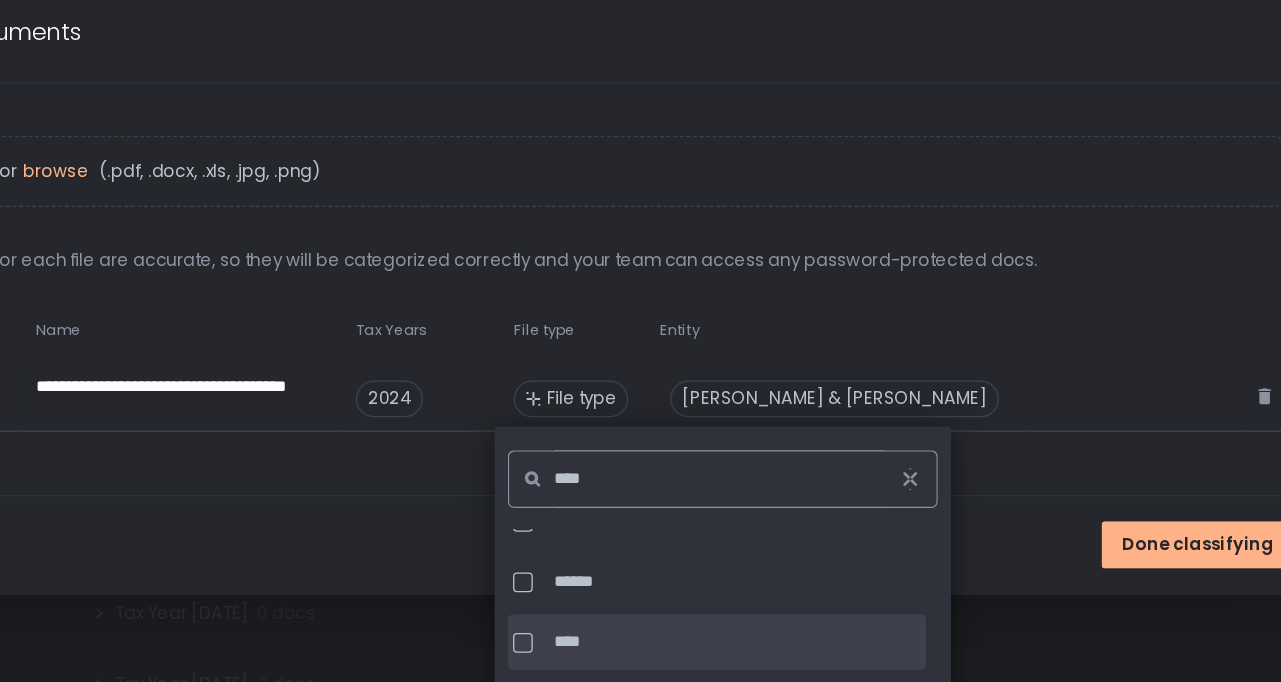 type on "****" 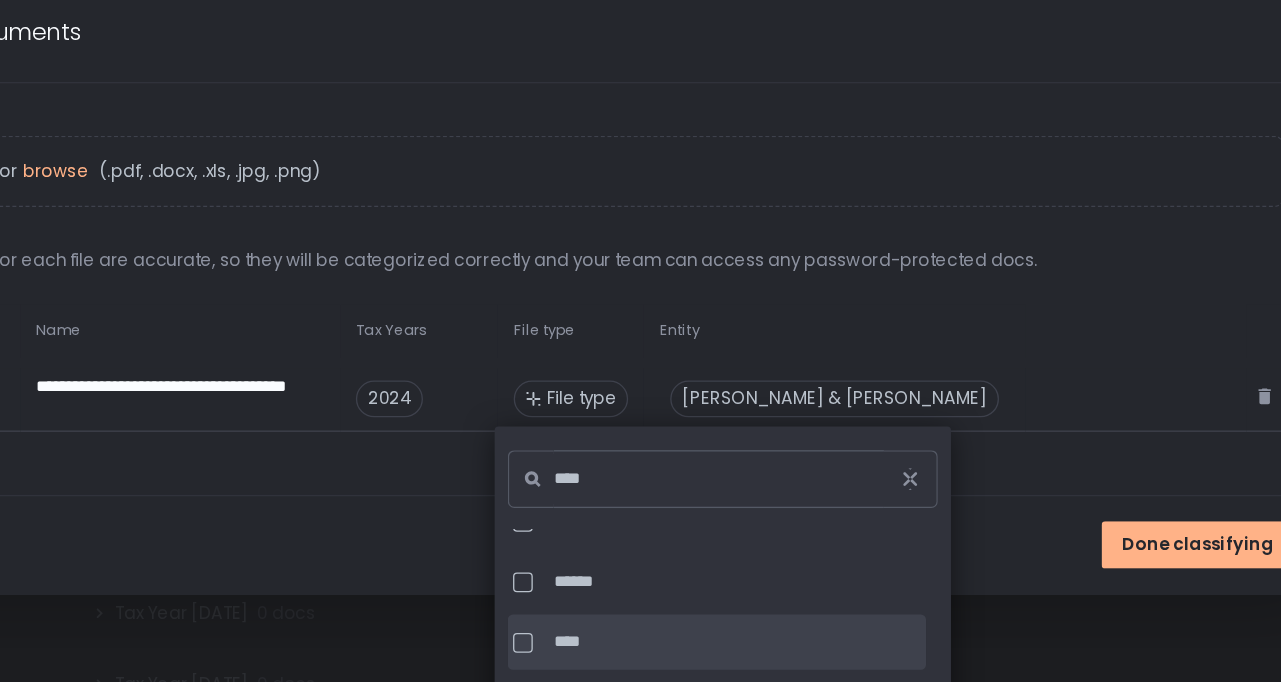 click at bounding box center (620, 610) 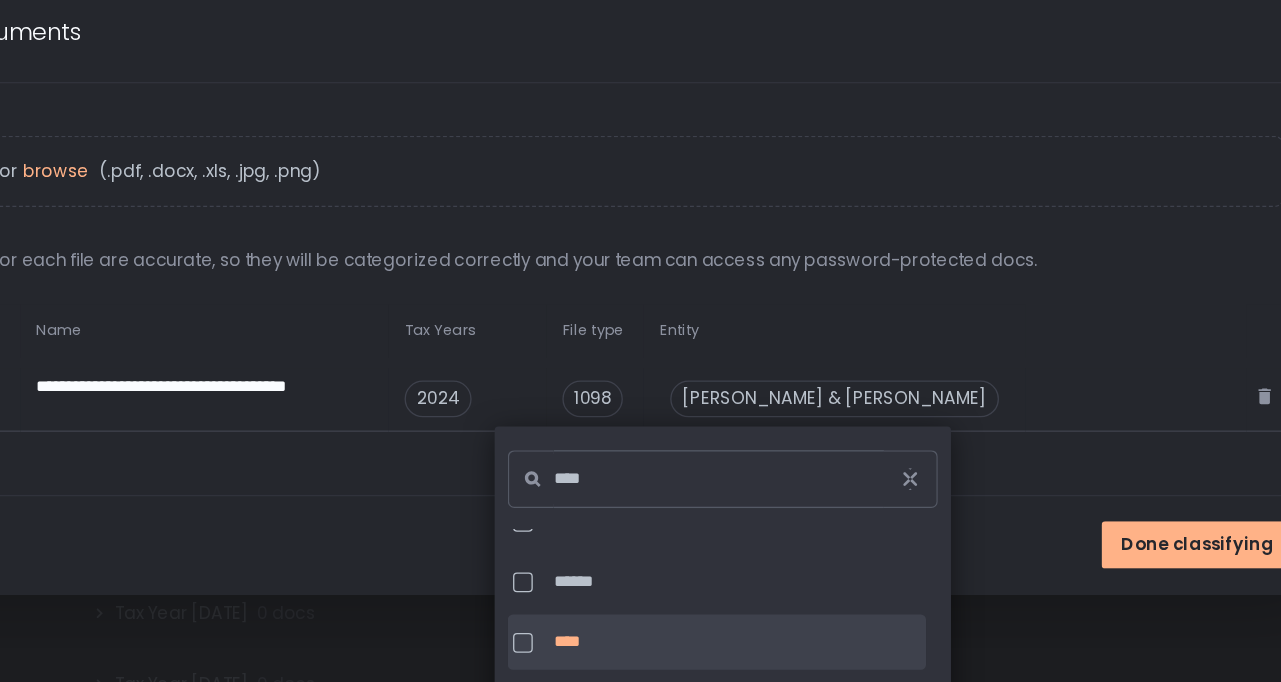 click on "**********" at bounding box center [640, 341] 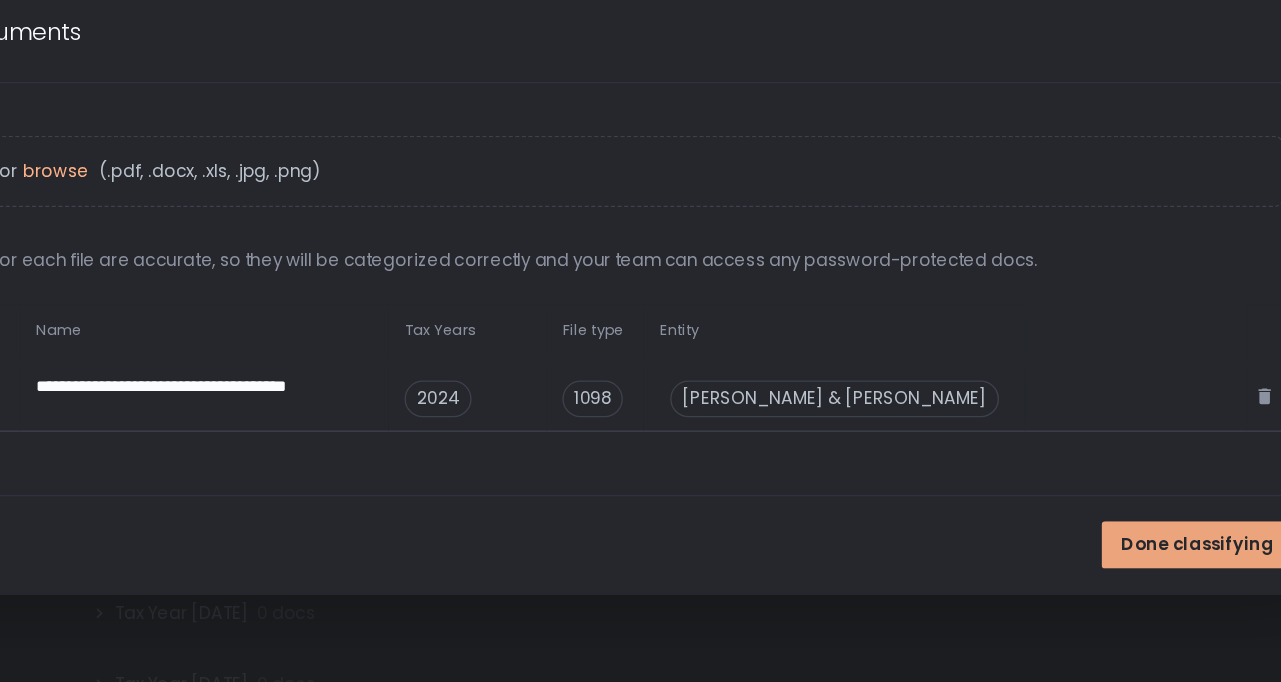 click on "Done classifying" at bounding box center (1133, 536) 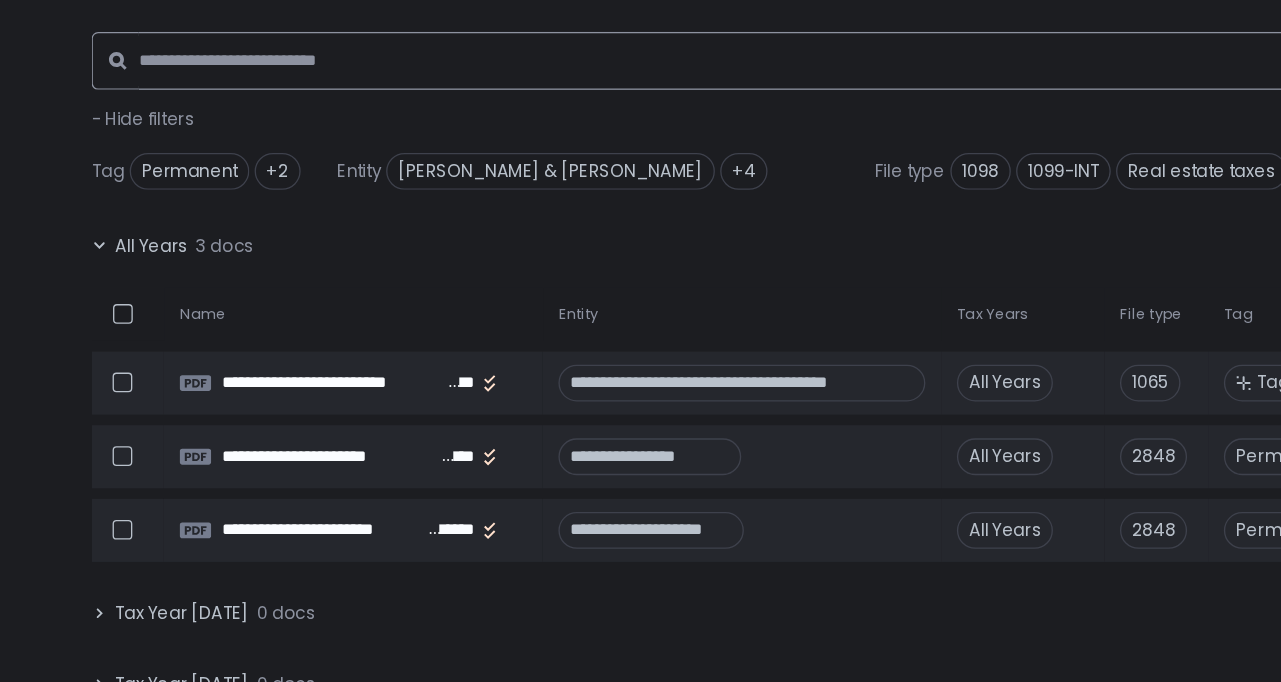 click 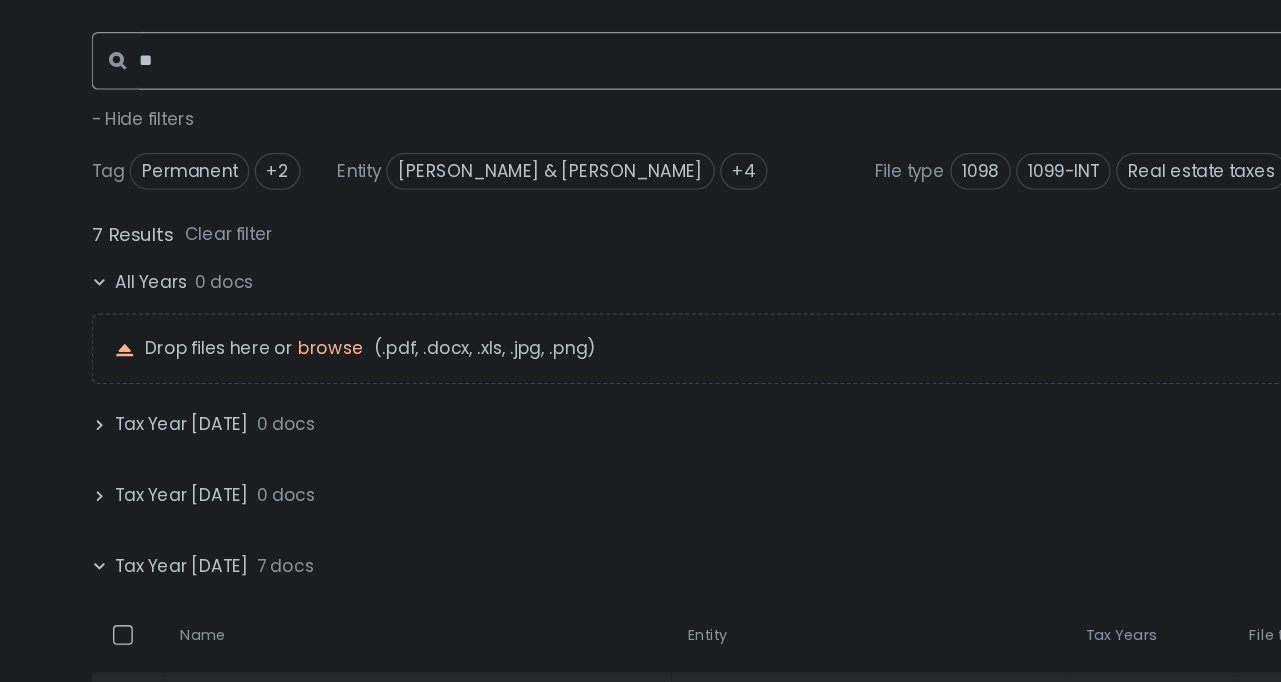 scroll, scrollTop: 0, scrollLeft: -1, axis: horizontal 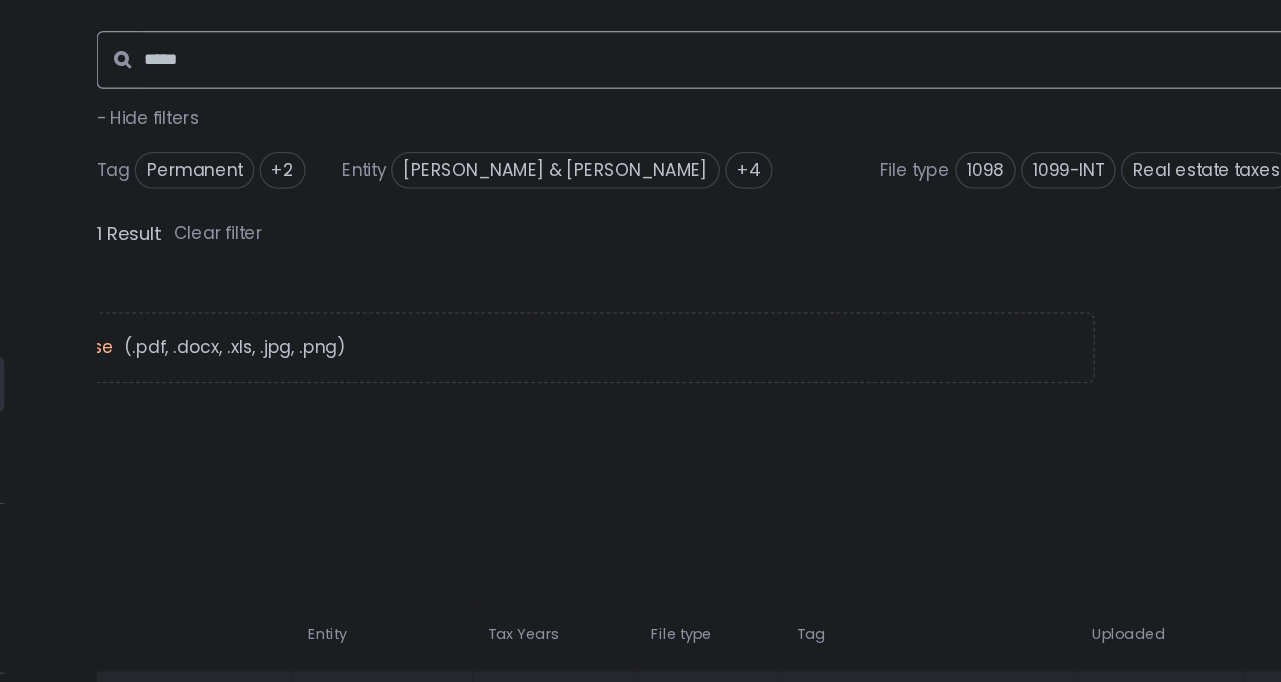 type on "*****" 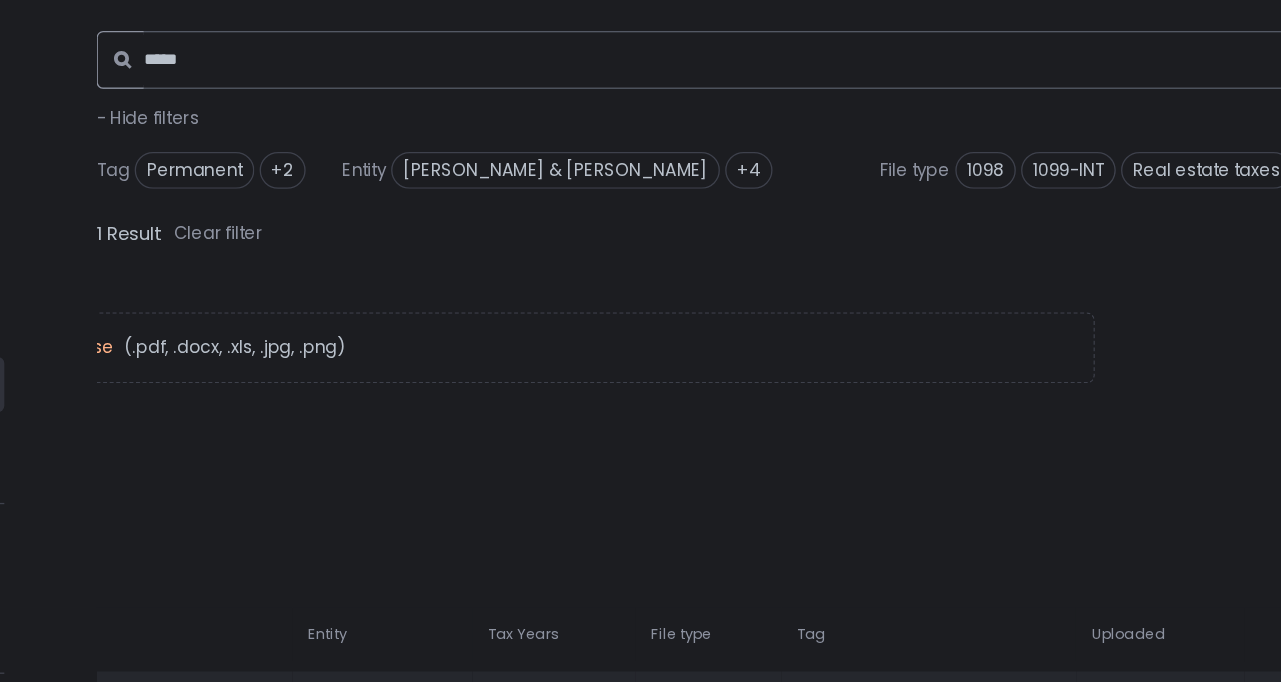 click on "Tax Year [DATE] 0 docs" 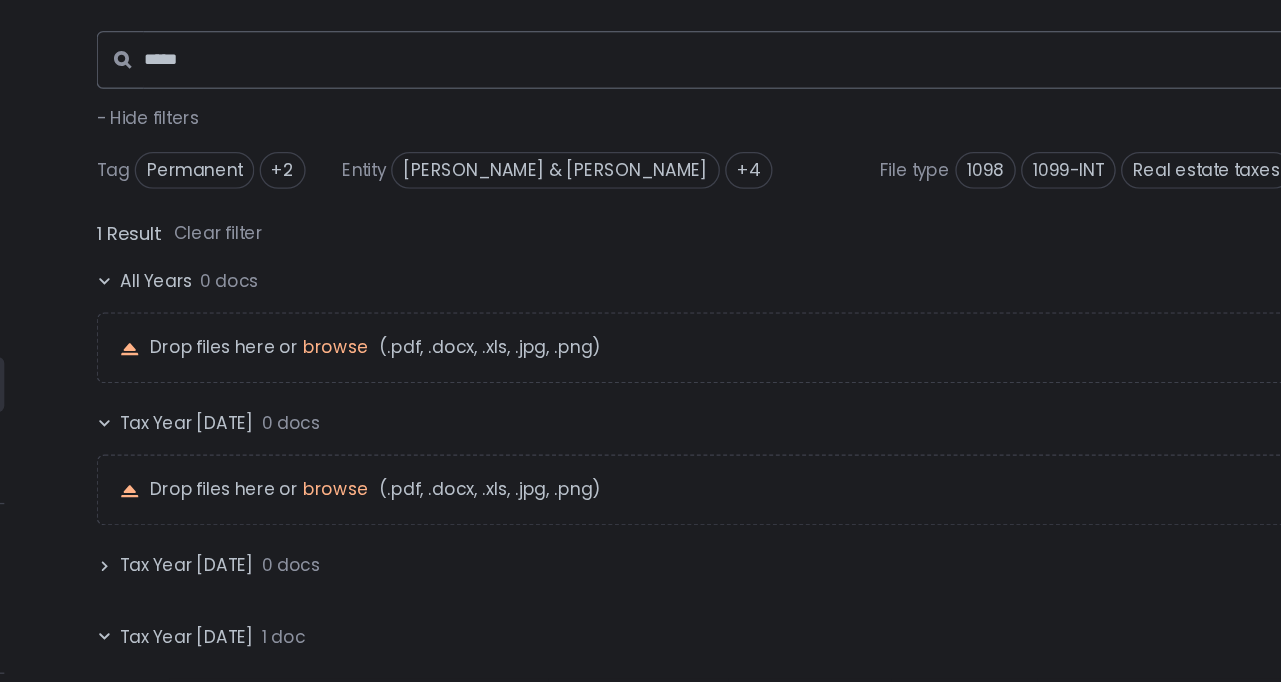 scroll, scrollTop: 0, scrollLeft: 0, axis: both 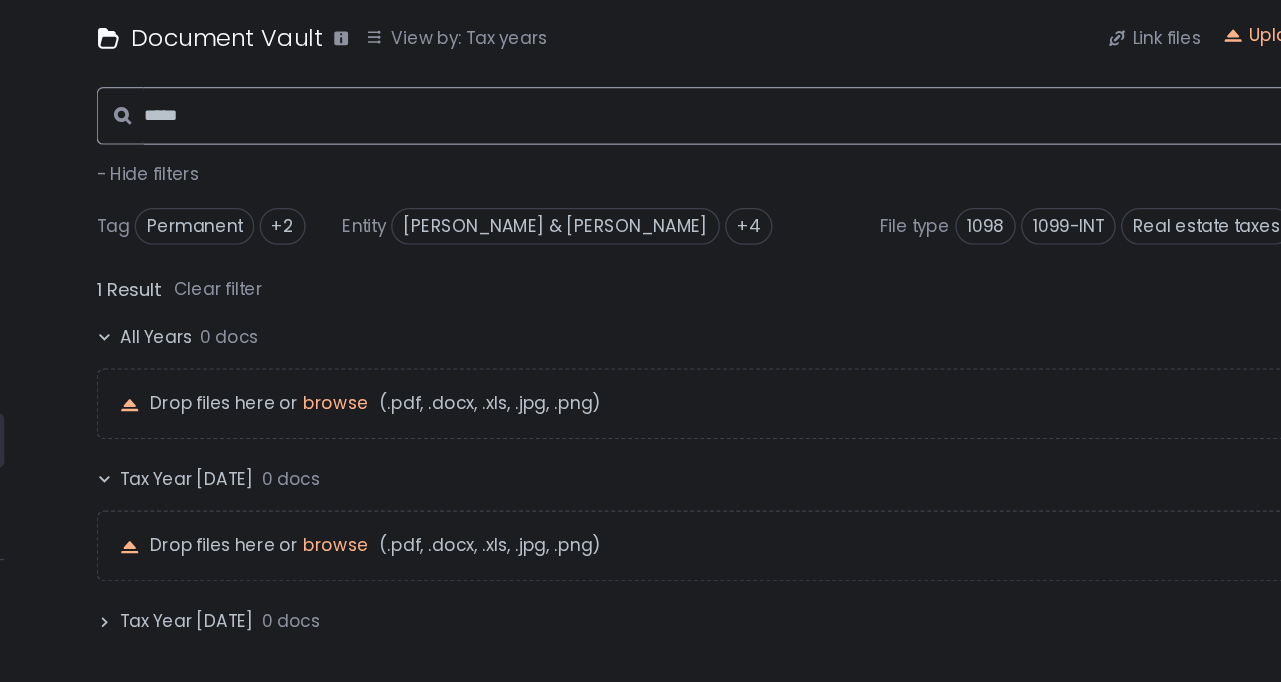 click on "*****" 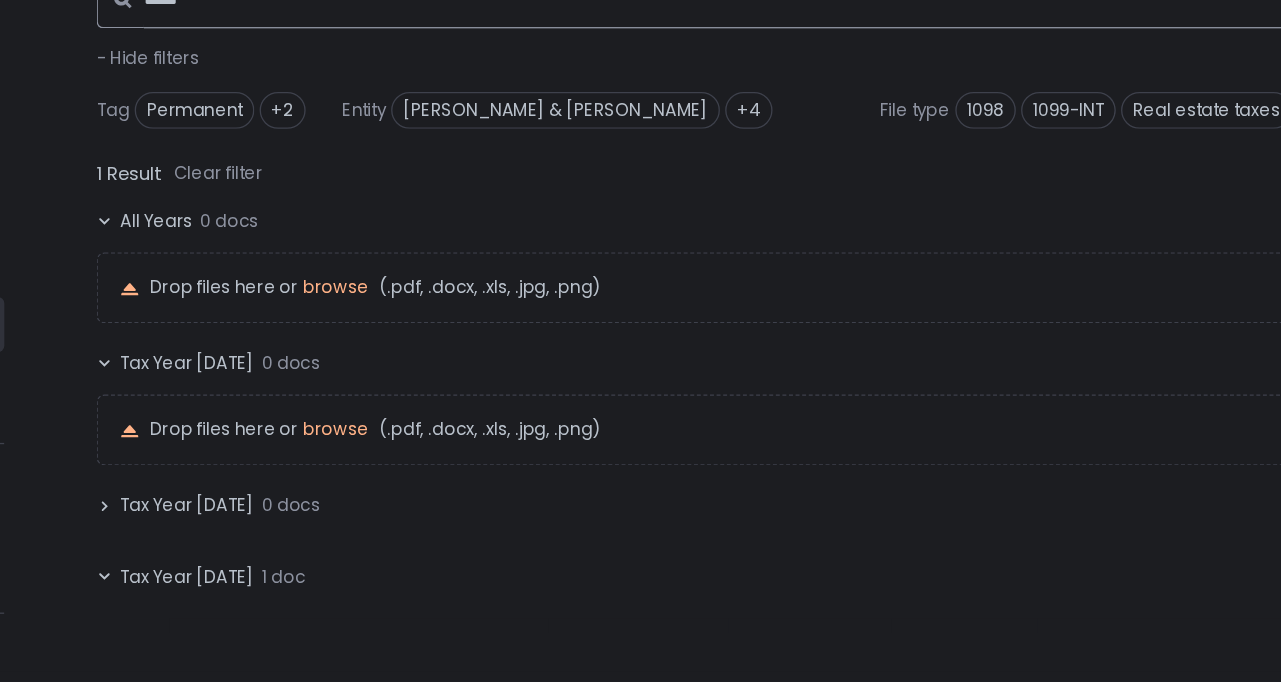 scroll, scrollTop: 8, scrollLeft: 0, axis: vertical 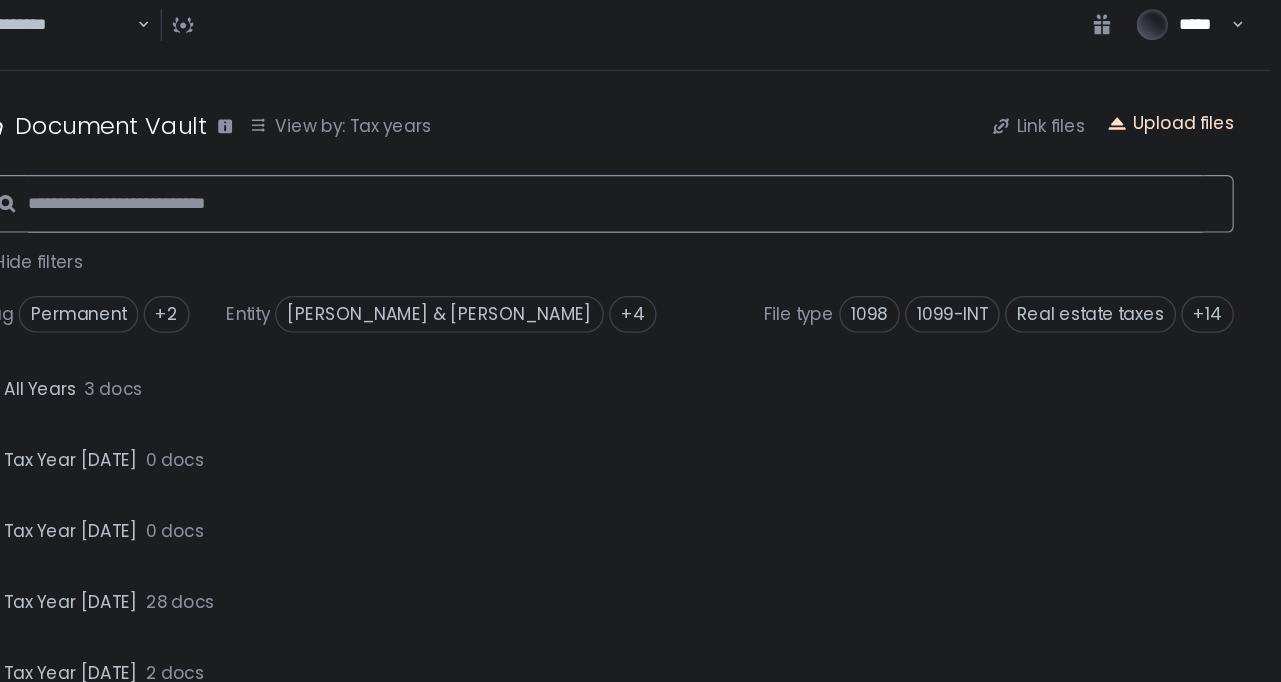 type 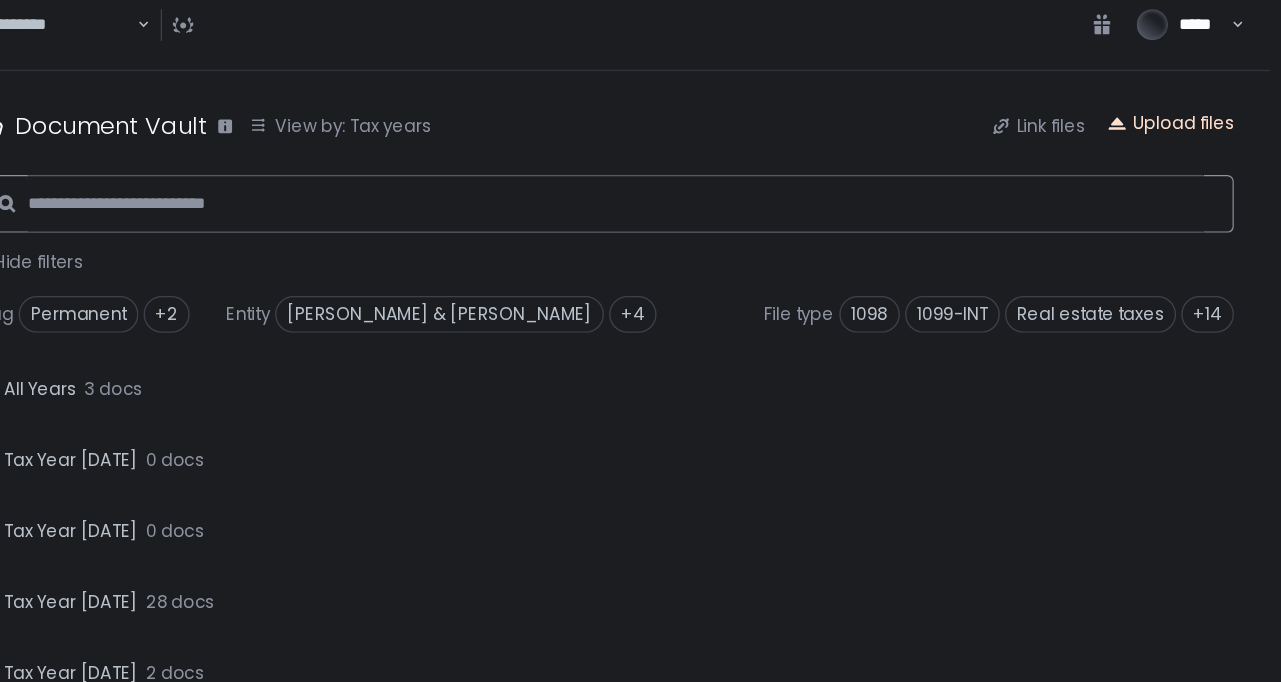 click on "Upload files" 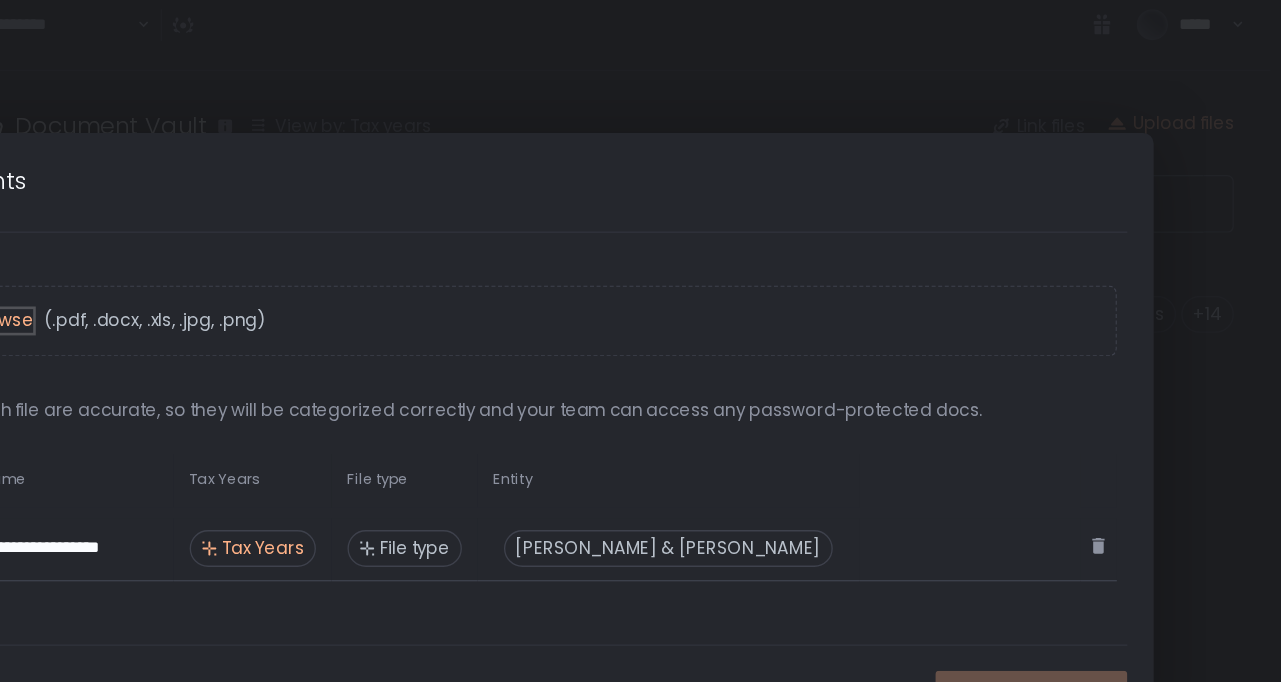 scroll, scrollTop: 3, scrollLeft: 8, axis: both 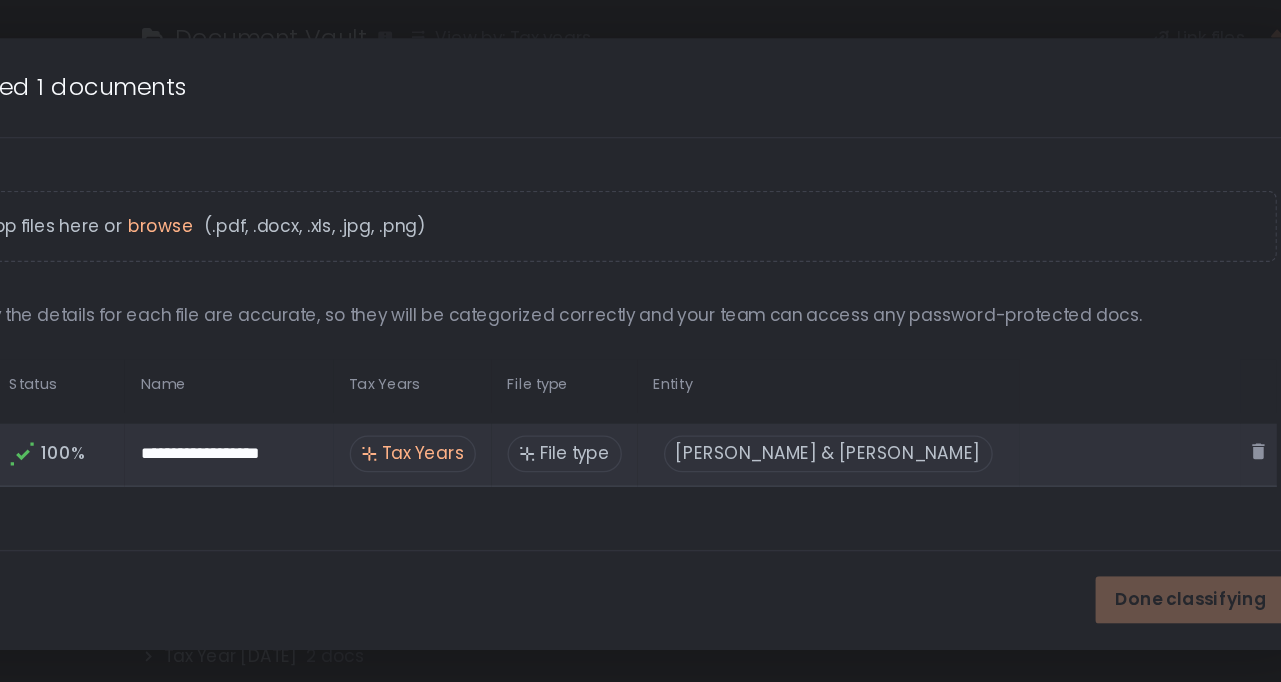 click on "Tax Years" at bounding box center (507, 425) 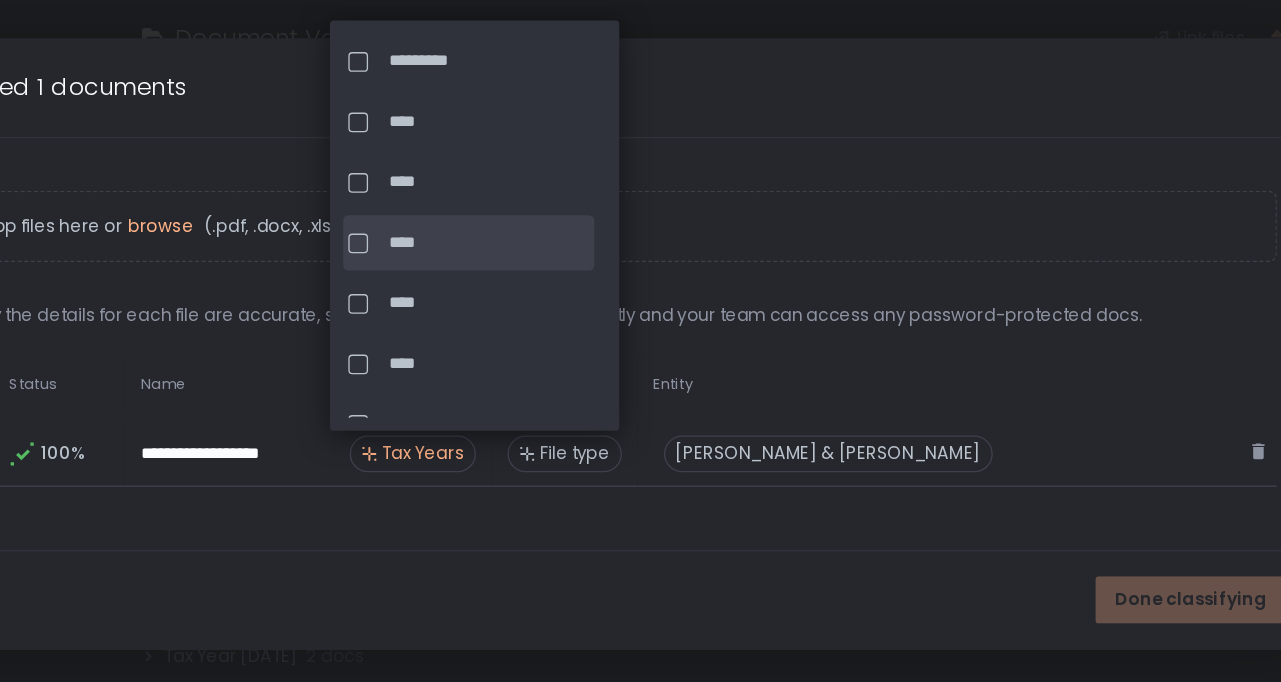 click on "****" 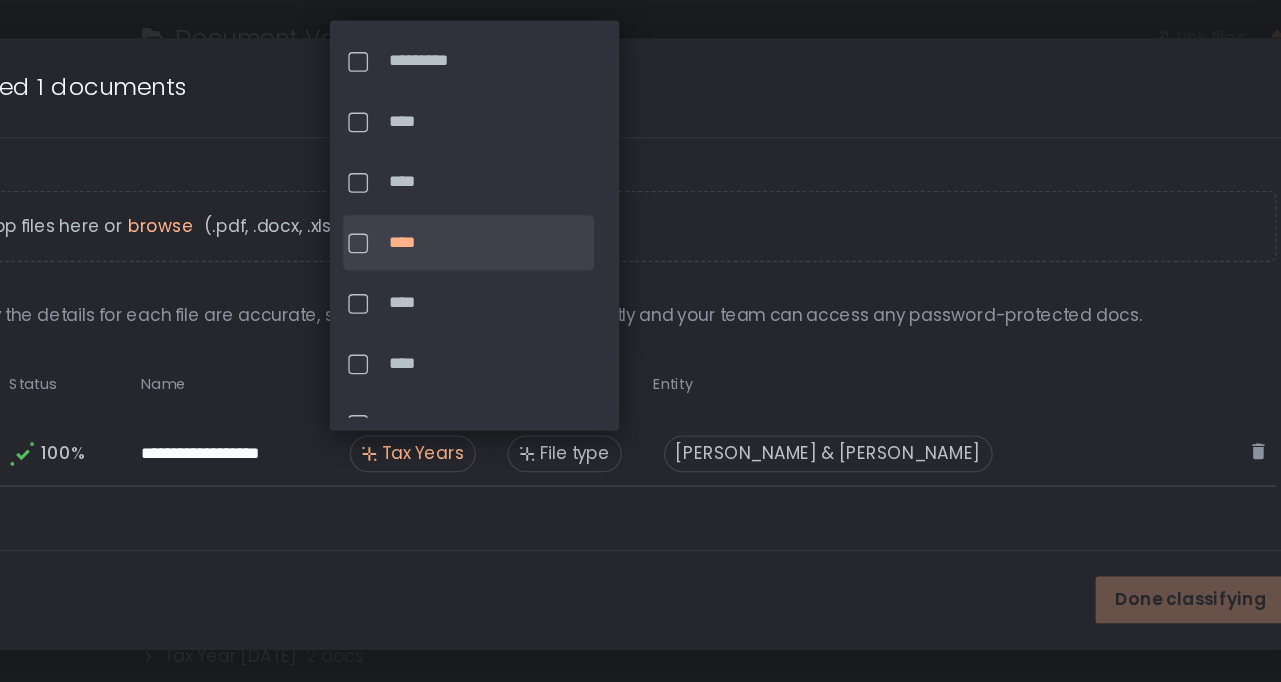 click on "**********" at bounding box center (640, 341) 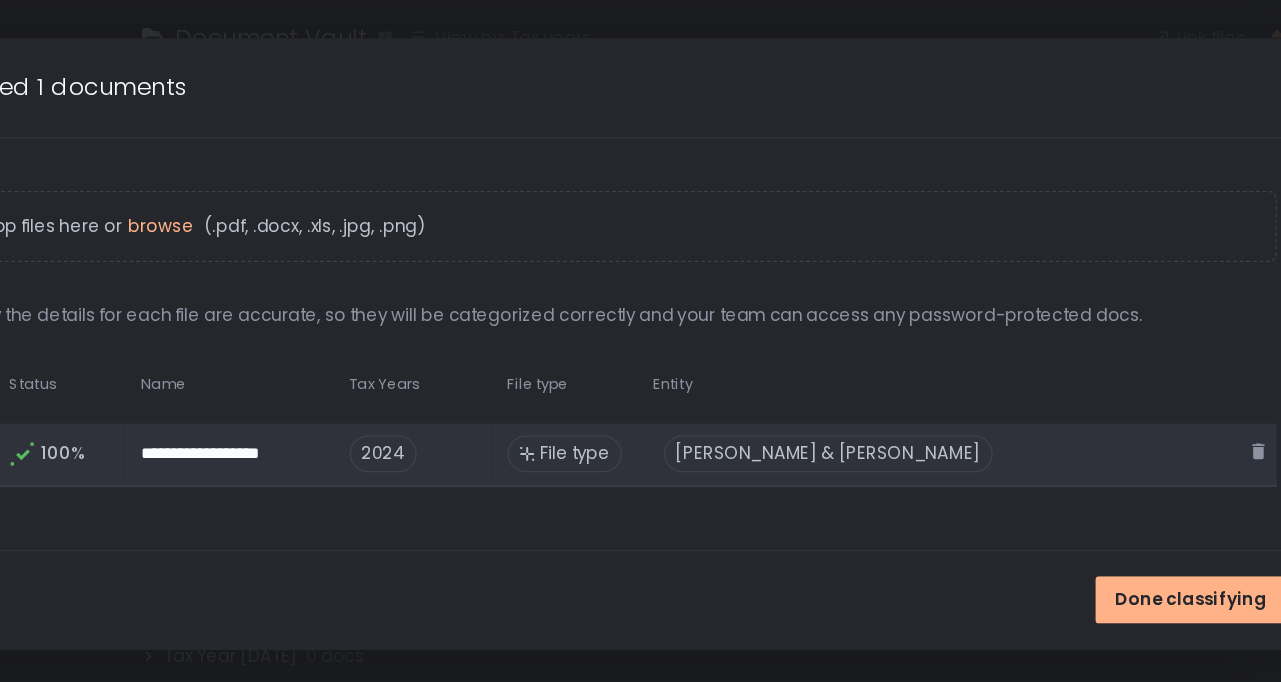 click on "File type" at bounding box center (622, 425) 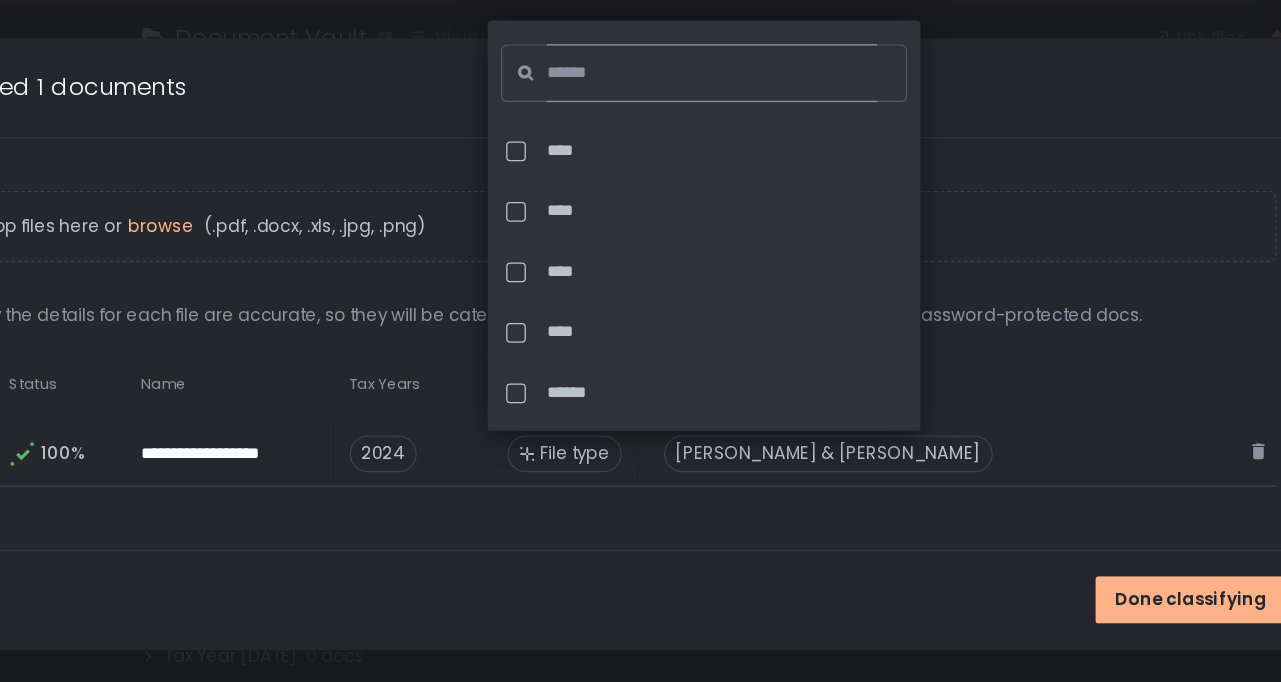 click 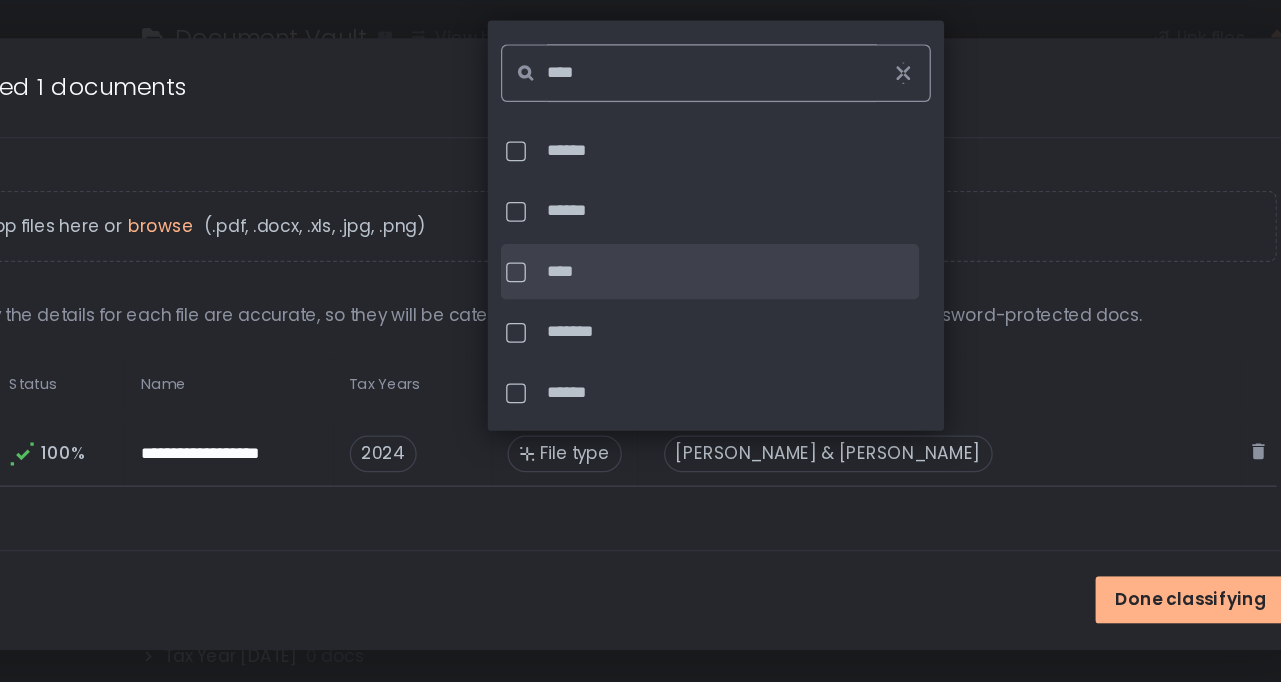 type on "****" 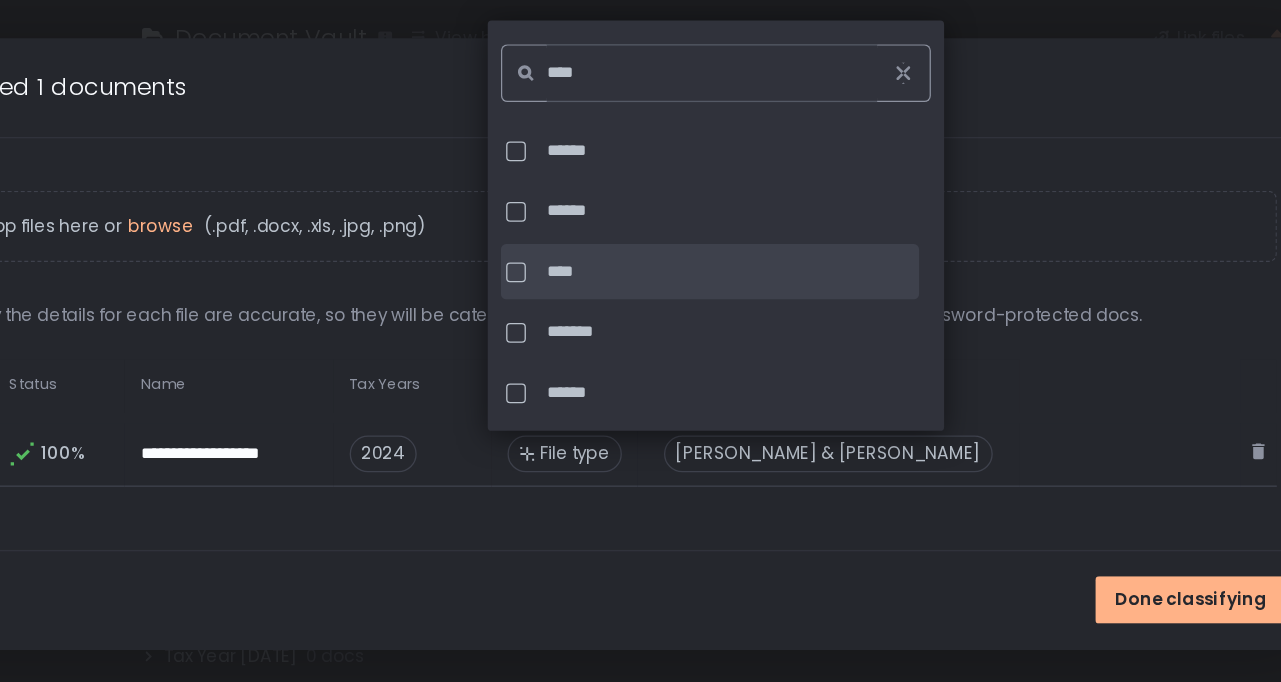 click at bounding box center (577, 286) 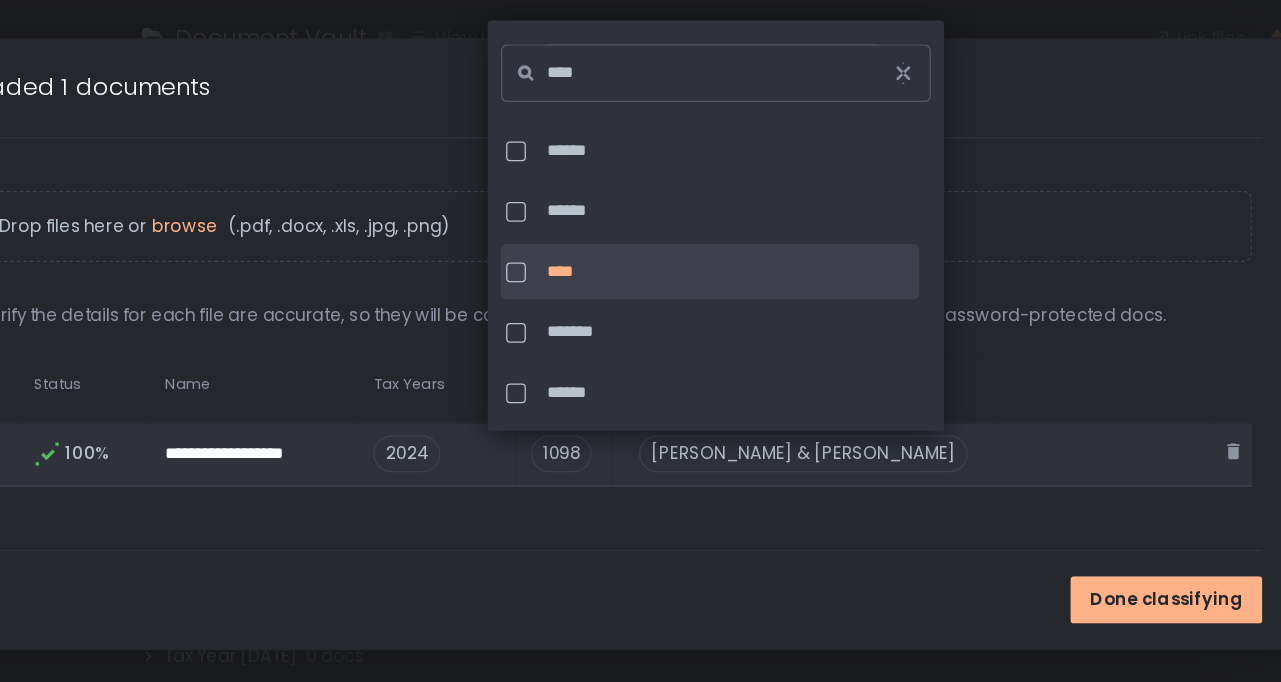 click on "[PERSON_NAME] & [PERSON_NAME]" at bounding box center (796, 425) 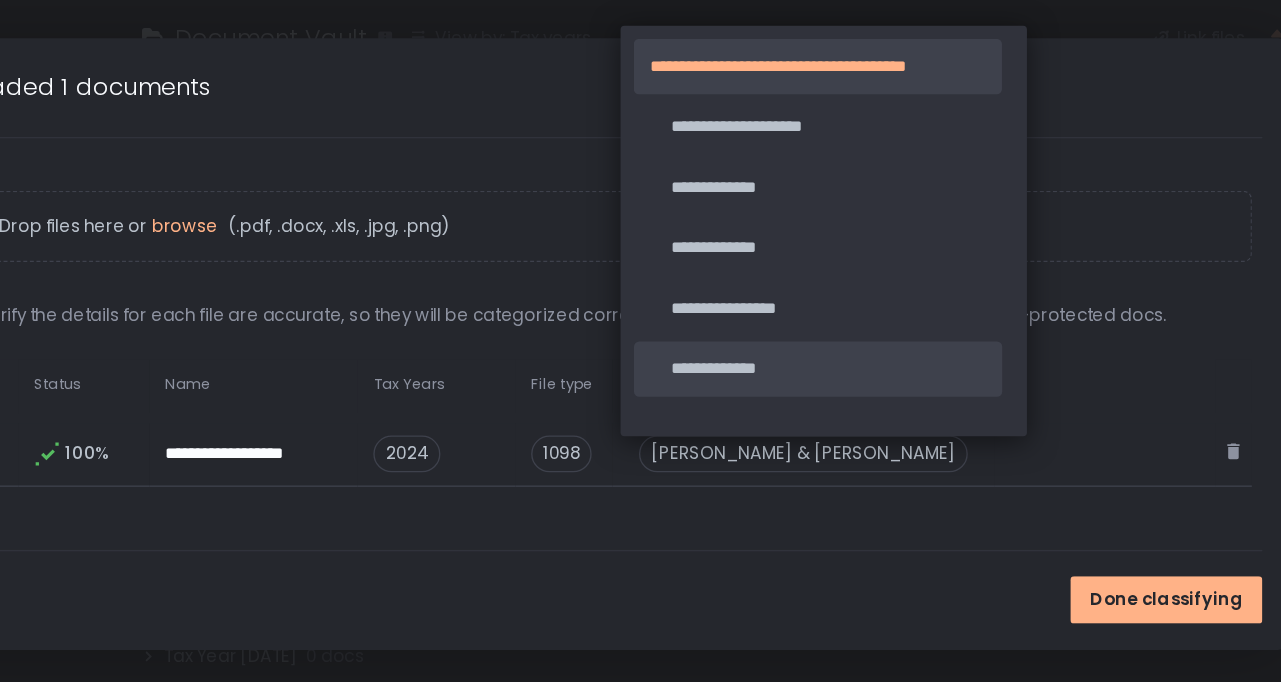 click on "**********" 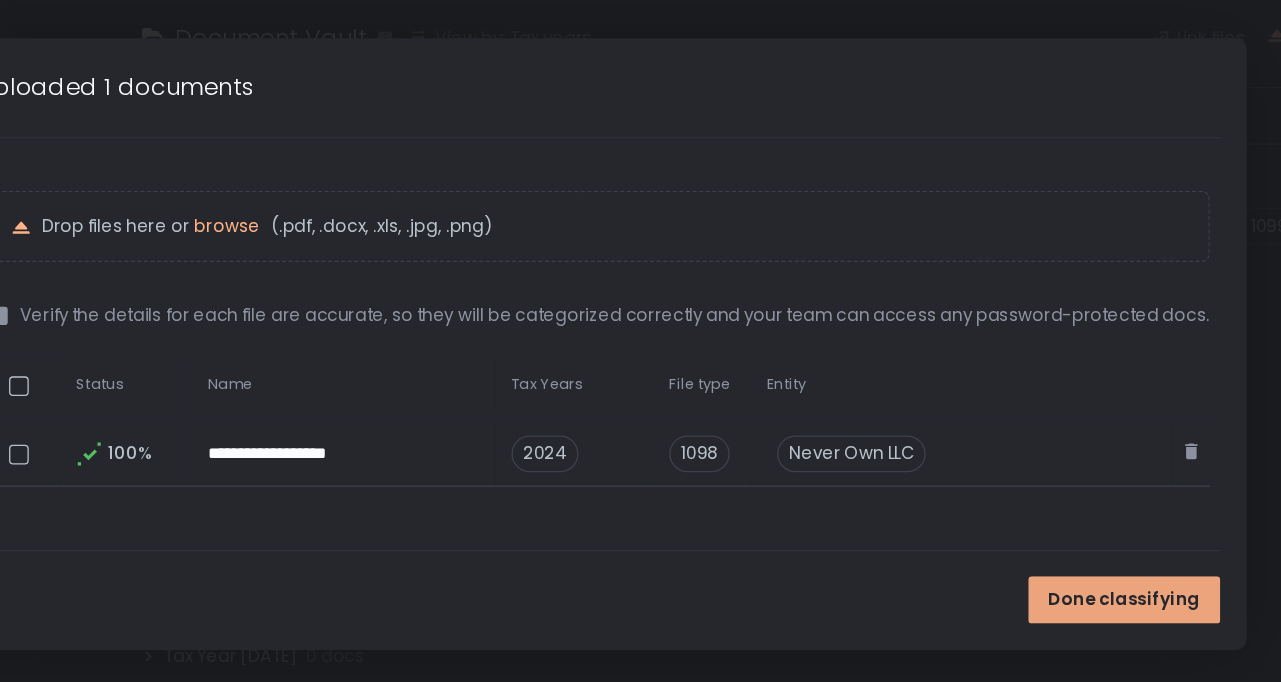 click on "Done classifying" at bounding box center (1040, 536) 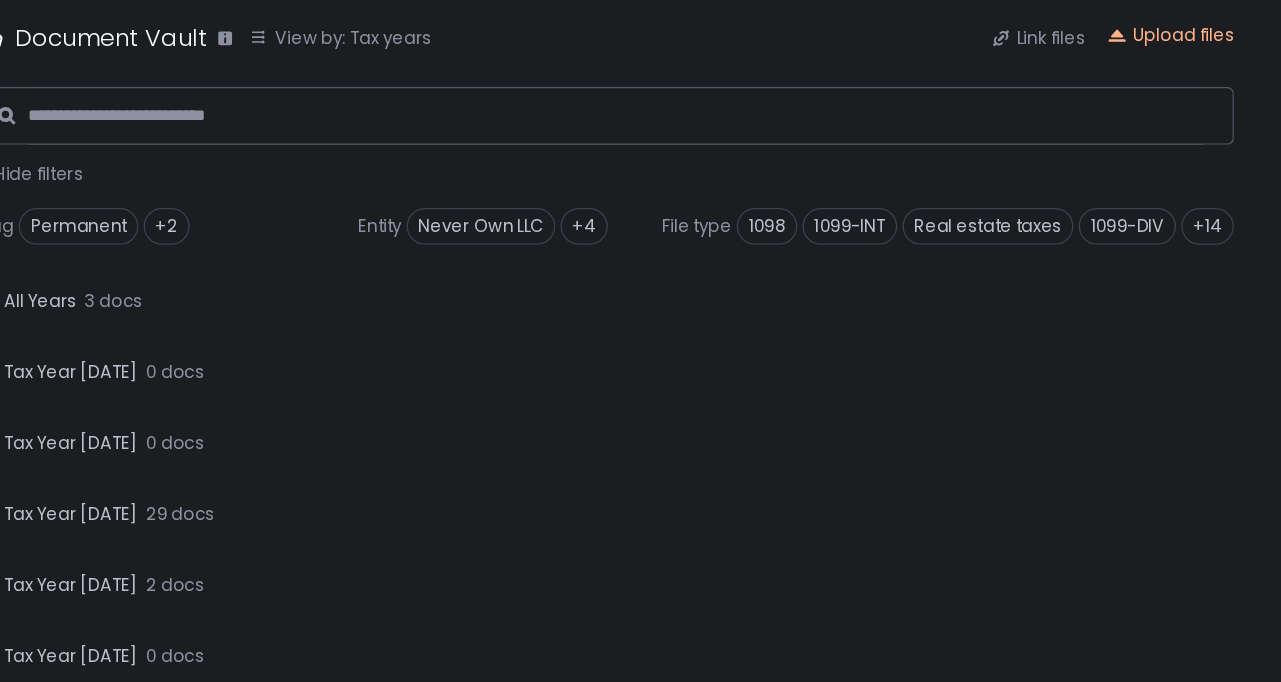 scroll, scrollTop: 3, scrollLeft: 8, axis: both 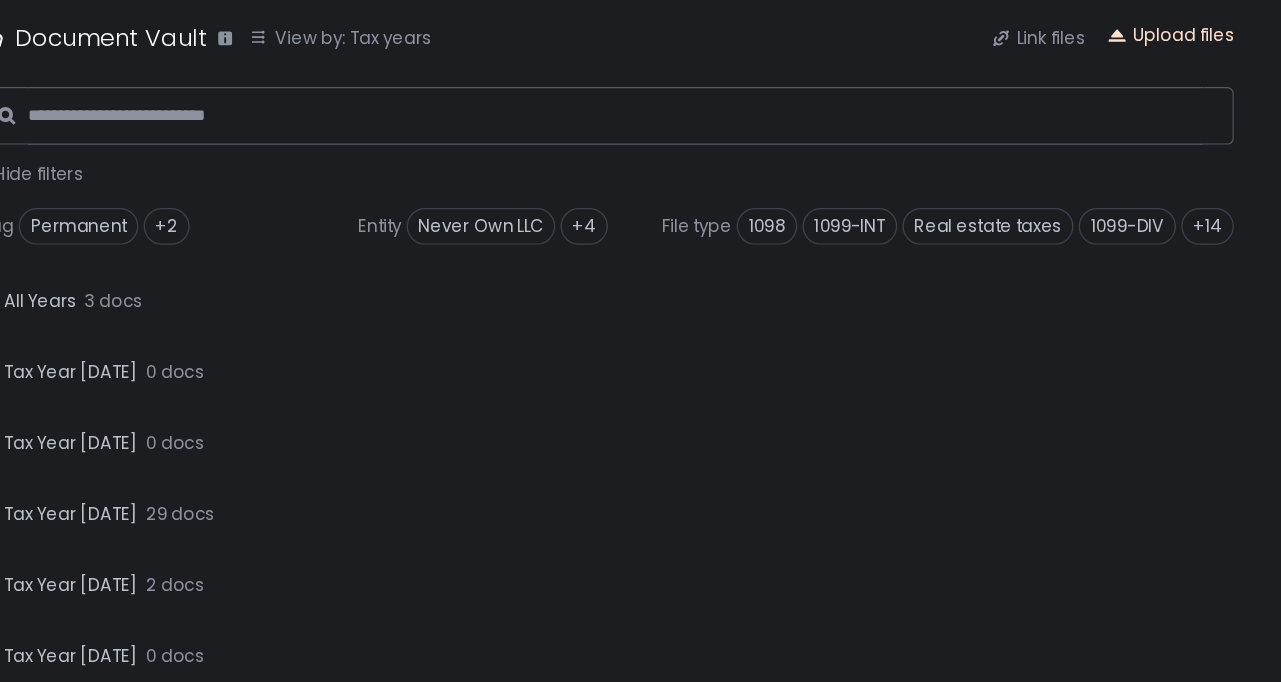 click on "Upload files" 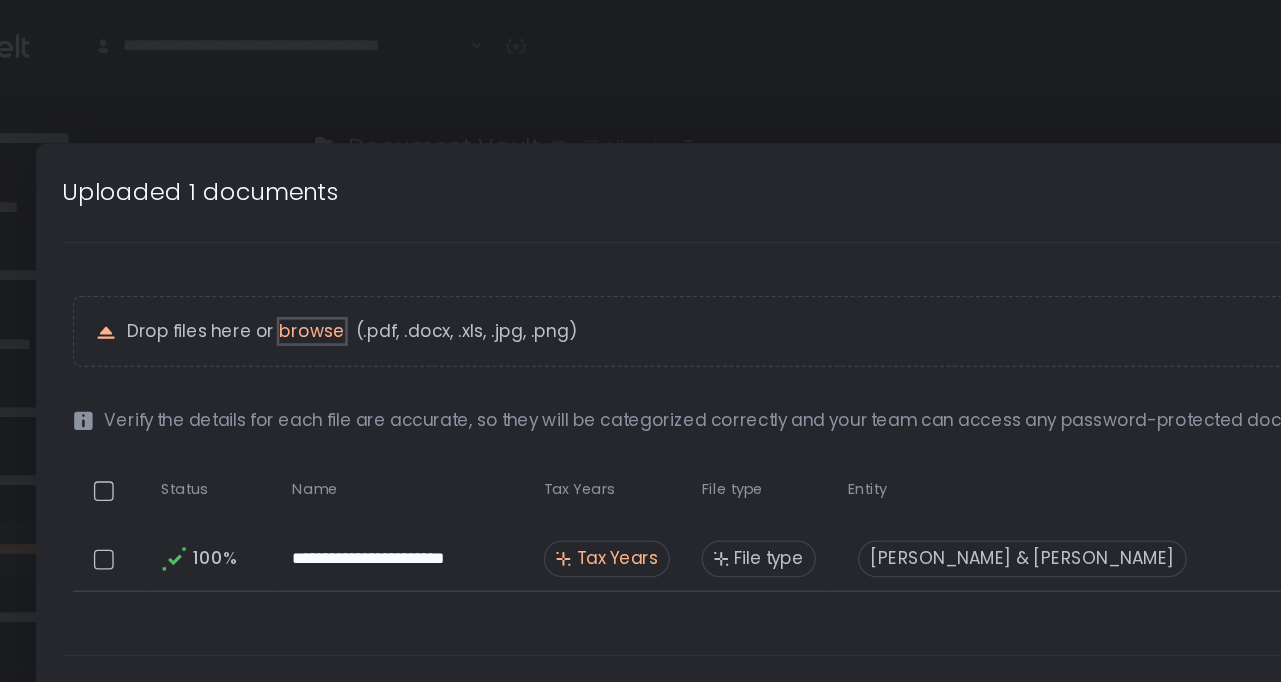 scroll, scrollTop: 0, scrollLeft: 0, axis: both 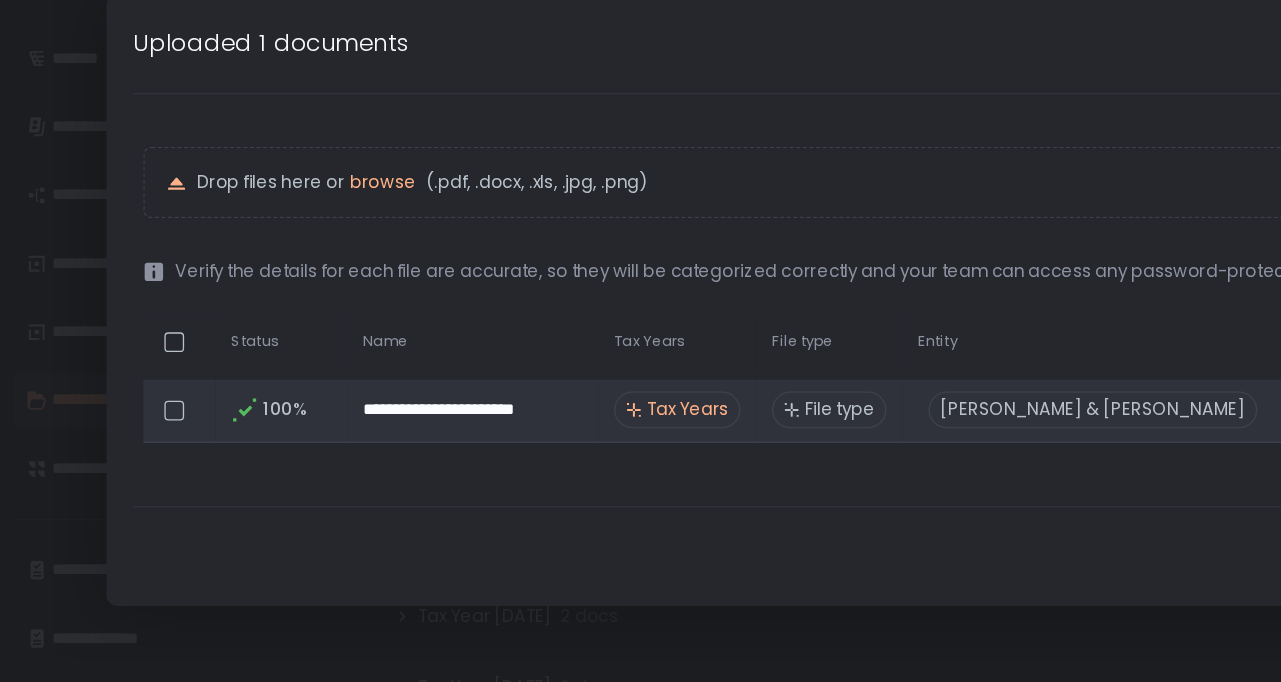 click on "Tax Years" at bounding box center [523, 425] 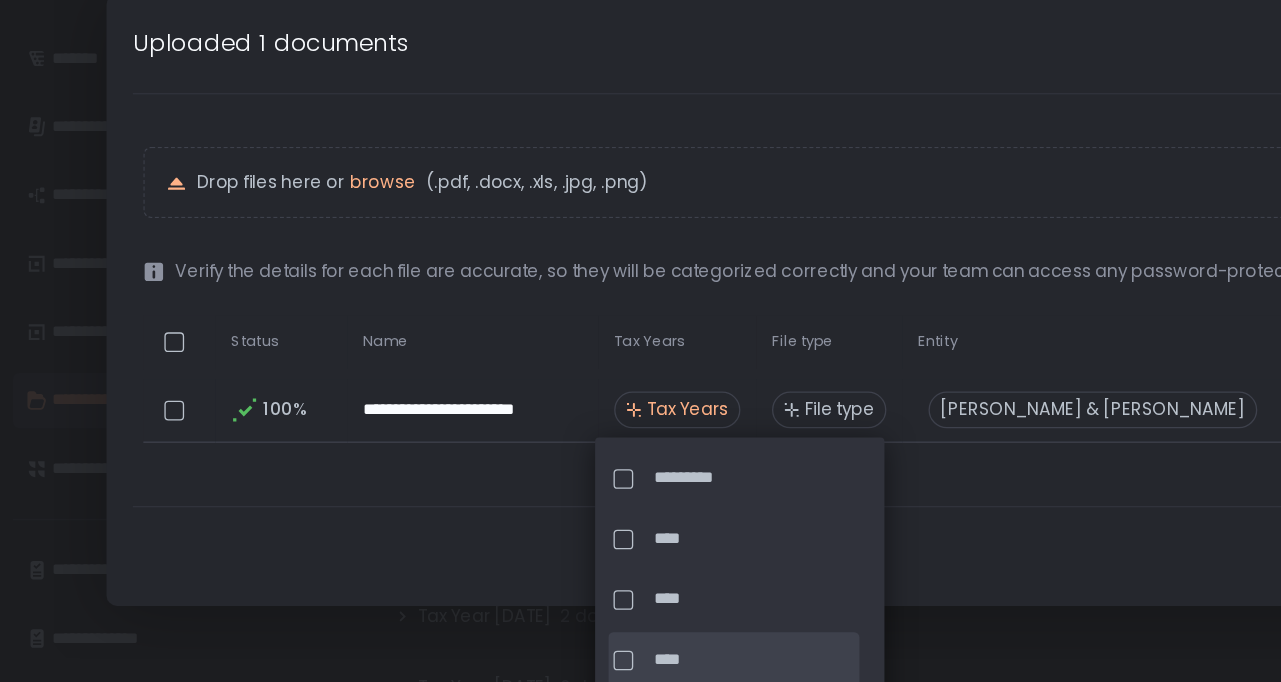 click on "****" 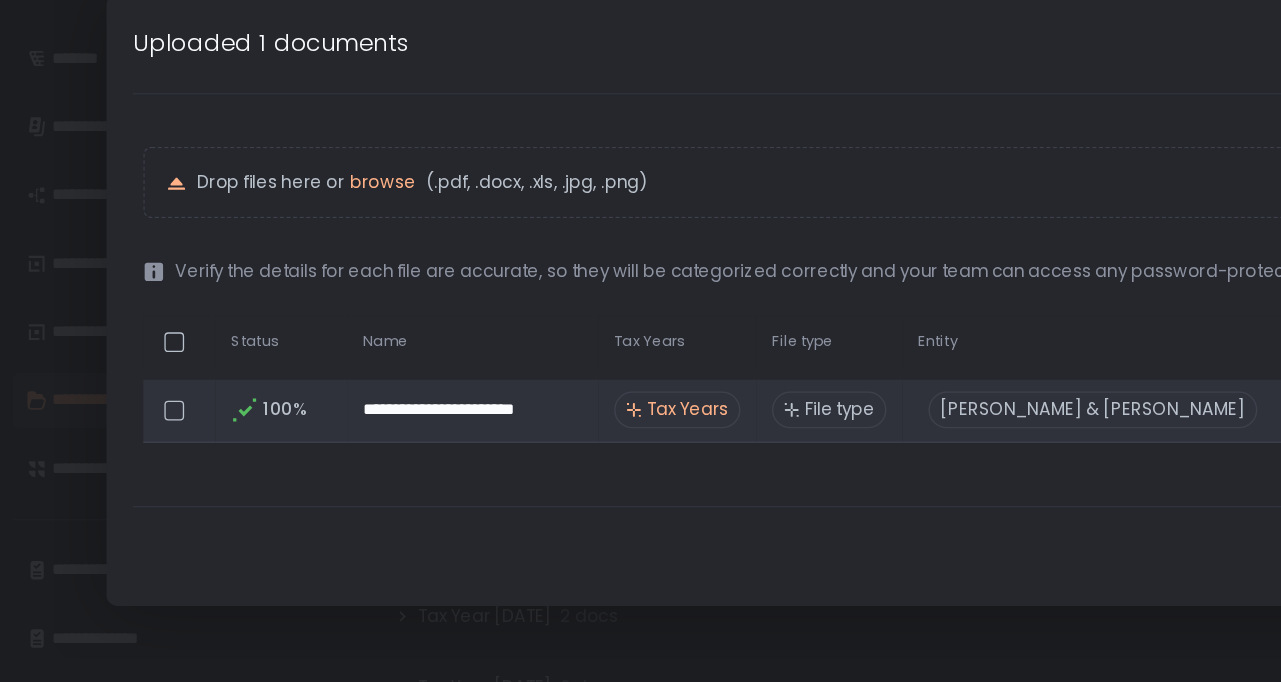 click on "File type" at bounding box center [638, 425] 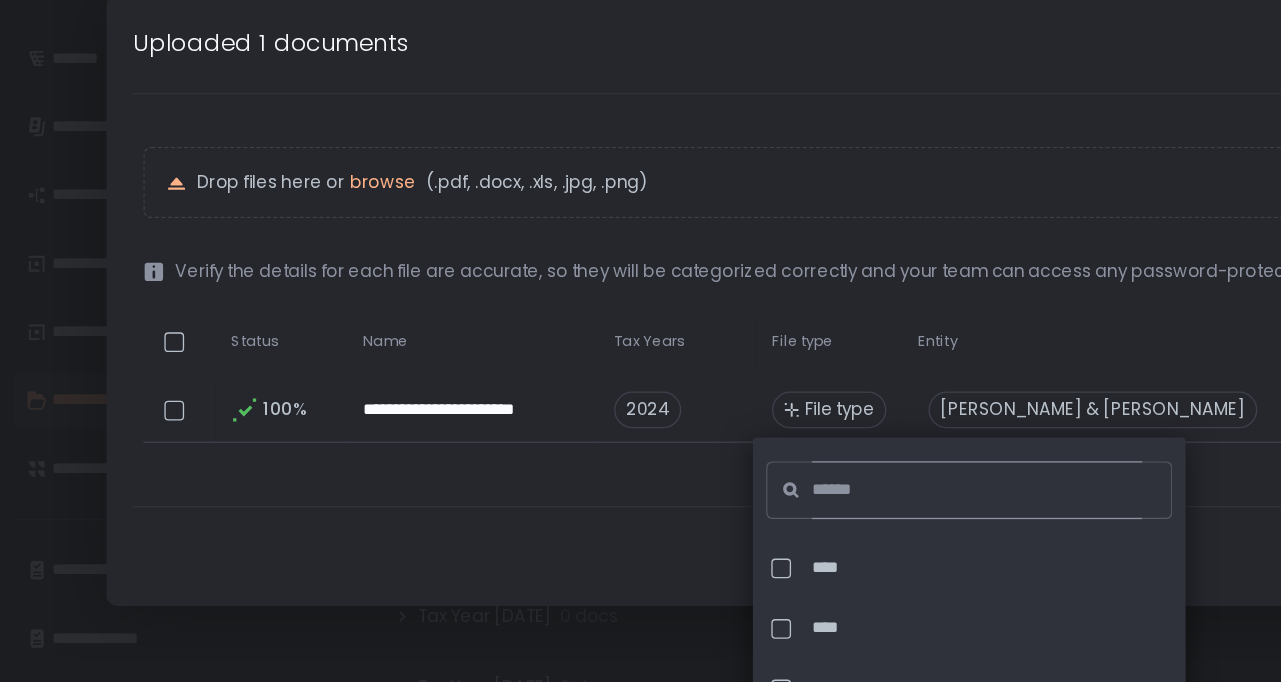 click 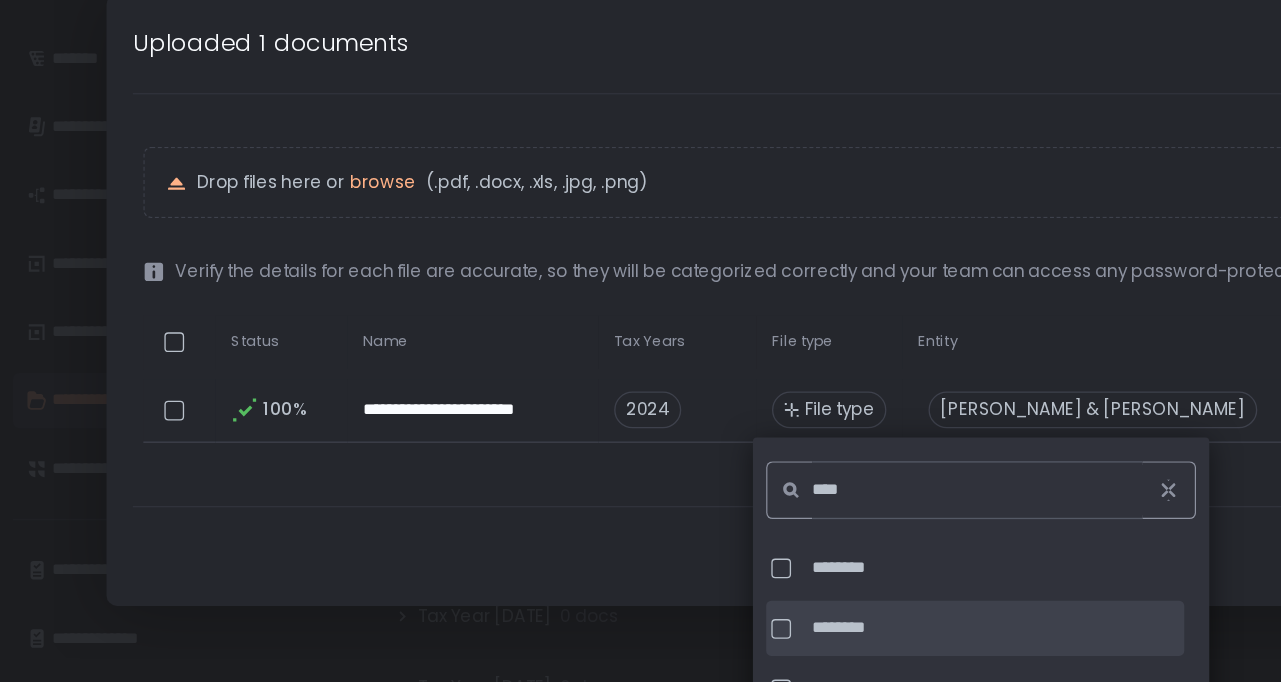 scroll, scrollTop: 0, scrollLeft: 0, axis: both 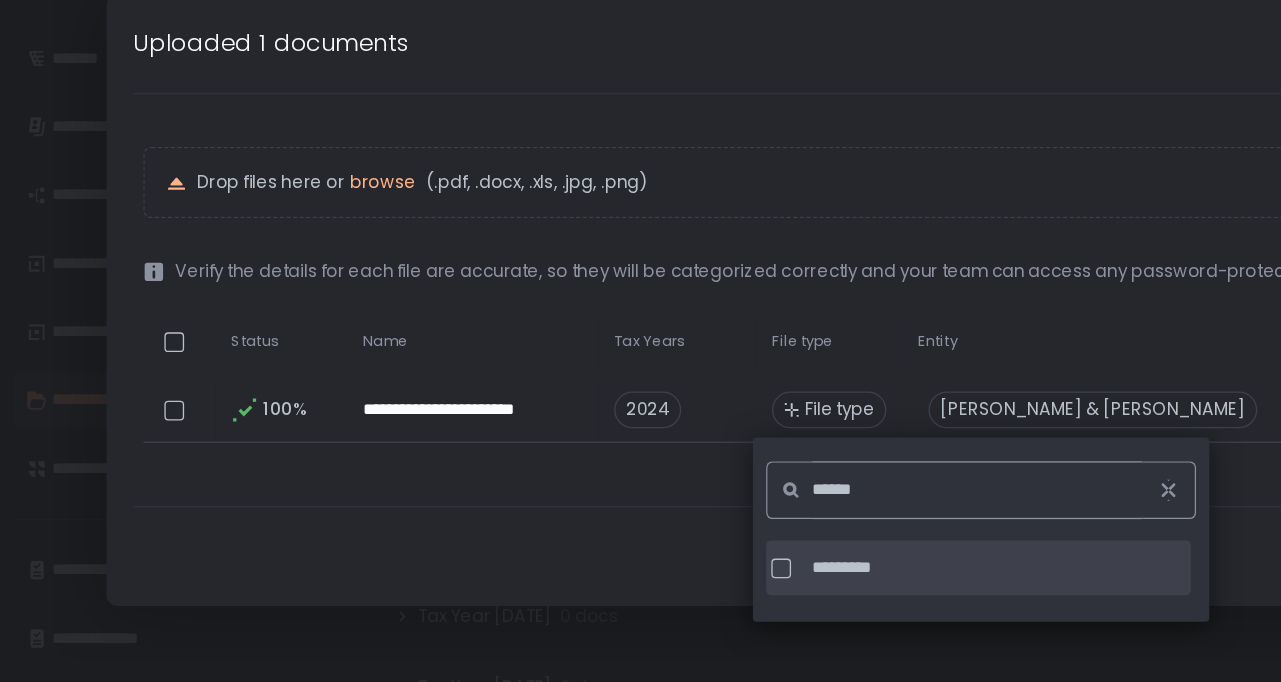 type on "******" 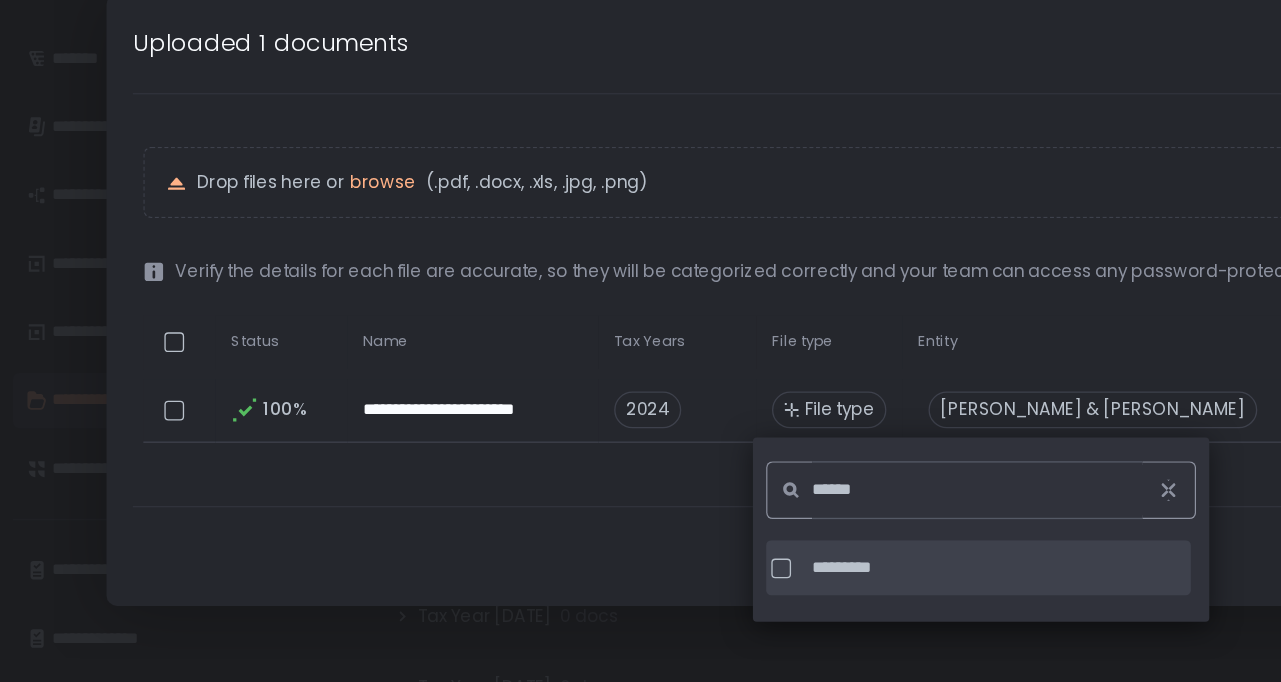 click on "*********" 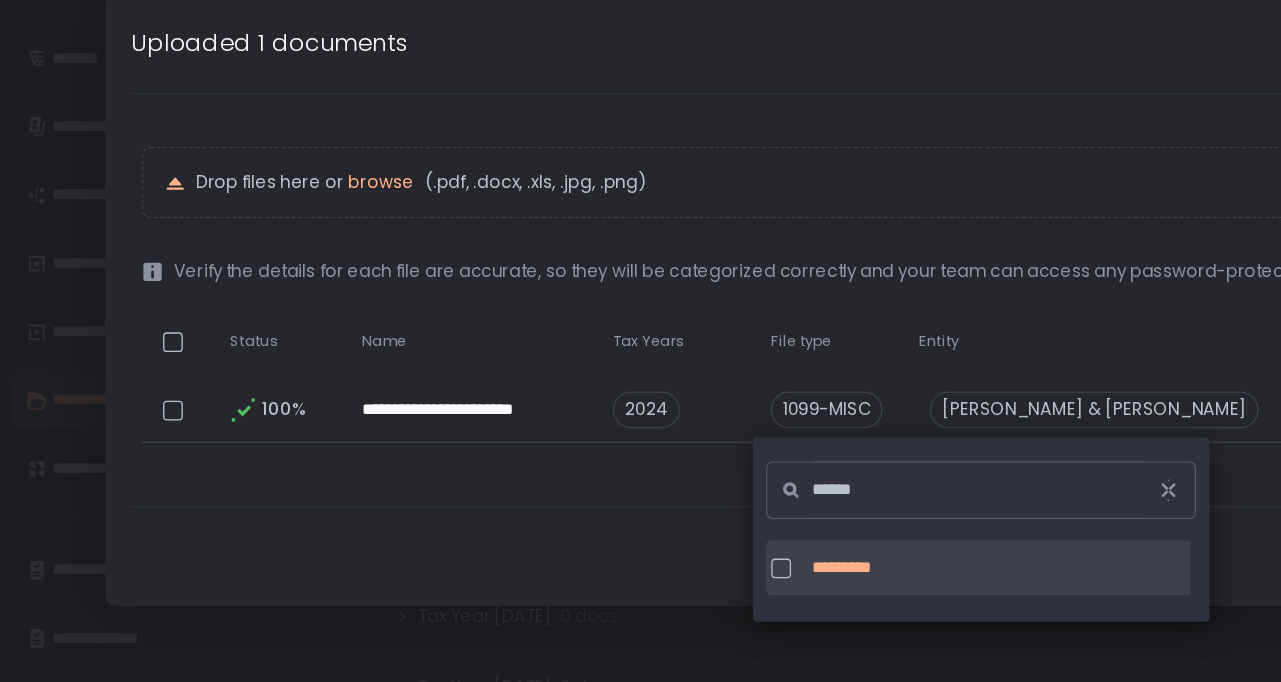 click on "Drop files here or  browse (.pdf, .docx, .xls, .jpg, .png)" 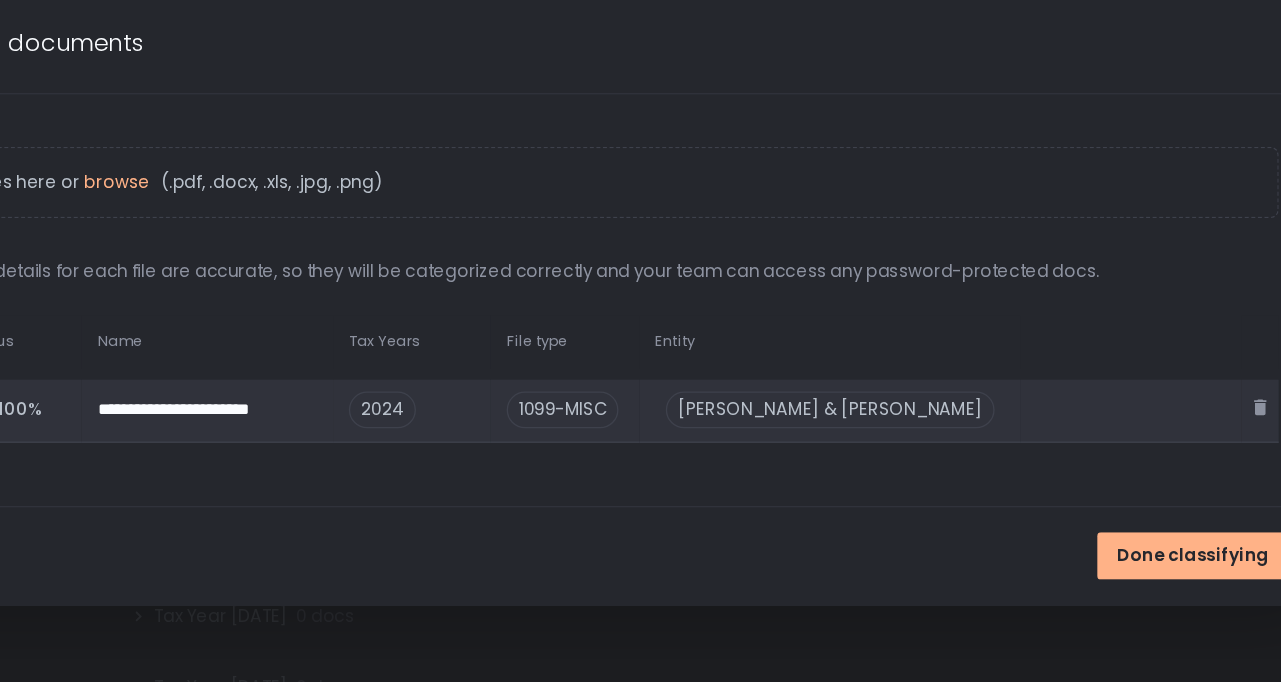 click on "[PERSON_NAME] & [PERSON_NAME]" at bounding box center (832, 425) 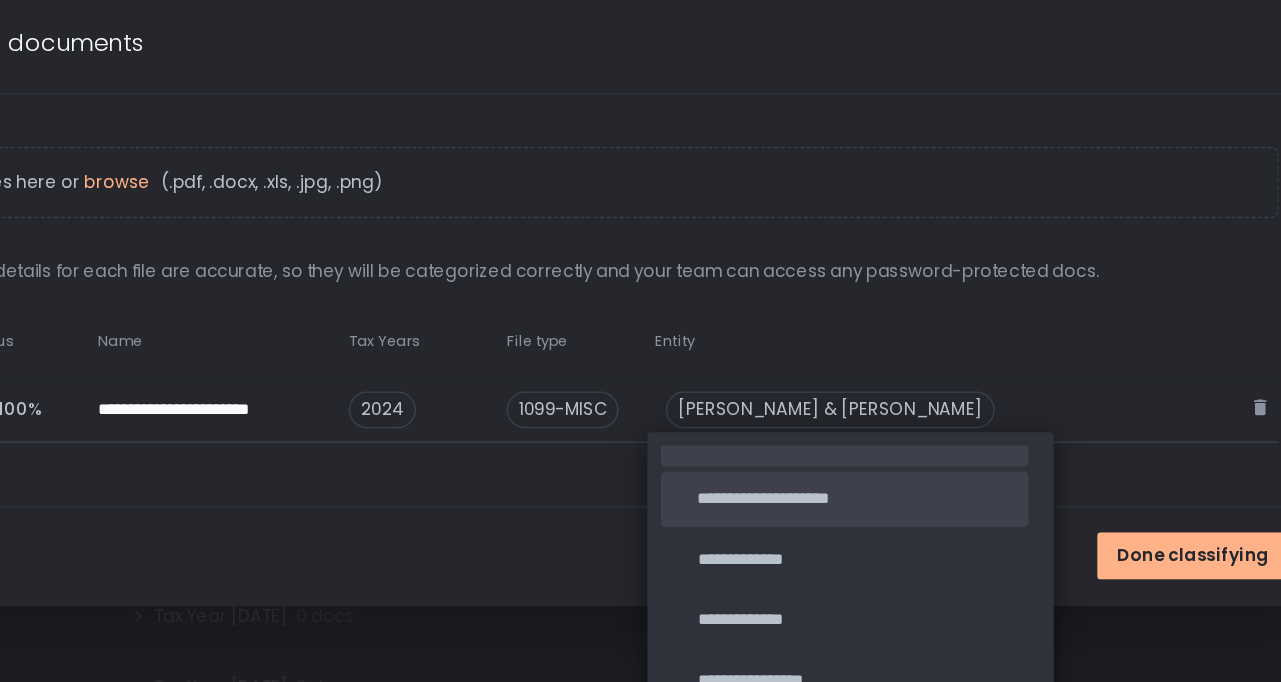 scroll, scrollTop: 26, scrollLeft: 0, axis: vertical 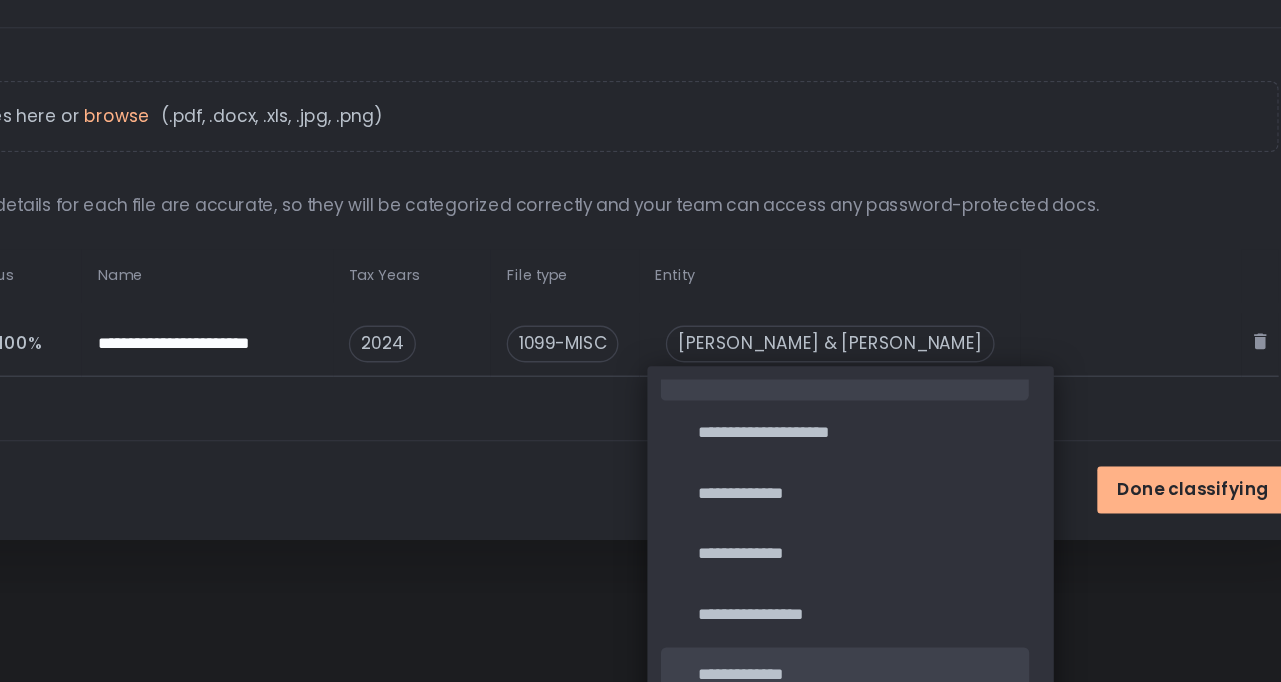 click on "**********" 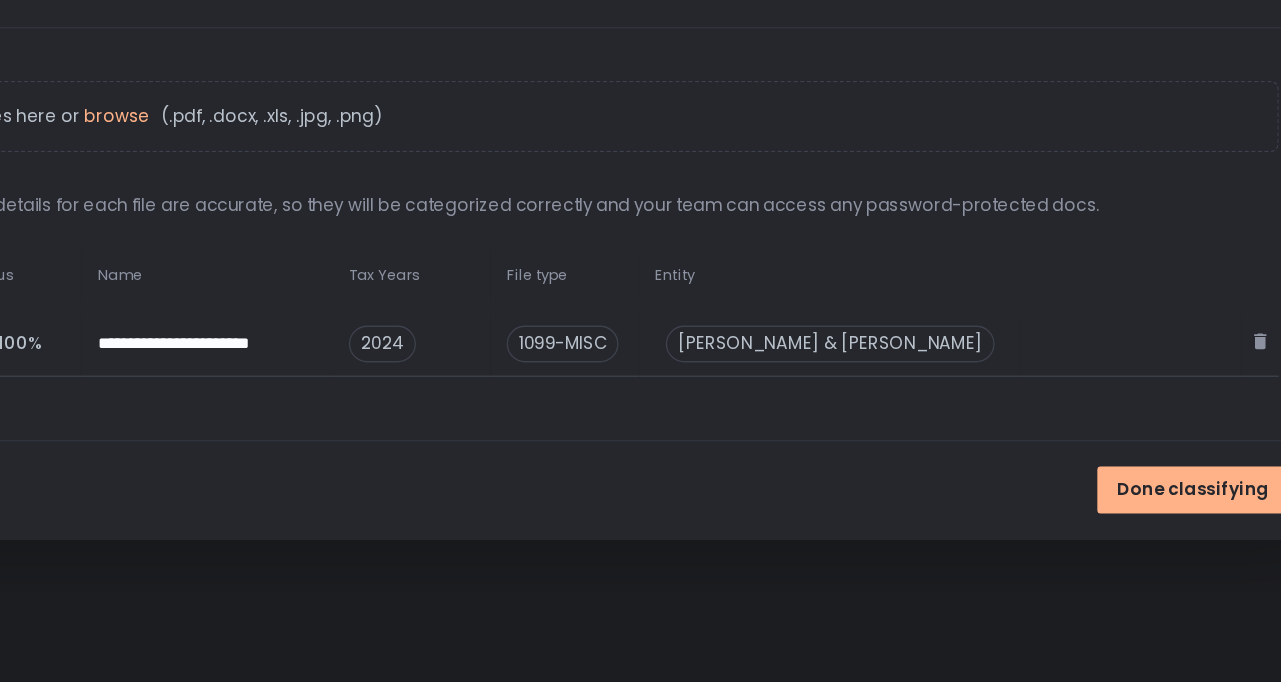 scroll, scrollTop: 8, scrollLeft: 0, axis: vertical 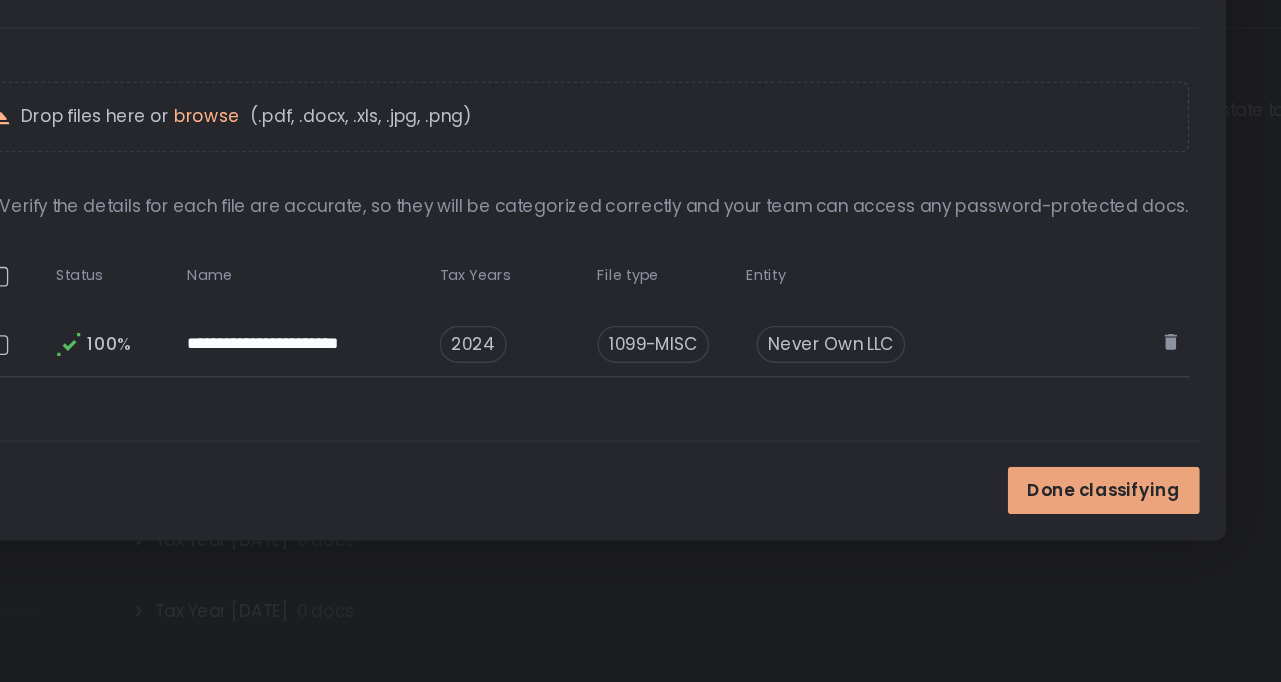 click on "Done classifying" at bounding box center [1040, 536] 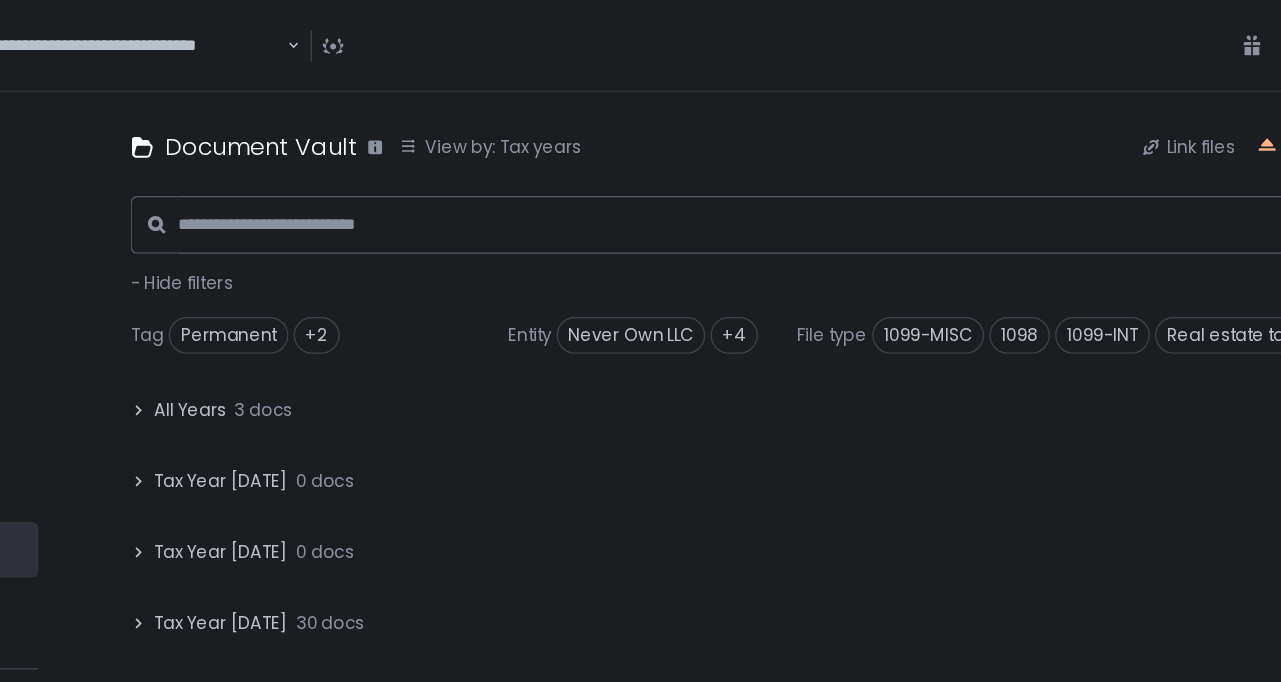 scroll, scrollTop: 0, scrollLeft: 0, axis: both 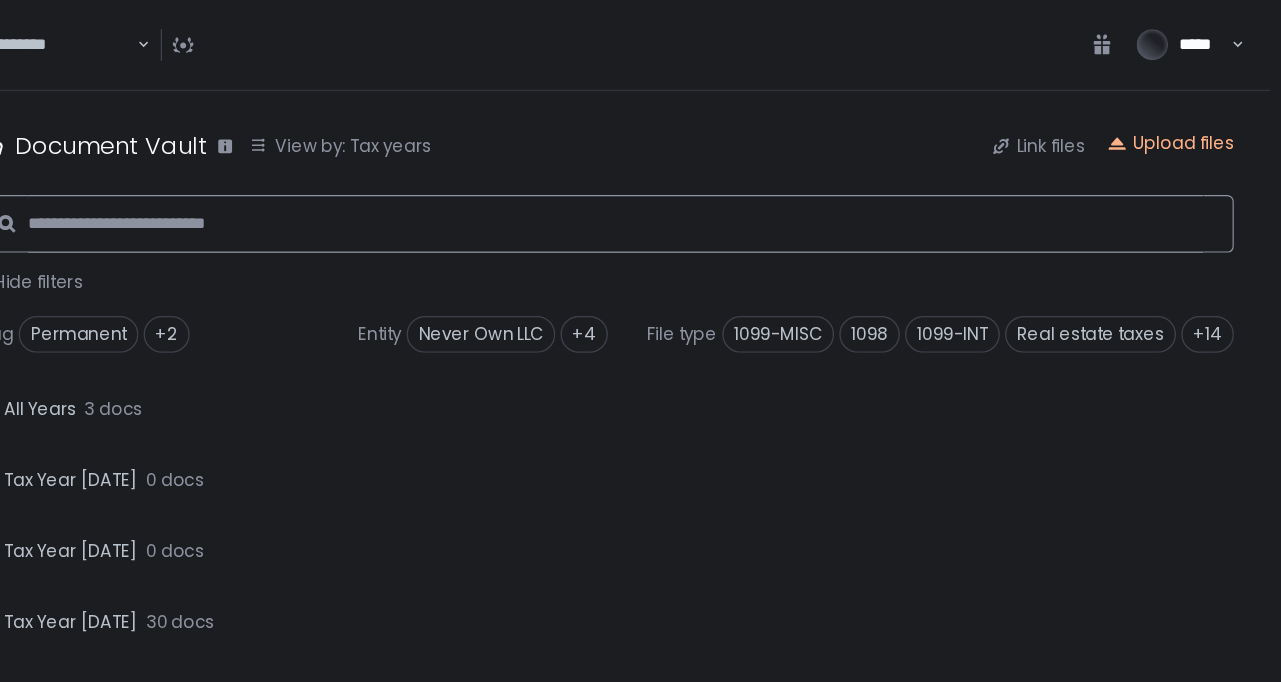 click 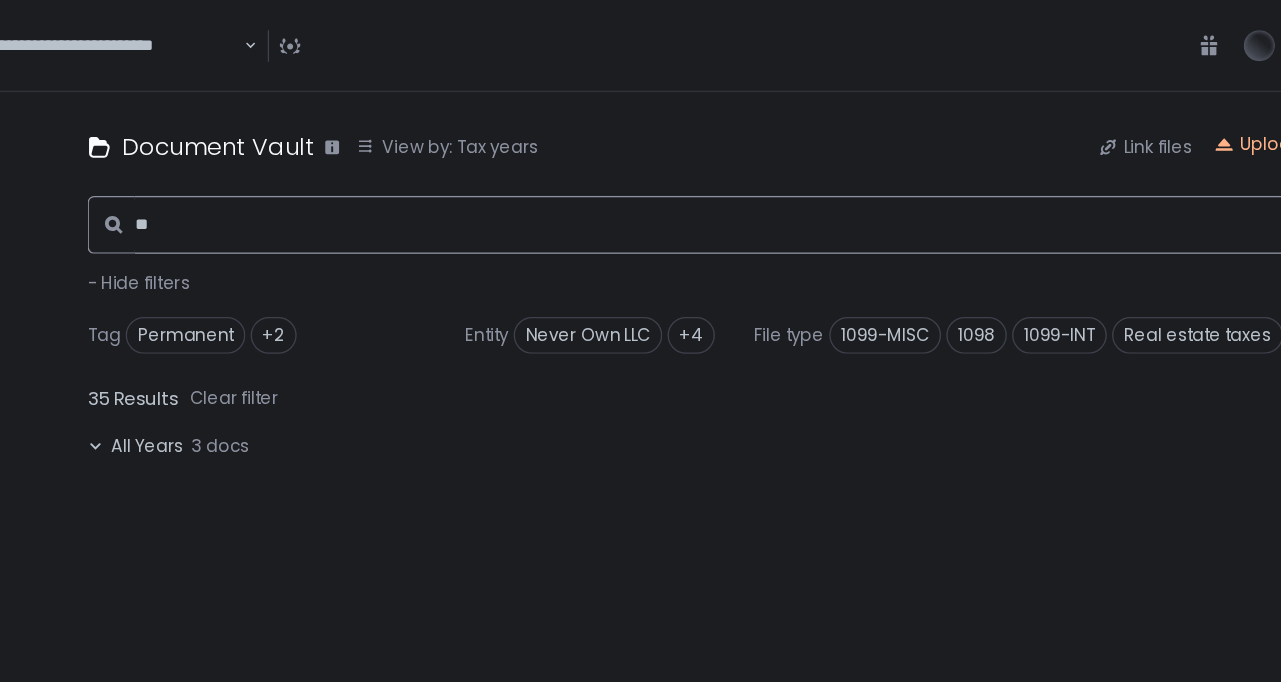 scroll, scrollTop: 0, scrollLeft: 0, axis: both 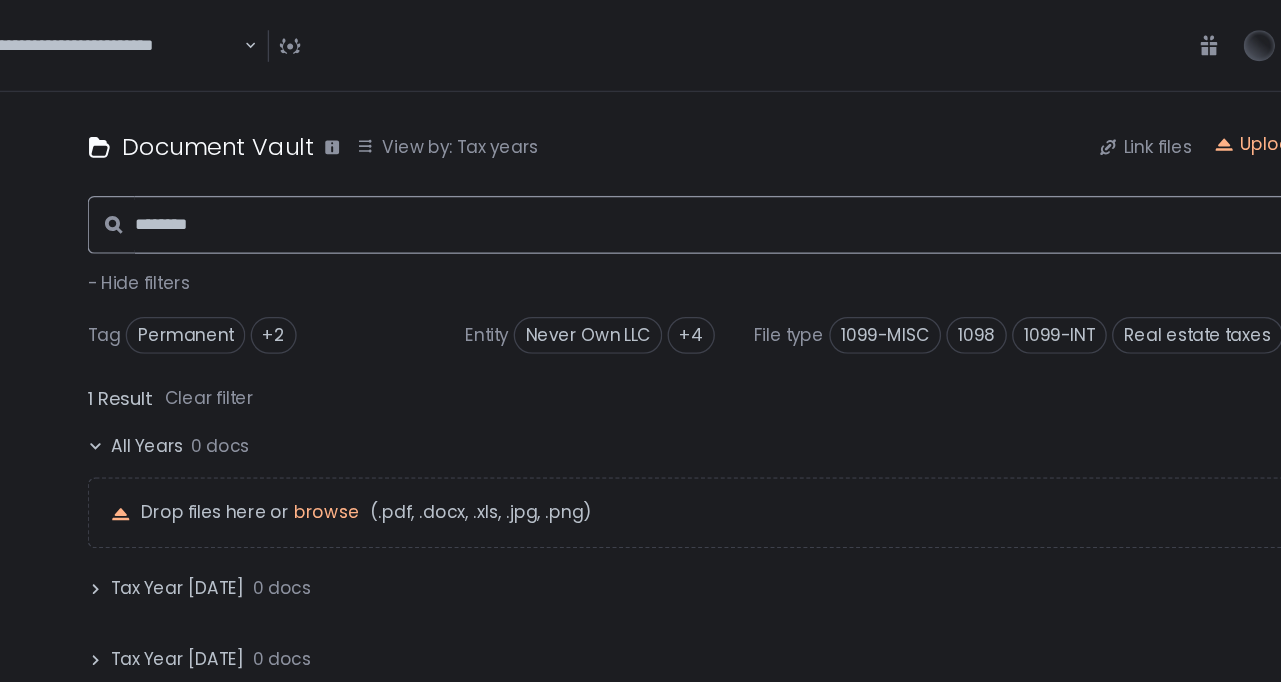 type on "*********" 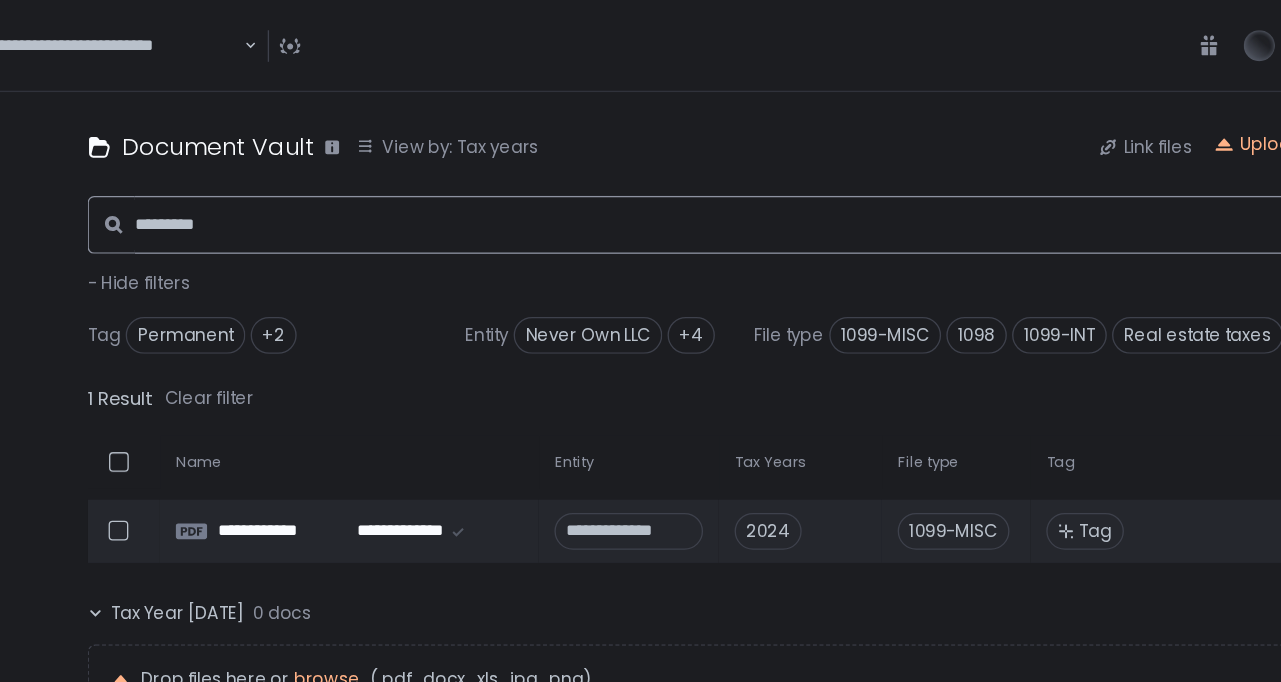 scroll, scrollTop: 256, scrollLeft: 0, axis: vertical 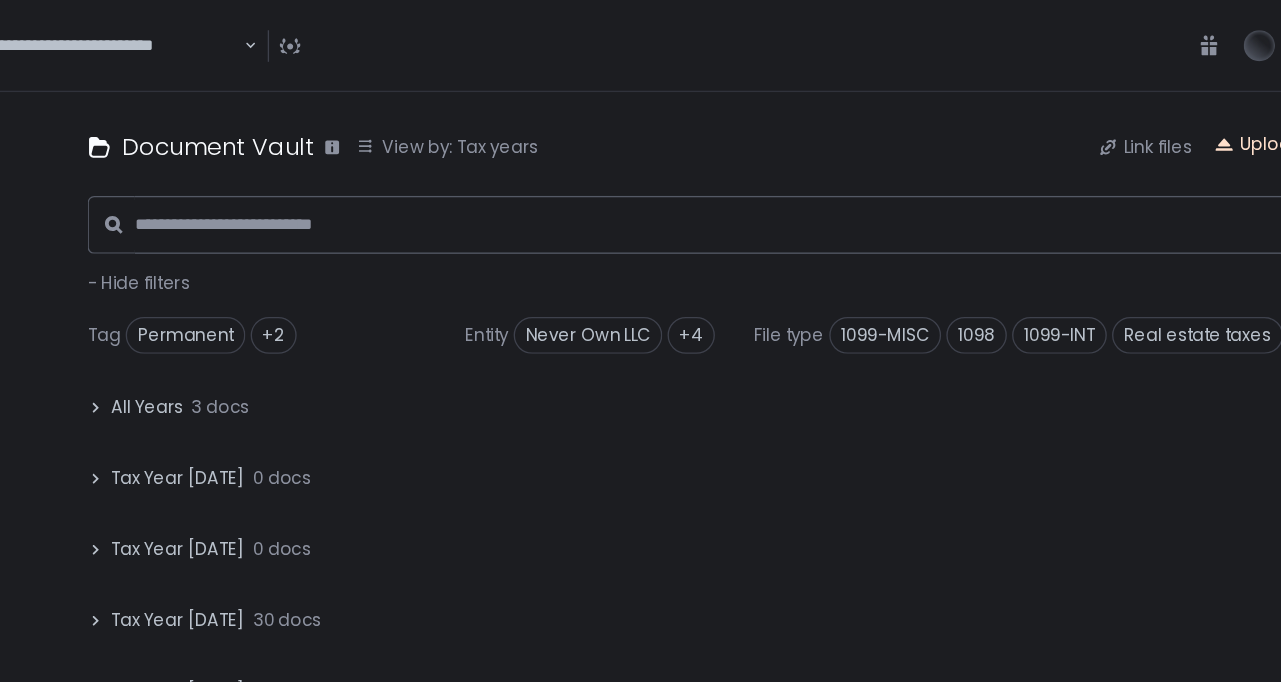 click on "Upload files" 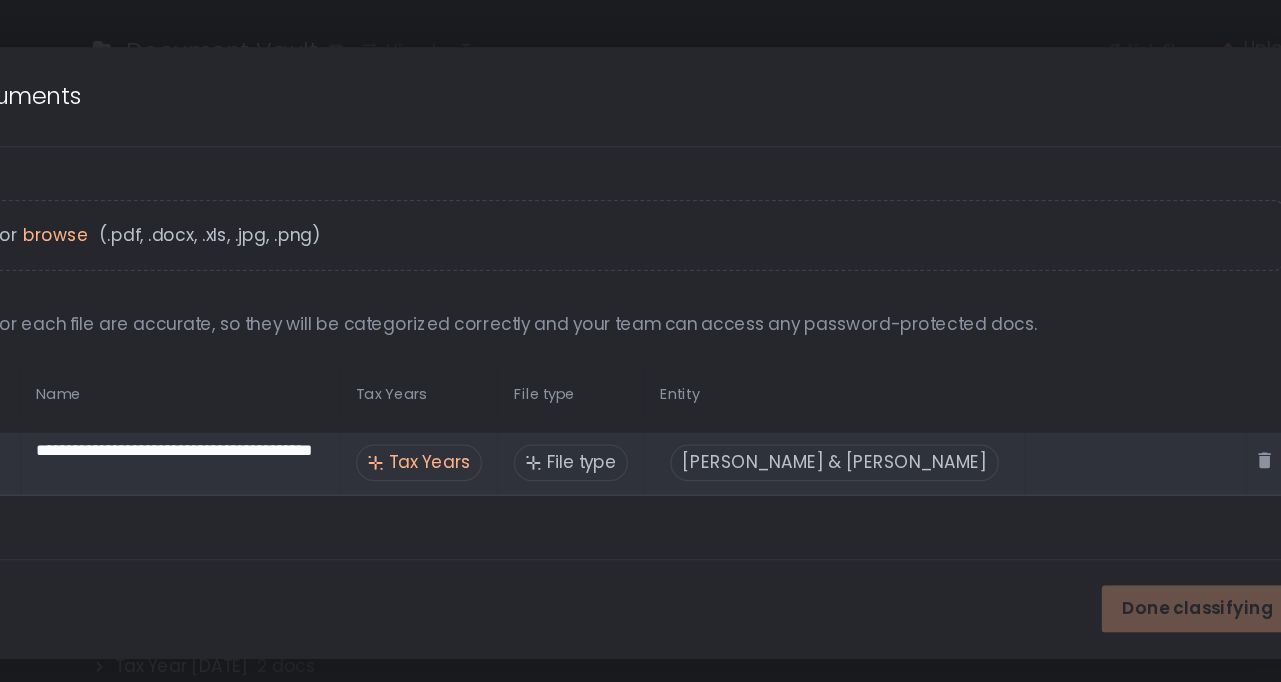 click on "Tax Years" at bounding box center (549, 425) 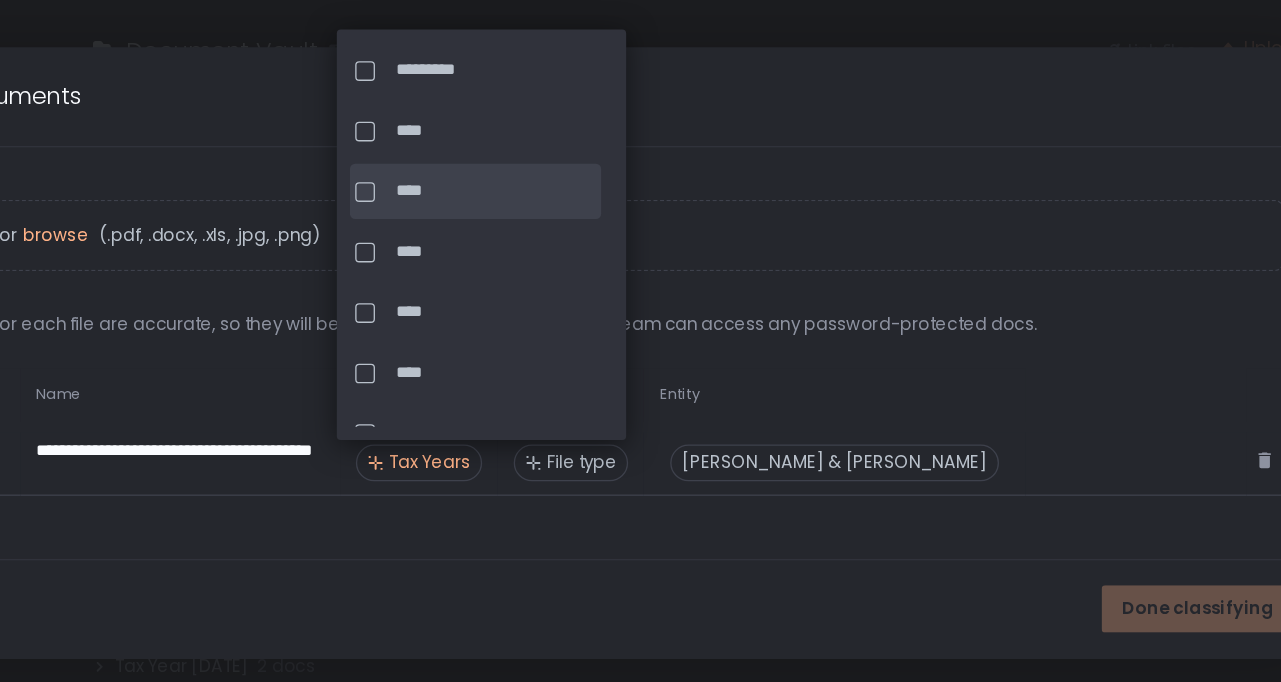 click on "****" 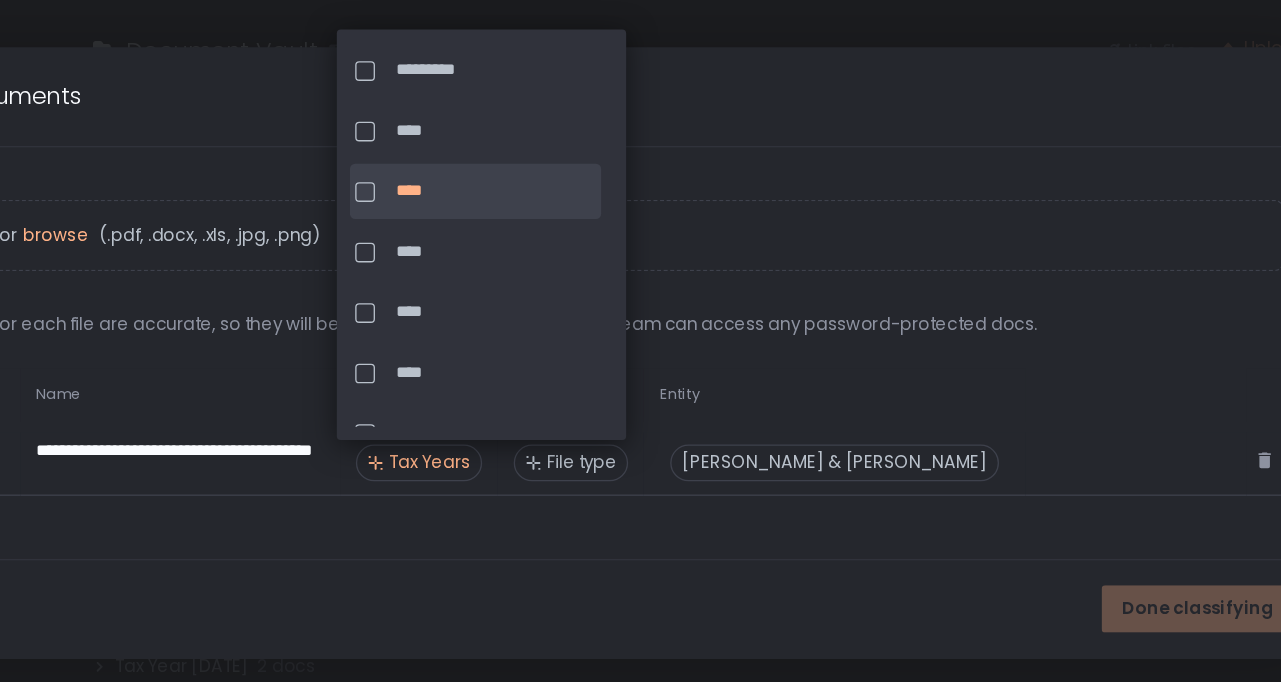 click on "**********" at bounding box center (641, 341) 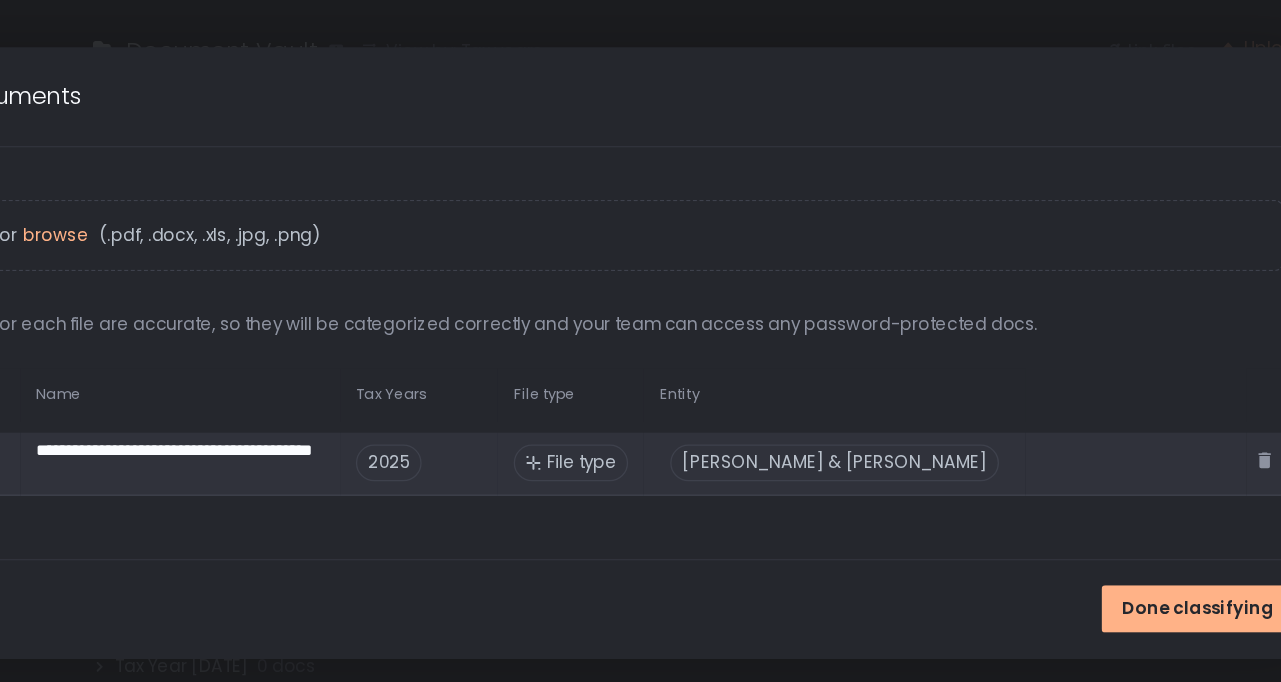 click on "File type" at bounding box center [664, 425] 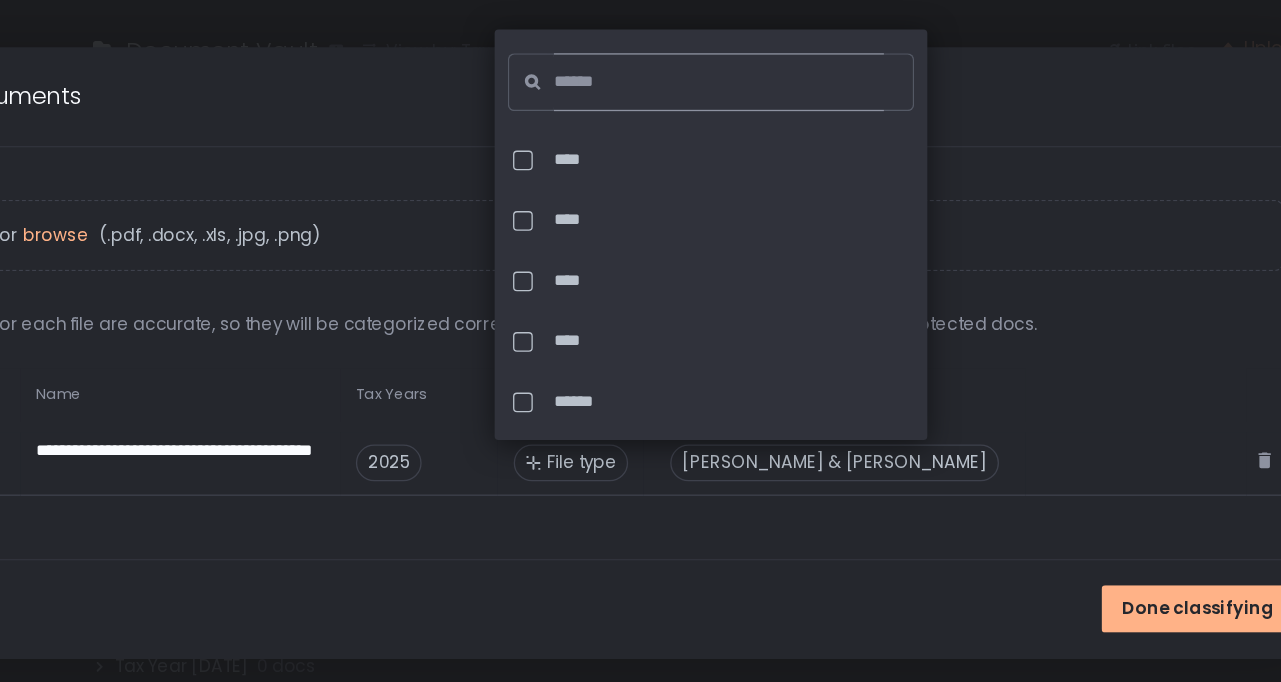 click 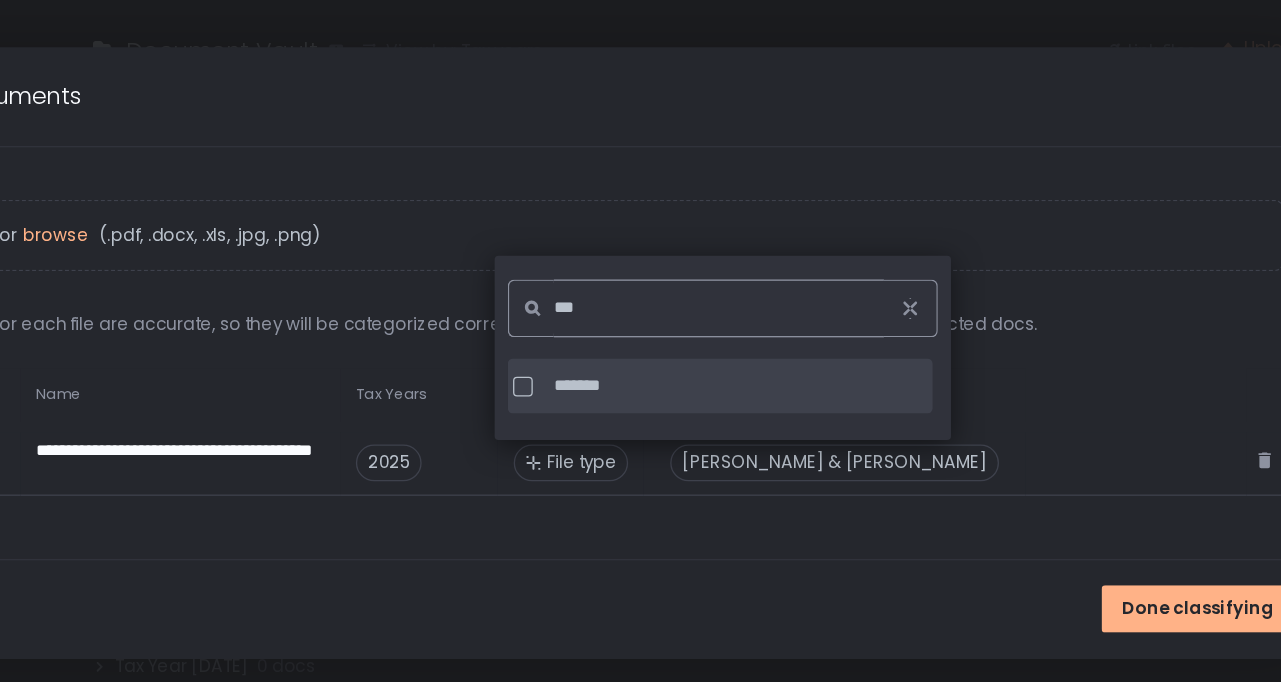 type on "***" 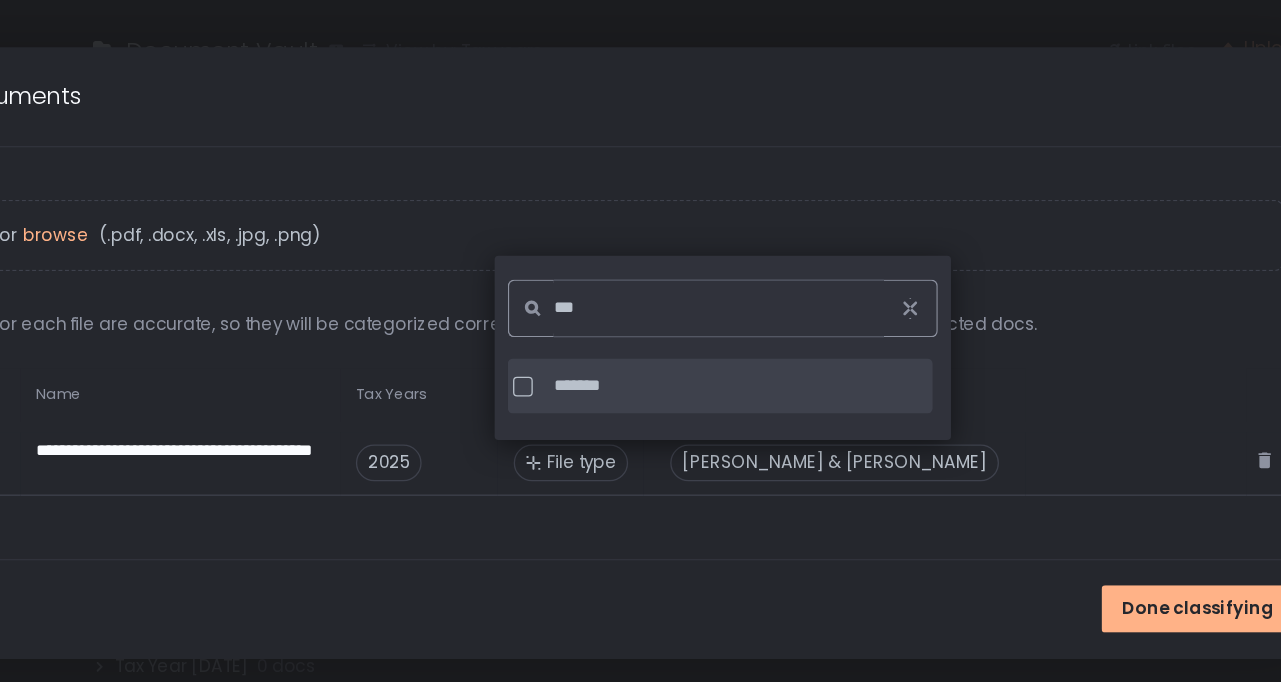 click on "*******" 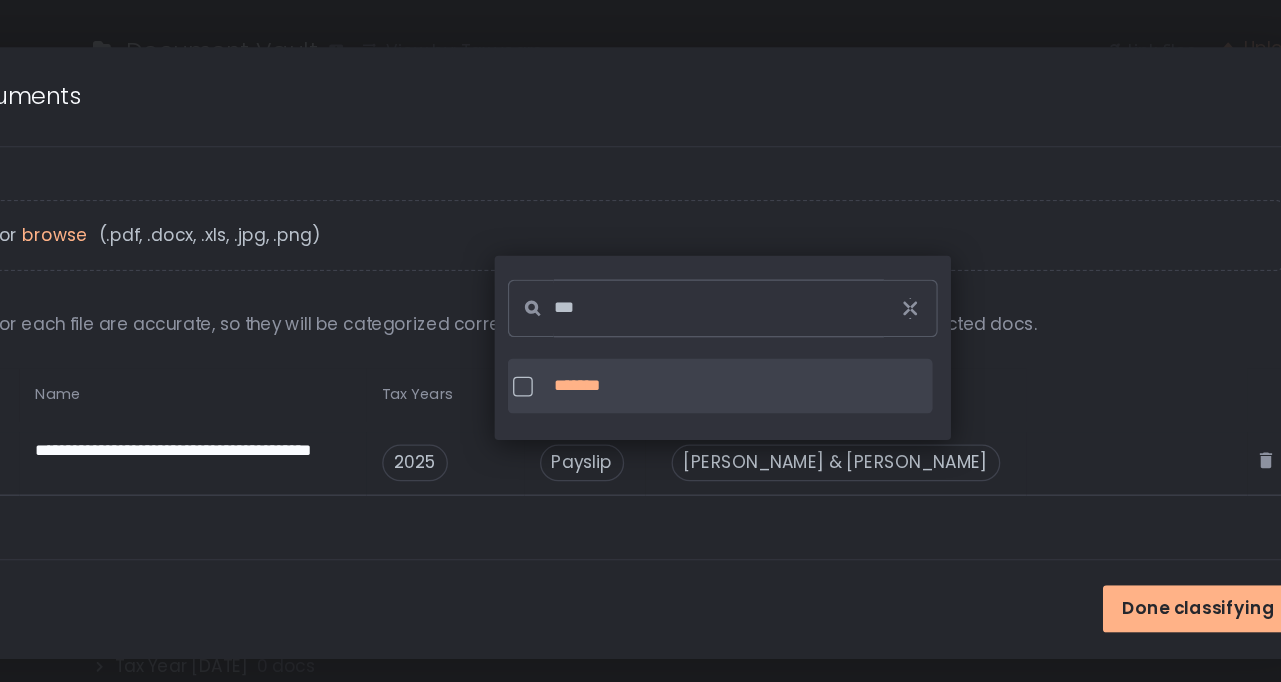 click on "Done classifying" at bounding box center (640, 536) 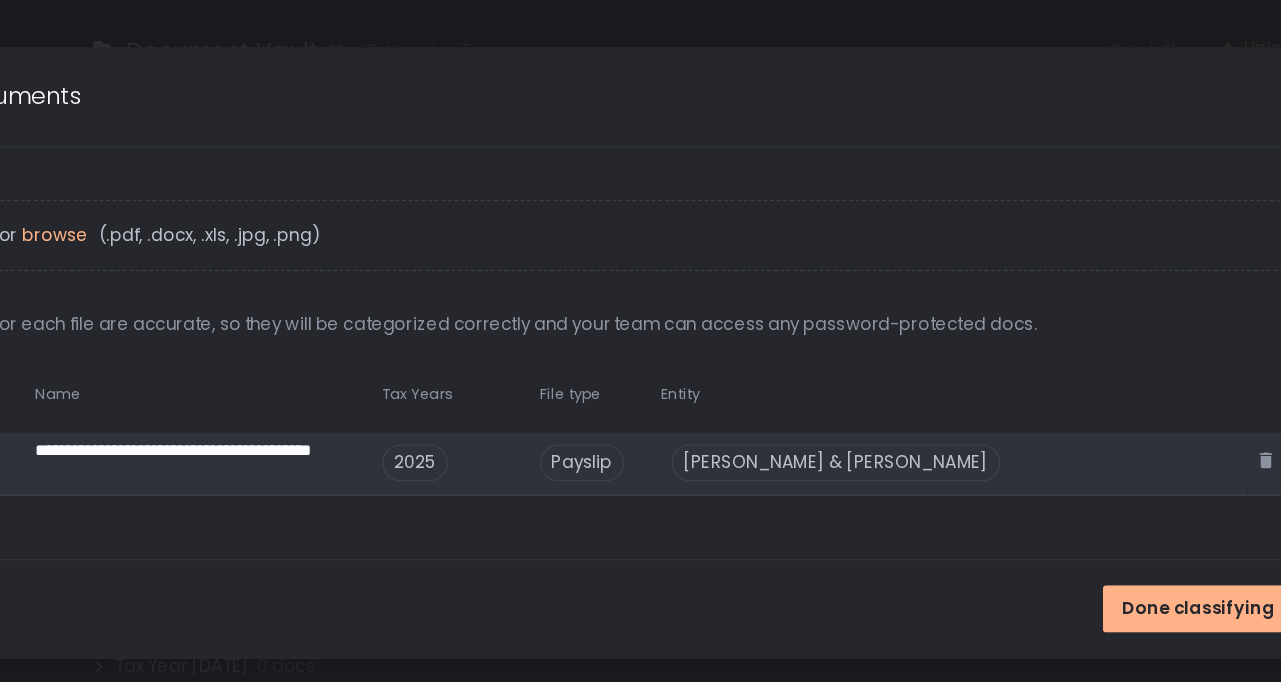 click on "[PERSON_NAME] & [PERSON_NAME]" at bounding box center (858, 425) 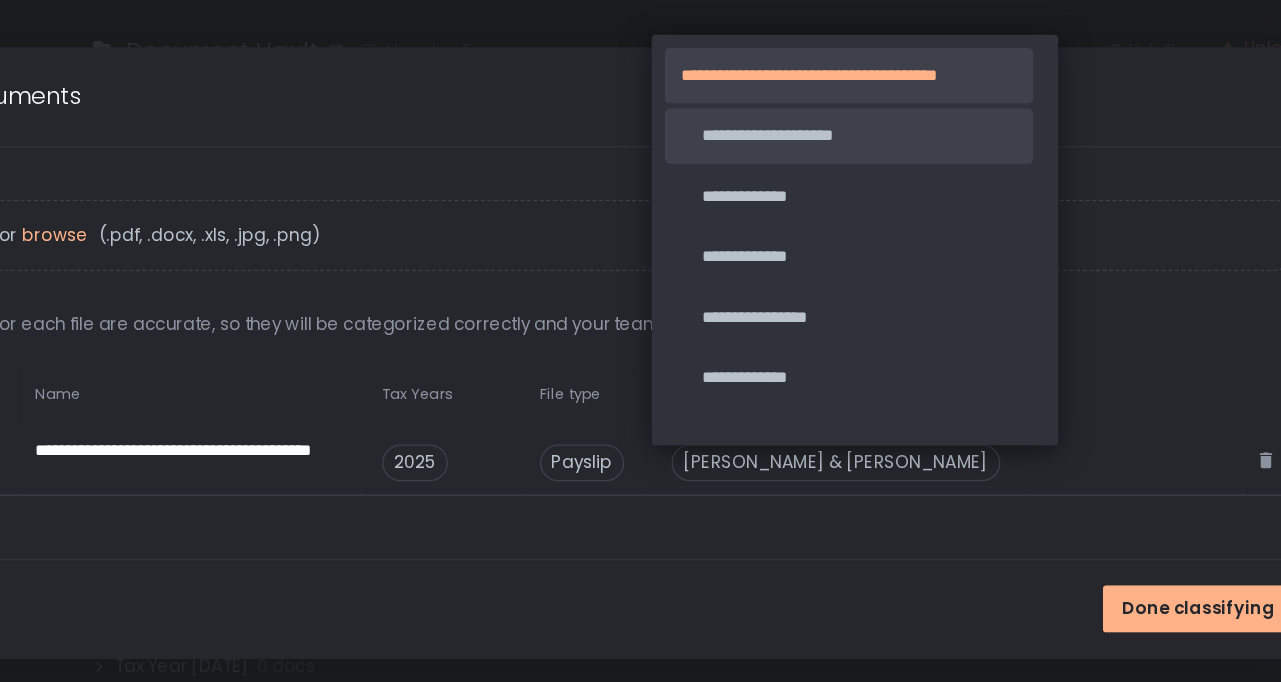 click on "**********" 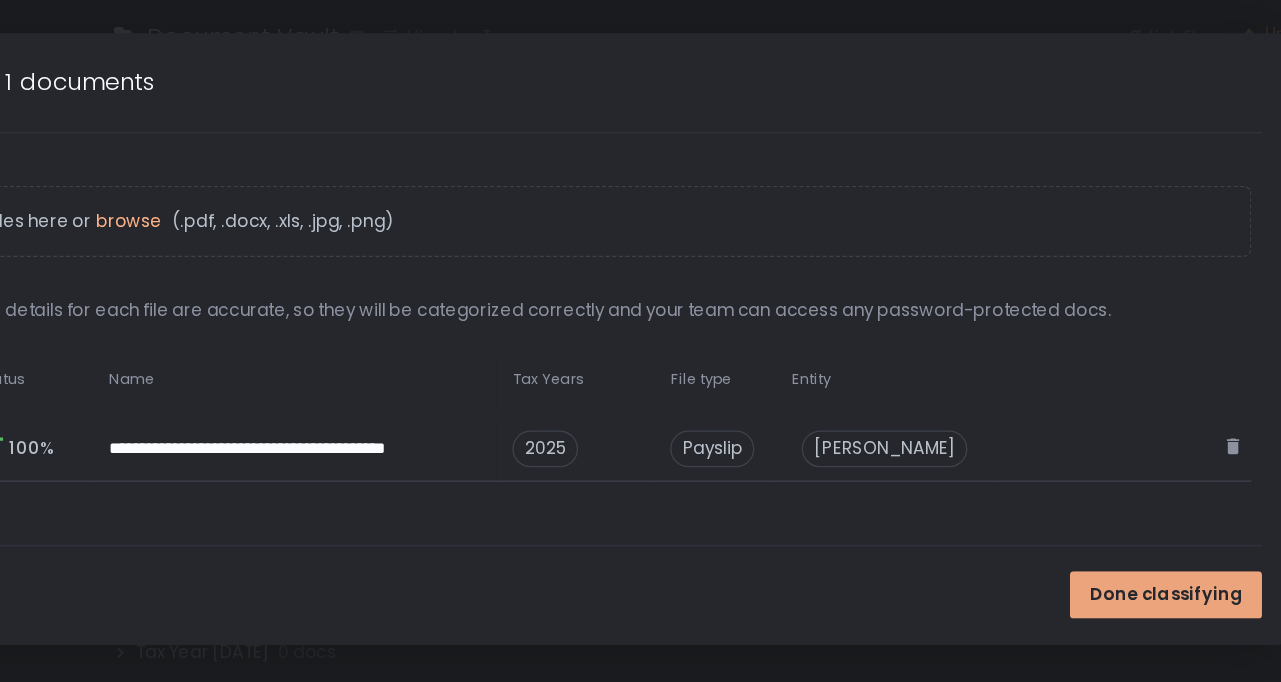 click on "Done classifying" at bounding box center (1093, 536) 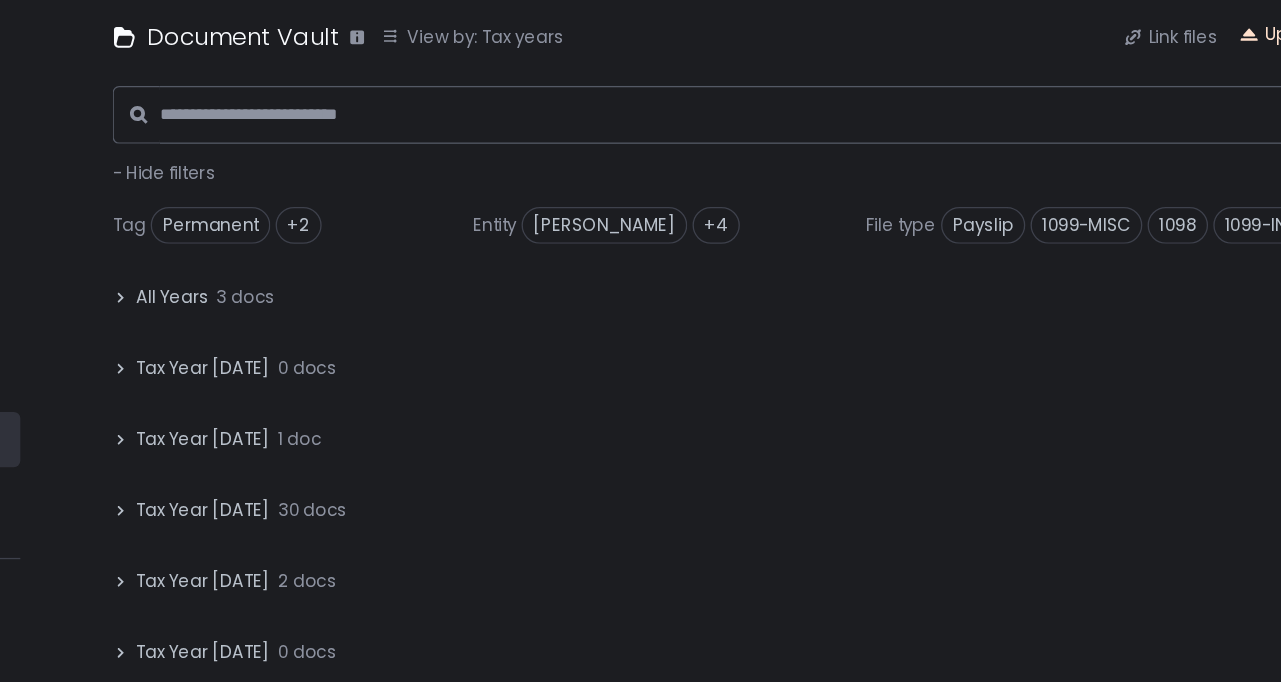click on "Upload files" 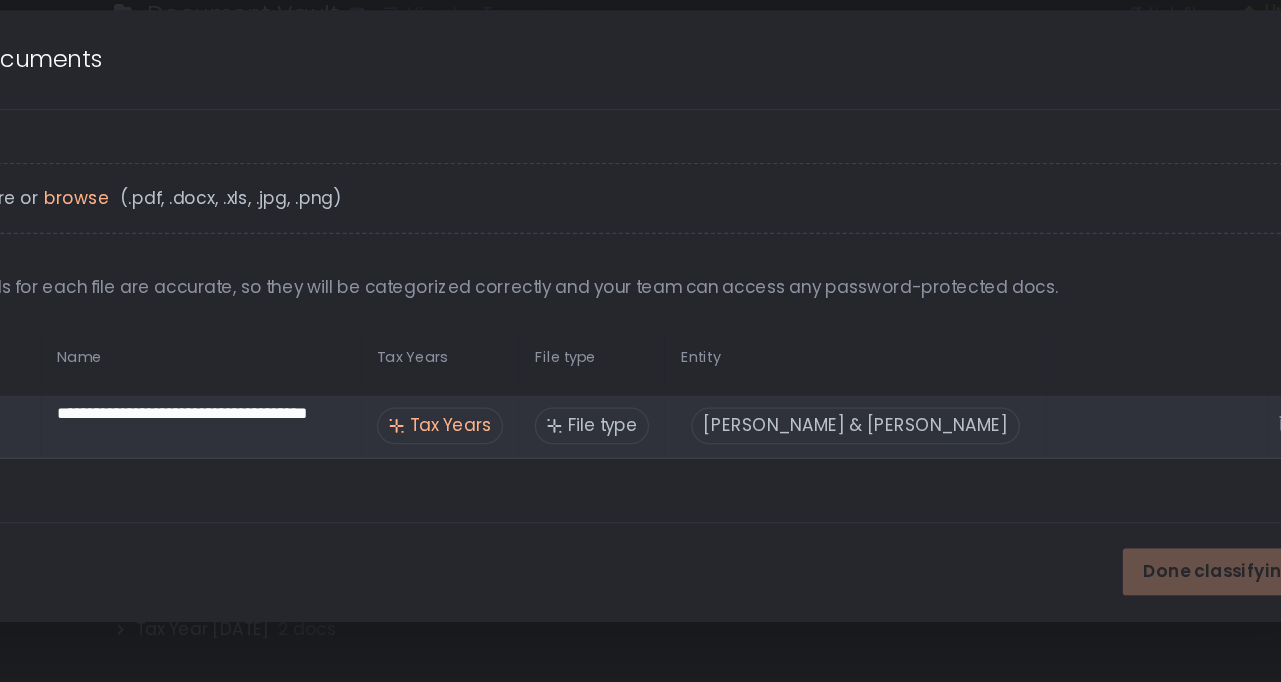 click on "Tax Years" at bounding box center (541, 425) 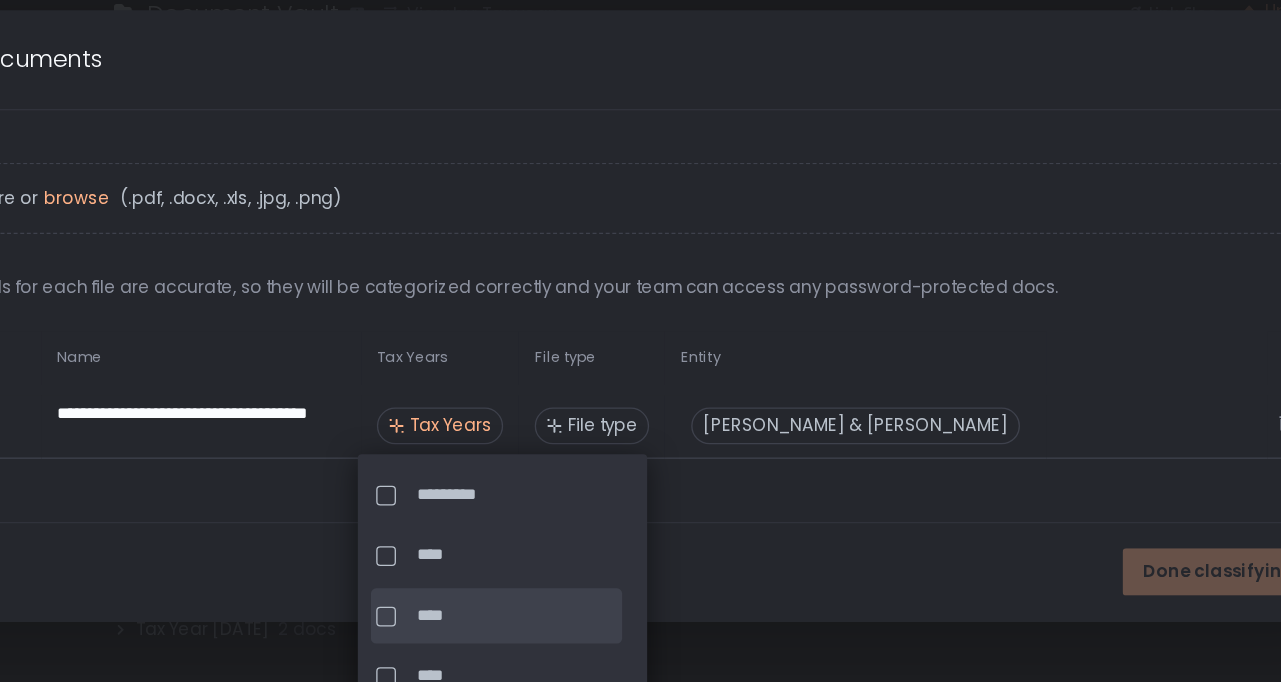 click on "****" 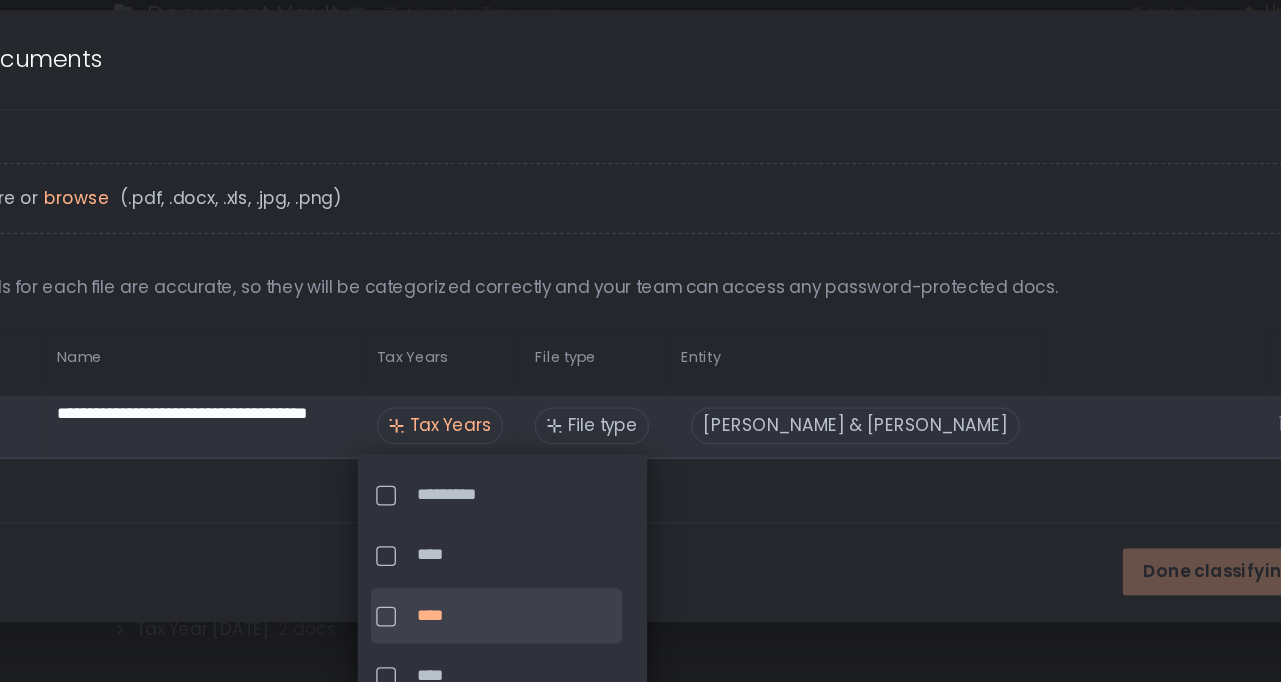 click on "File type" at bounding box center (664, 425) 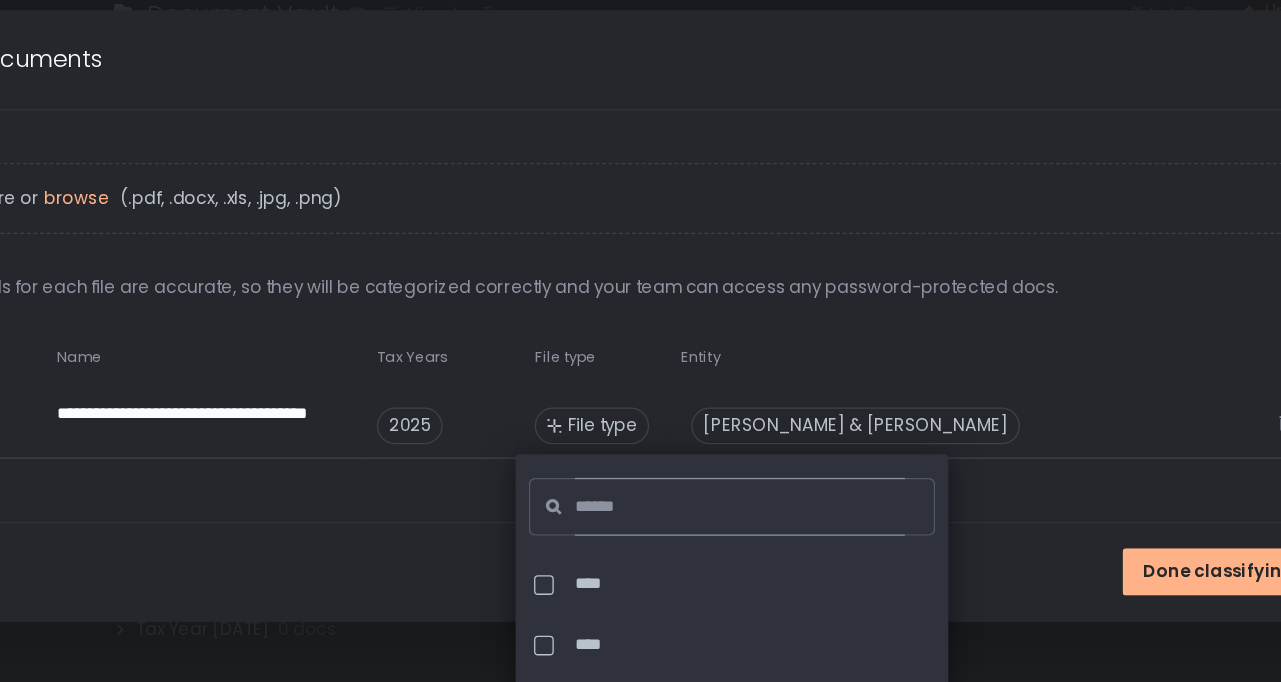 click 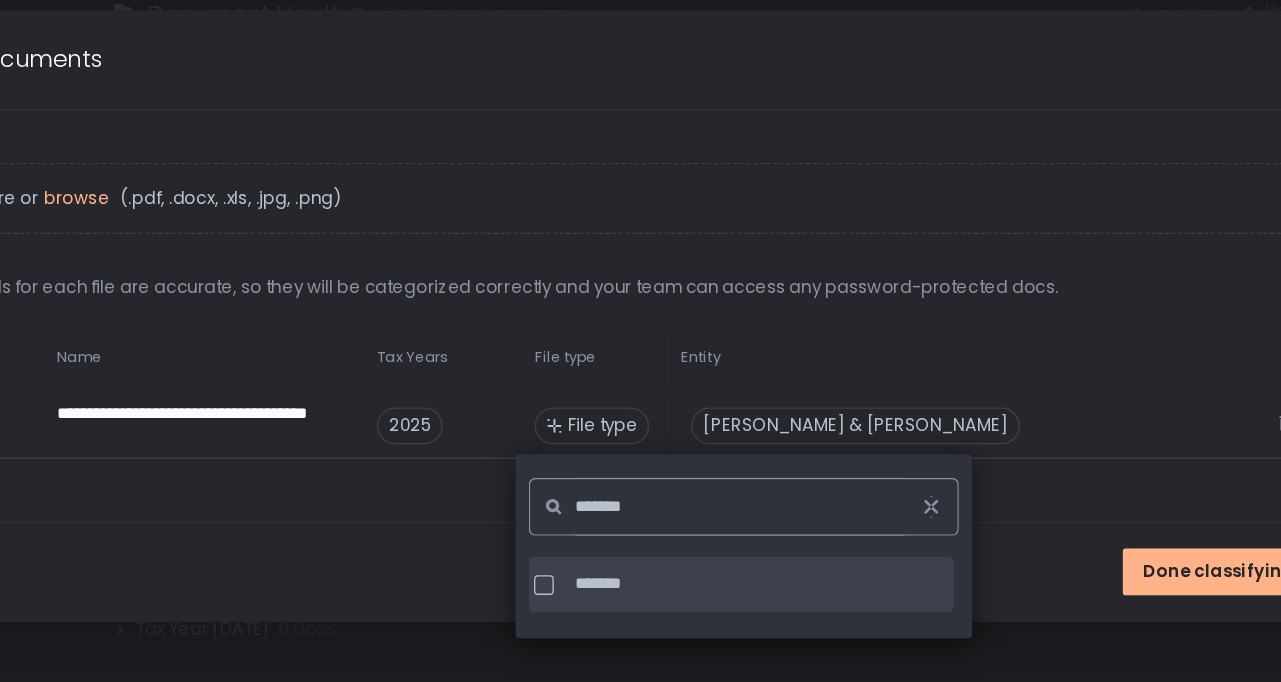 type on "*******" 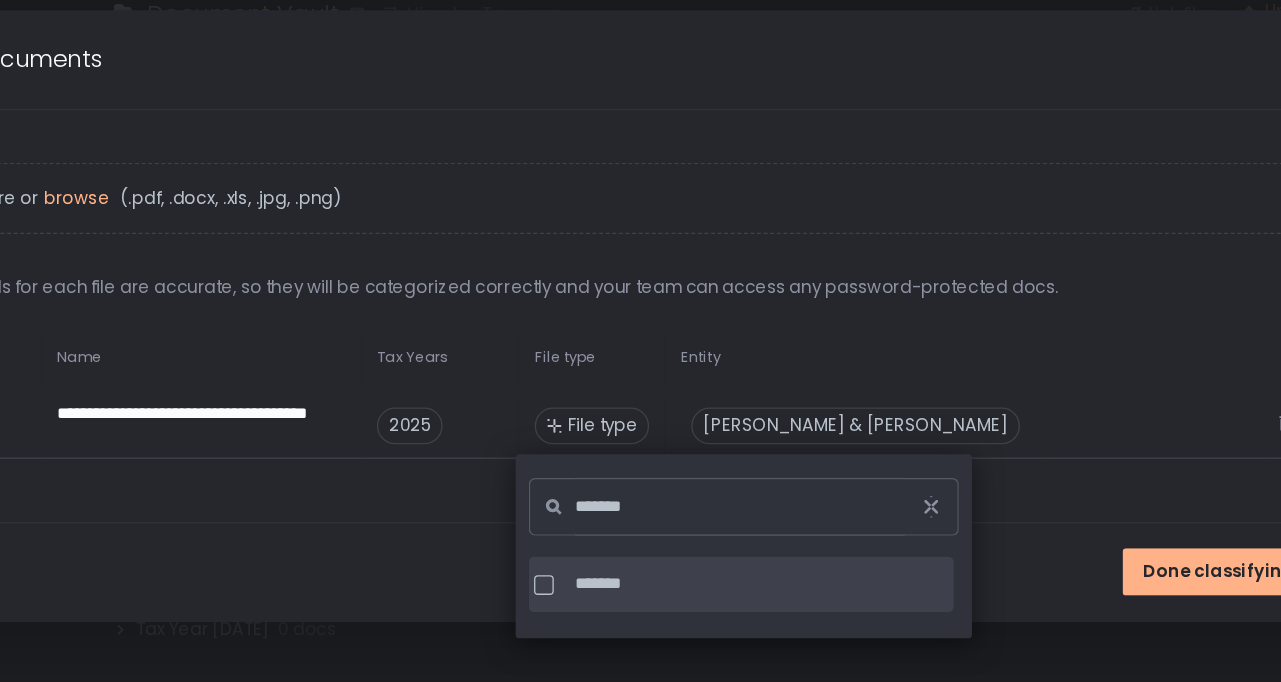 click on "*******" 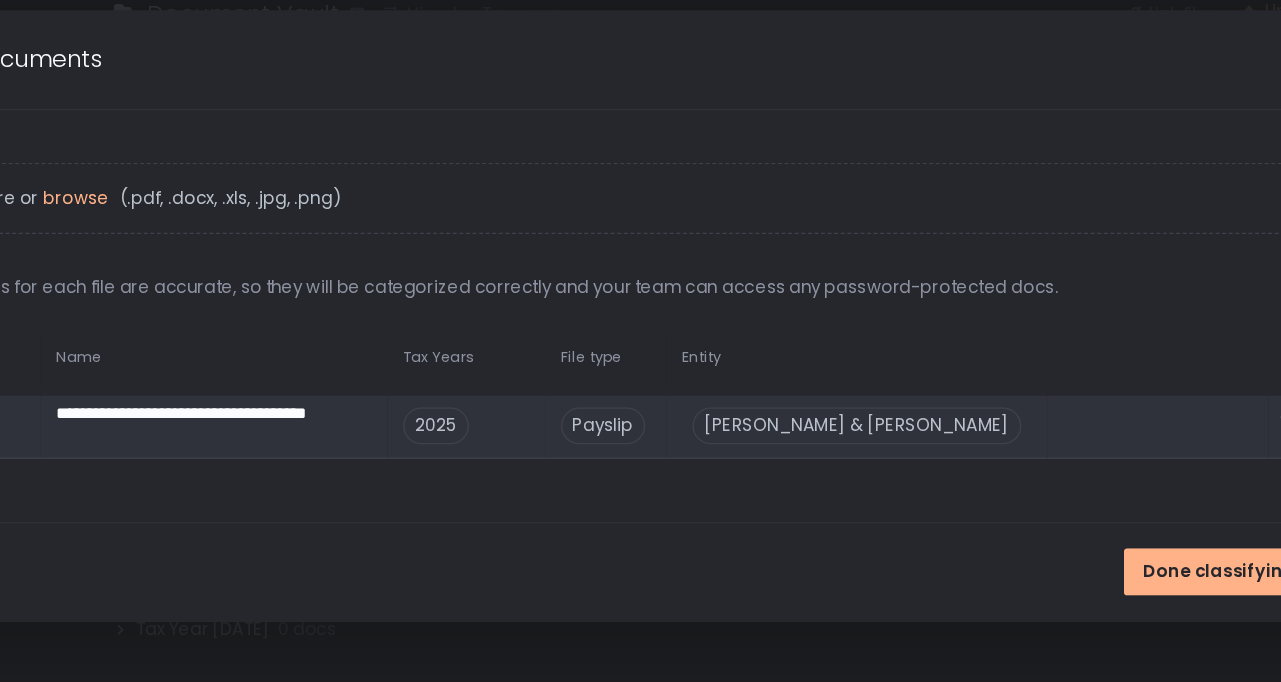 click on "[PERSON_NAME] & [PERSON_NAME]" at bounding box center (858, 425) 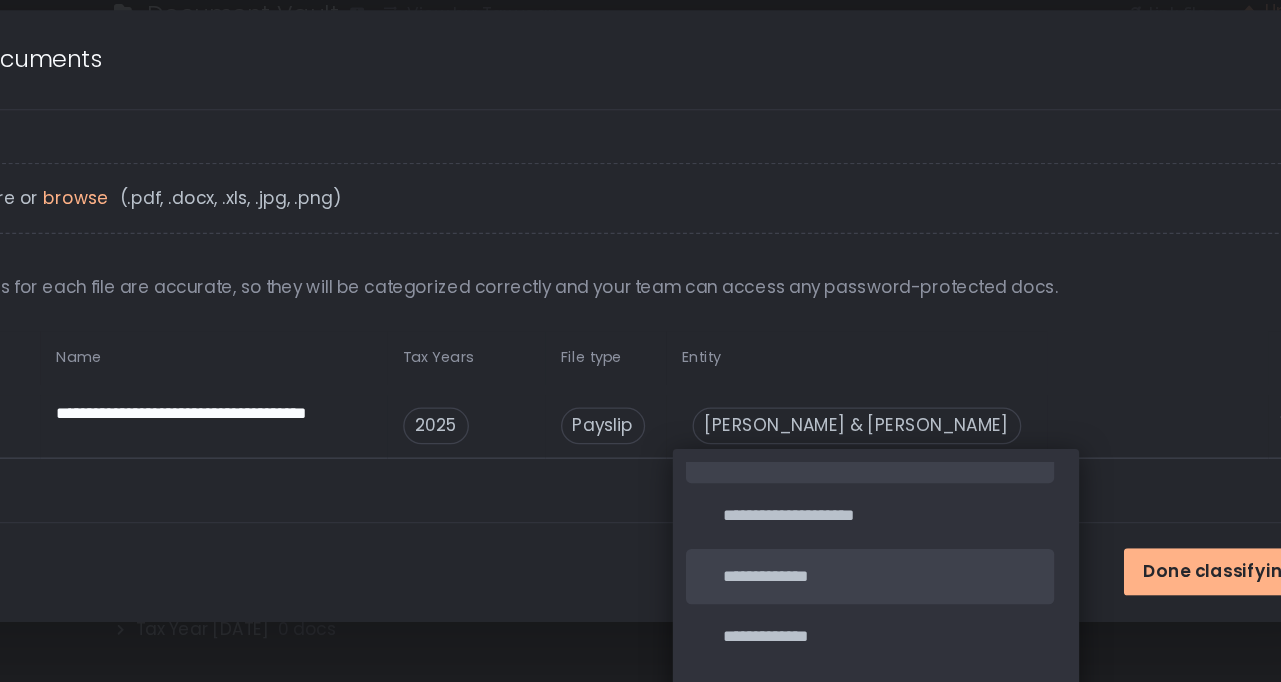 scroll, scrollTop: 26, scrollLeft: 0, axis: vertical 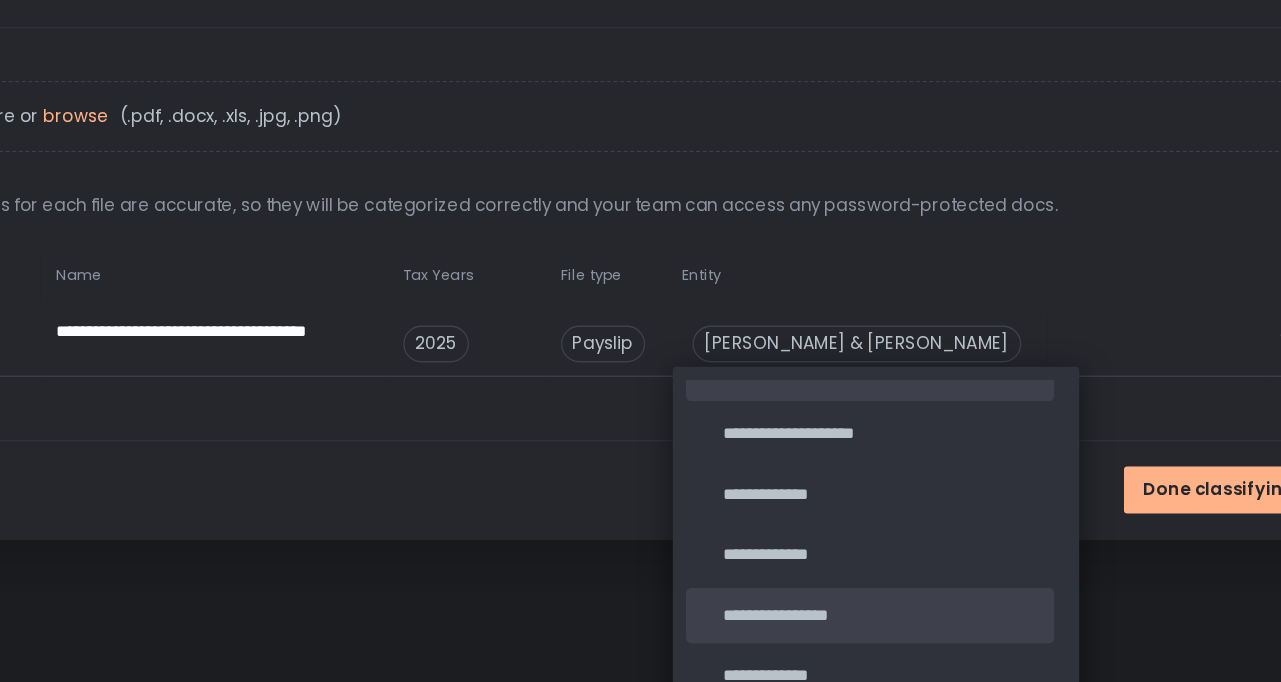 click on "**********" 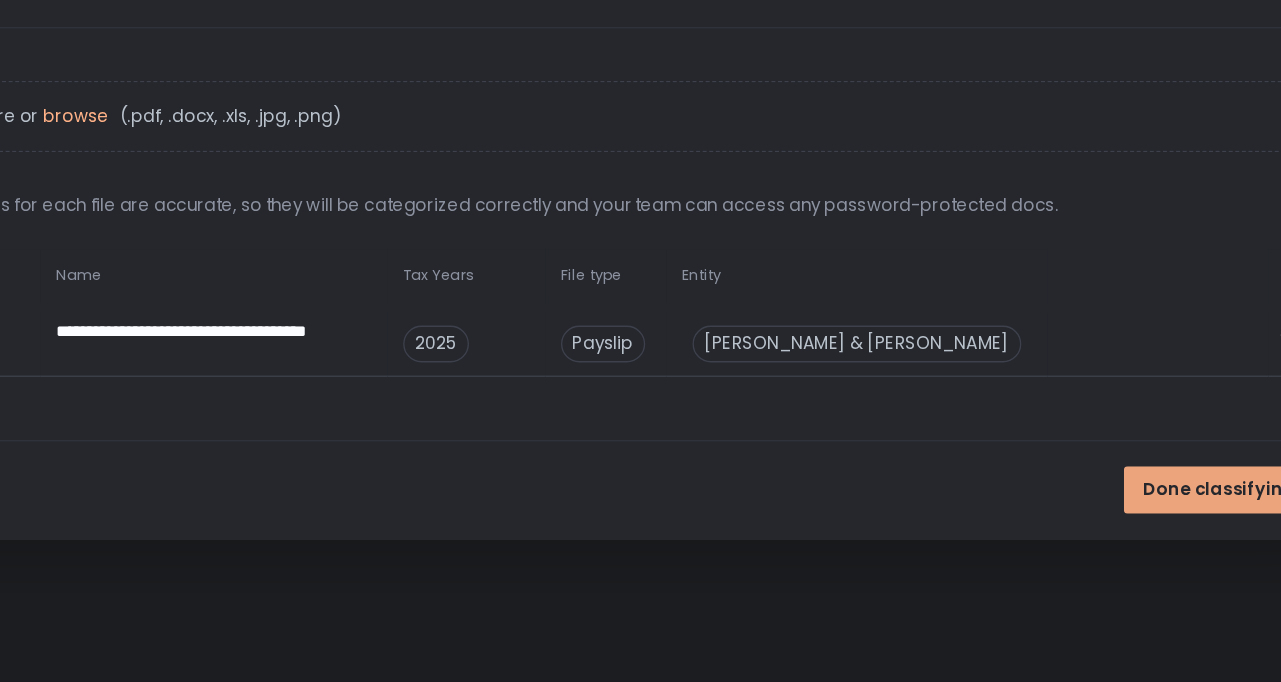scroll, scrollTop: 8, scrollLeft: 8, axis: both 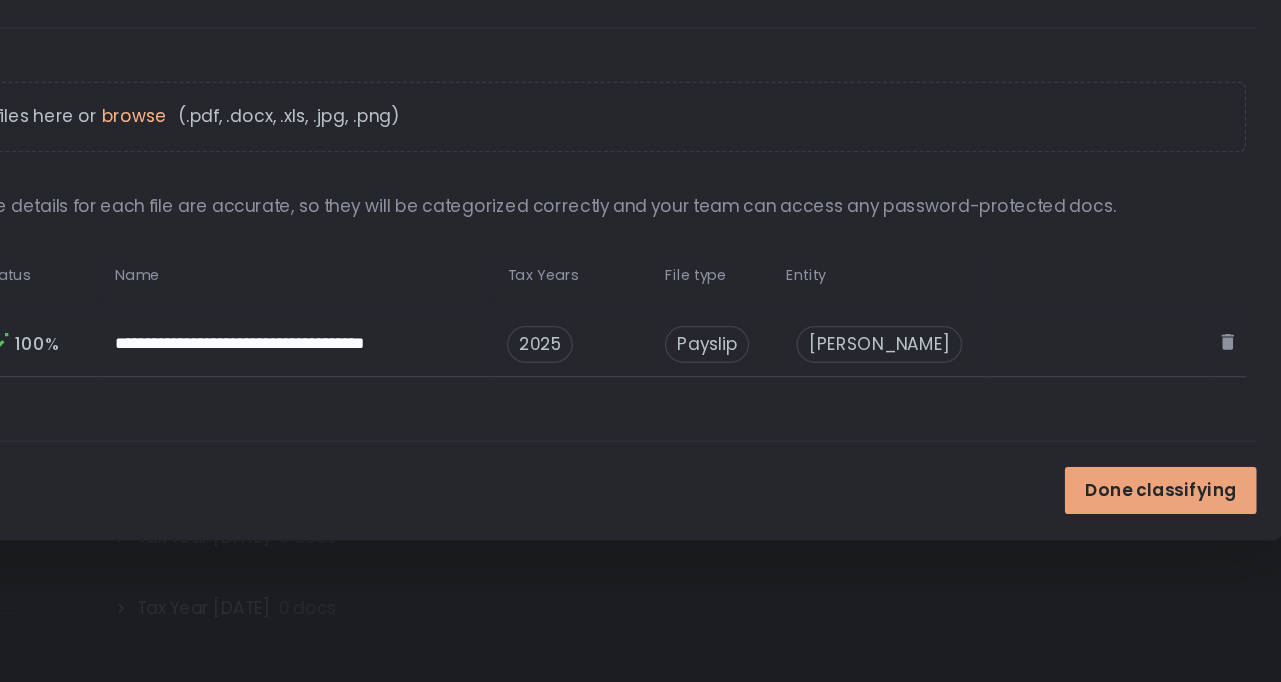 click on "Done classifying" at bounding box center [1089, 536] 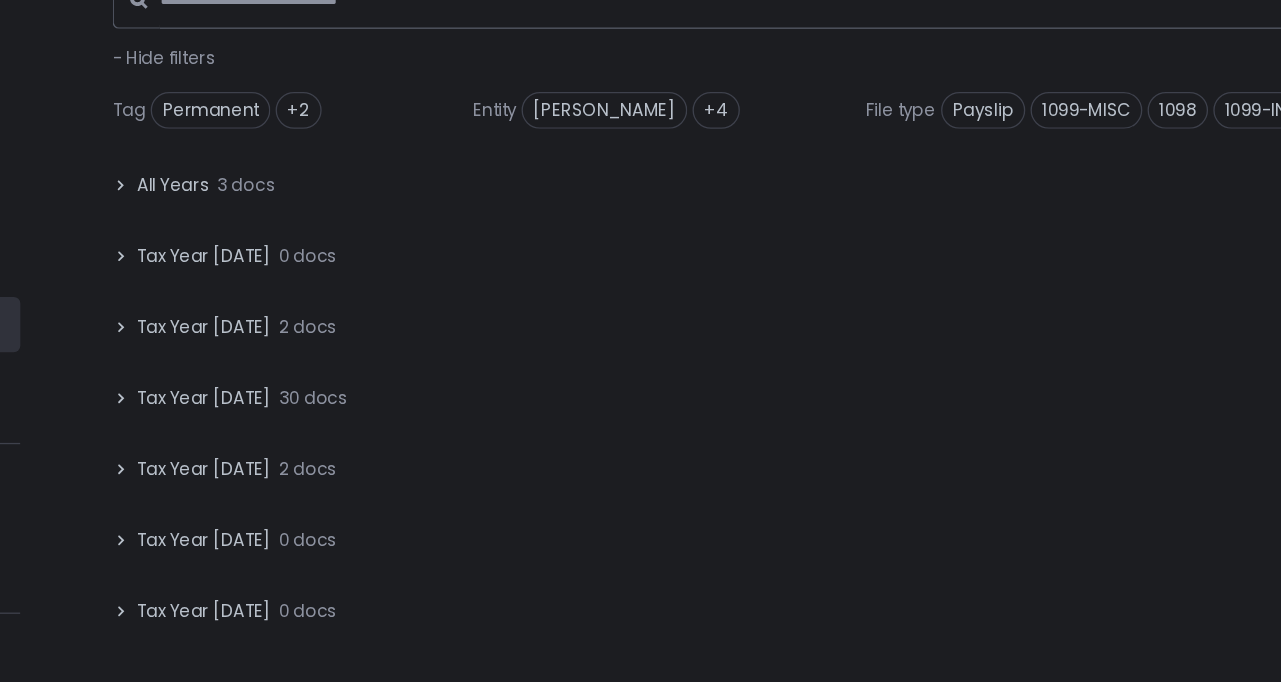 scroll, scrollTop: 0, scrollLeft: 0, axis: both 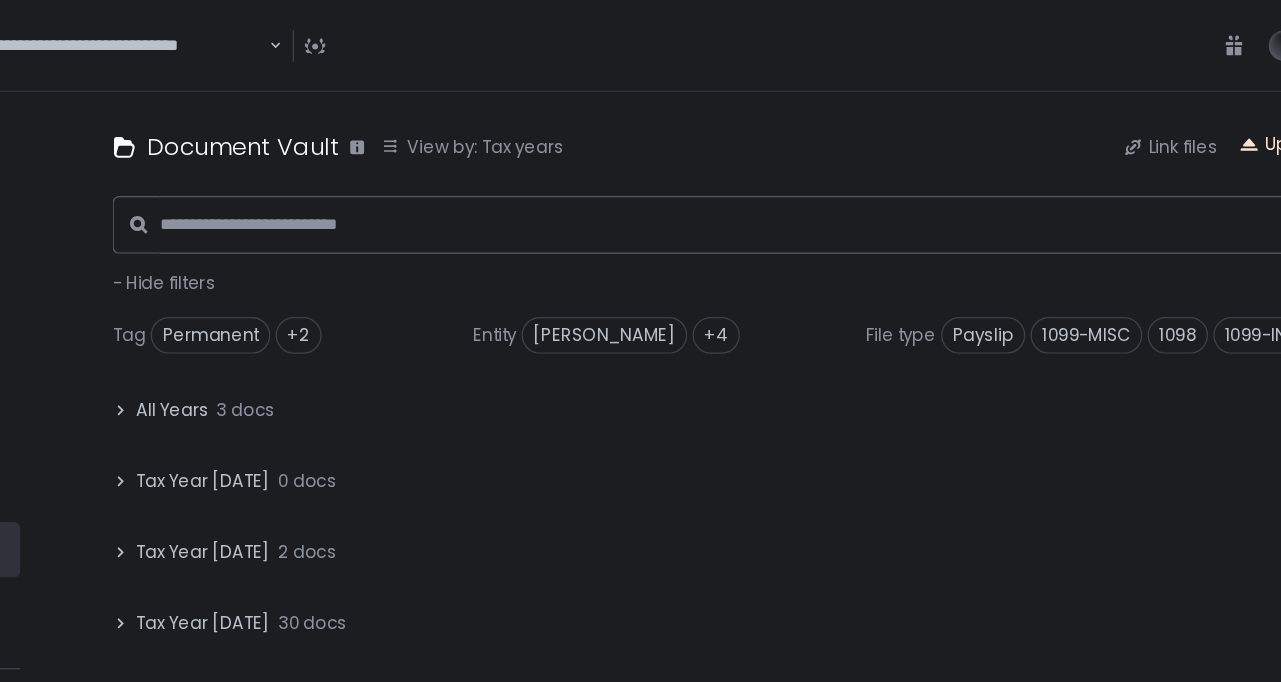 click on "Upload files" 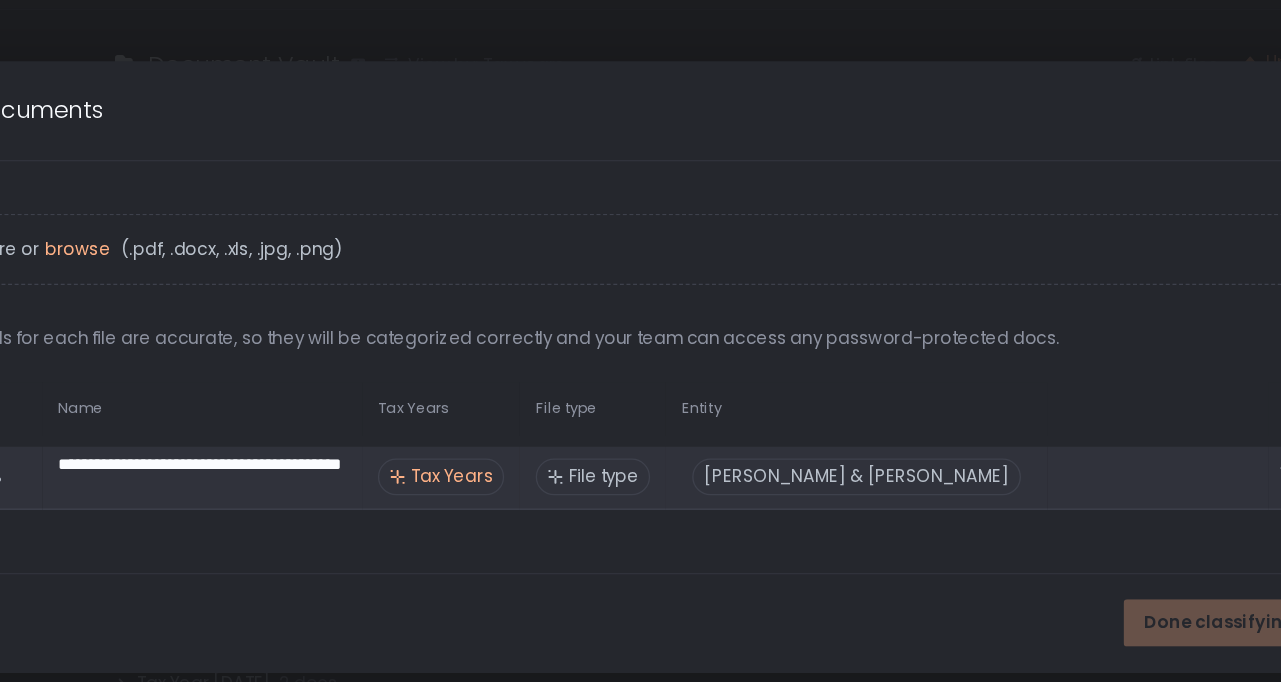 click on "Tax Years" at bounding box center [549, 425] 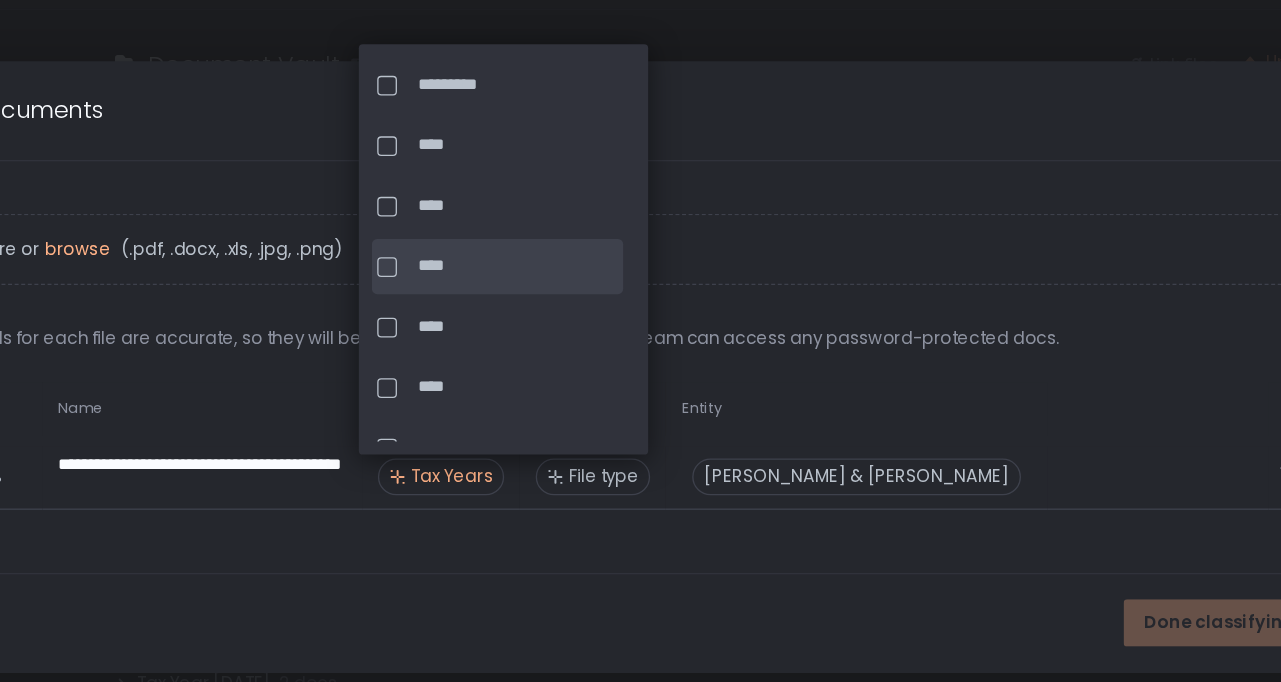 click on "****" 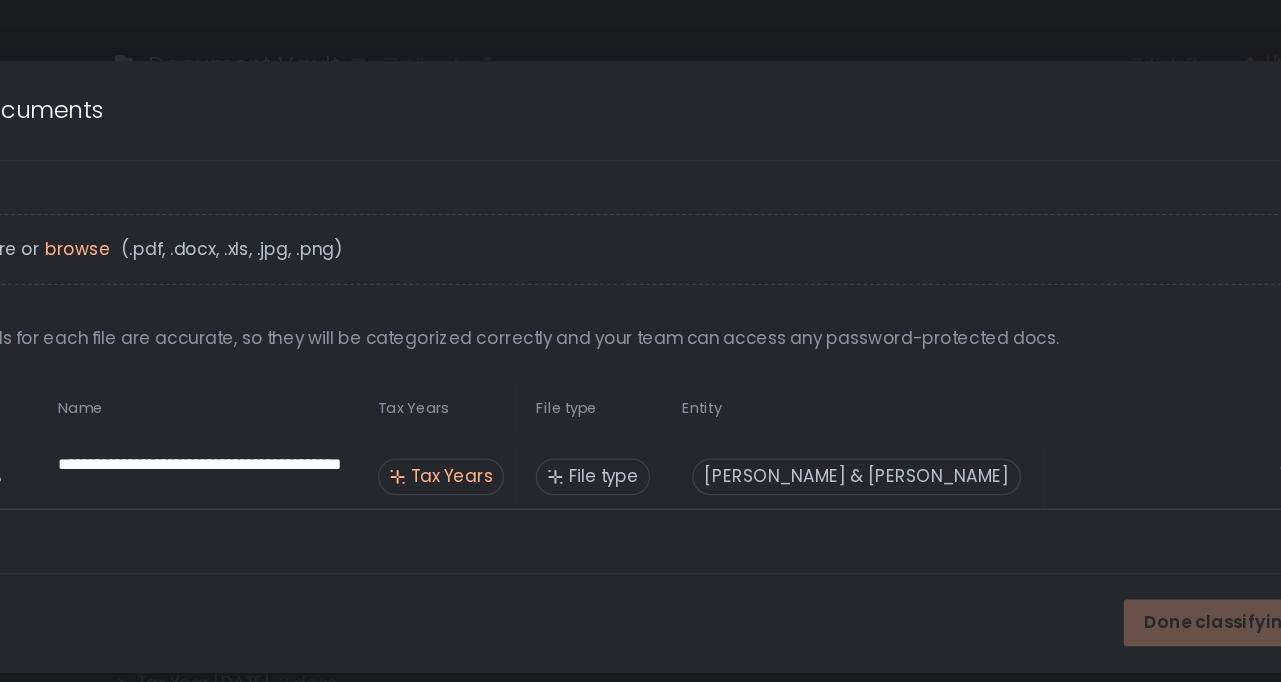 click on "**********" at bounding box center (641, 341) 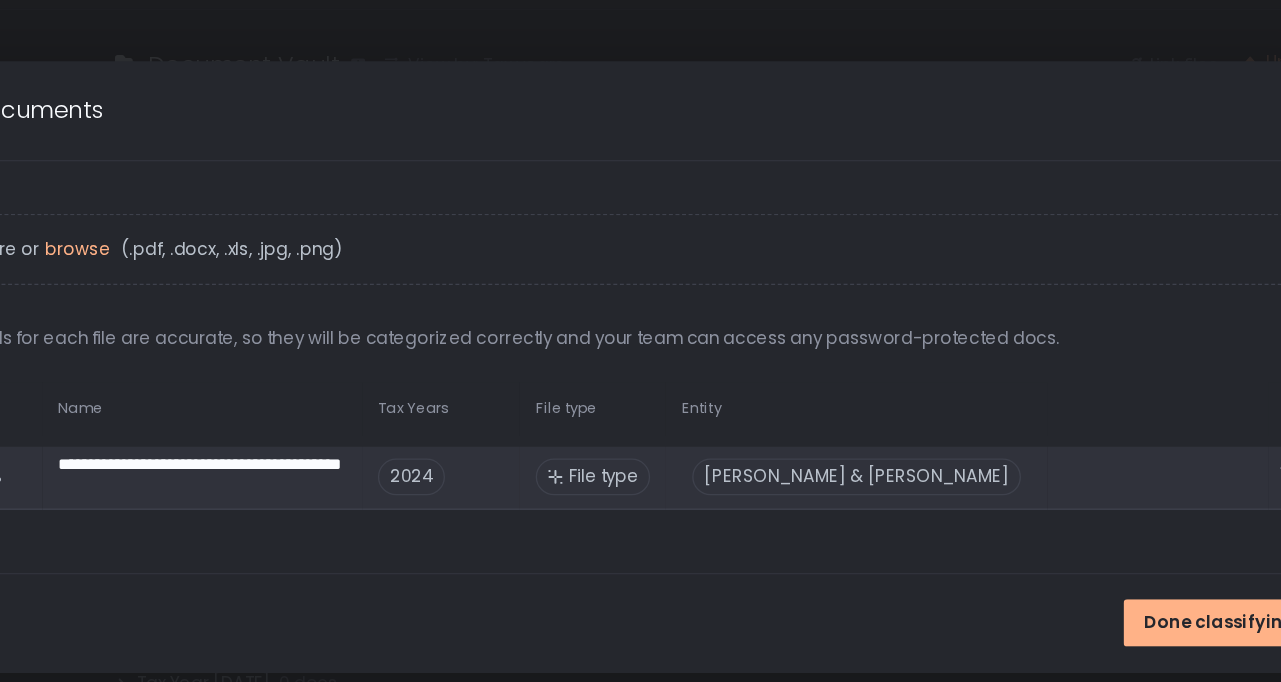 click on "File type" at bounding box center (664, 425) 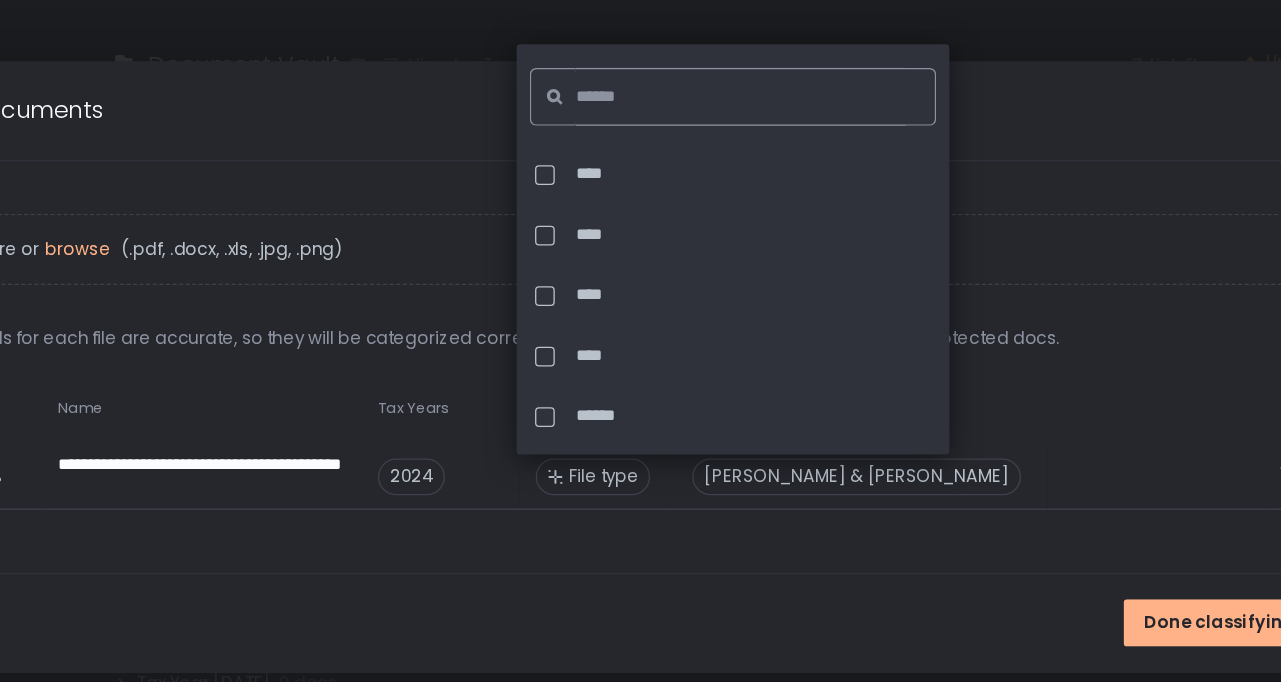 click 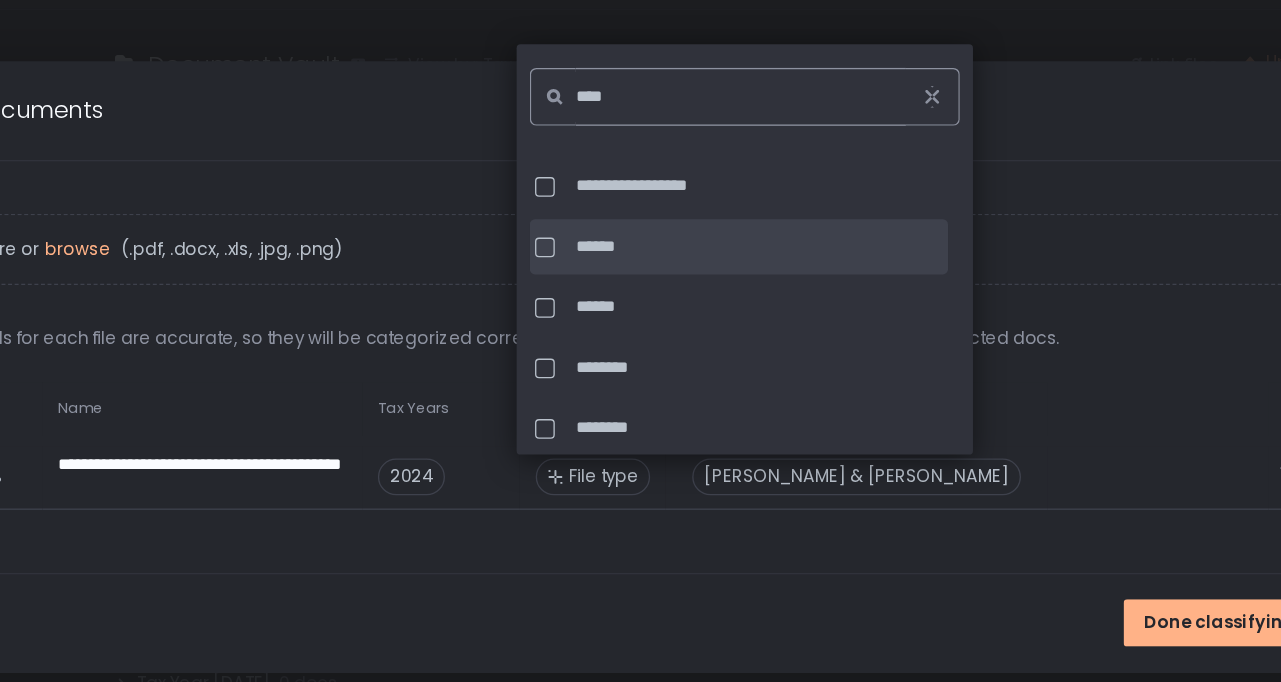 scroll, scrollTop: 184, scrollLeft: 0, axis: vertical 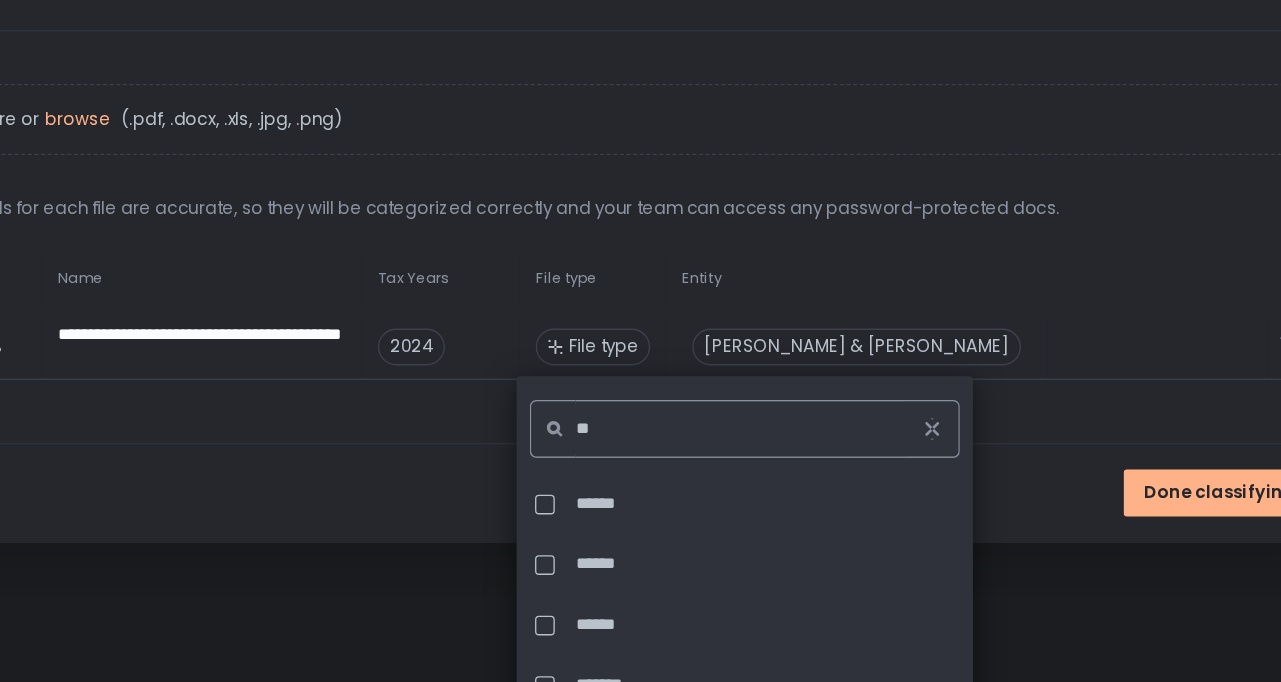 type on "*" 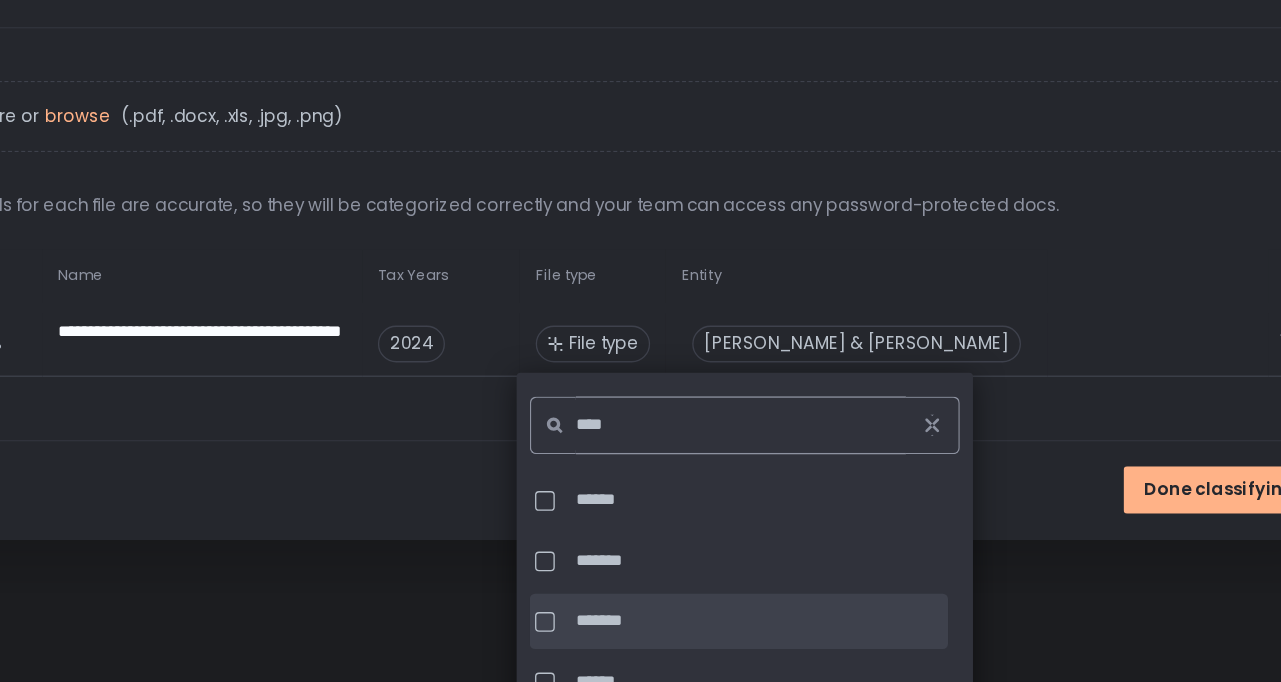 scroll, scrollTop: 388, scrollLeft: 8, axis: both 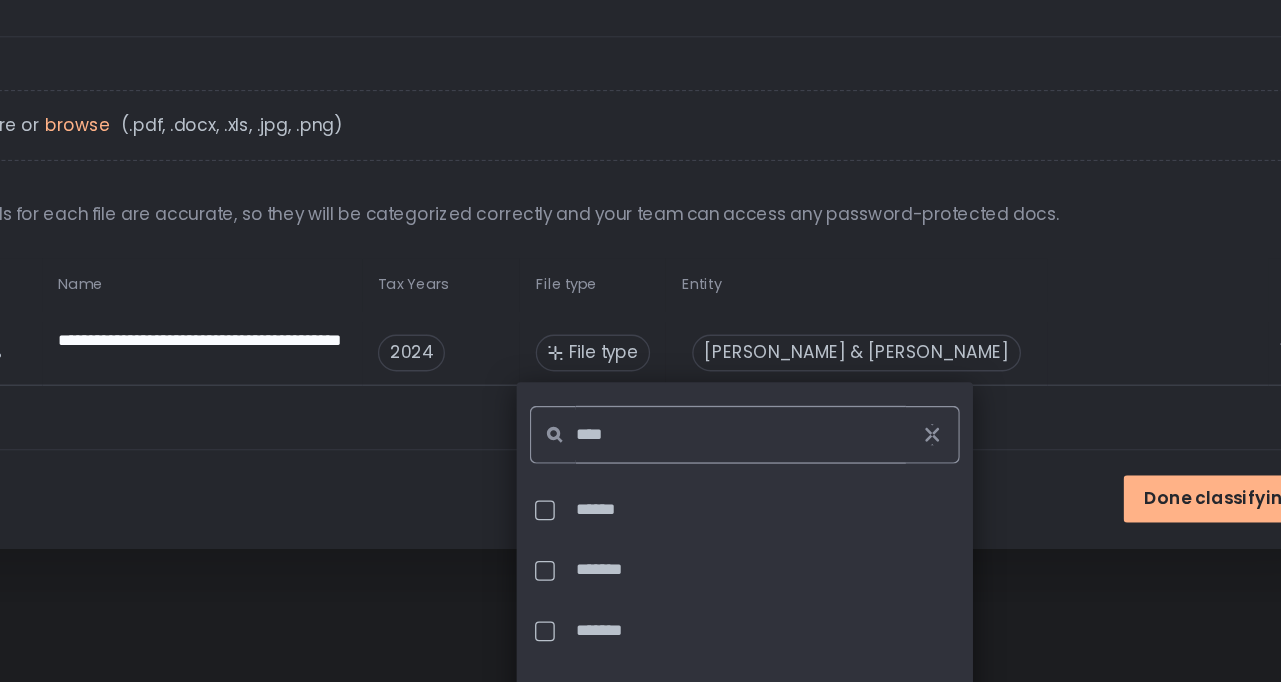 type on "****" 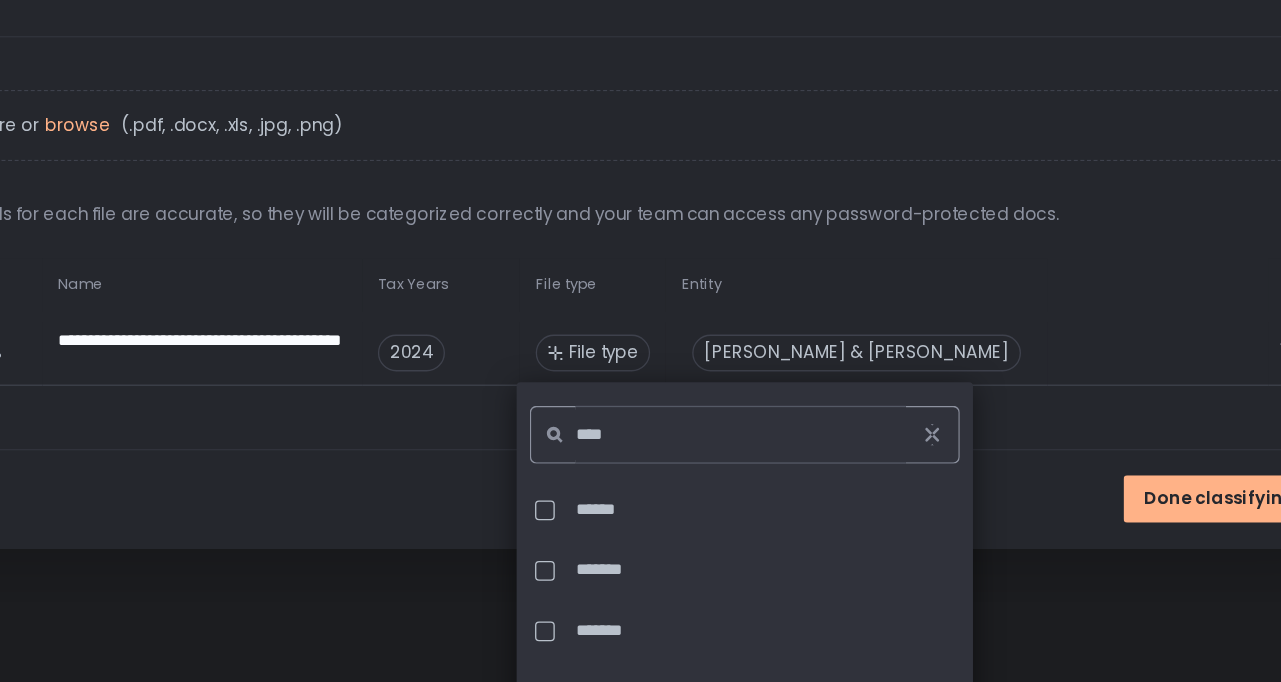 click on "Verify the details for each file are accurate, so they will be categorized correctly and your team can access any password-protected docs." at bounding box center [641, 320] 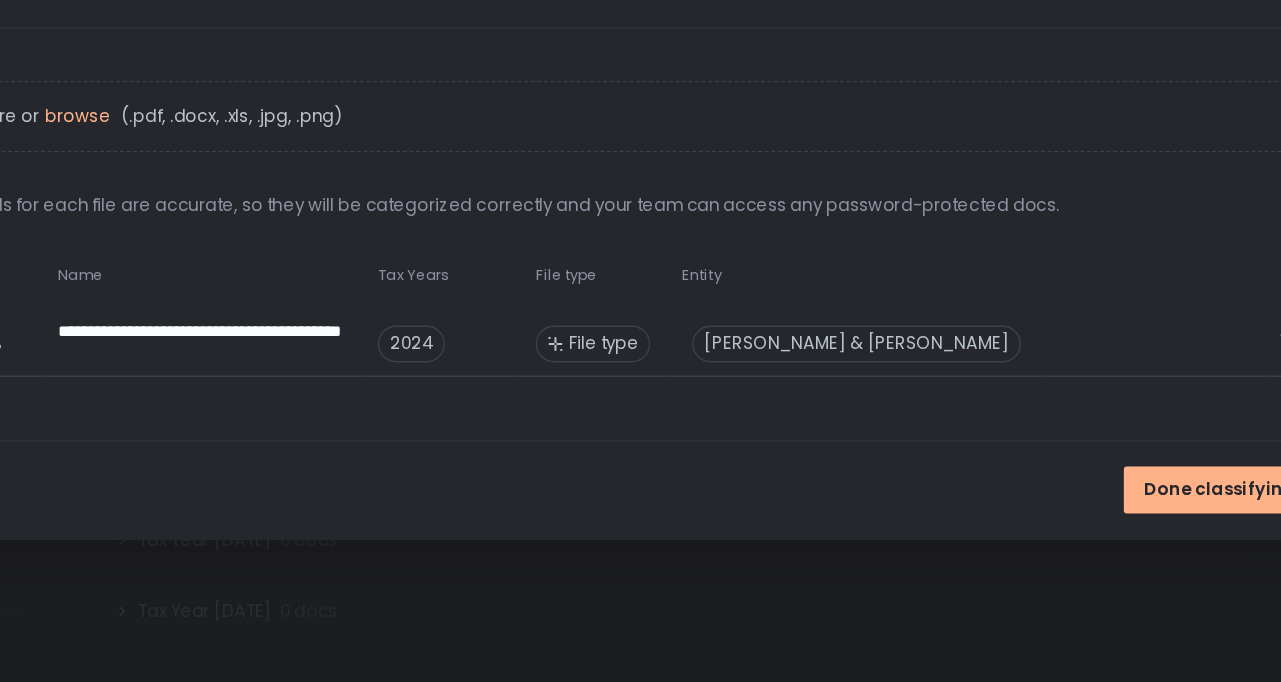 scroll, scrollTop: 8, scrollLeft: 8, axis: both 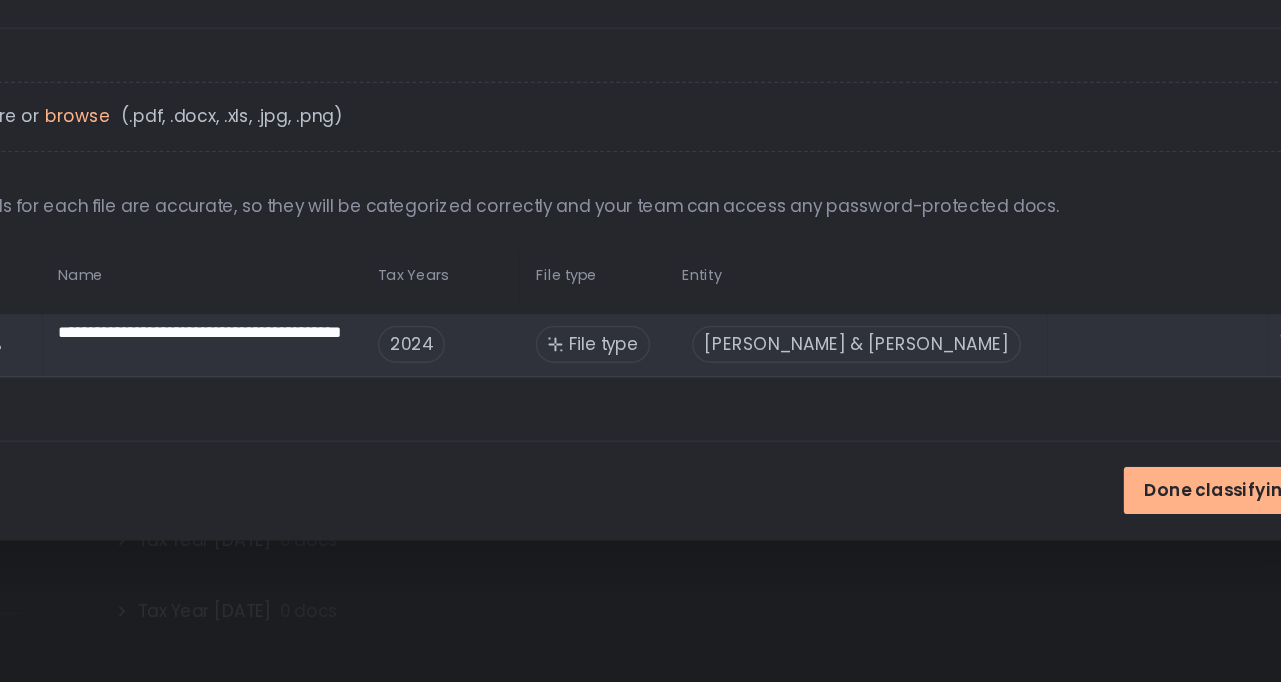 click on "File type" at bounding box center (664, 425) 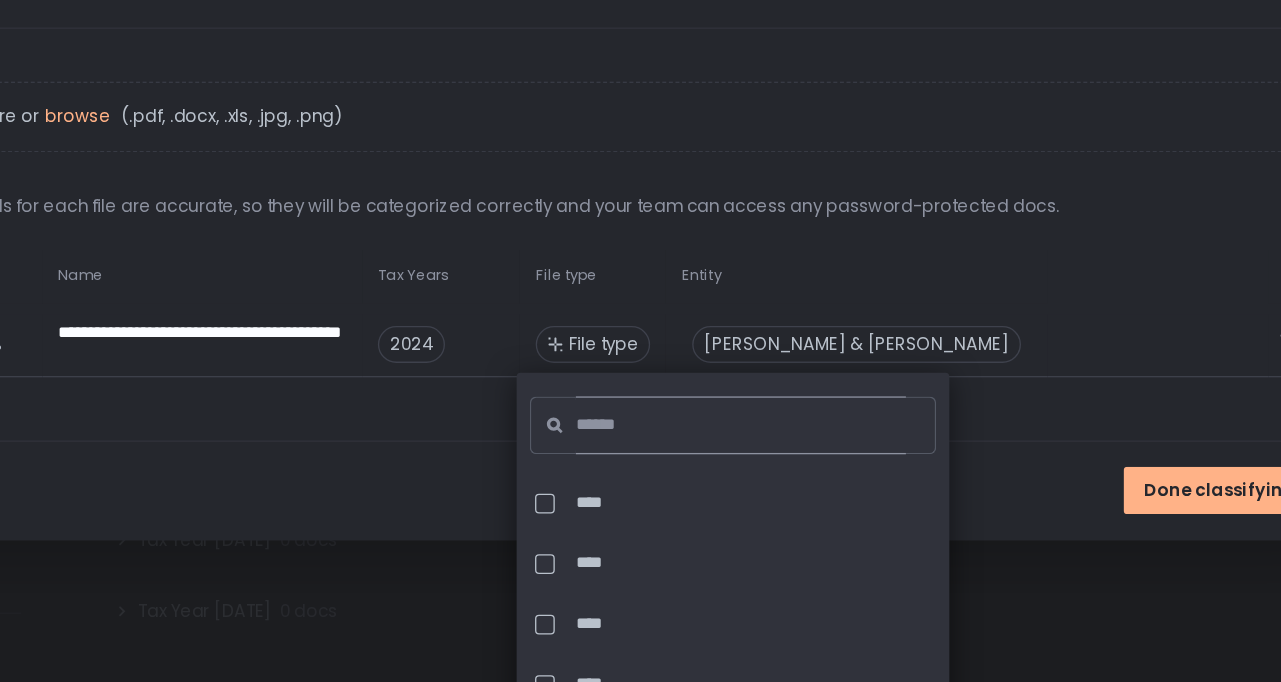 drag, startPoint x: 478, startPoint y: 323, endPoint x: 478, endPoint y: 303, distance: 20 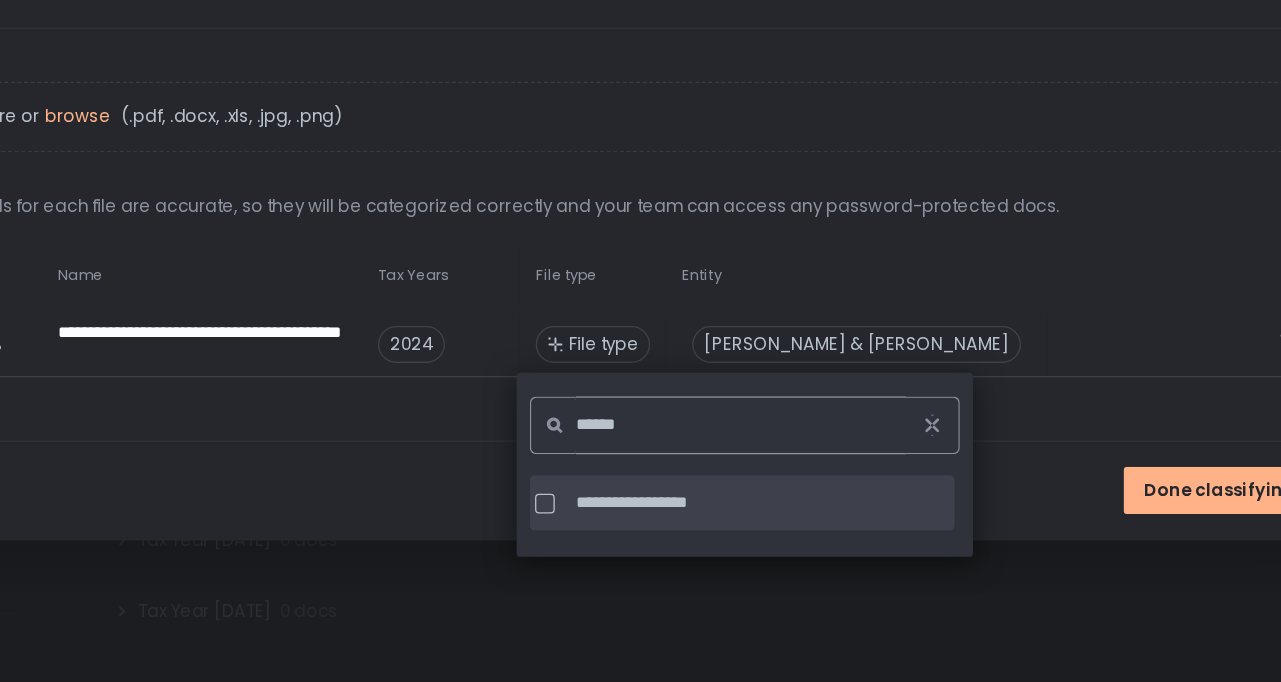 type on "******" 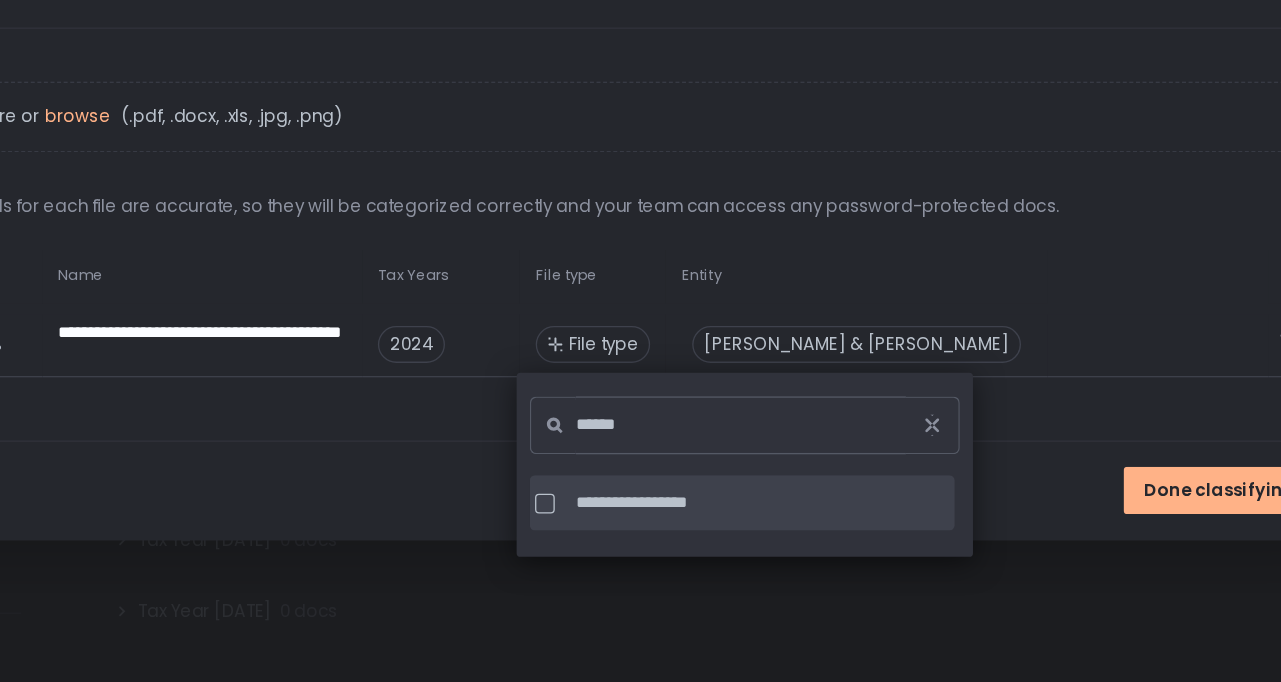 click at bounding box center [620, 545] 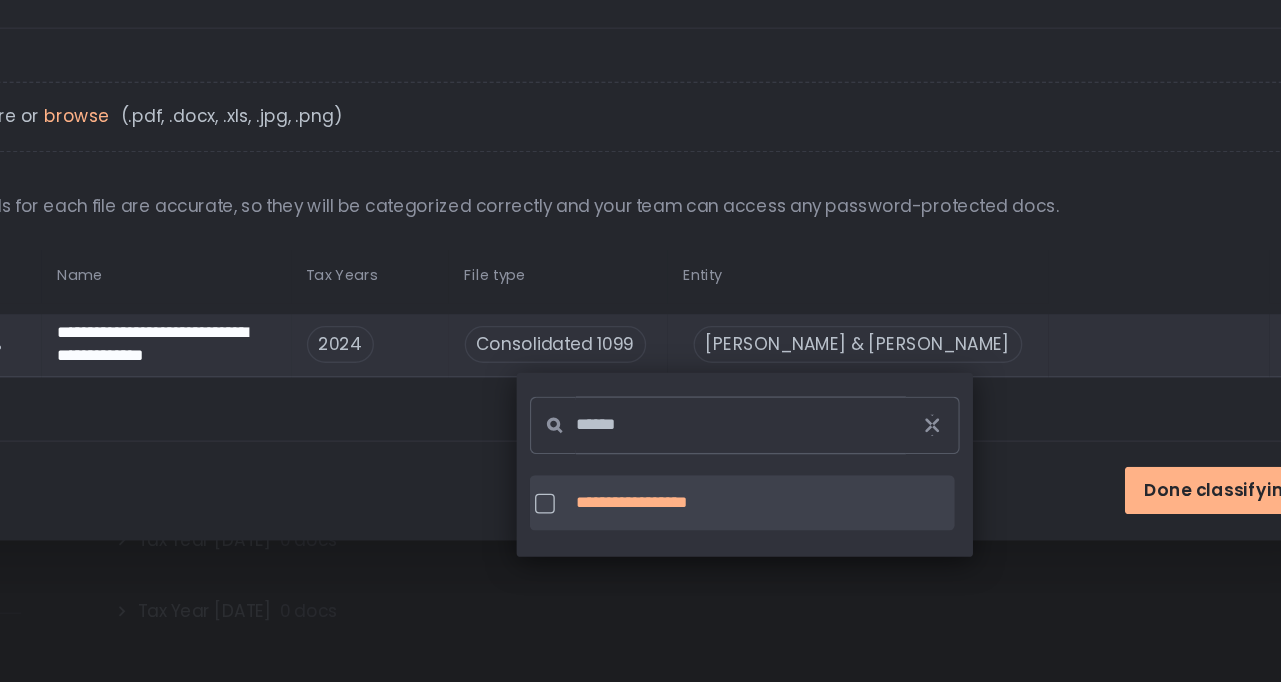 click on "[PERSON_NAME] & [PERSON_NAME]" at bounding box center [858, 425] 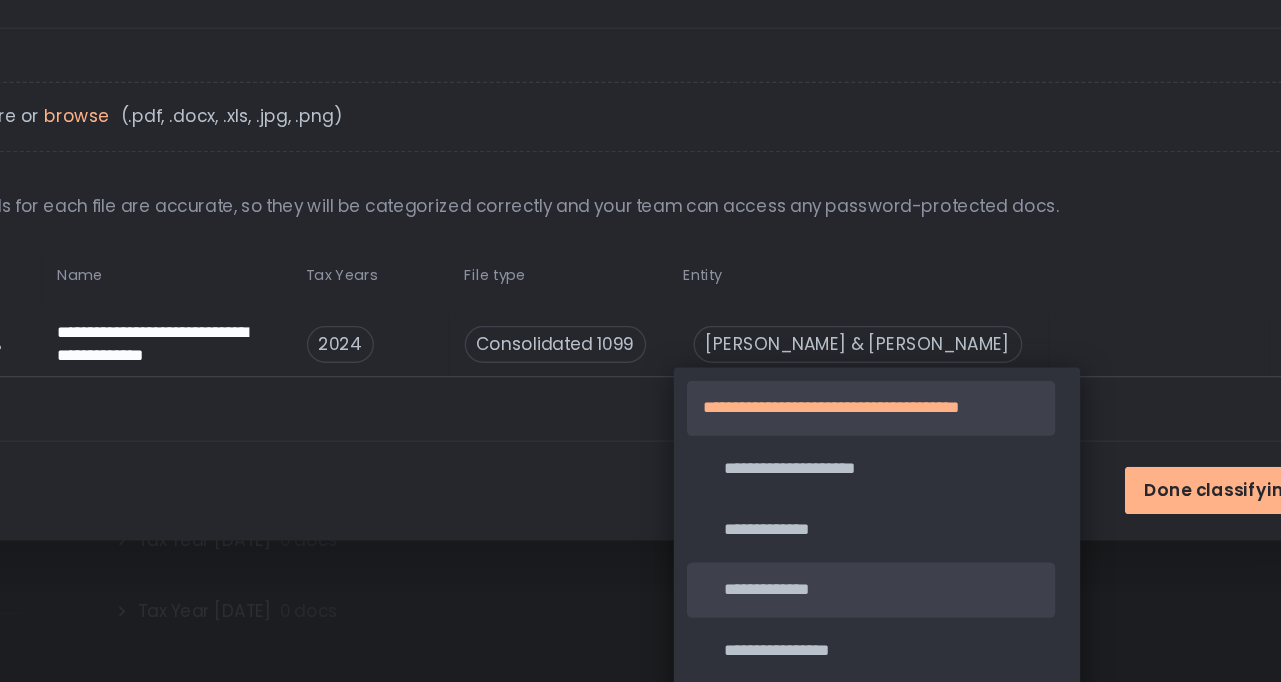 click on "**********" 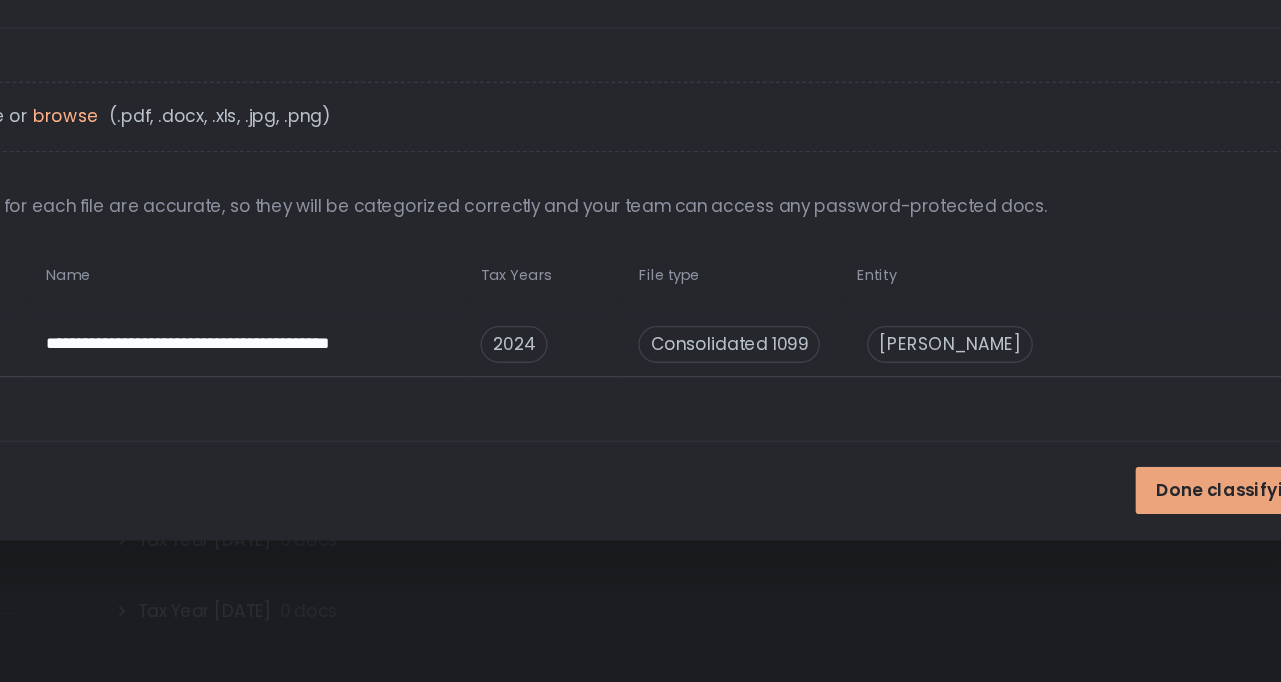 click on "Done classifying" at bounding box center (1142, 536) 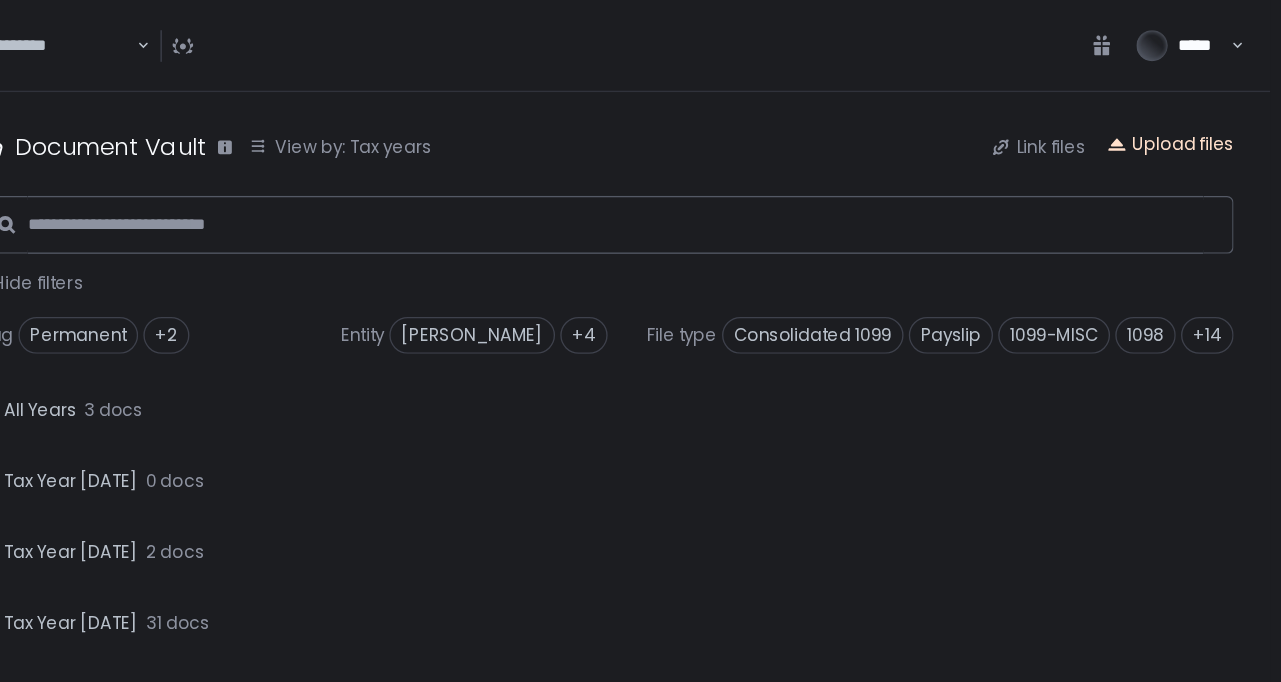 scroll, scrollTop: 0, scrollLeft: 8, axis: horizontal 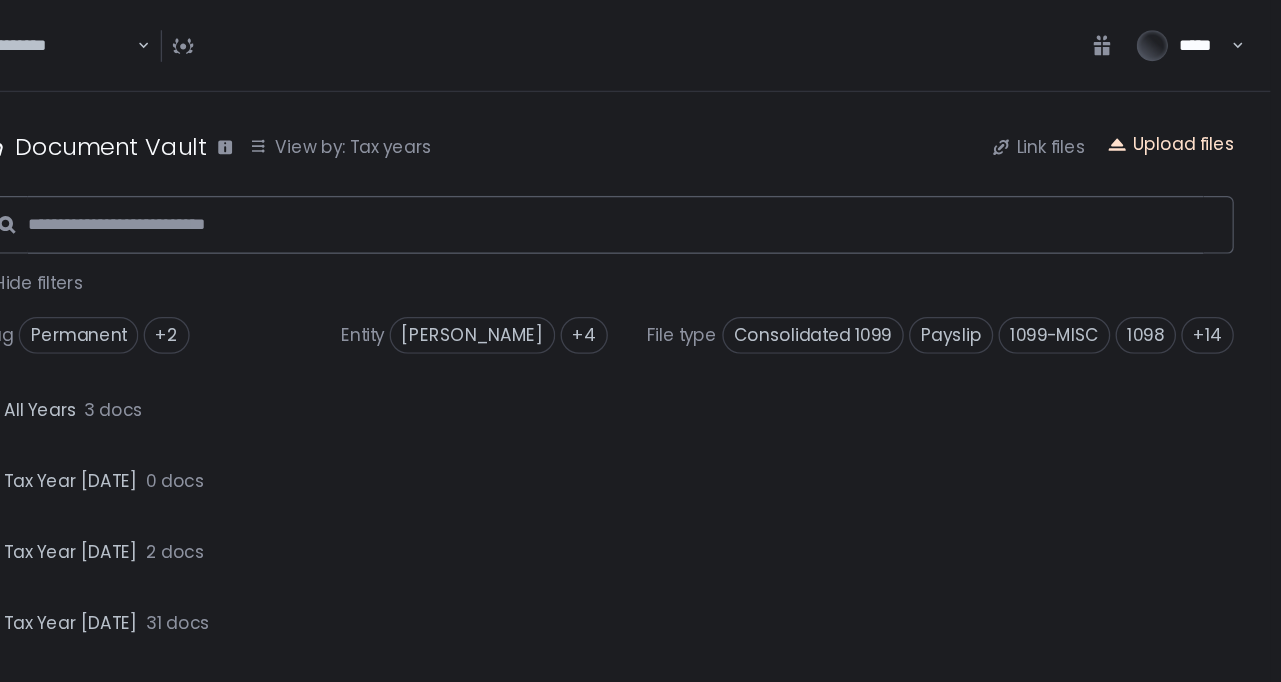click on "Upload files" 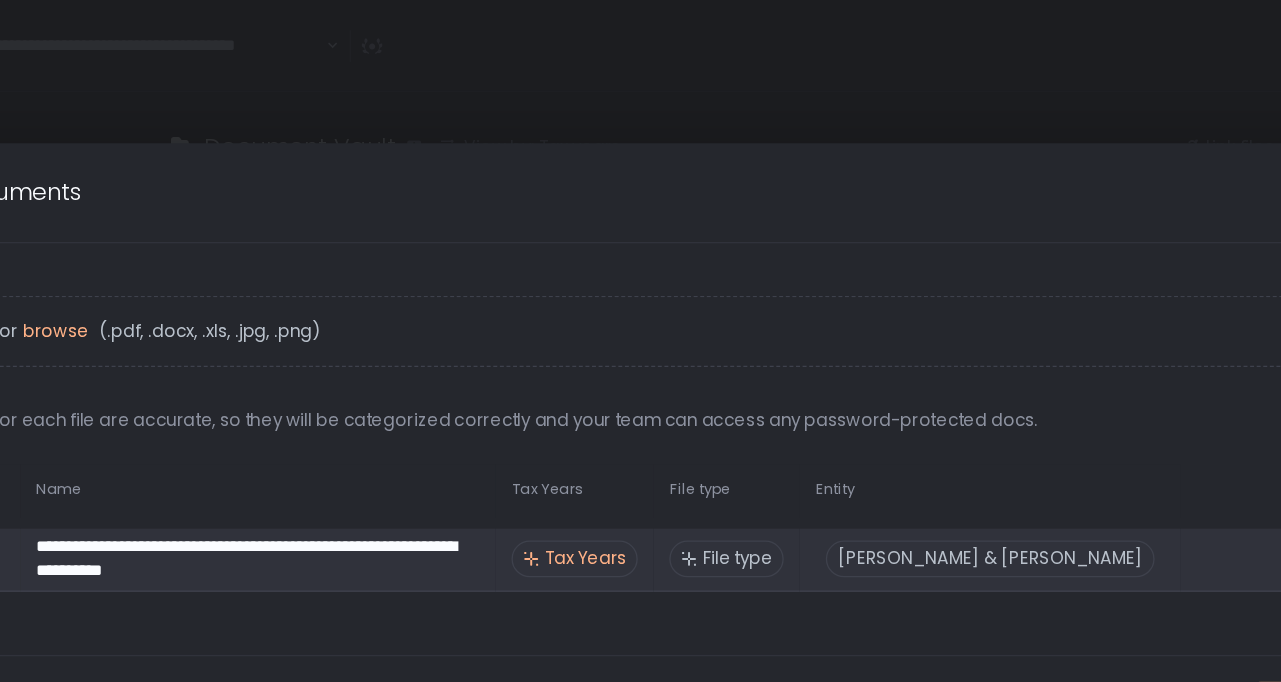 click on "Tax Years" at bounding box center [608, 425] 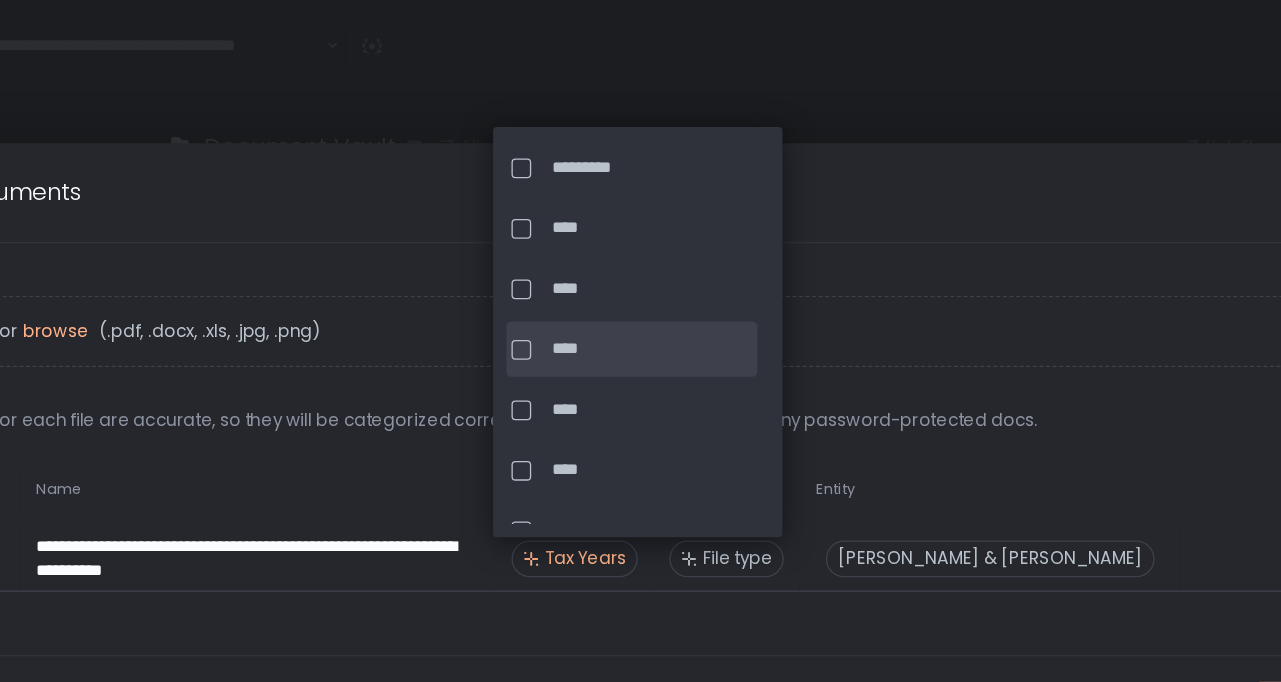 click on "****" 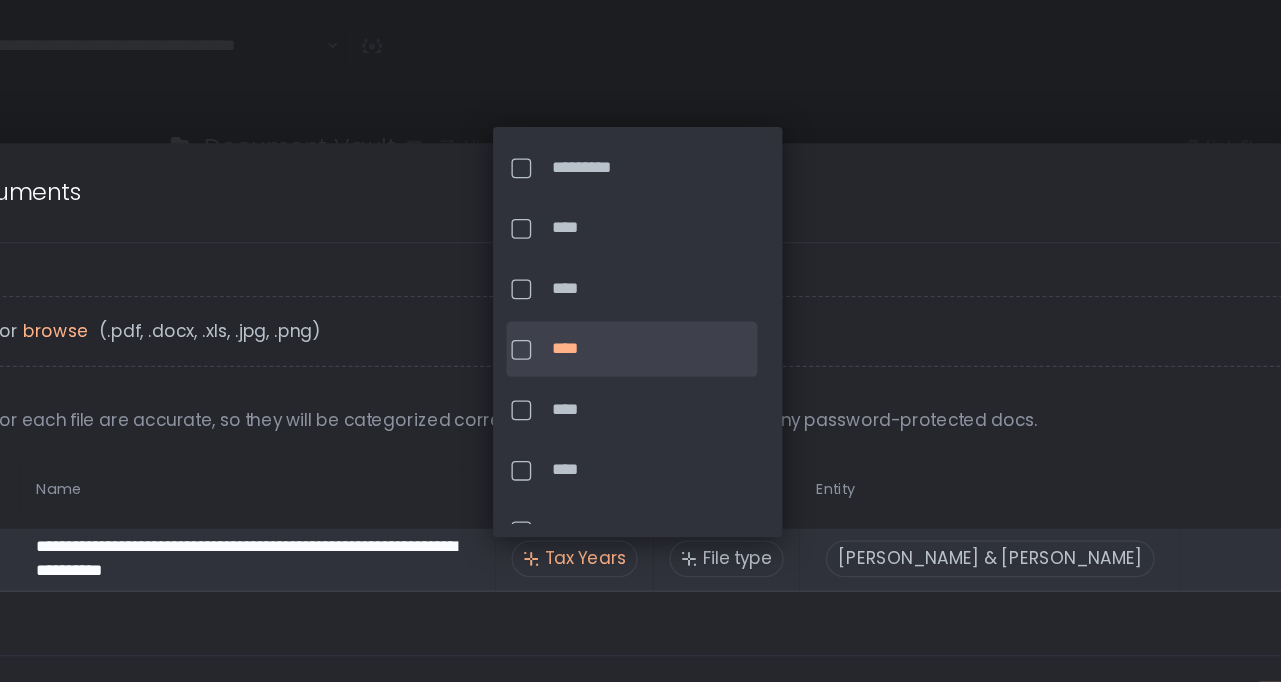 click on "File type" at bounding box center (723, 425) 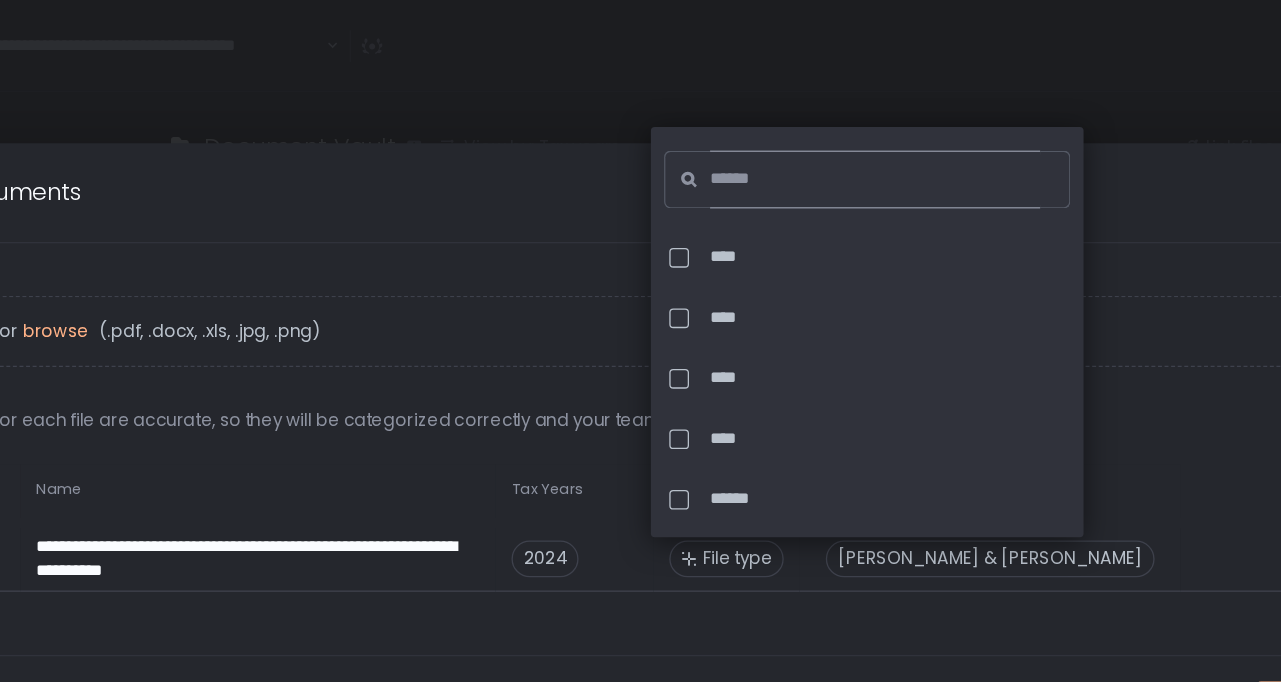 click 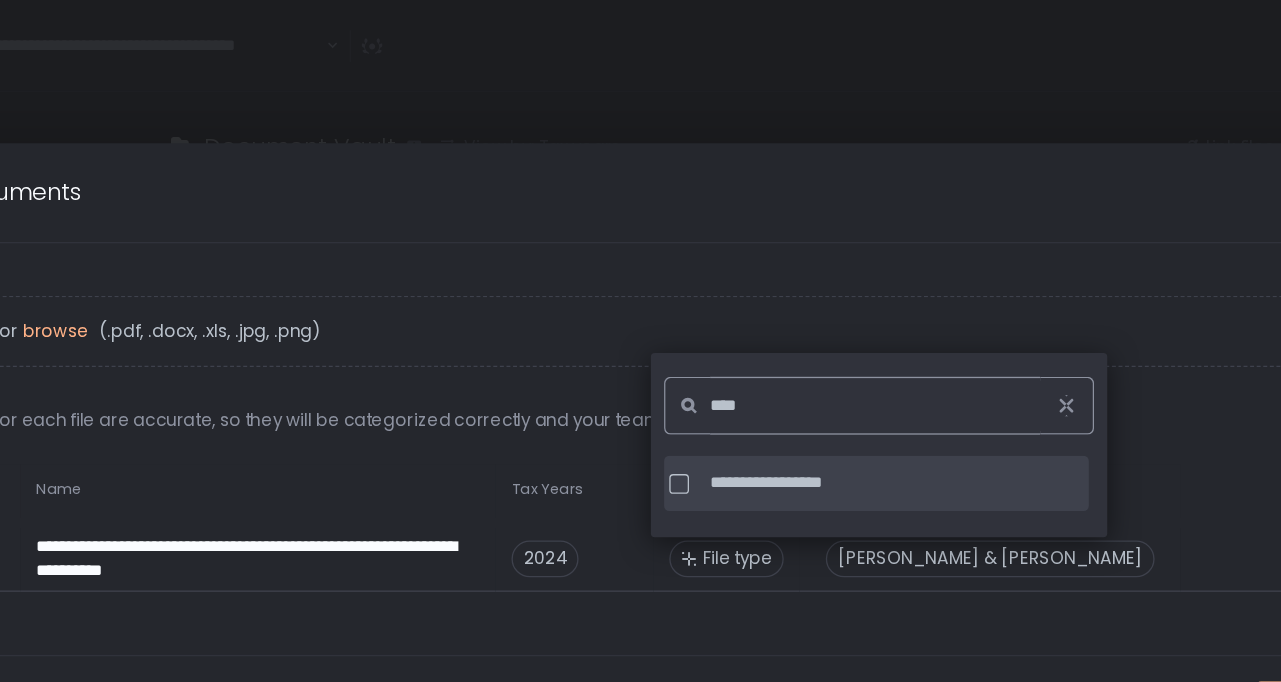 type on "****" 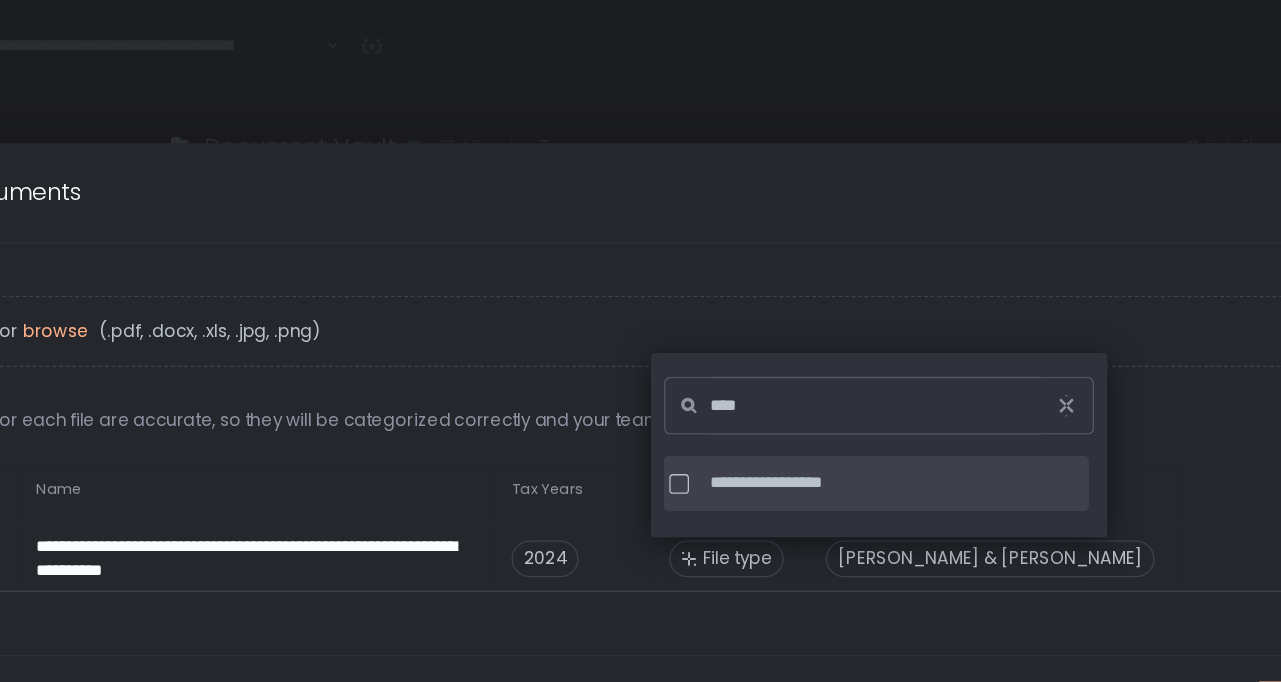 click on "**********" 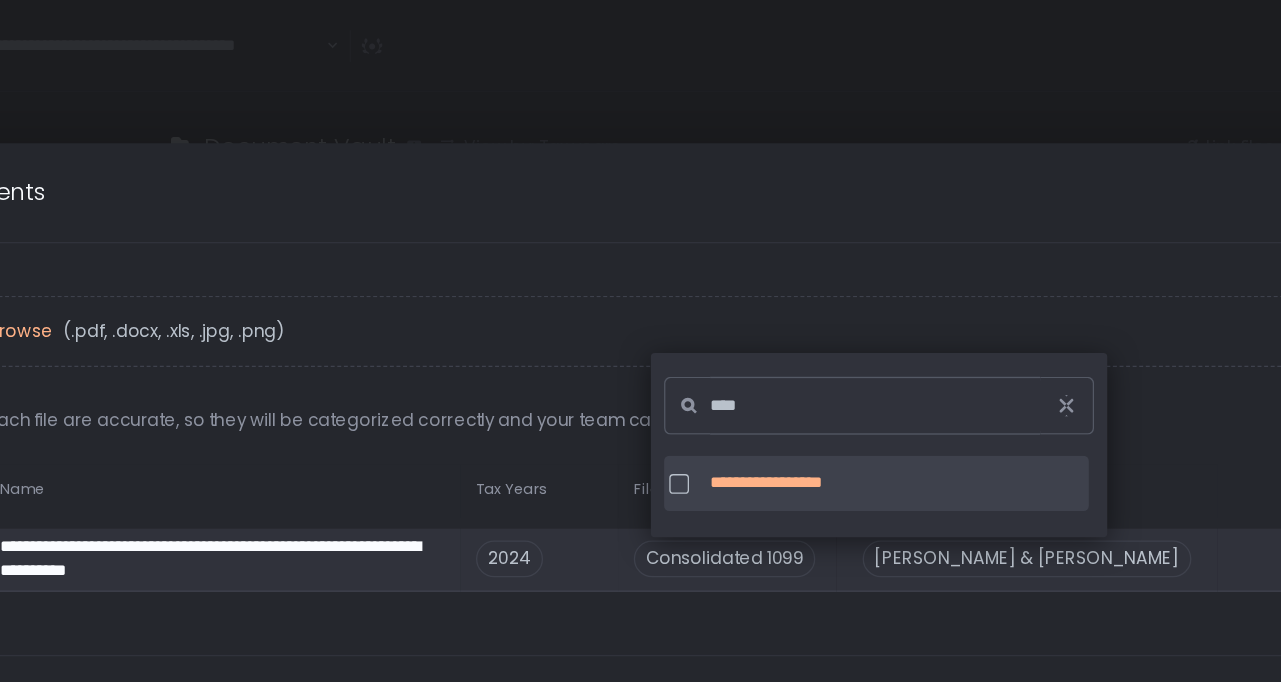 click on "[PERSON_NAME] & [PERSON_NAME]" at bounding box center [944, 425] 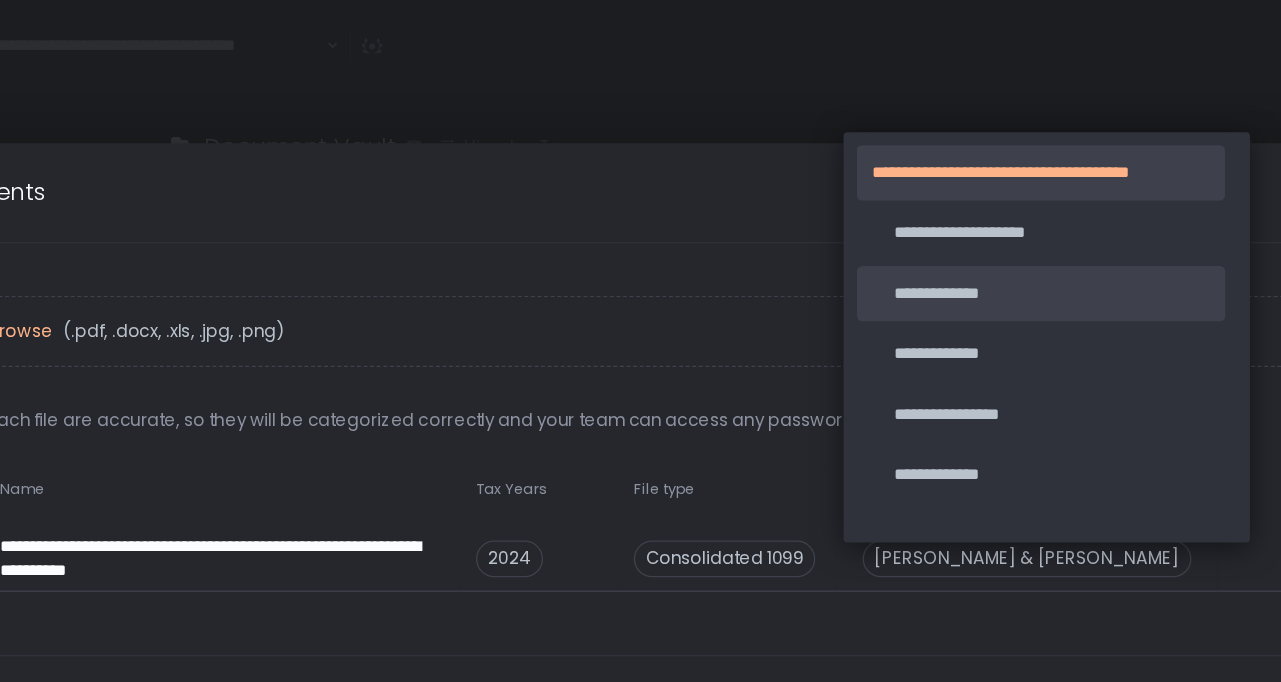 click on "**********" 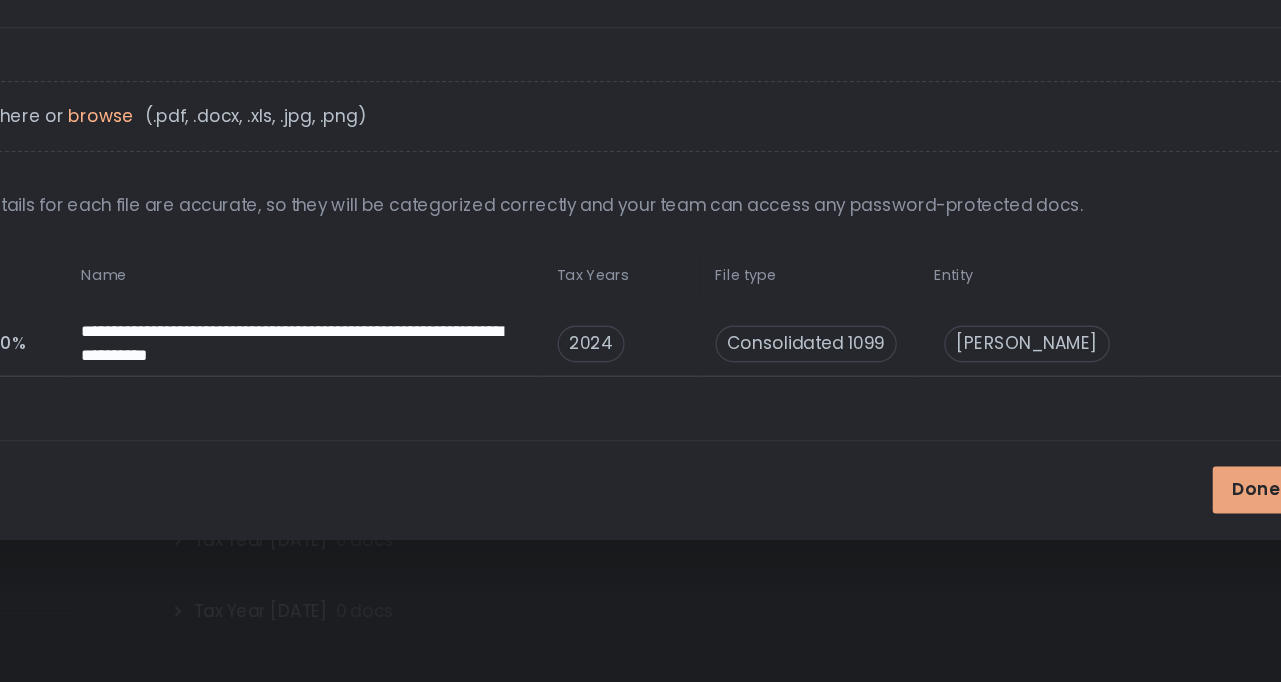 scroll, scrollTop: 8, scrollLeft: 8, axis: both 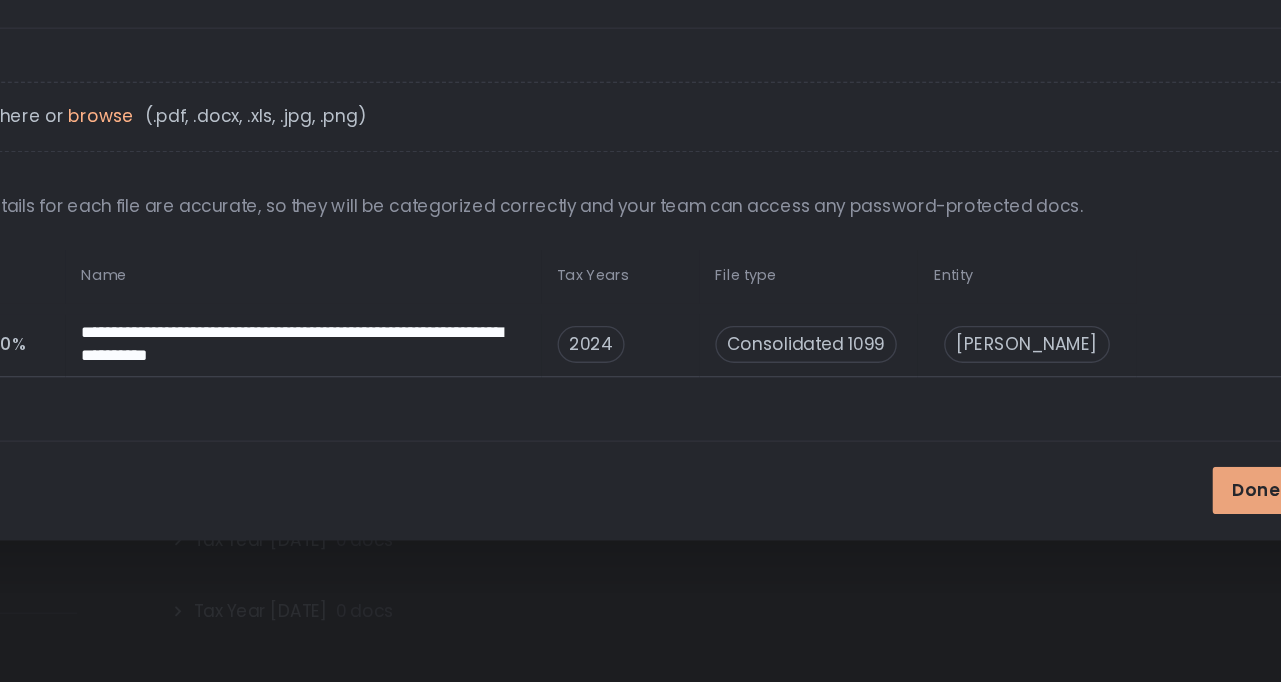 click on "Done classifying" at bounding box center (1158, 536) 